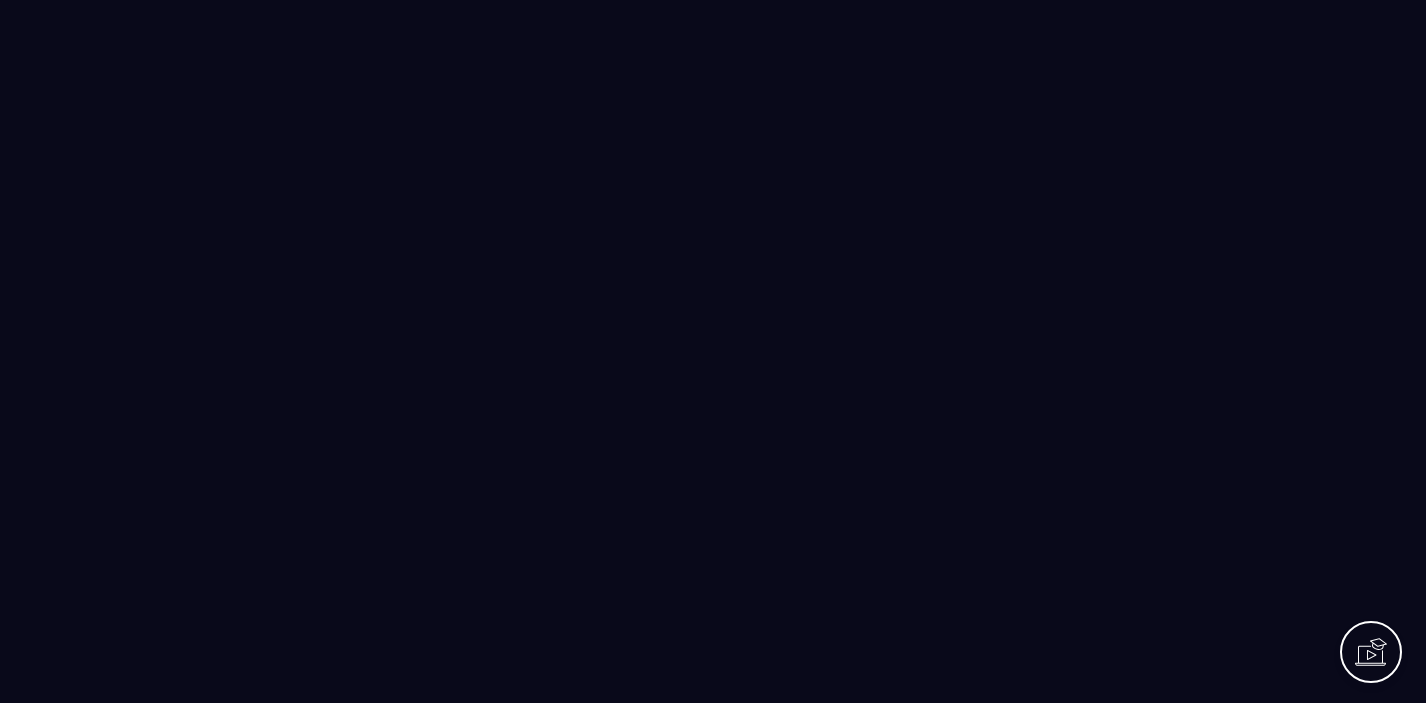 scroll, scrollTop: 0, scrollLeft: 0, axis: both 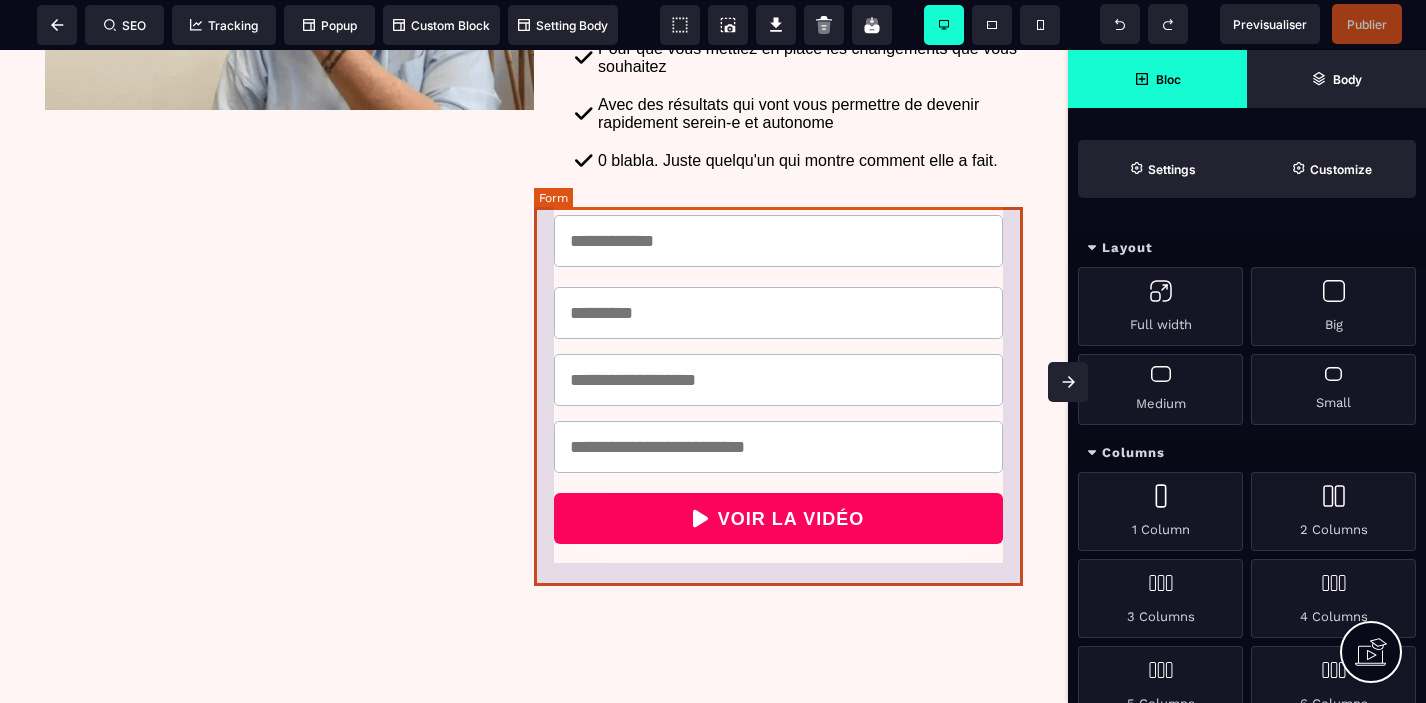 click on "VOIR LA VIDÉO" at bounding box center [778, 381] 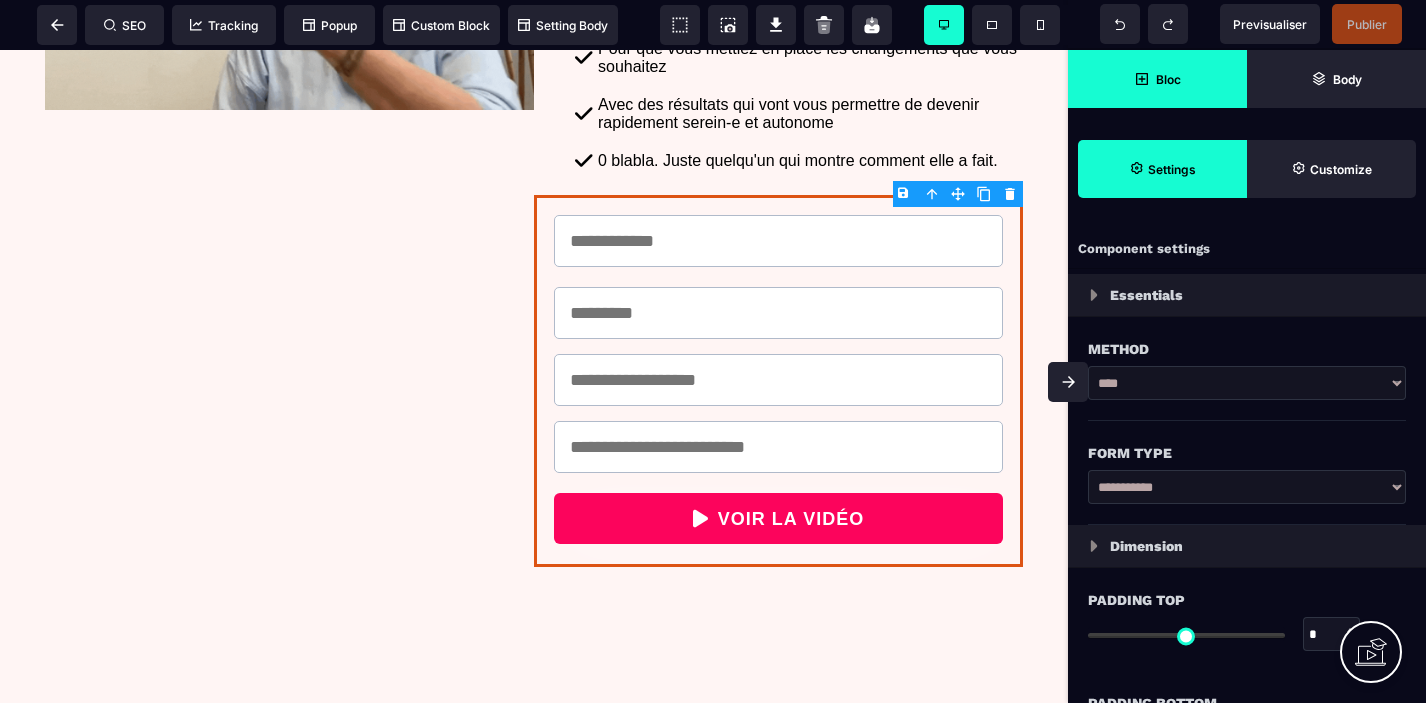 click on "Bloc" at bounding box center (1168, 79) 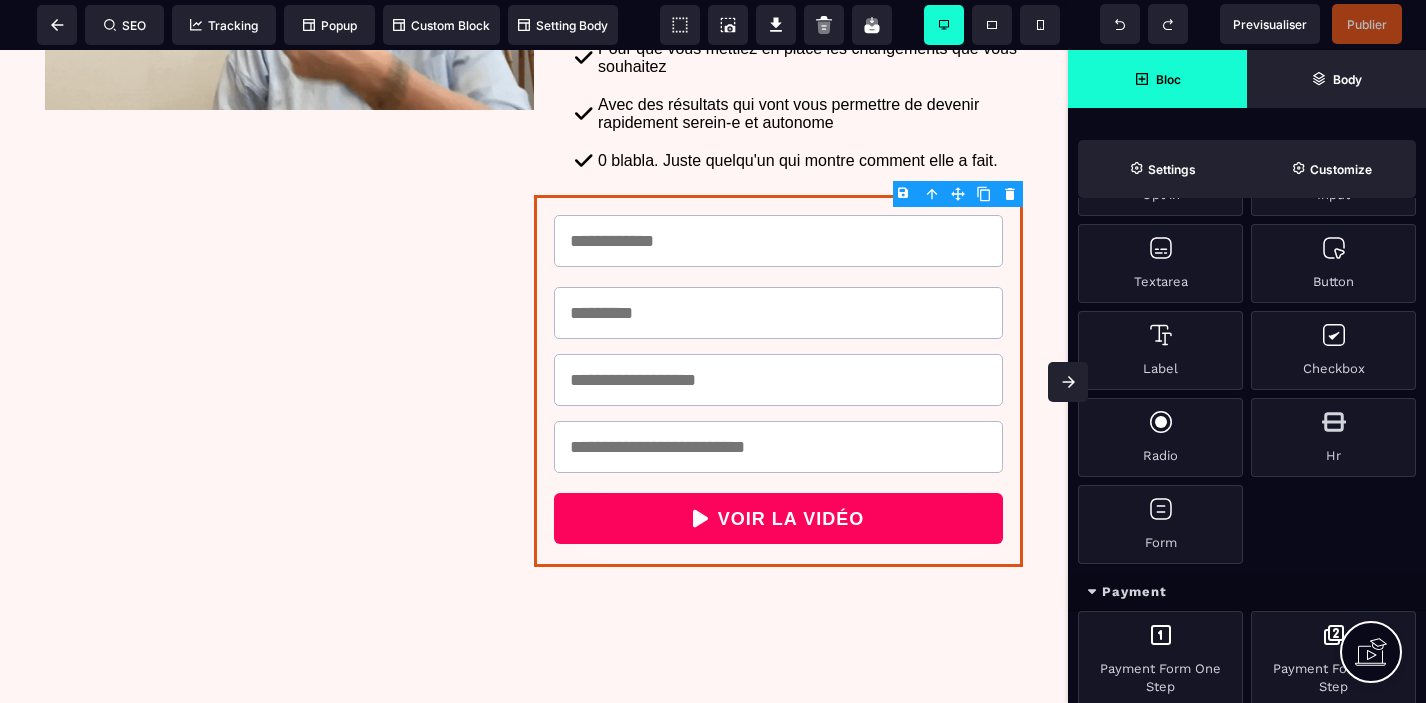 scroll, scrollTop: 1691, scrollLeft: 0, axis: vertical 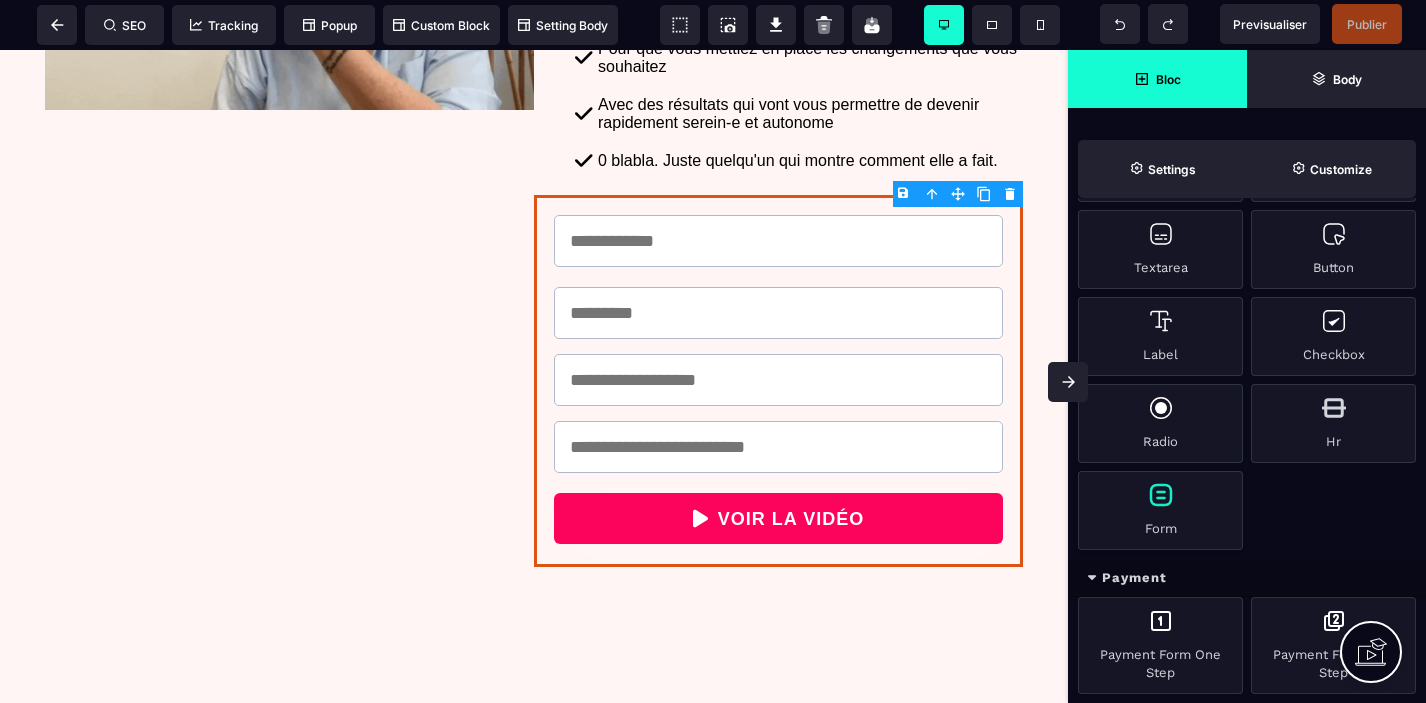 click on "Form" at bounding box center [1160, 510] 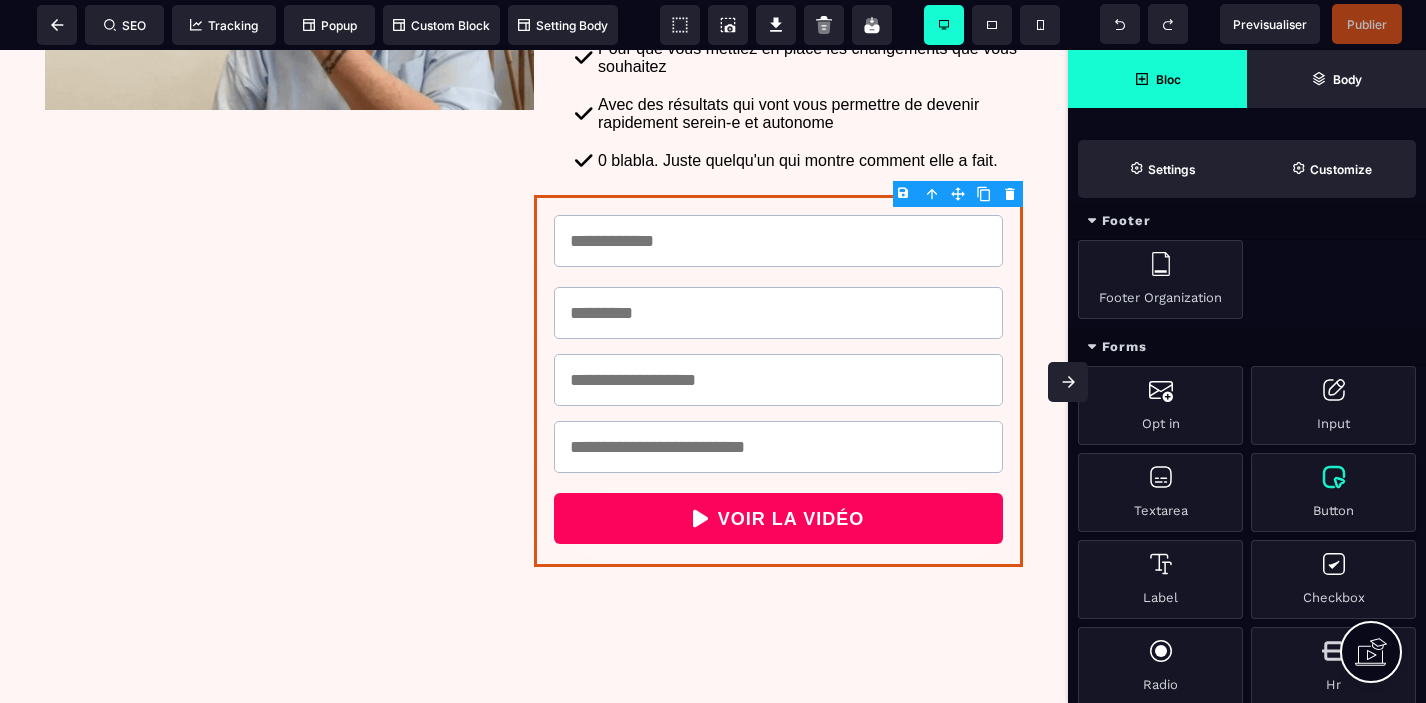 scroll, scrollTop: 1449, scrollLeft: 0, axis: vertical 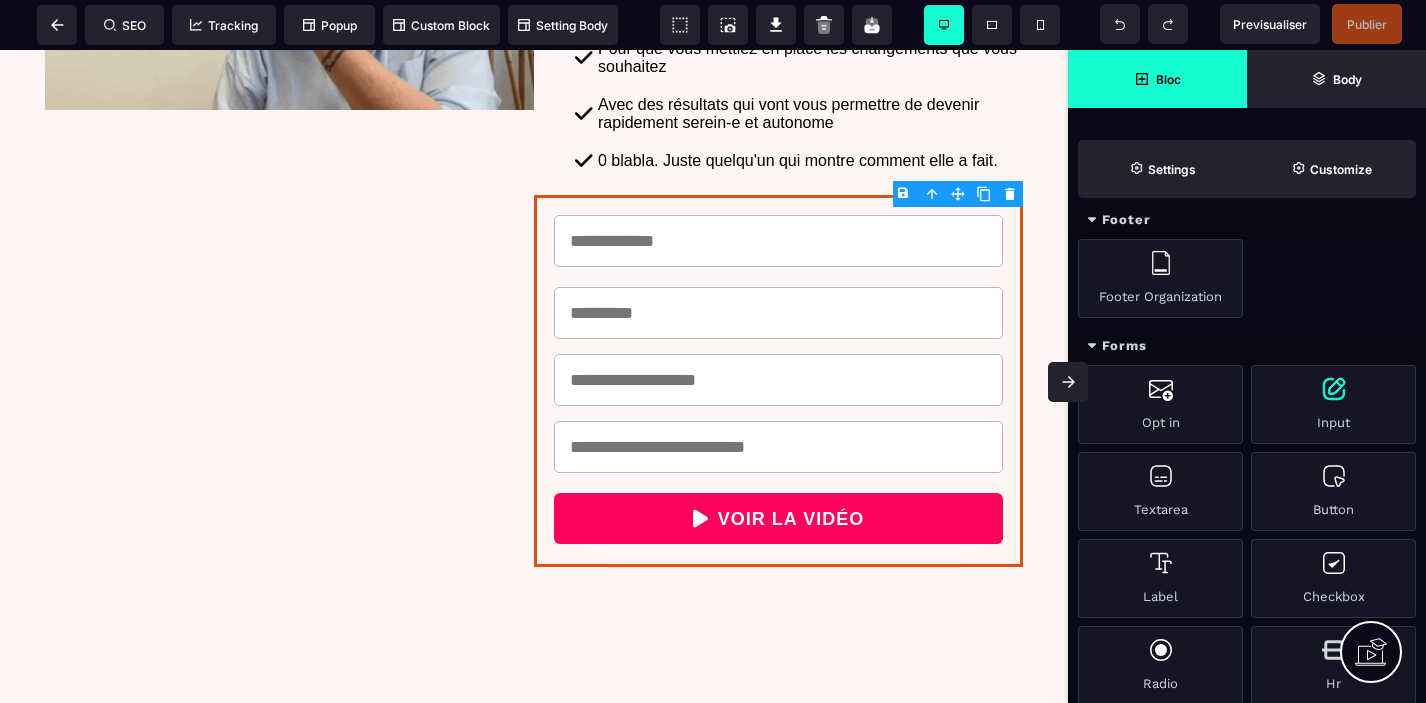 click on "Input" at bounding box center [1333, 404] 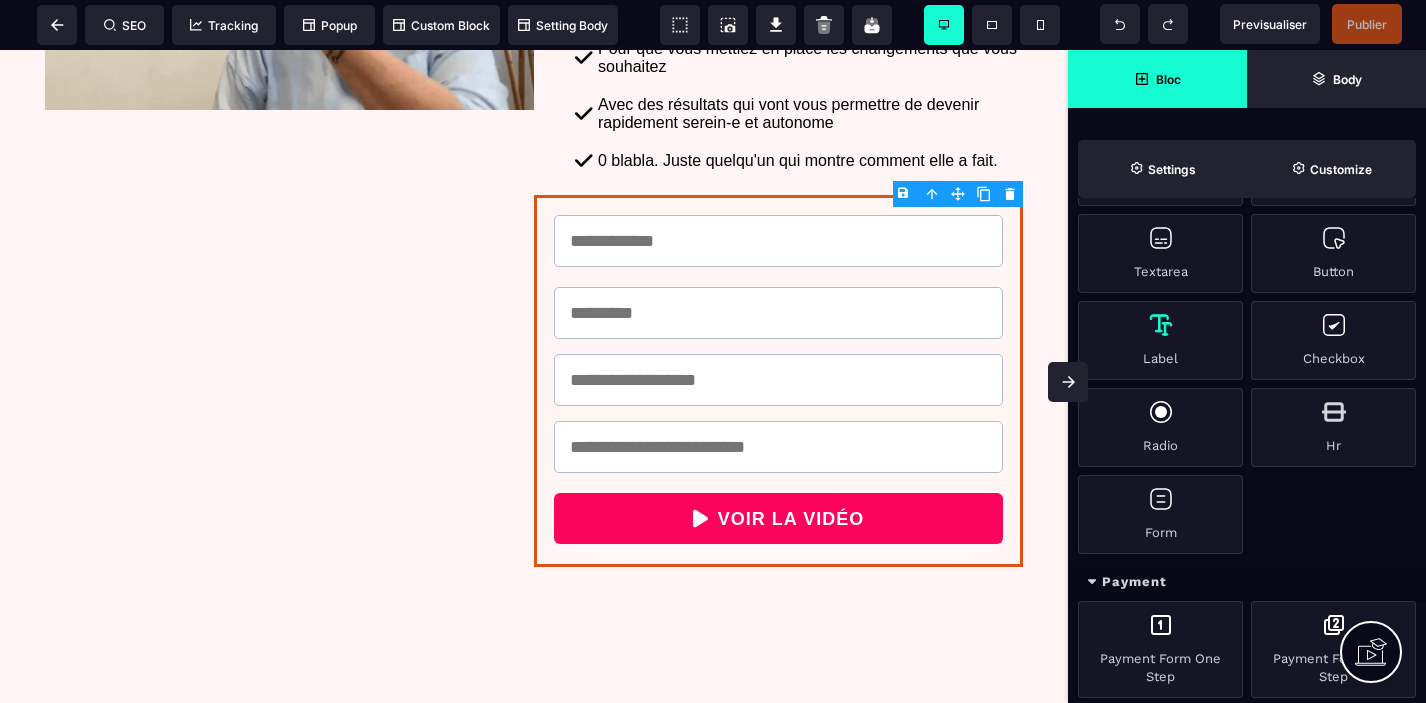 scroll, scrollTop: 1691, scrollLeft: 0, axis: vertical 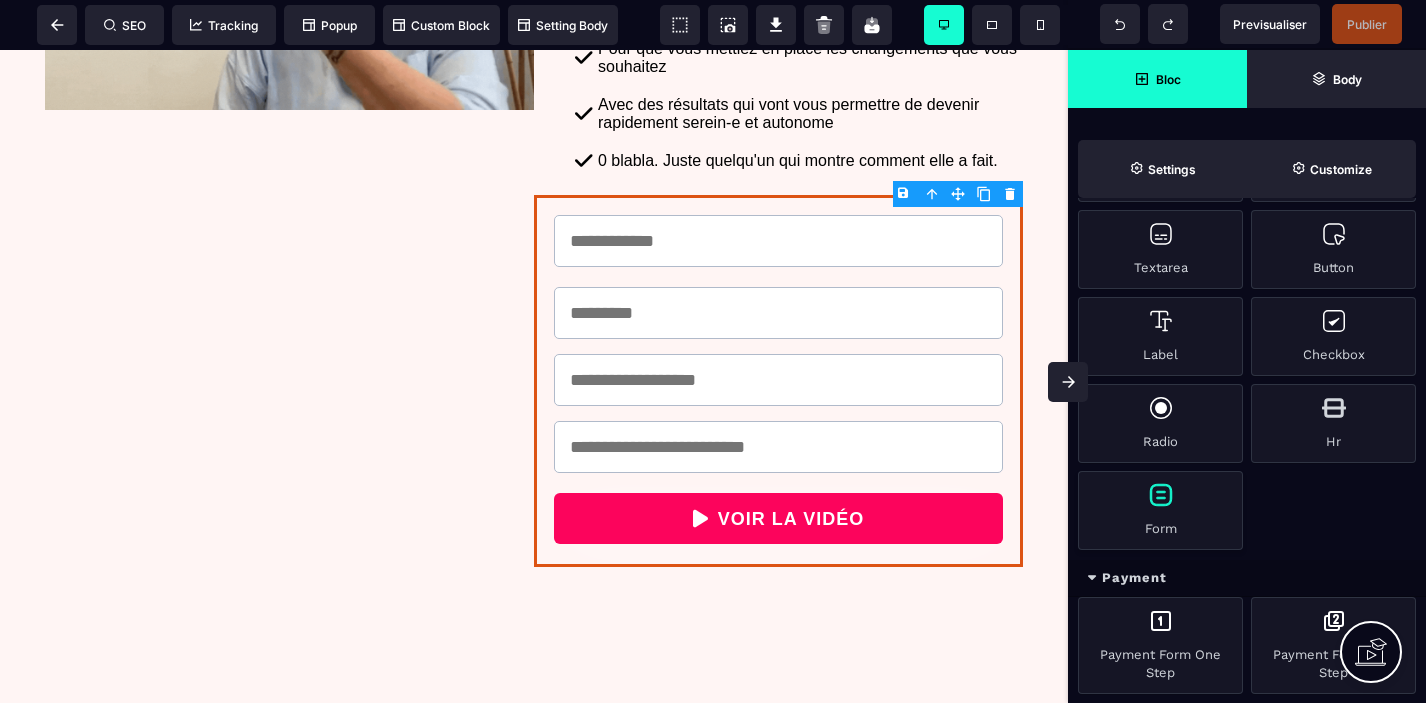 click on "Form" at bounding box center [1160, 510] 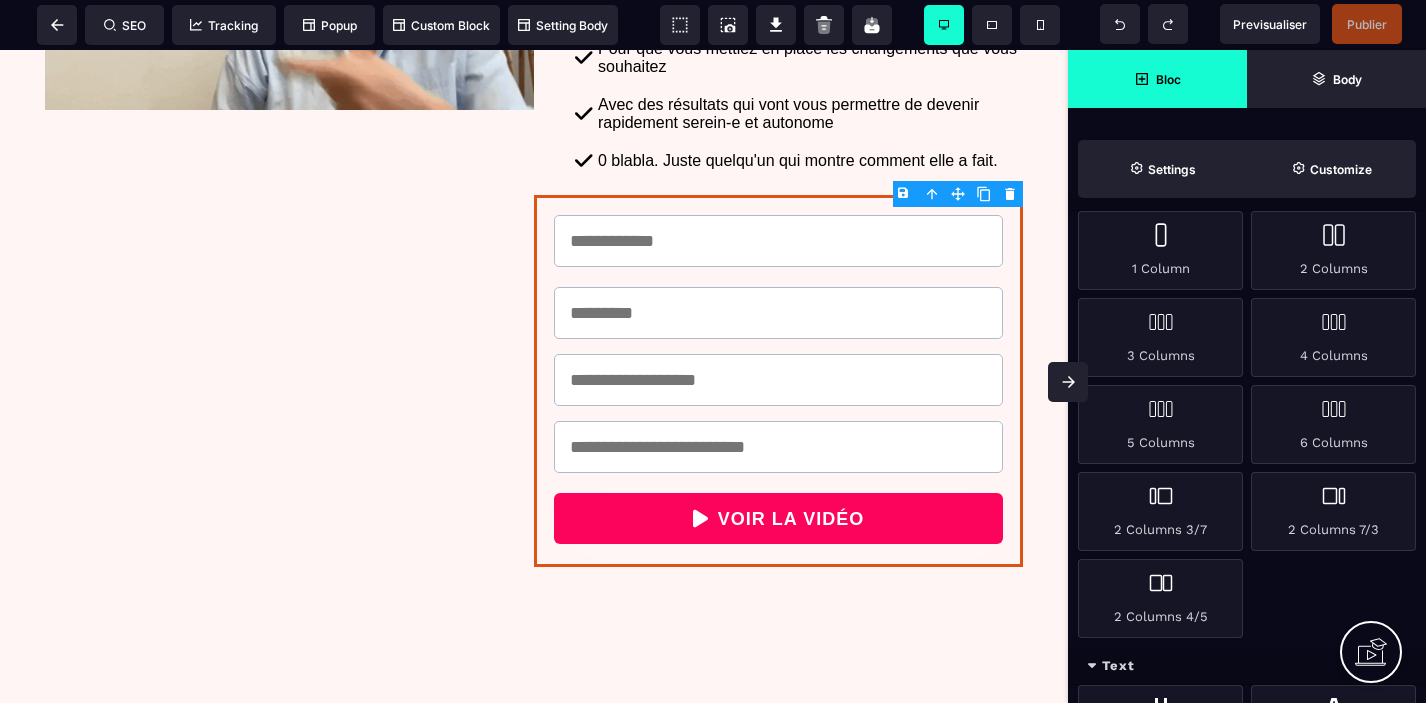 scroll, scrollTop: 0, scrollLeft: 0, axis: both 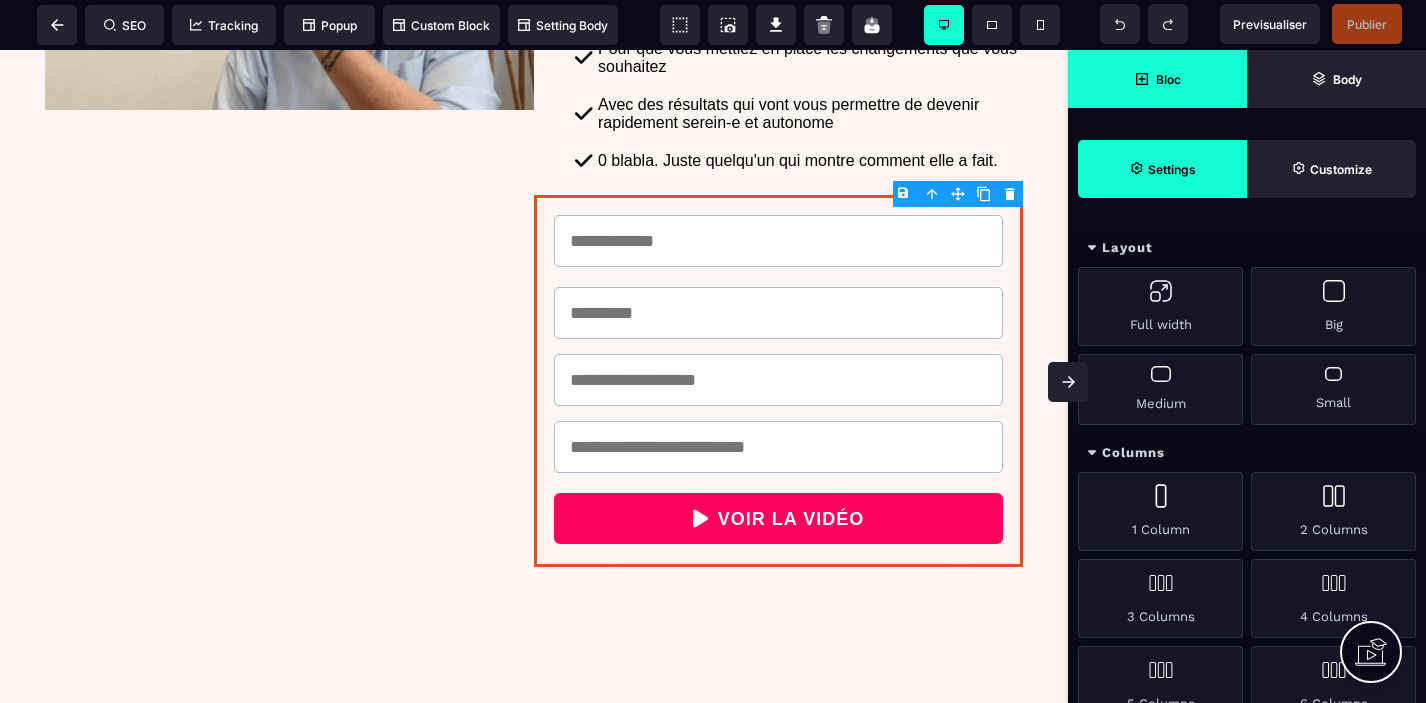click on "Settings" at bounding box center (1162, 169) 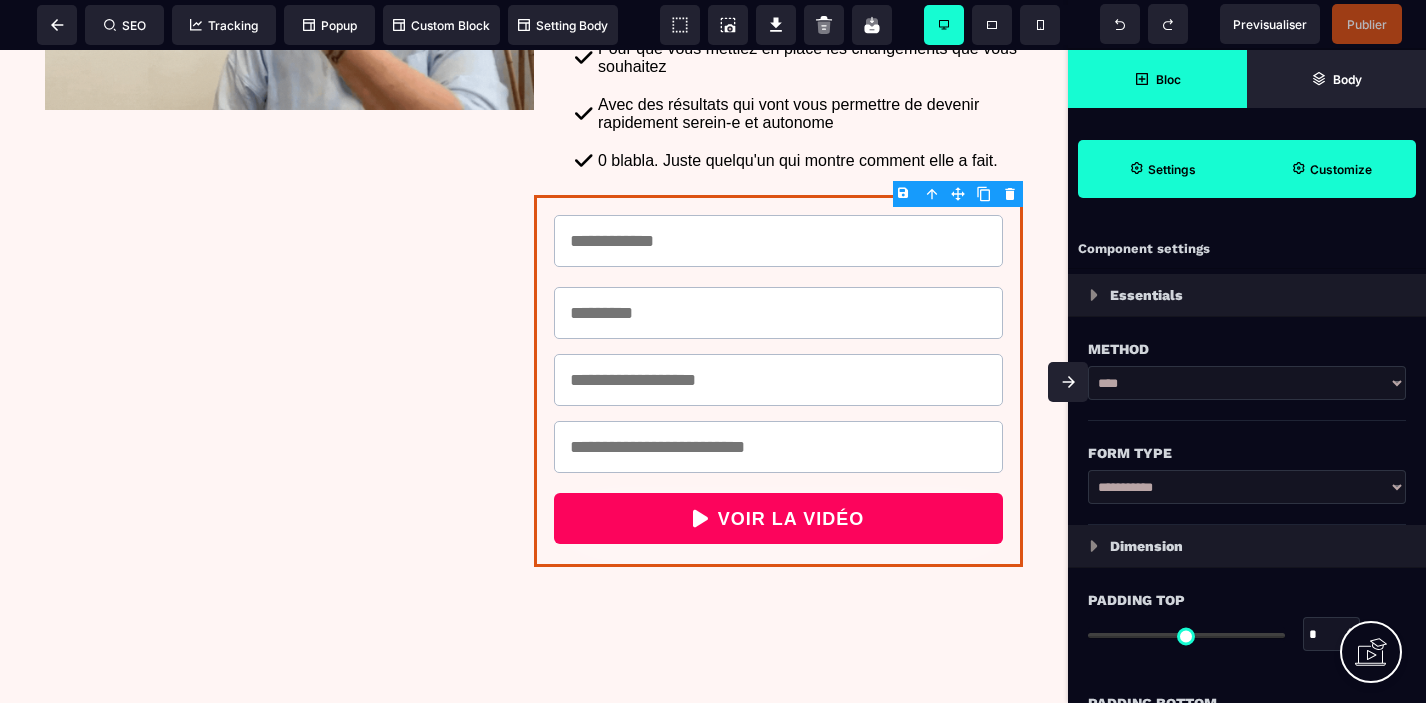 click on "Customize" at bounding box center (1341, 169) 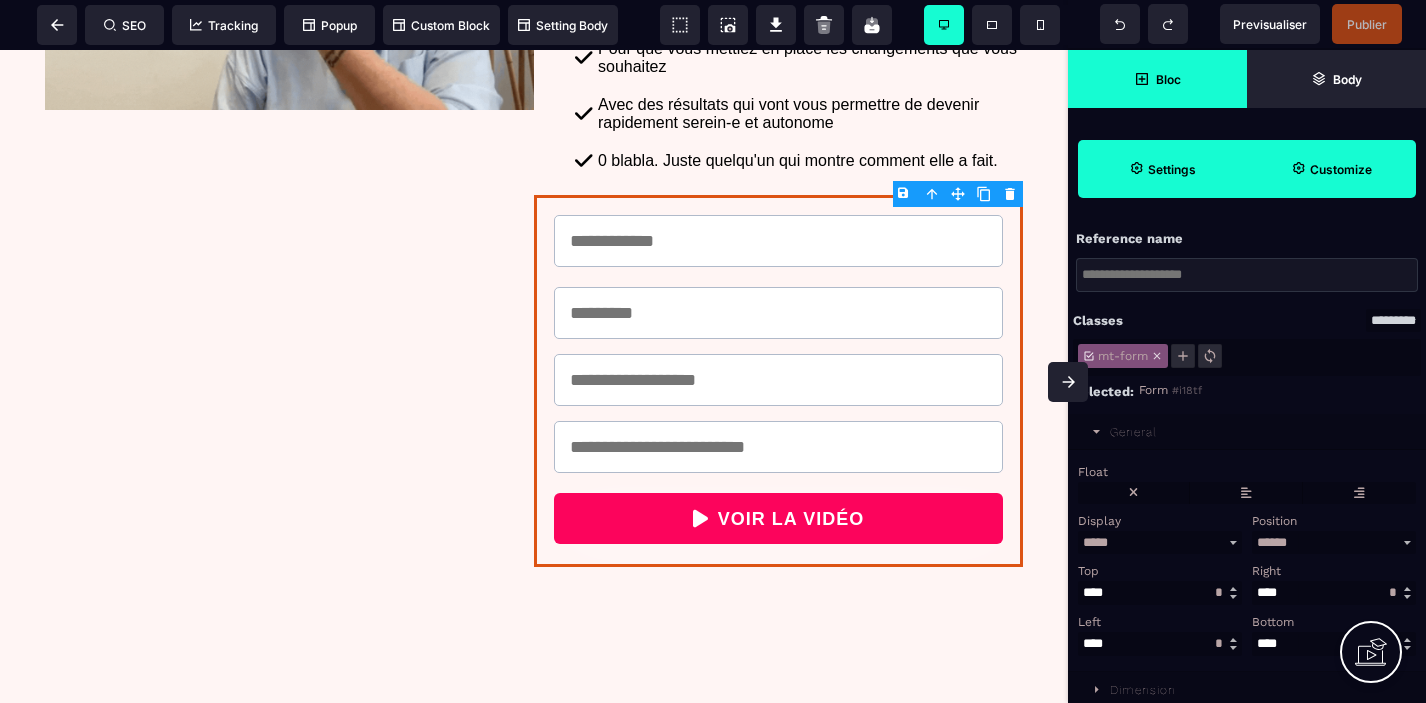 click on "Settings" at bounding box center [1162, 169] 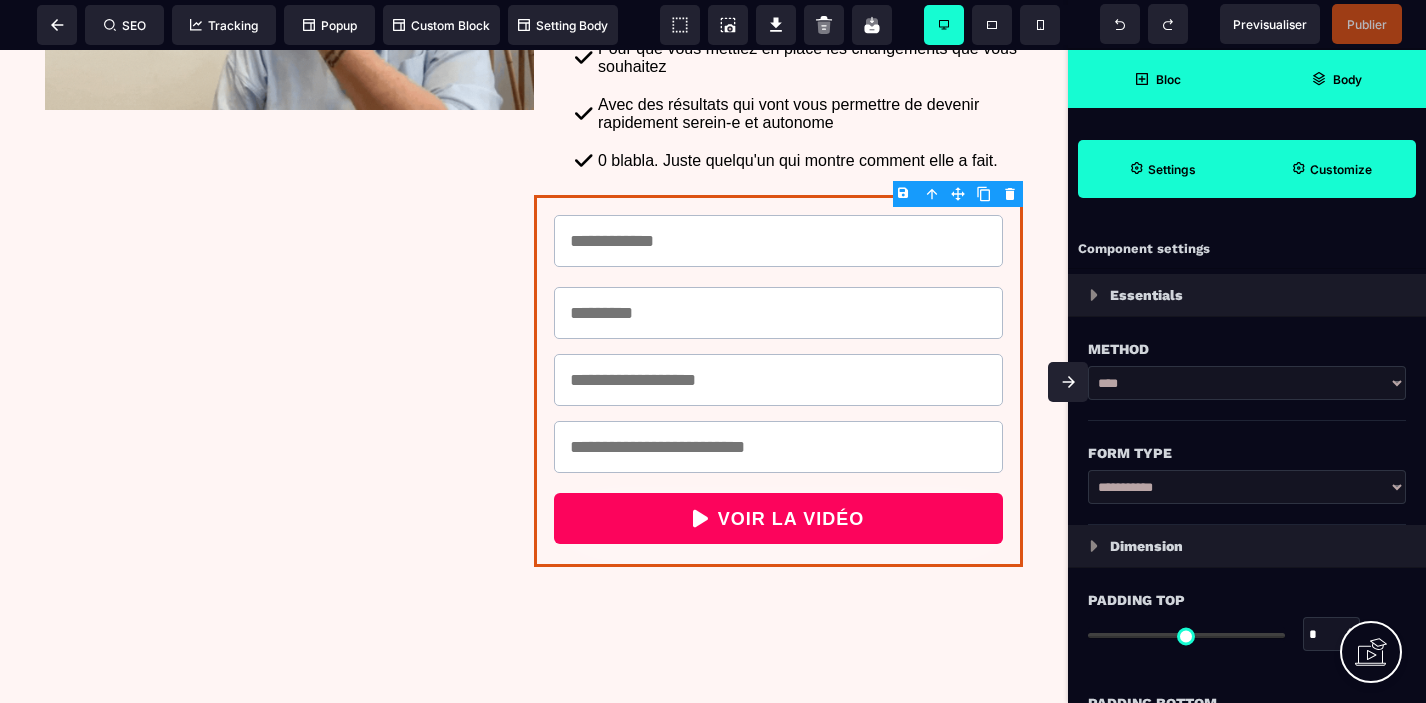 click on "Body" at bounding box center [1347, 79] 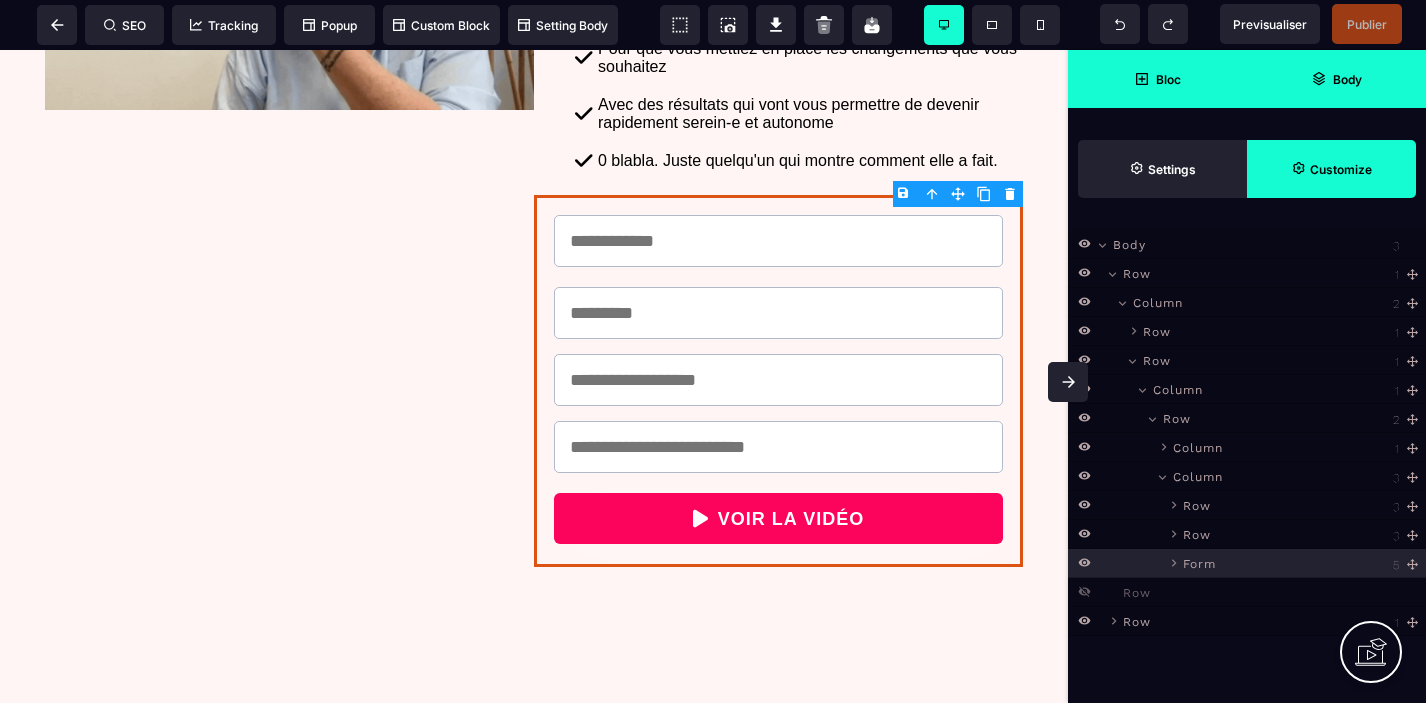click on "Bloc" at bounding box center (1157, 79) 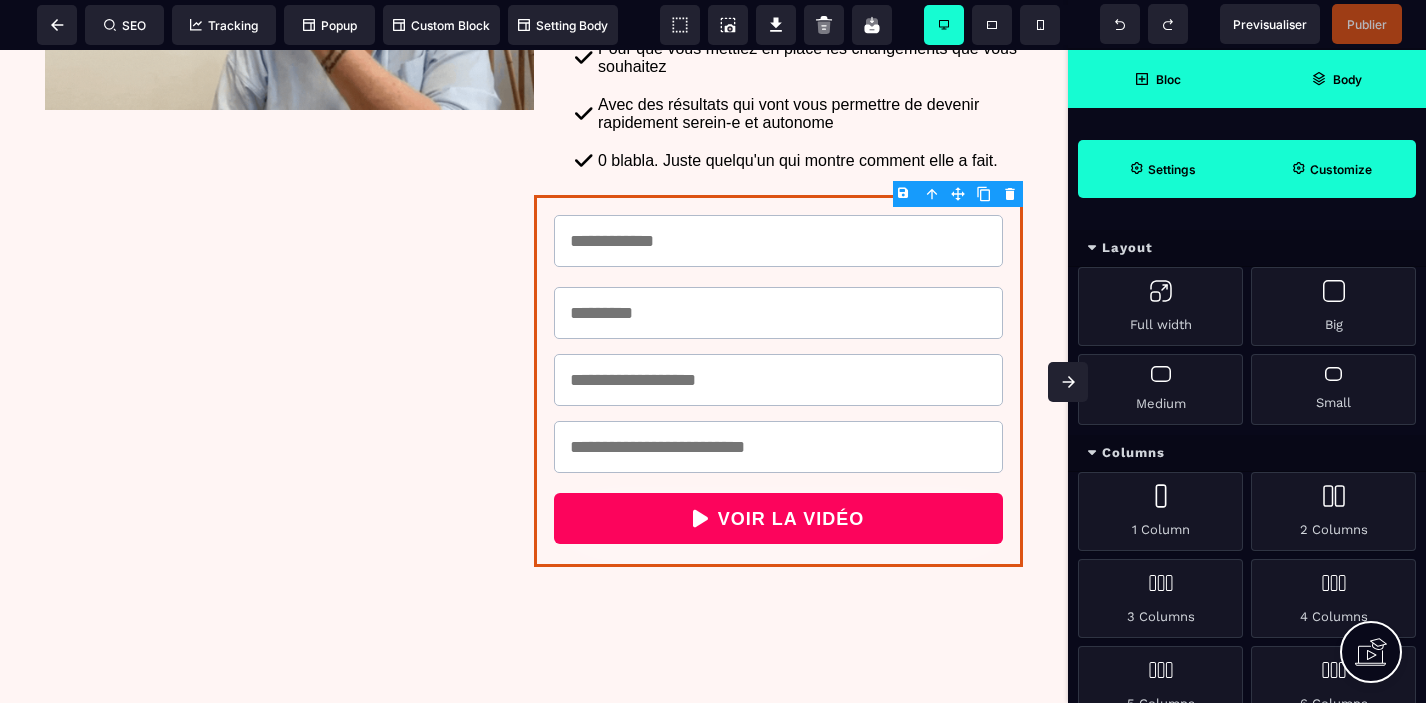 click on "Settings" at bounding box center [1172, 169] 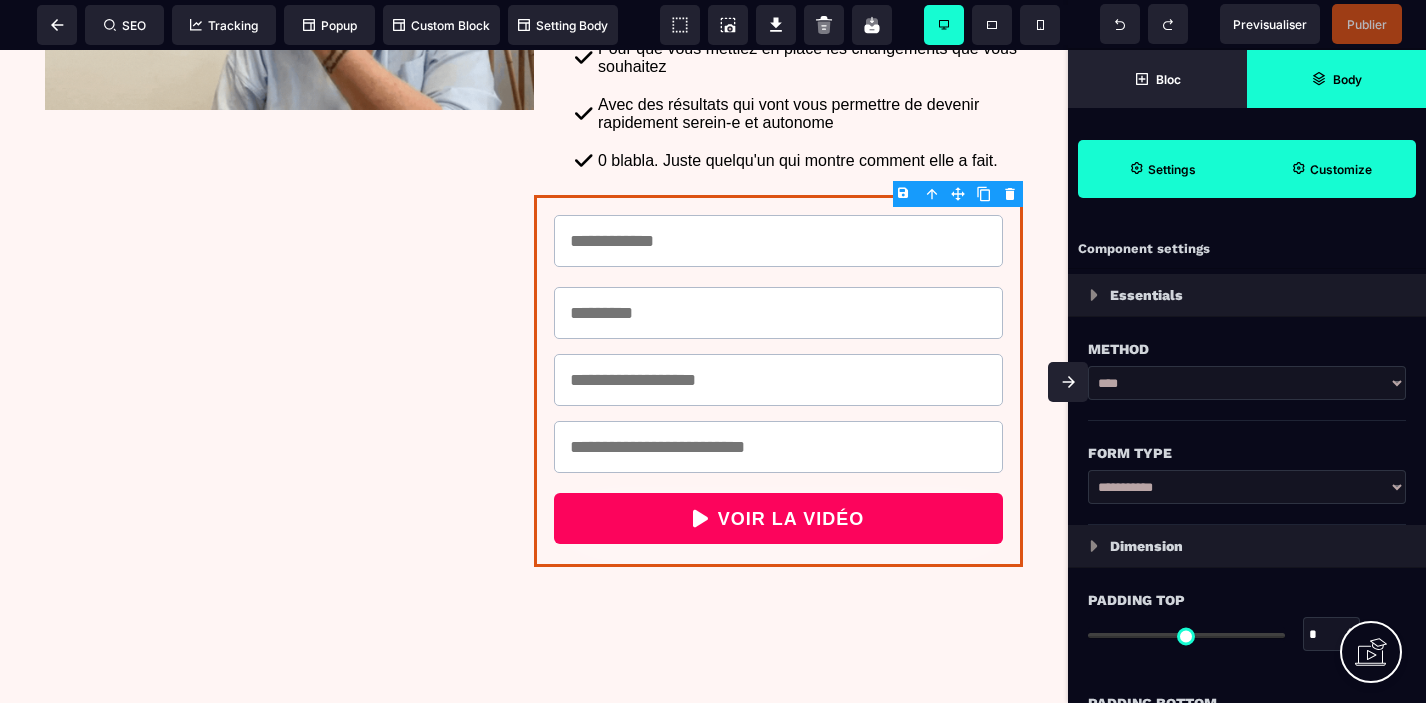 click on "**********" at bounding box center (1247, 487) 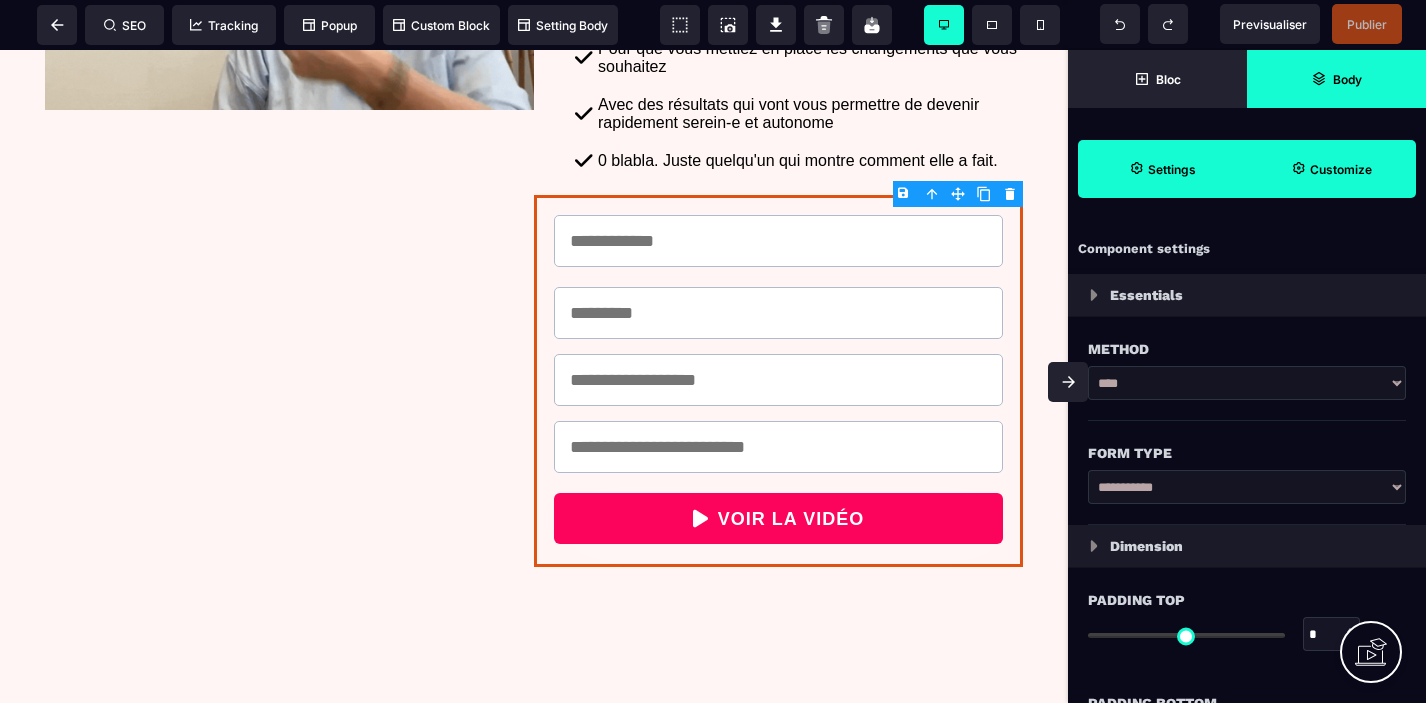 click on "Form Type" at bounding box center [1247, 443] 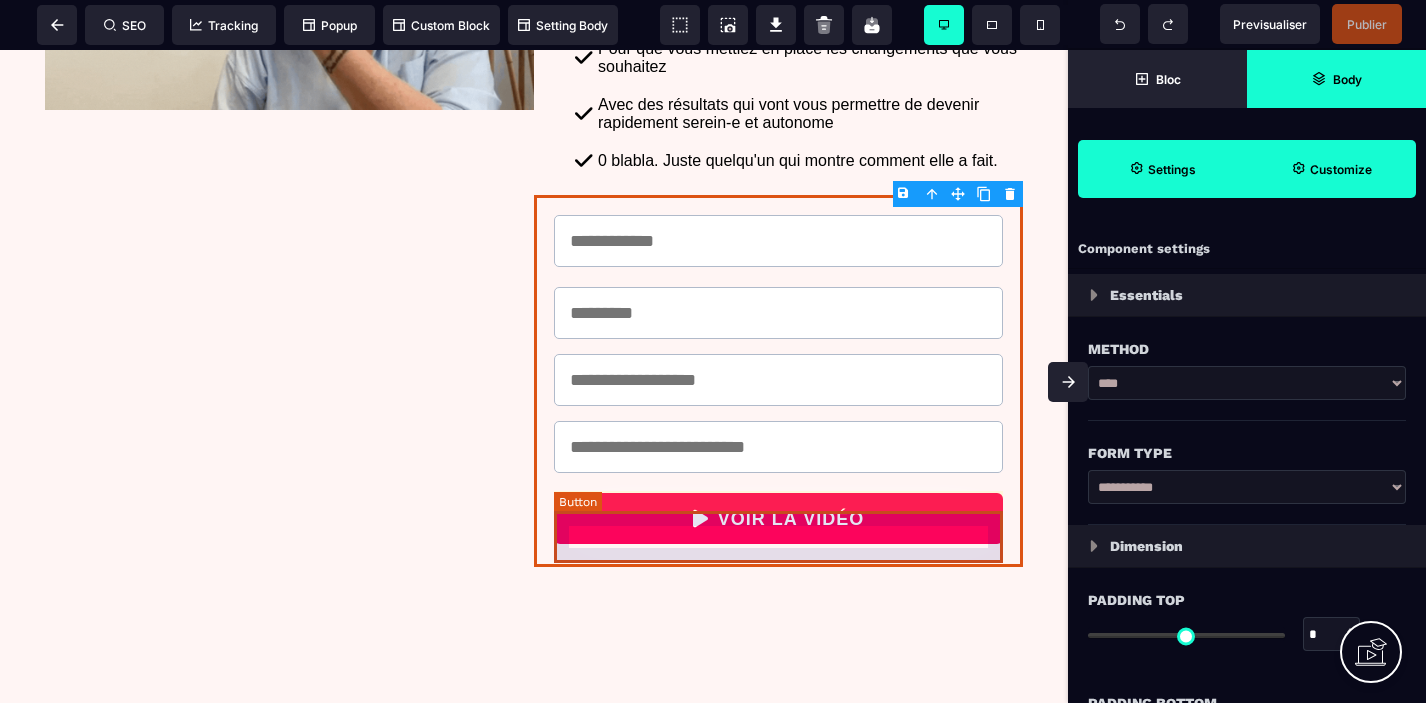 click on "VOIR LA VIDÉO" at bounding box center [778, 518] 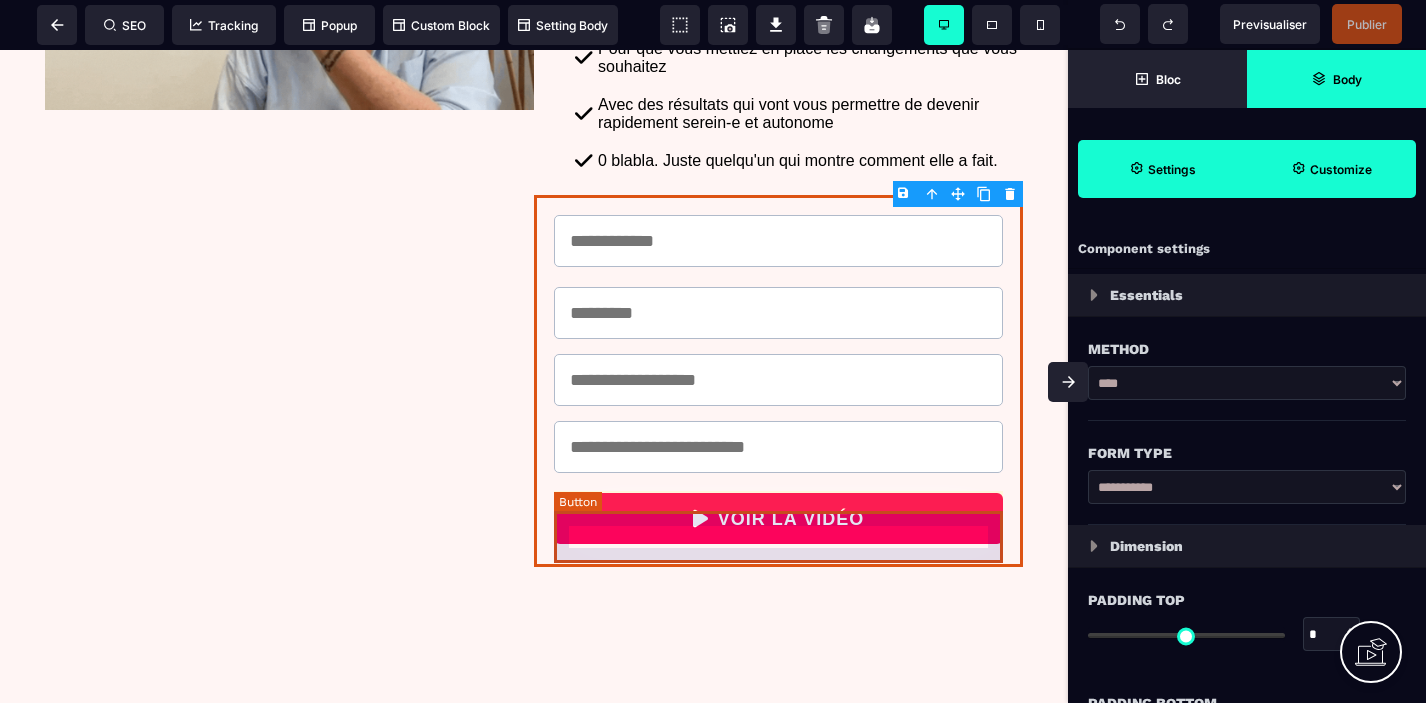 select on "***" 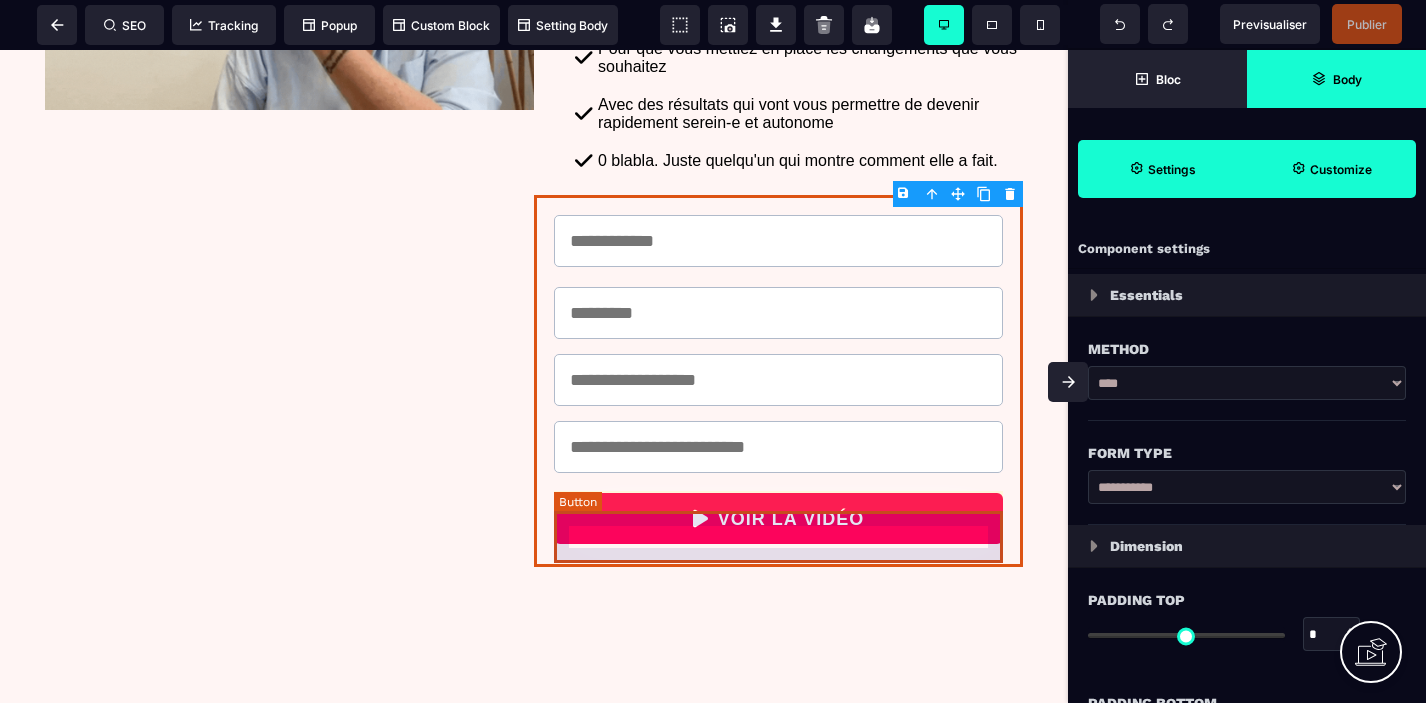 select on "*" 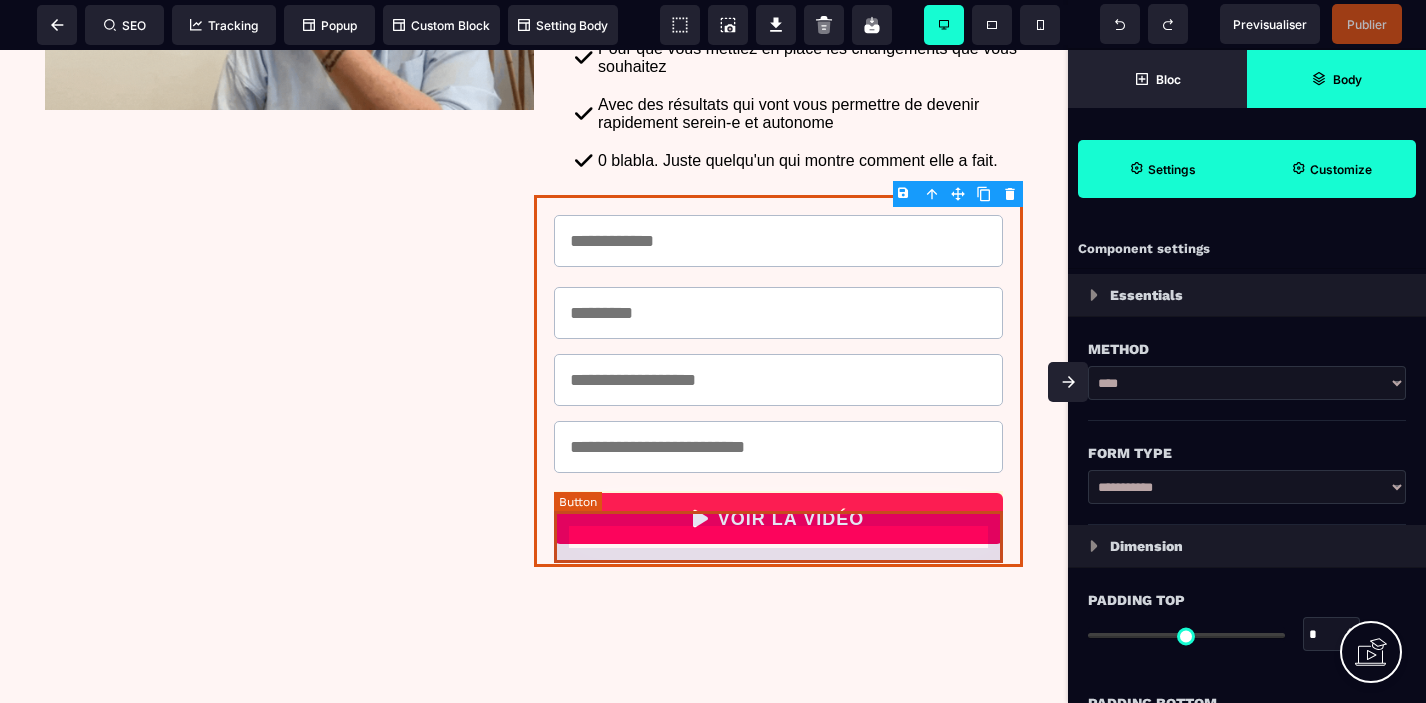 select on "**" 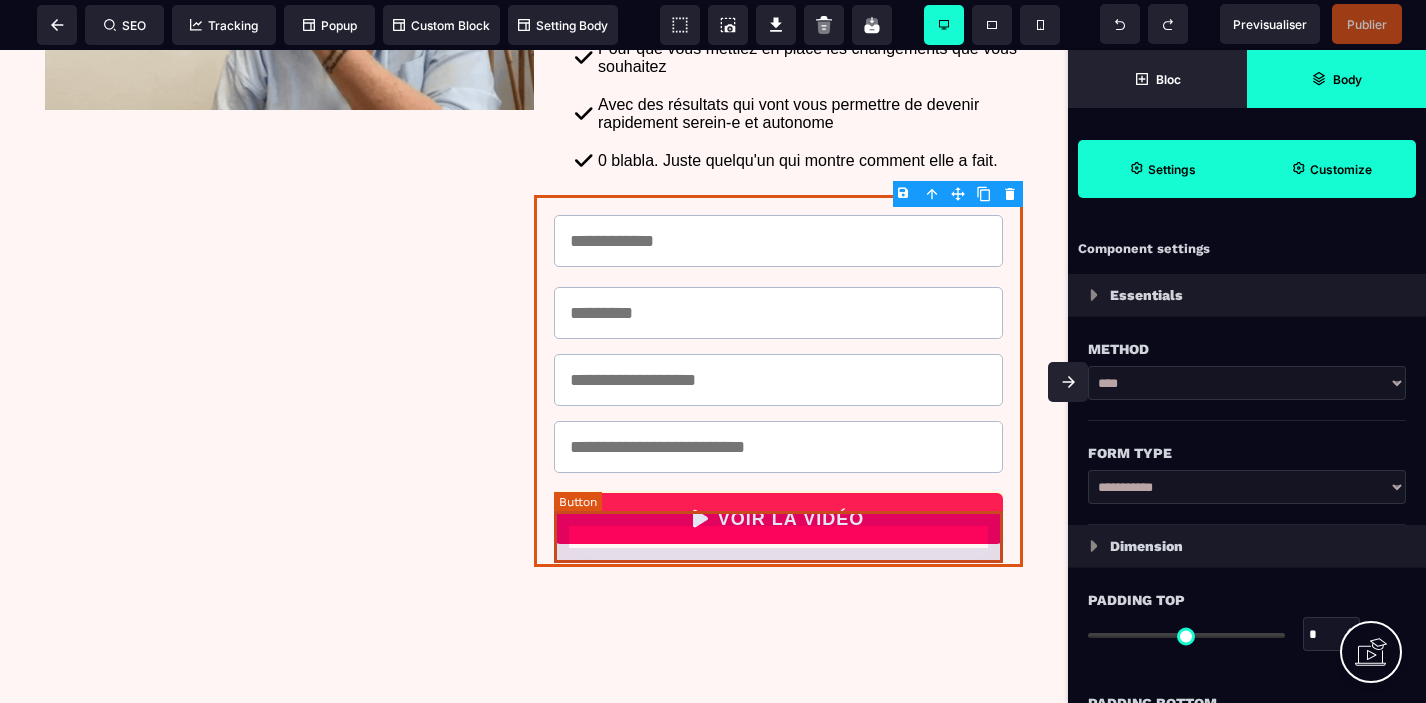 select on "**" 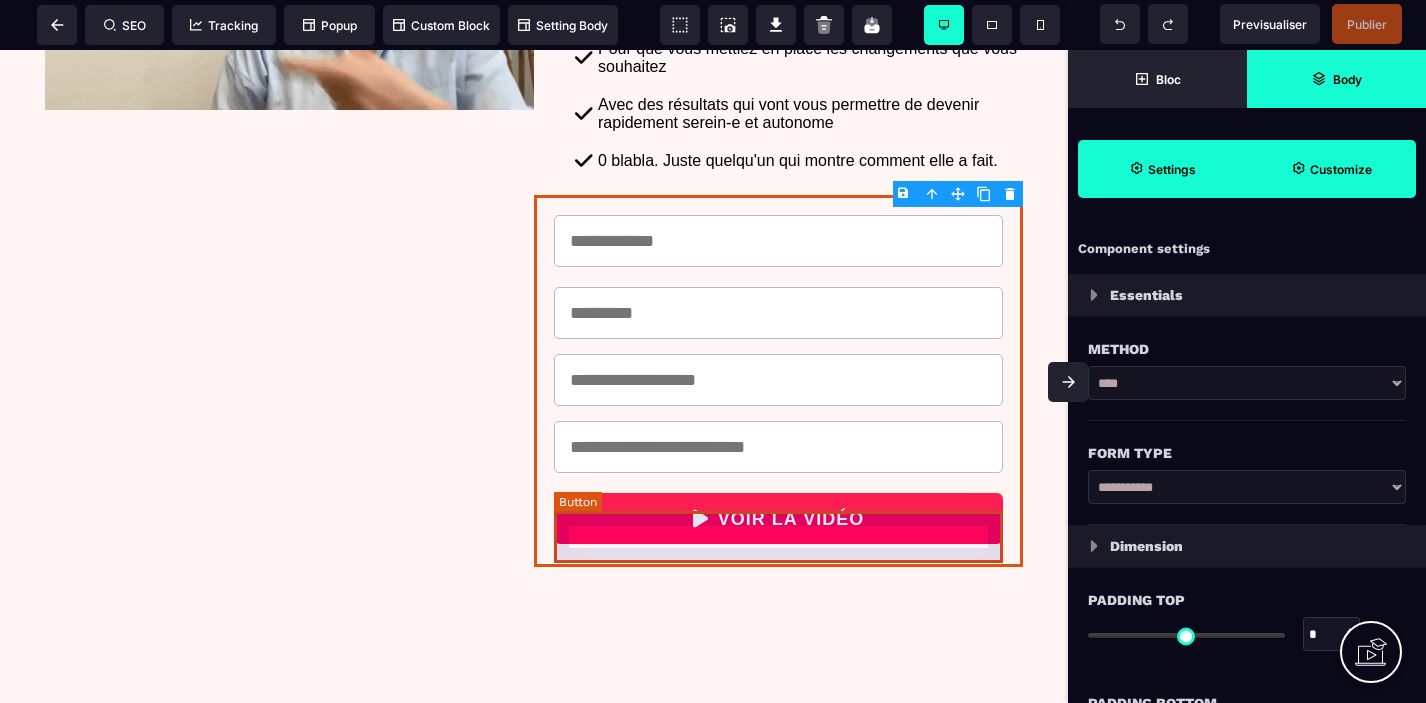 select on "**" 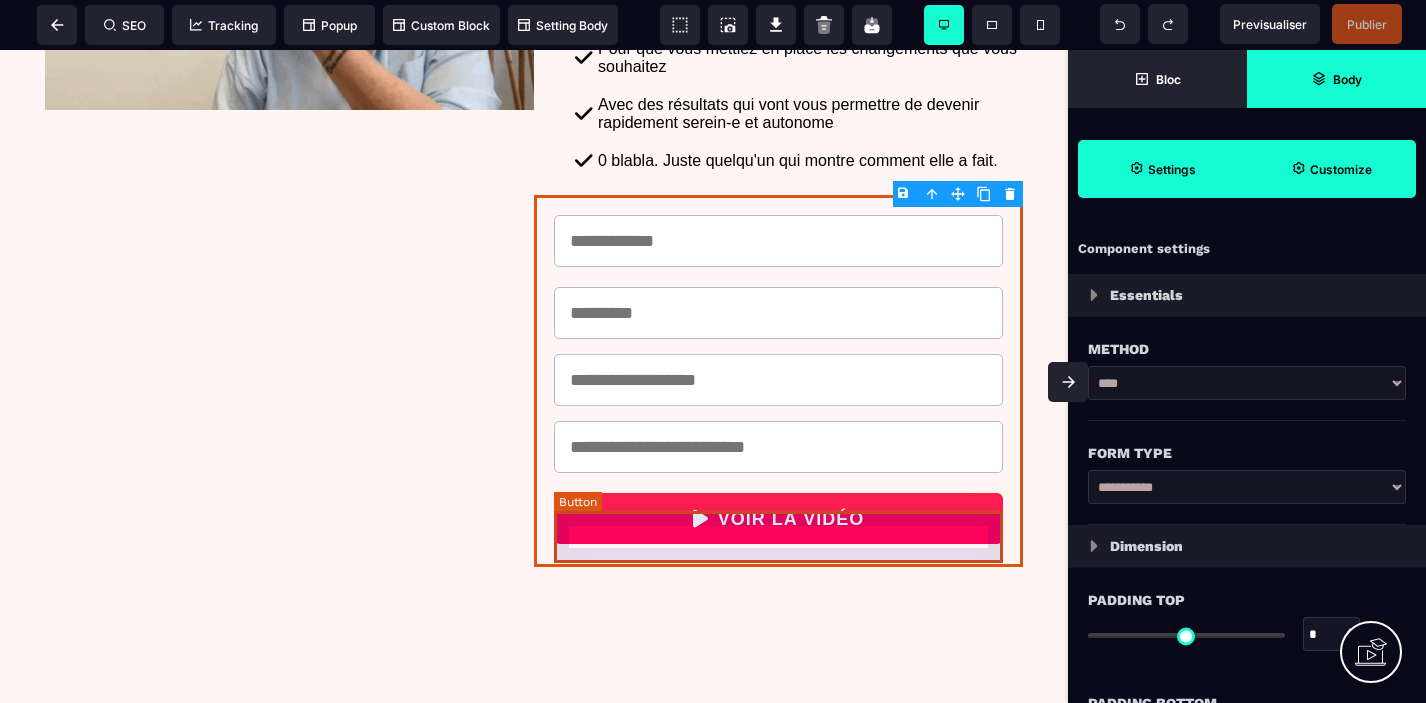 select on "**" 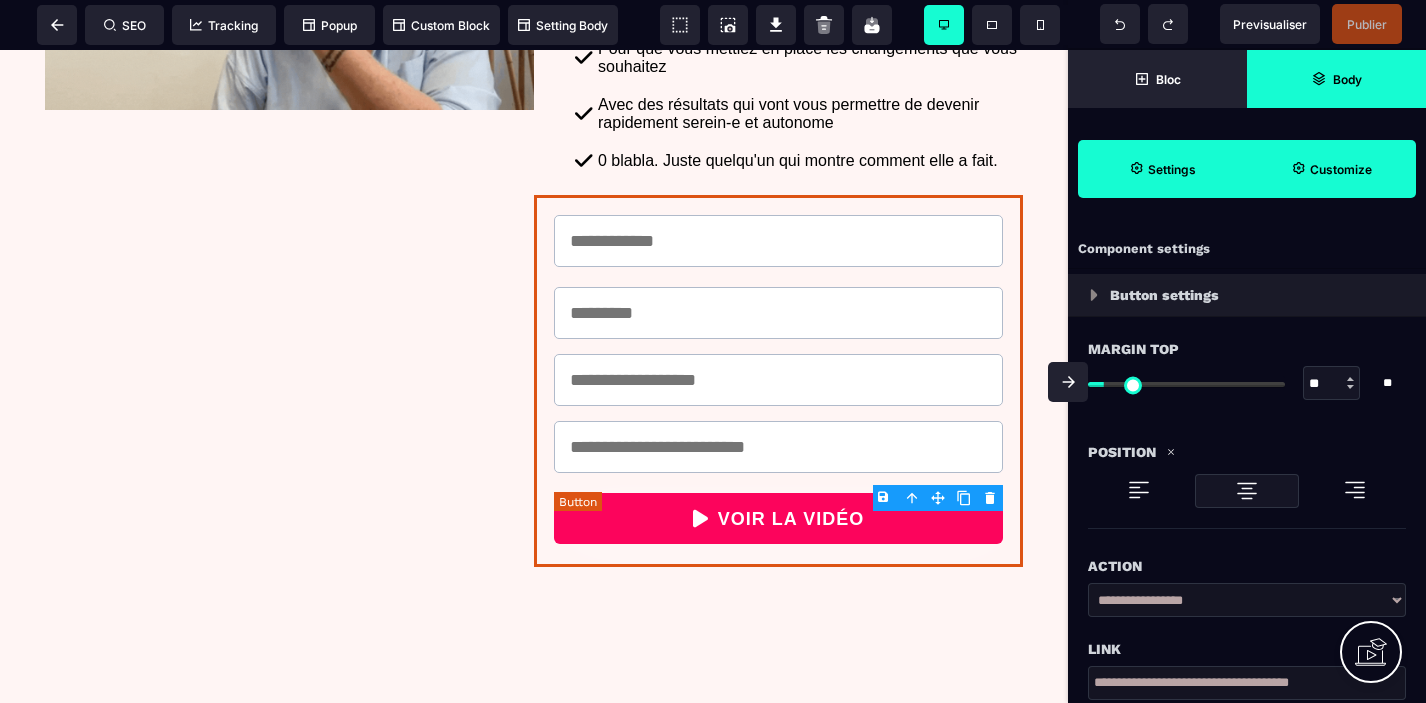 type on "**" 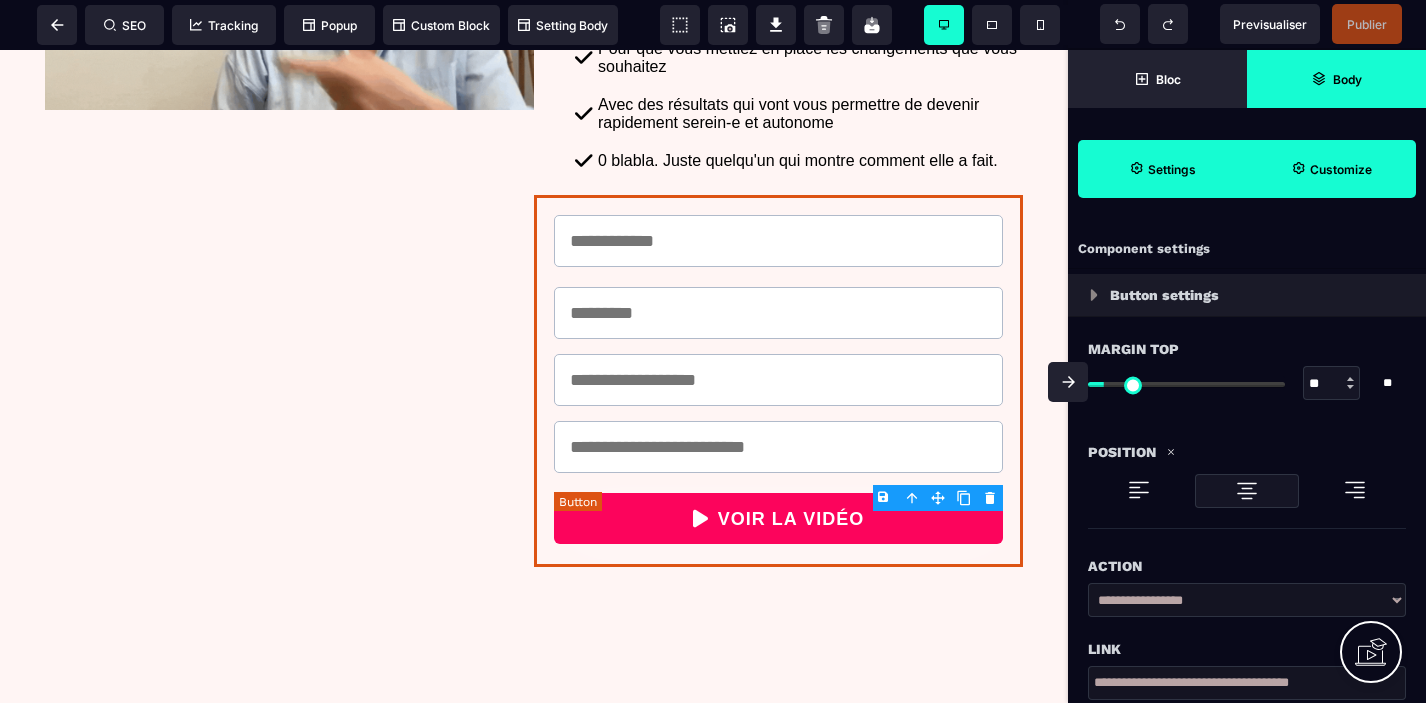 type on "**" 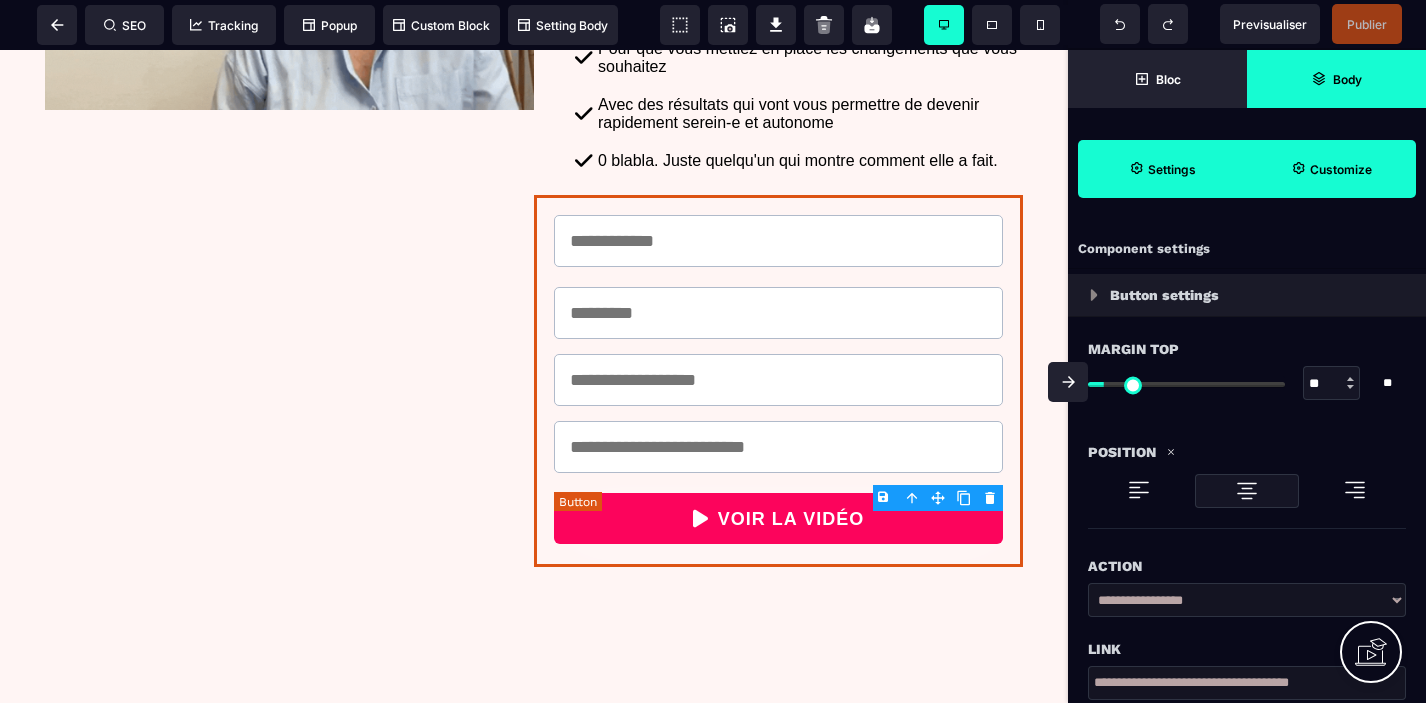 type on "**" 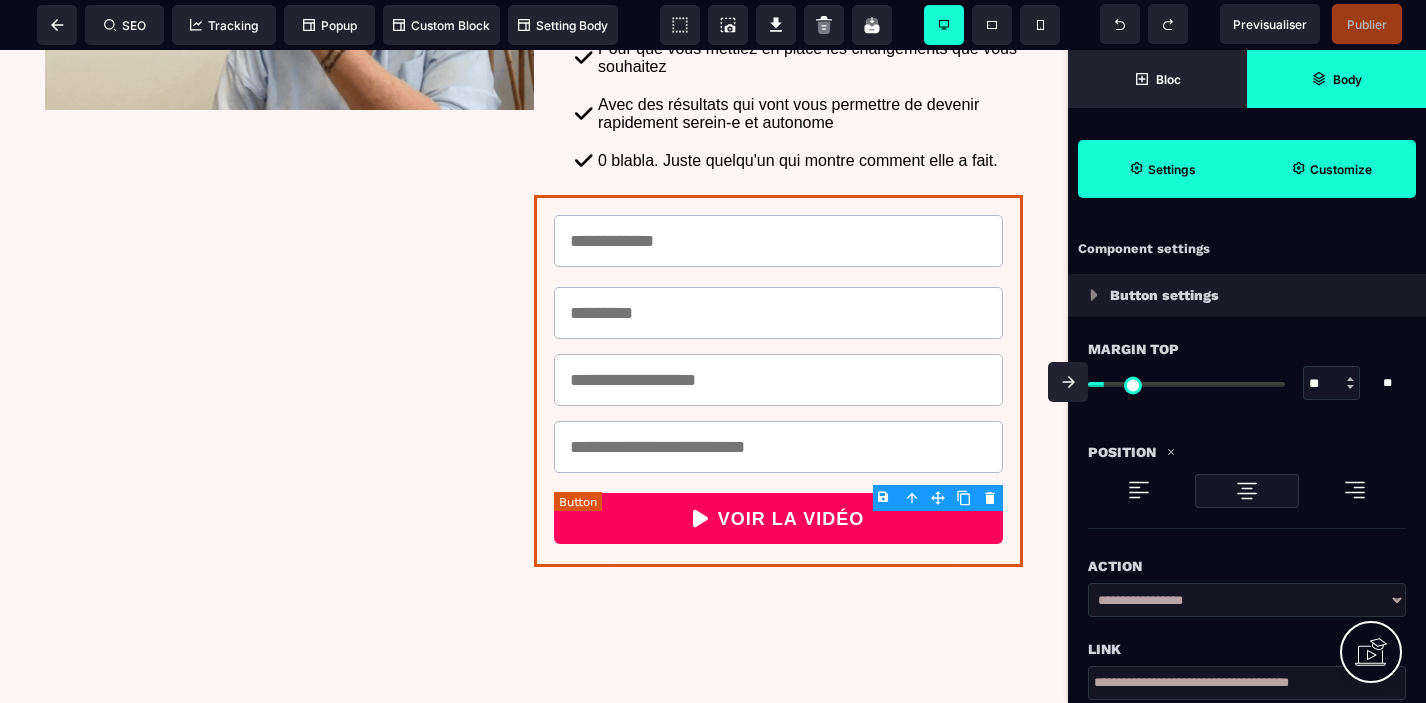 type on "***" 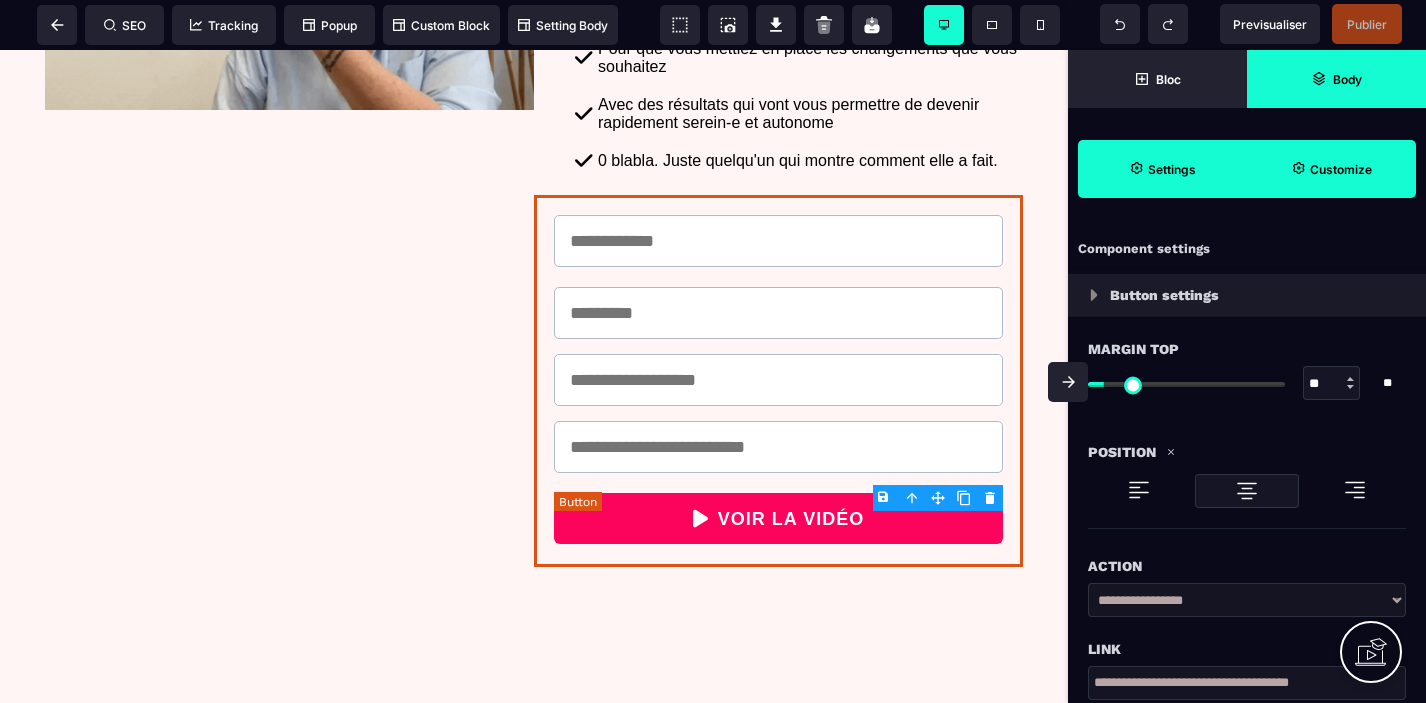 type on "***" 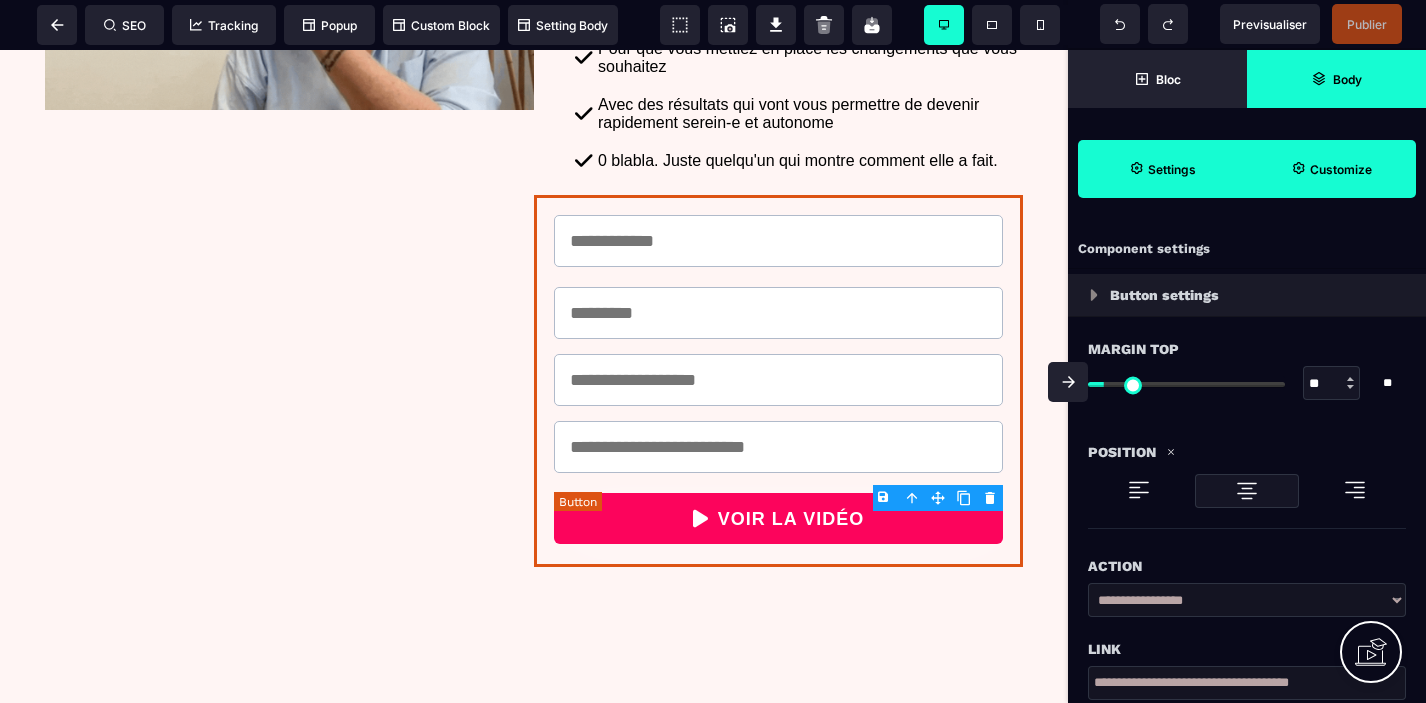 type on "****" 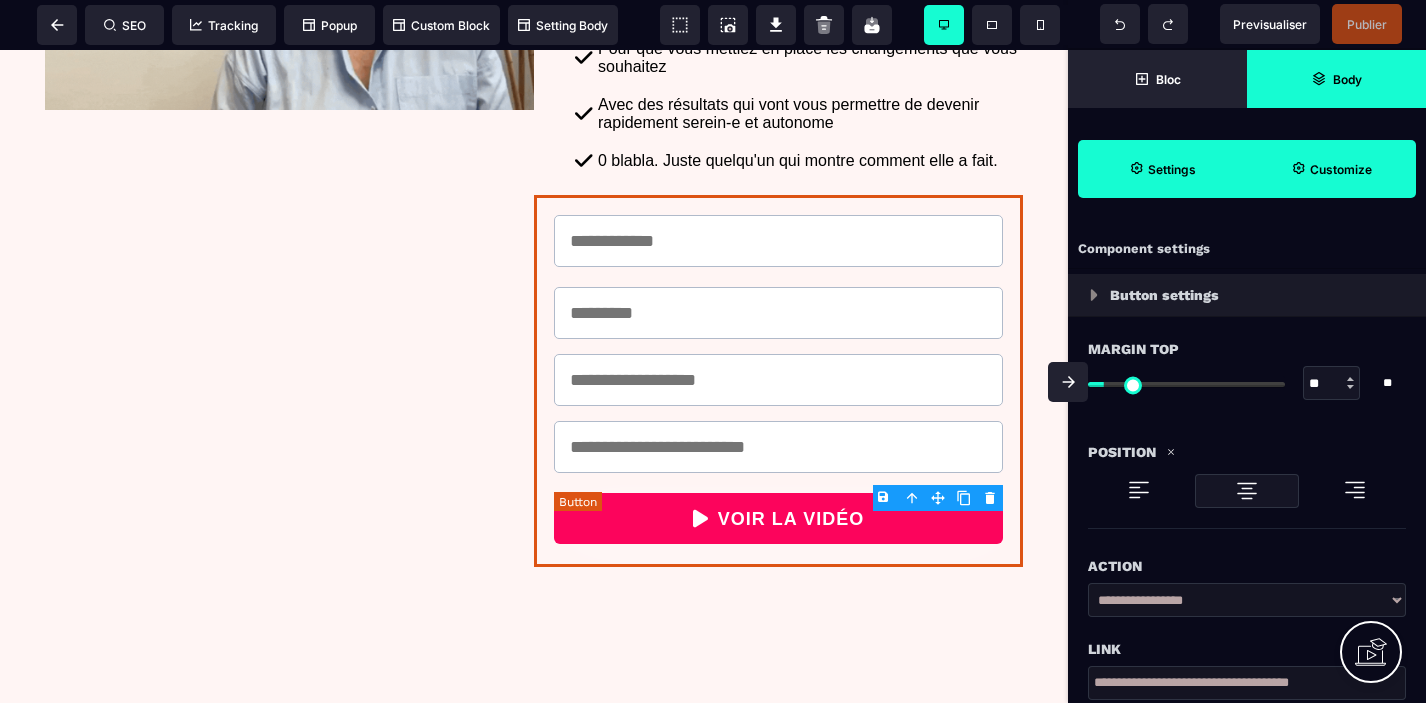 select on "**" 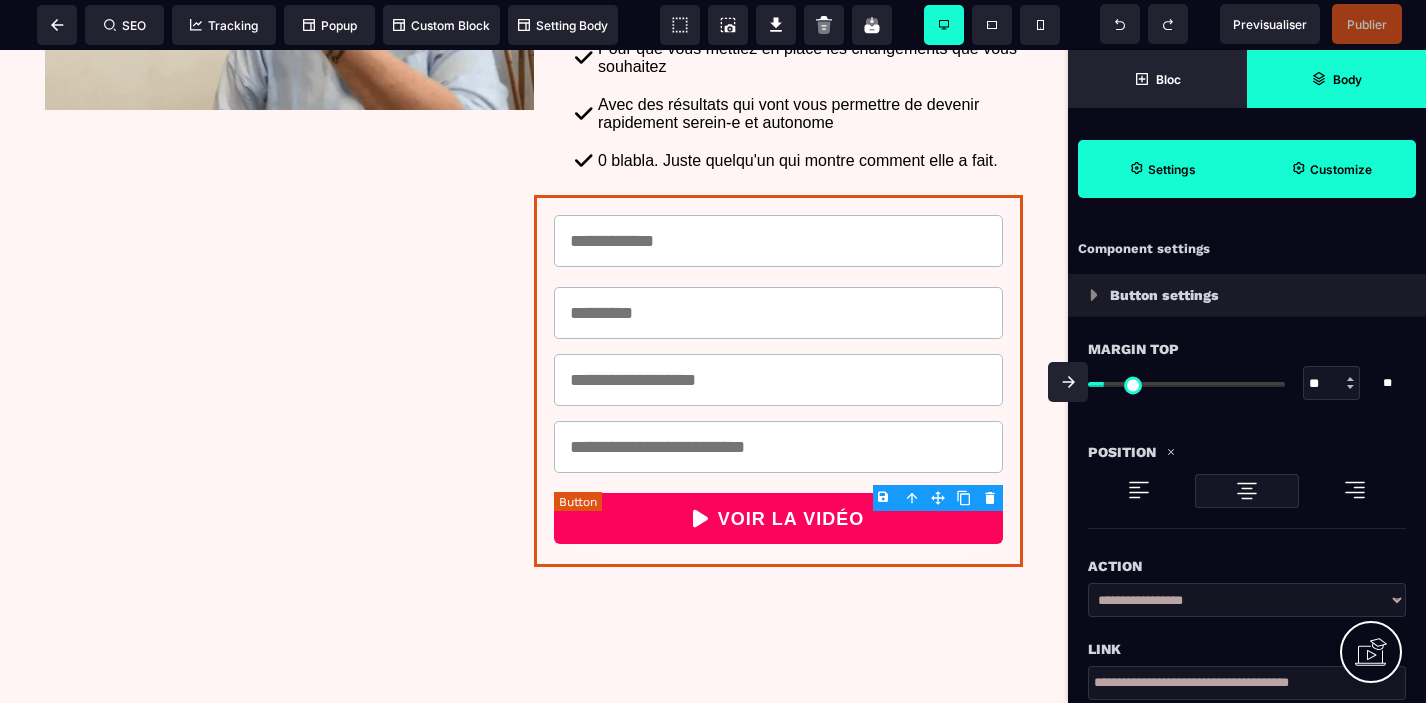 type on "*" 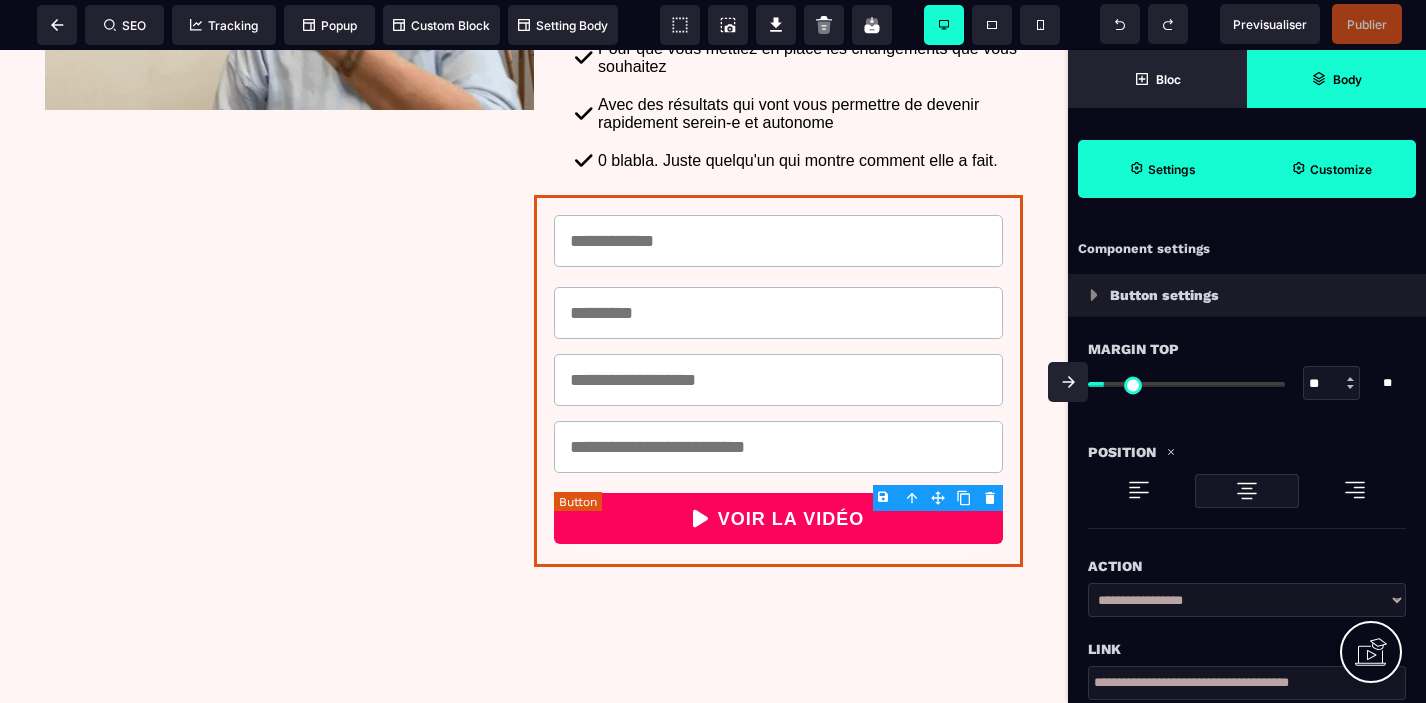 type on "**" 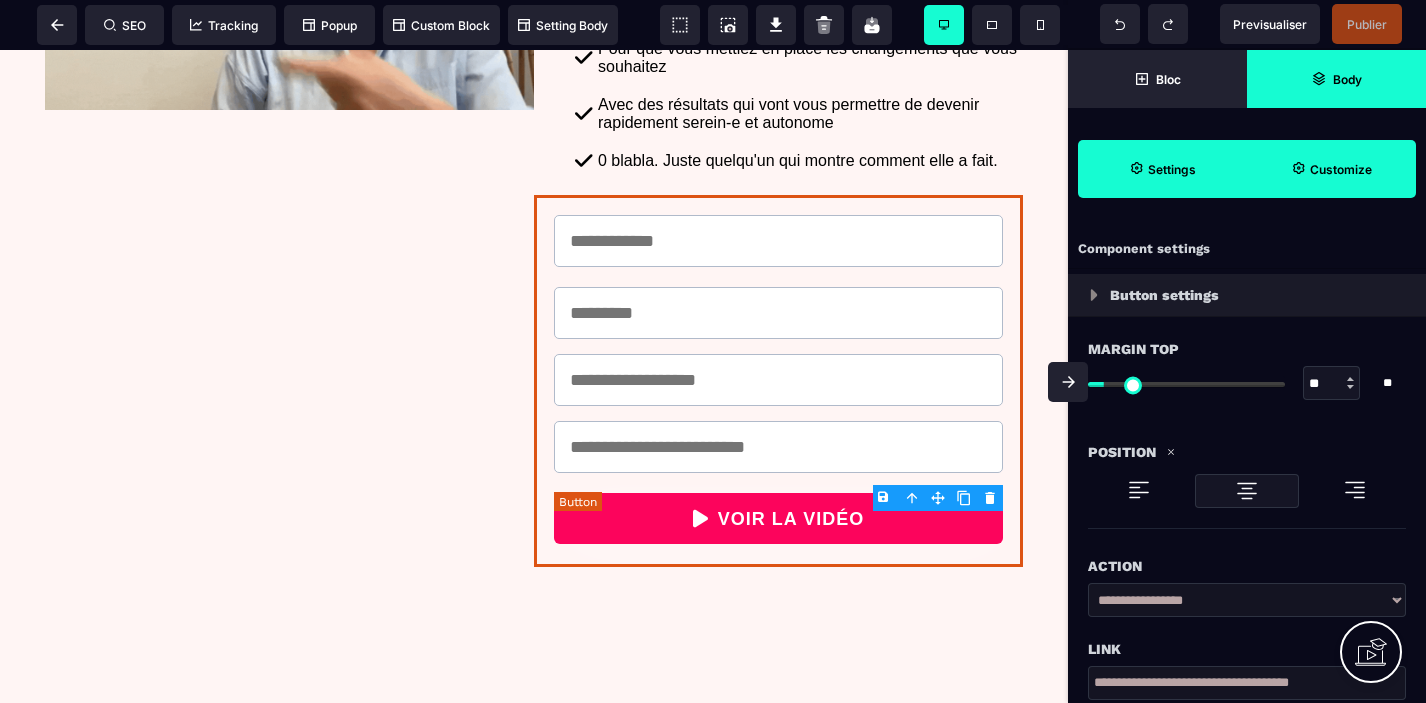 type on "**" 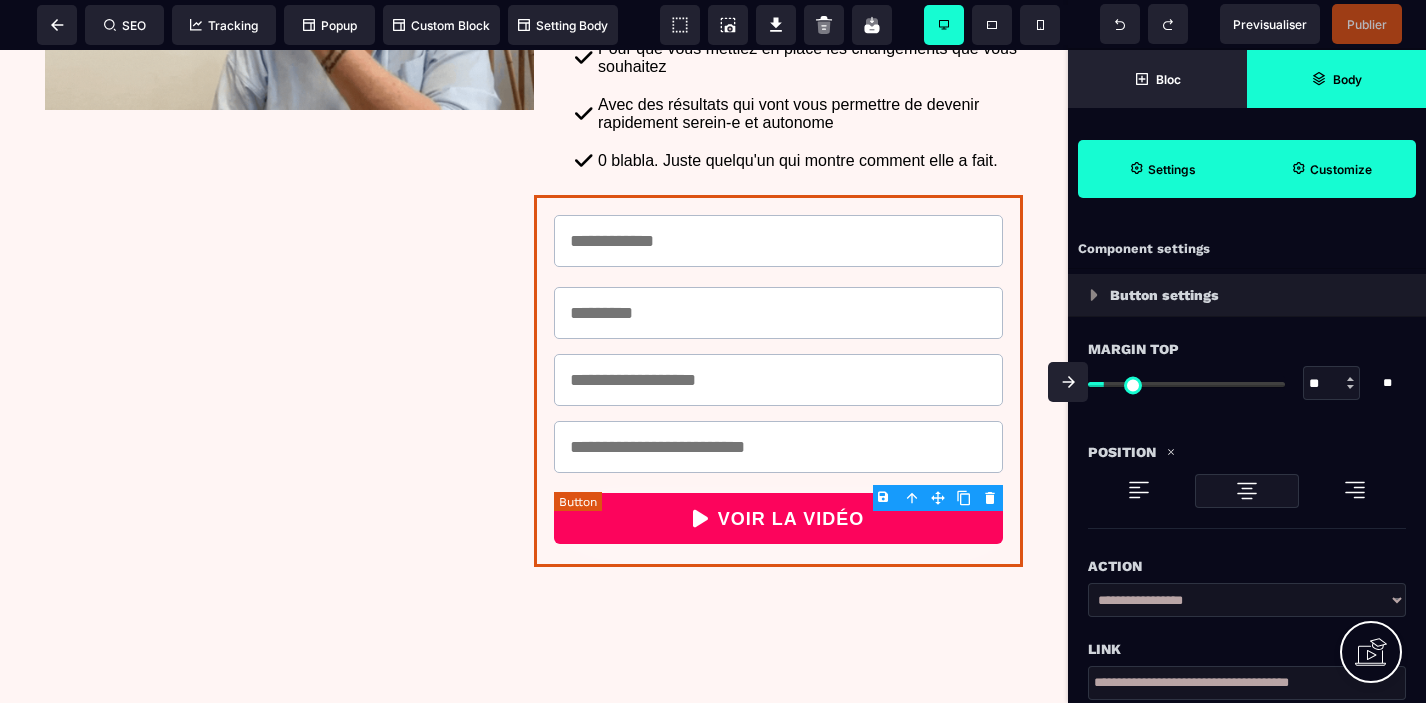 type on "**" 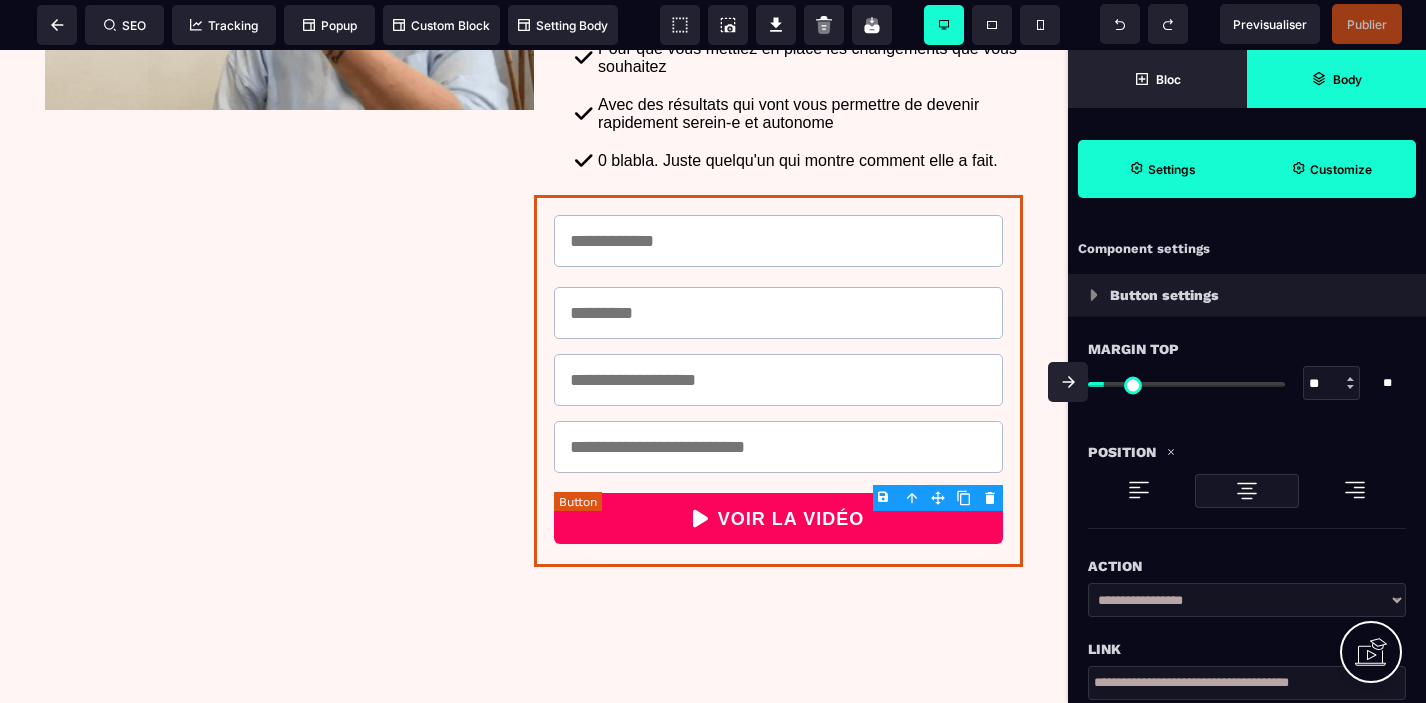 type on "**" 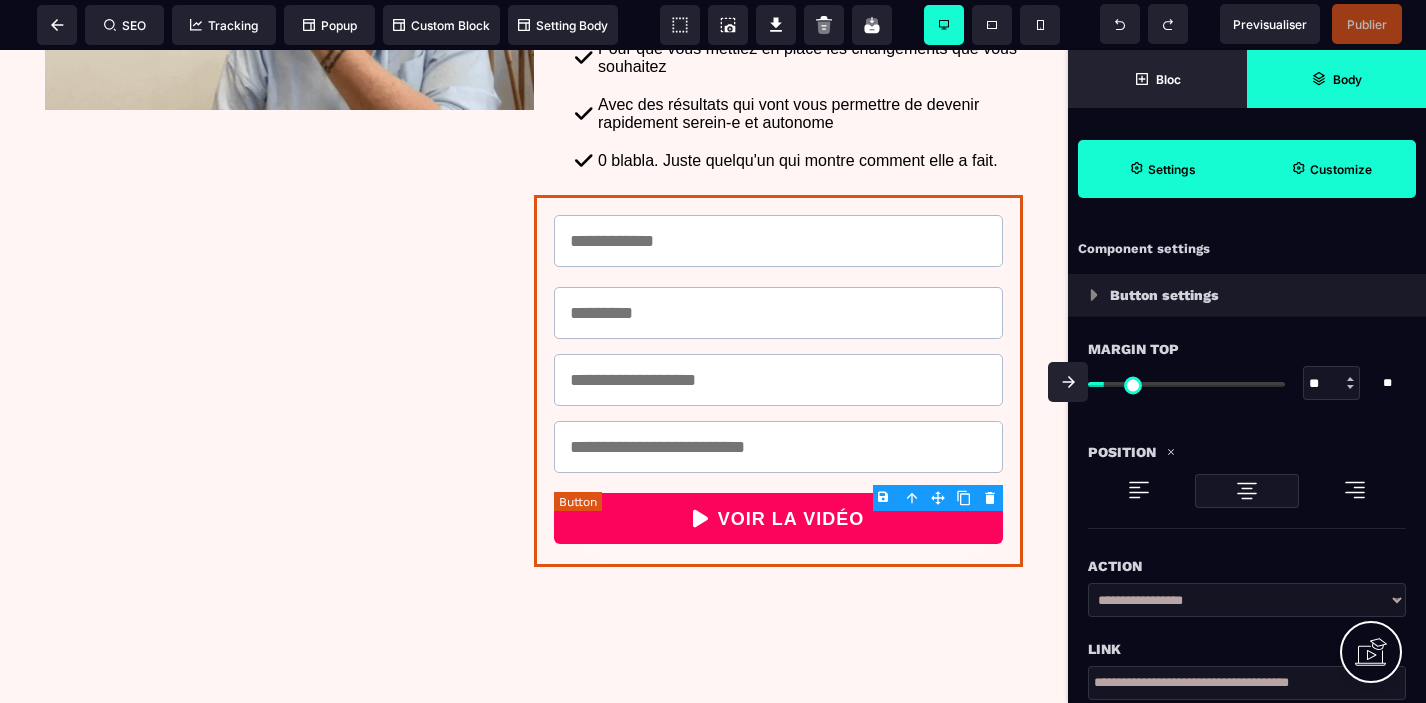 type on "**" 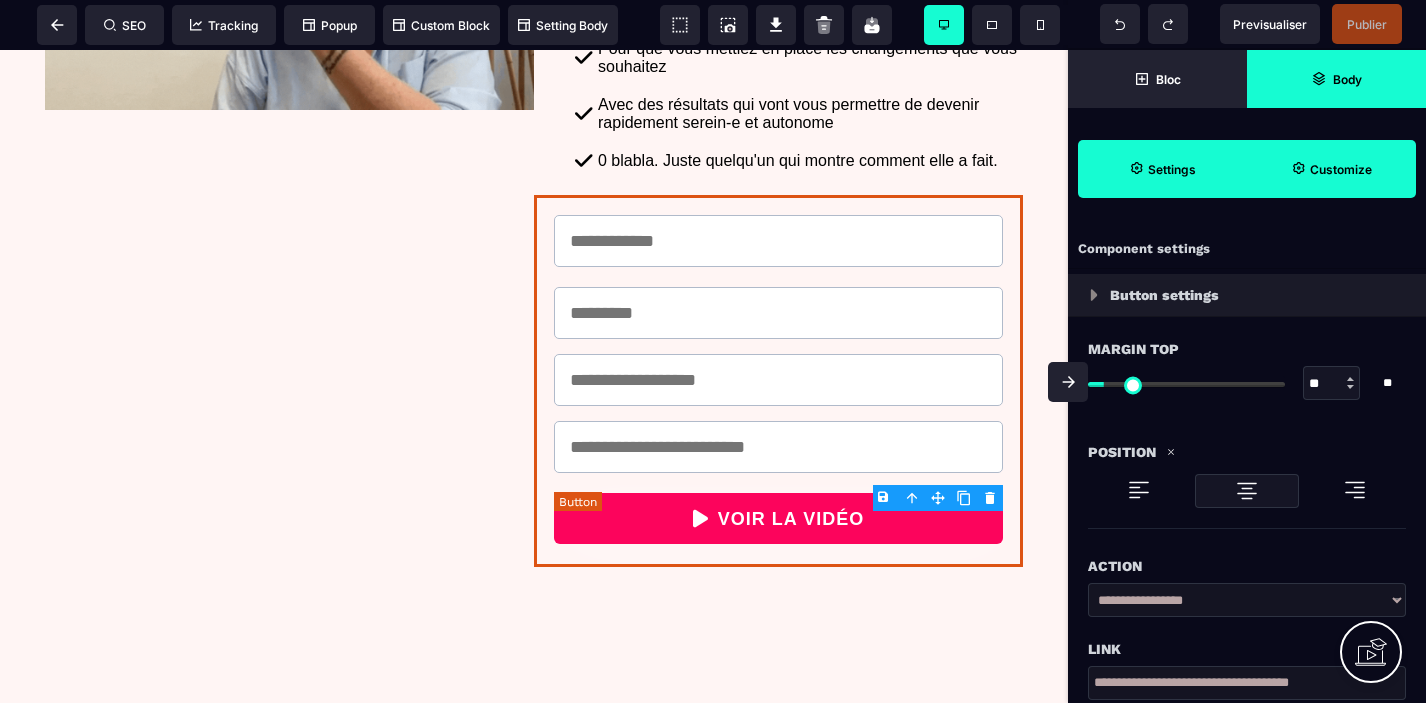 type on "**" 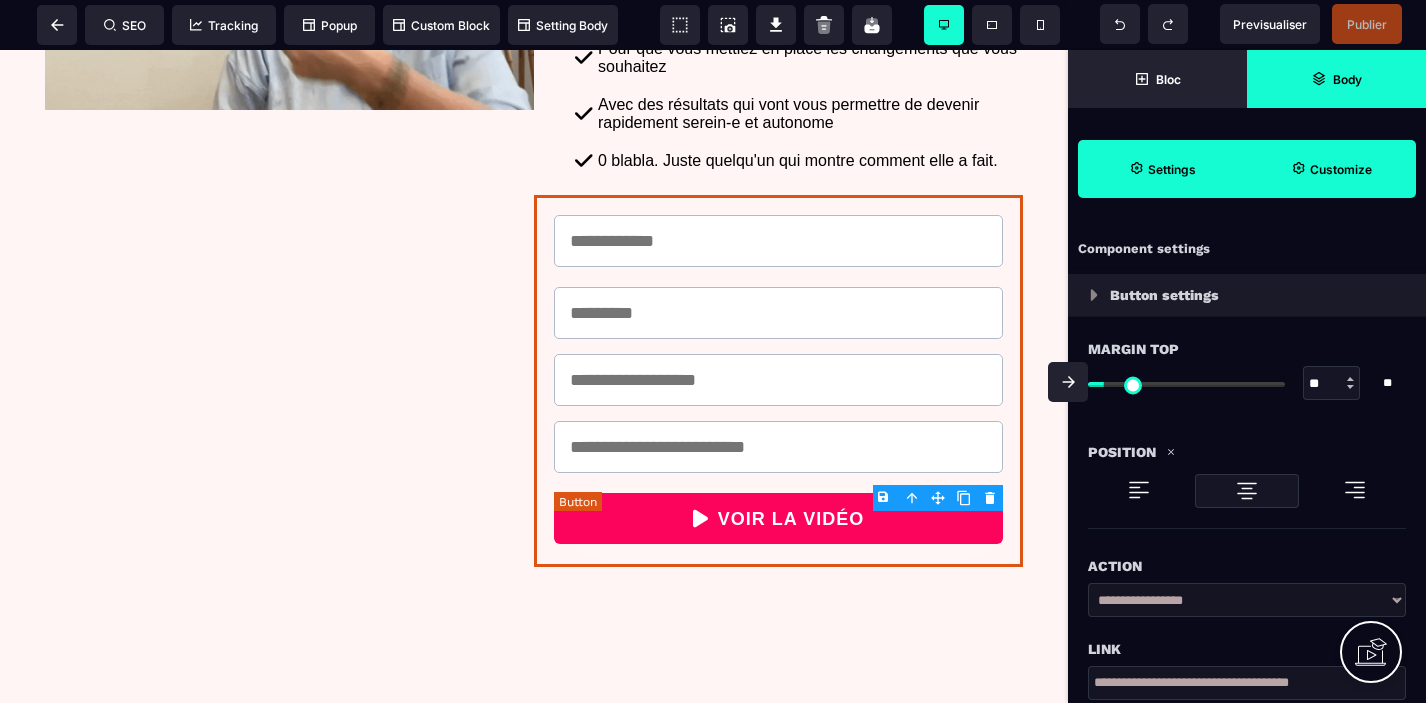 type on "**" 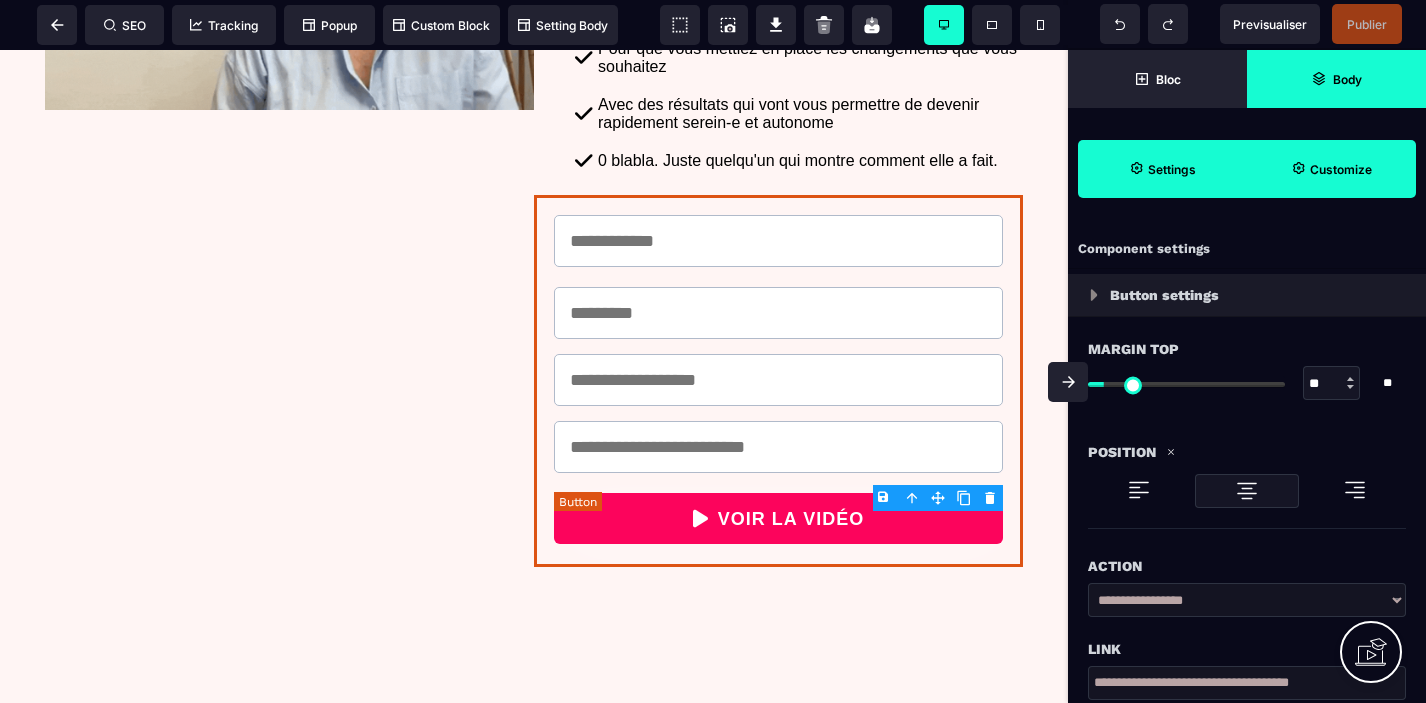 type on "**" 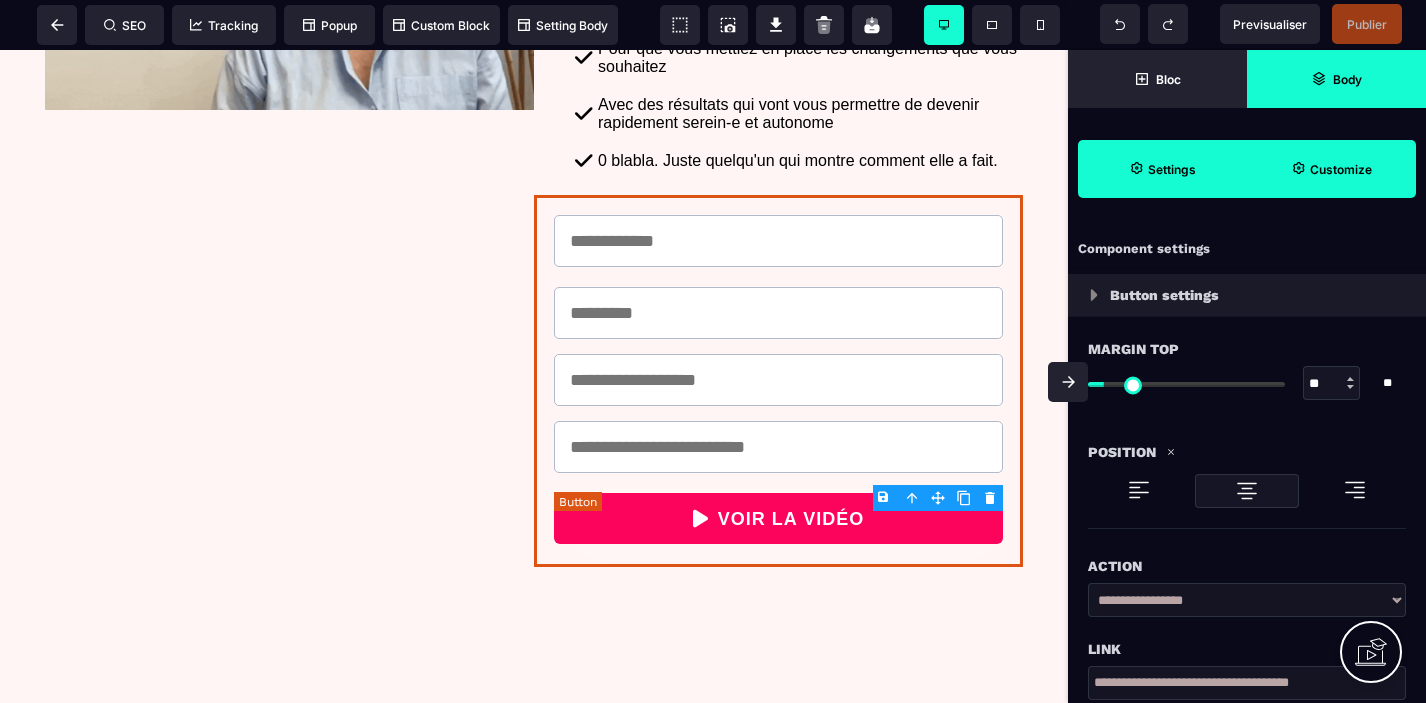 type on "*" 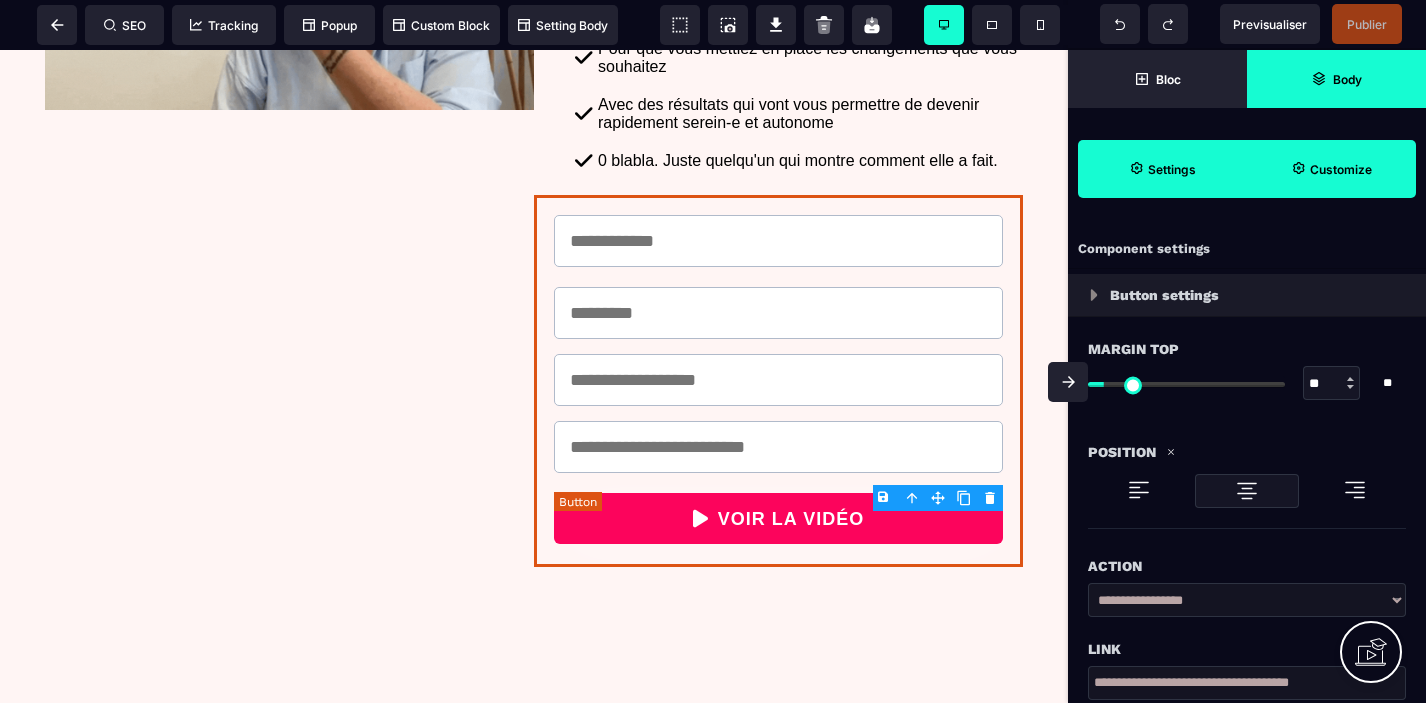 type on "***" 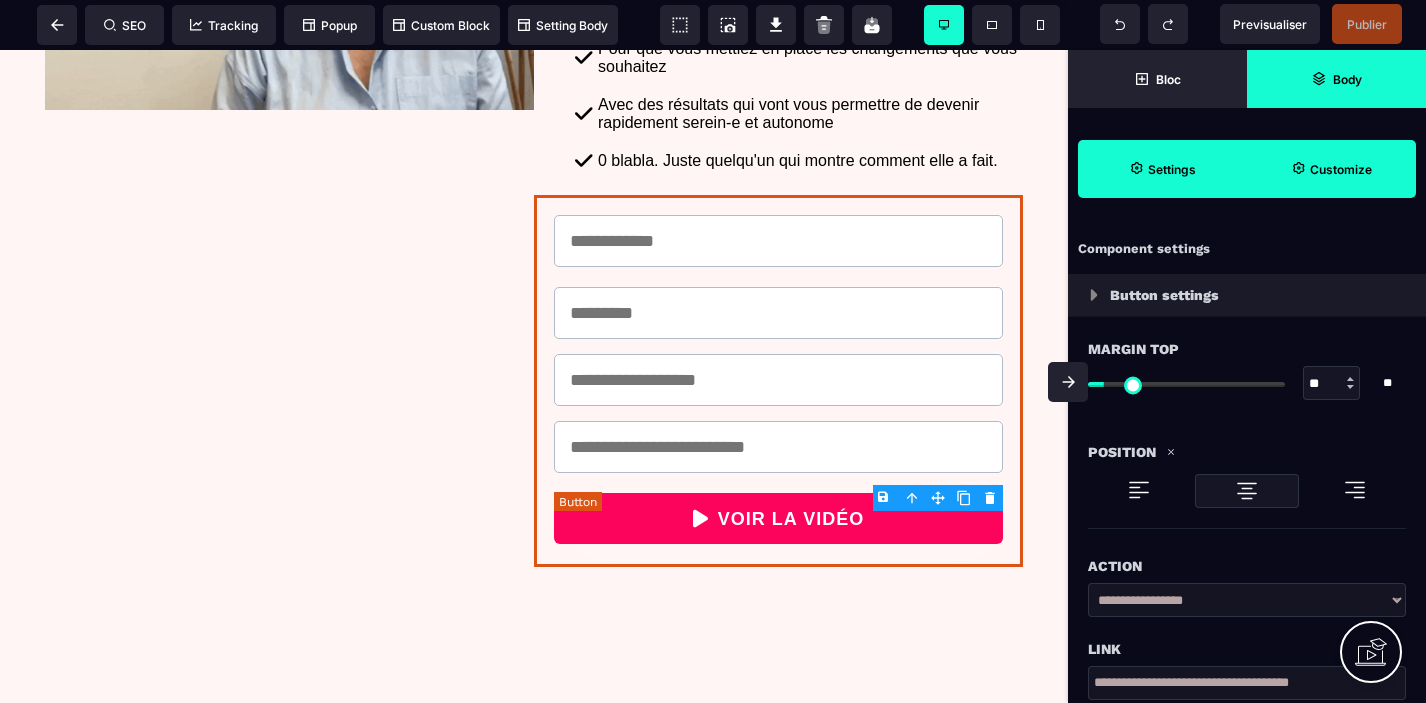 type on "***" 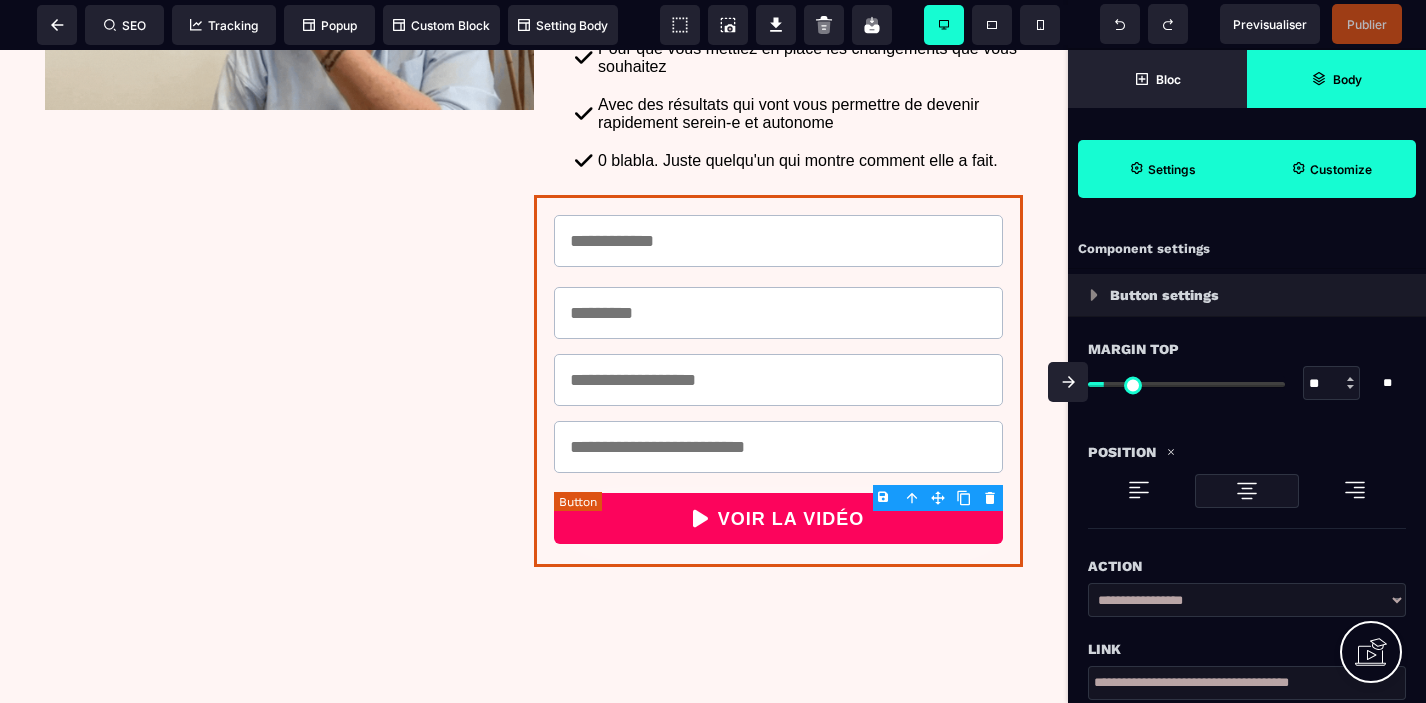 select 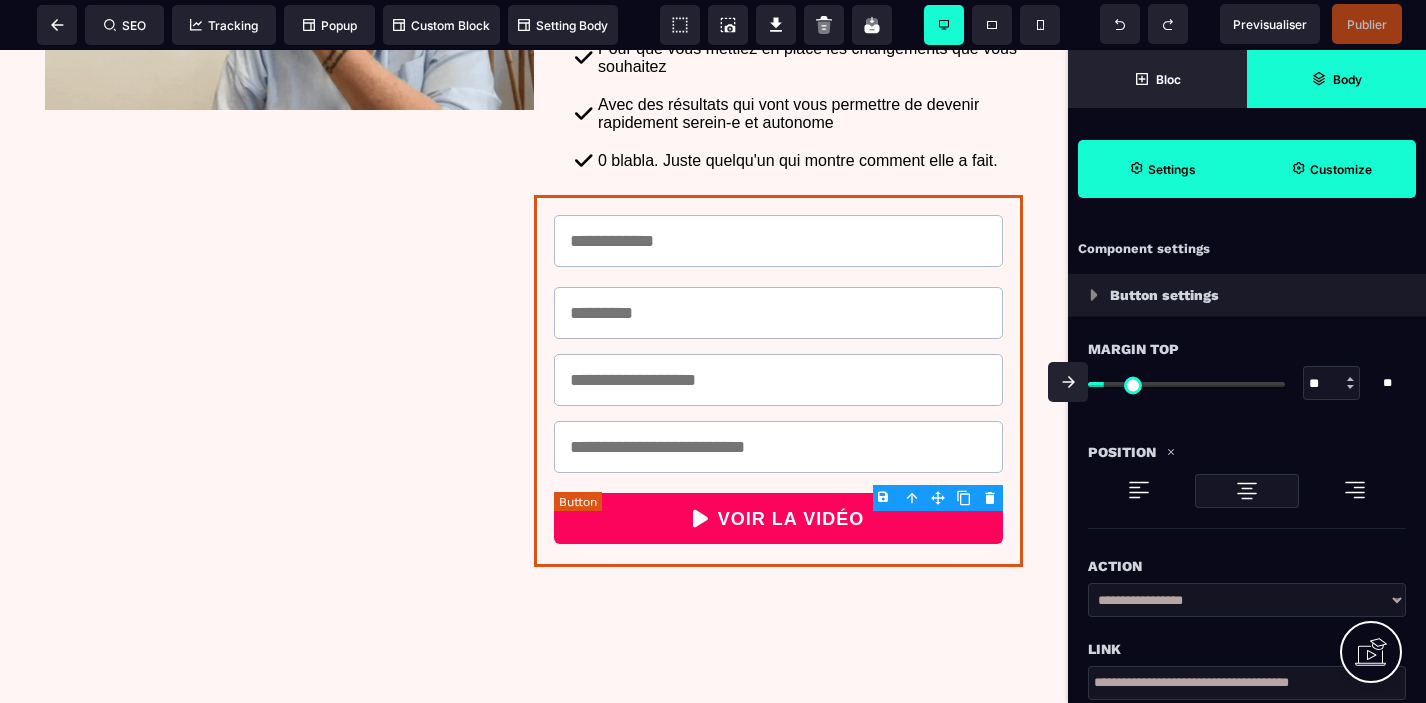 type on "*" 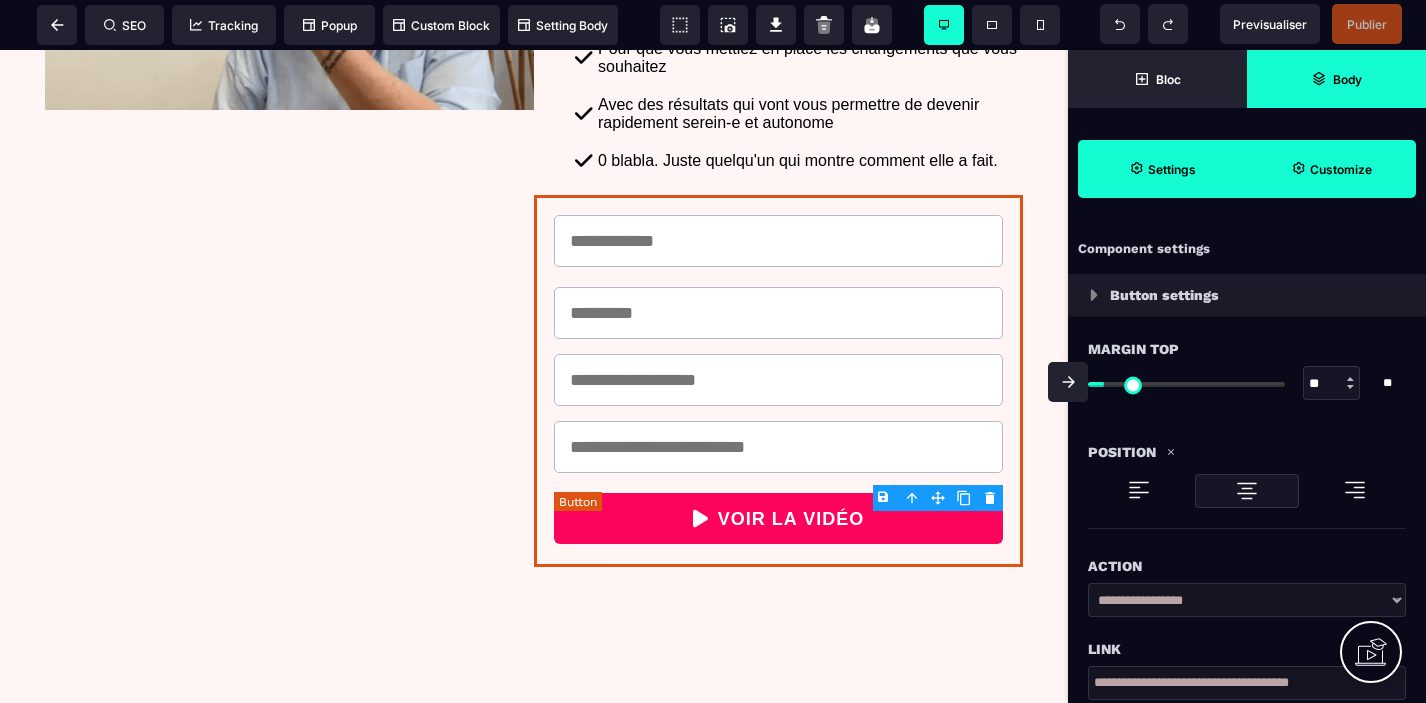 type on "*" 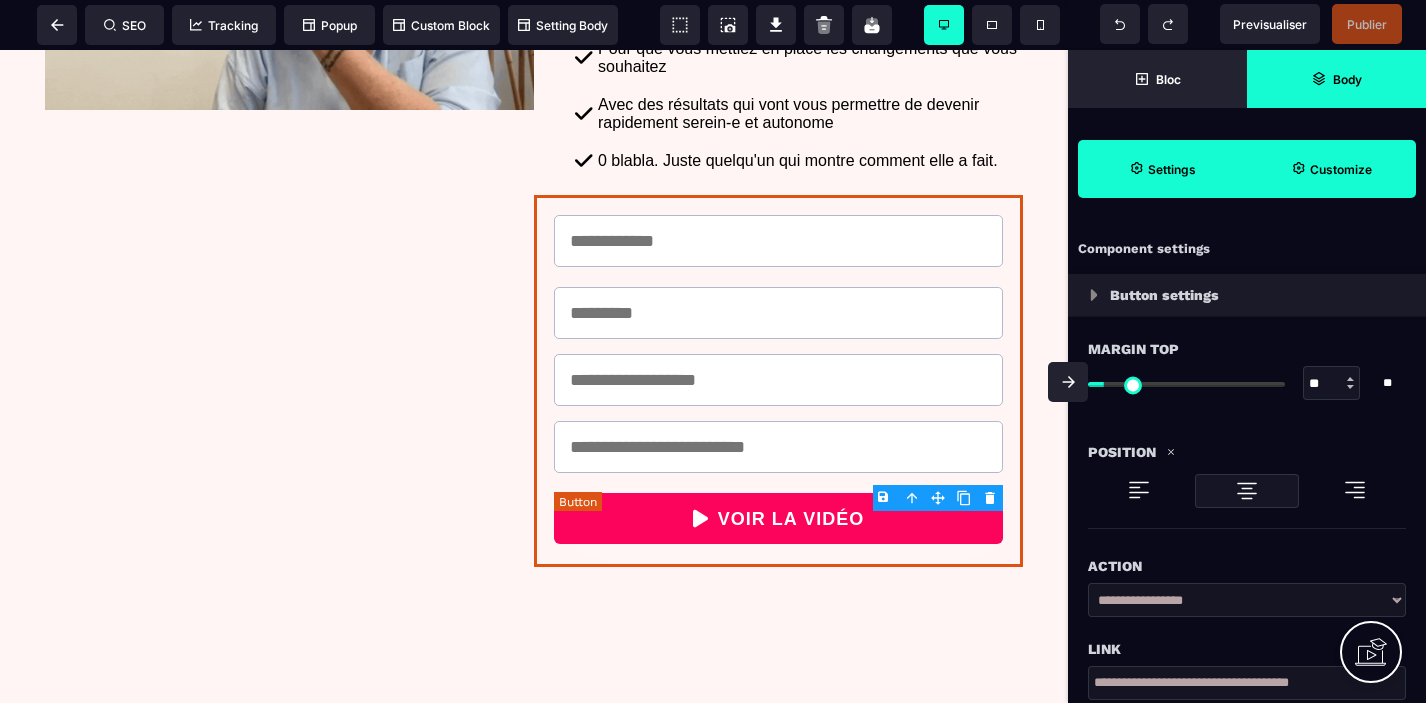 type on "*" 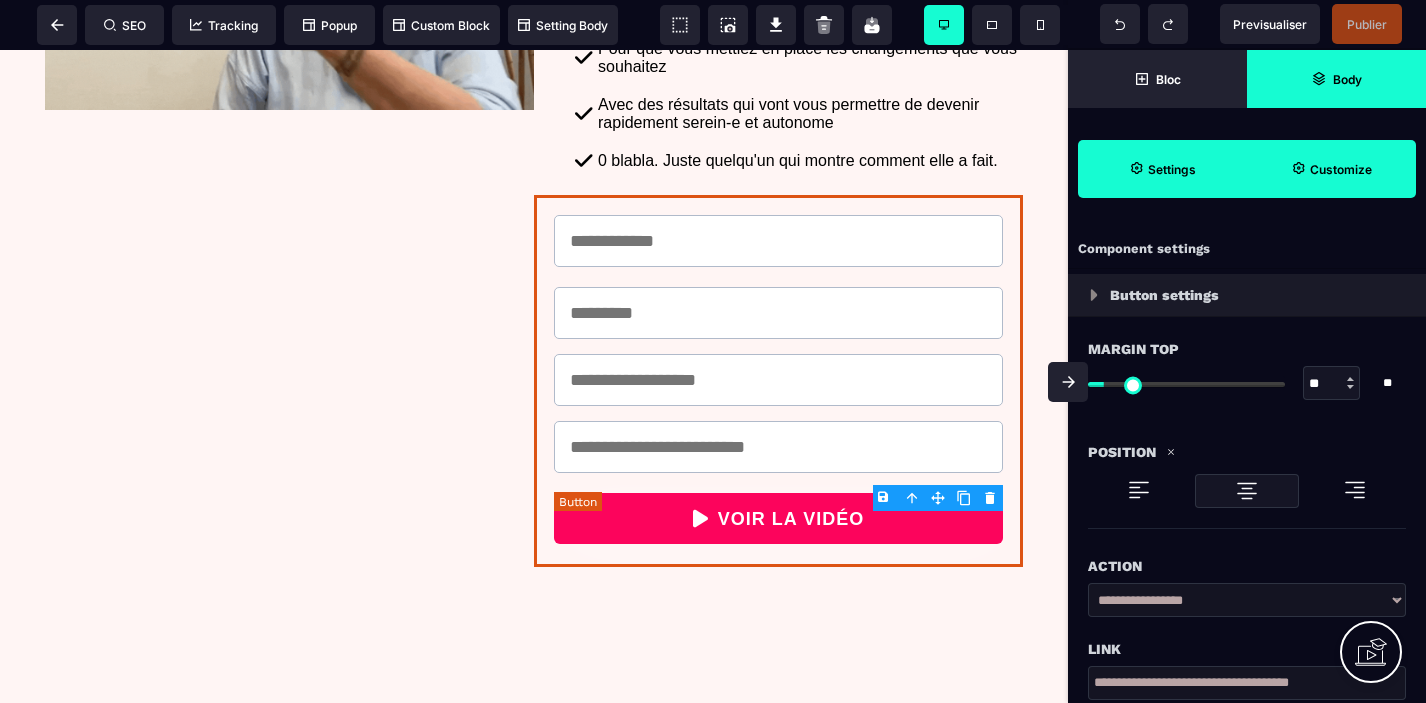 type on "*" 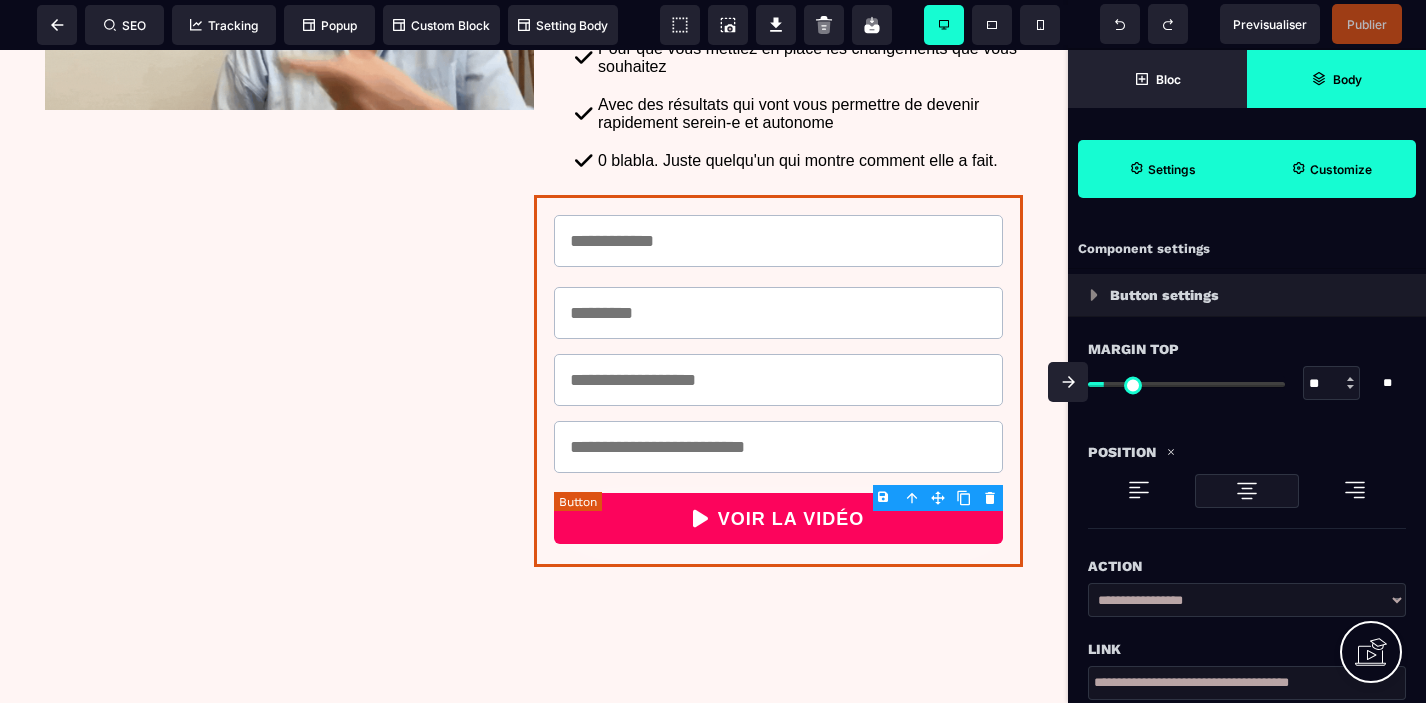 type on "**" 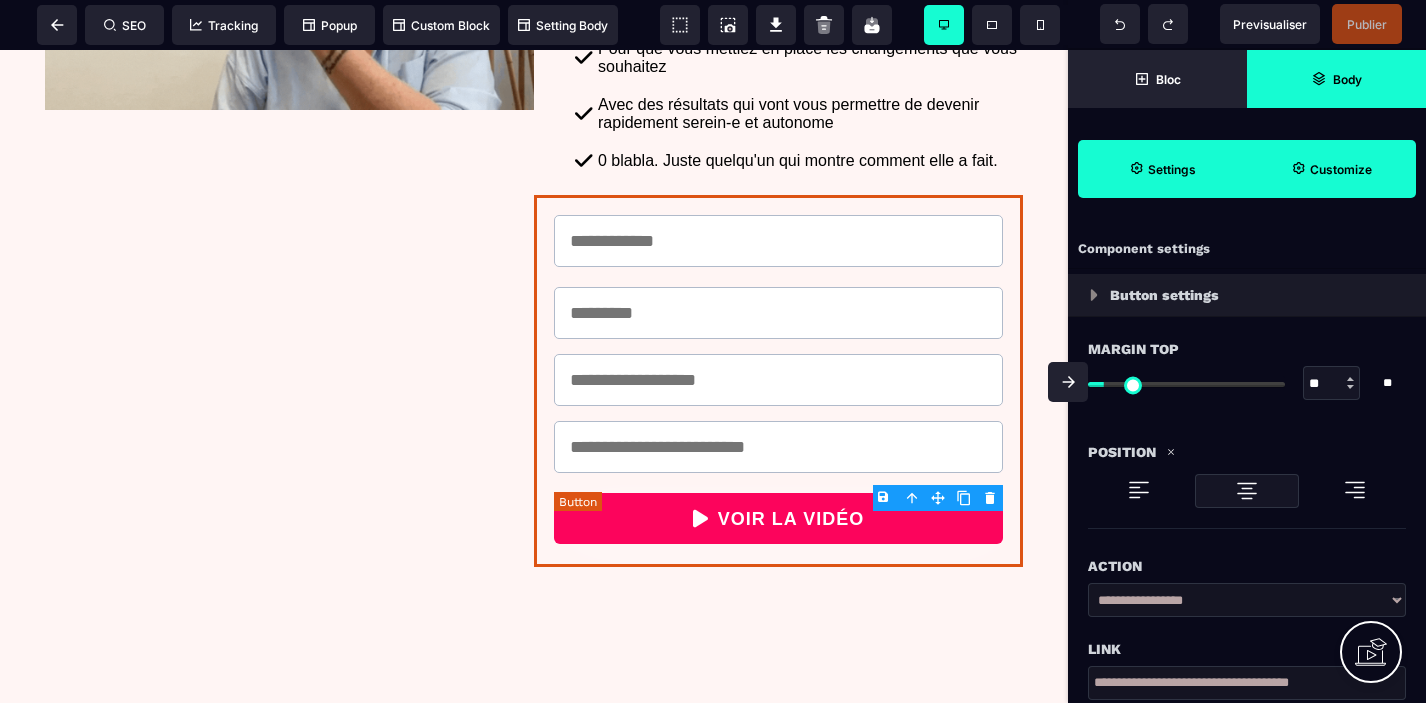 type on "**" 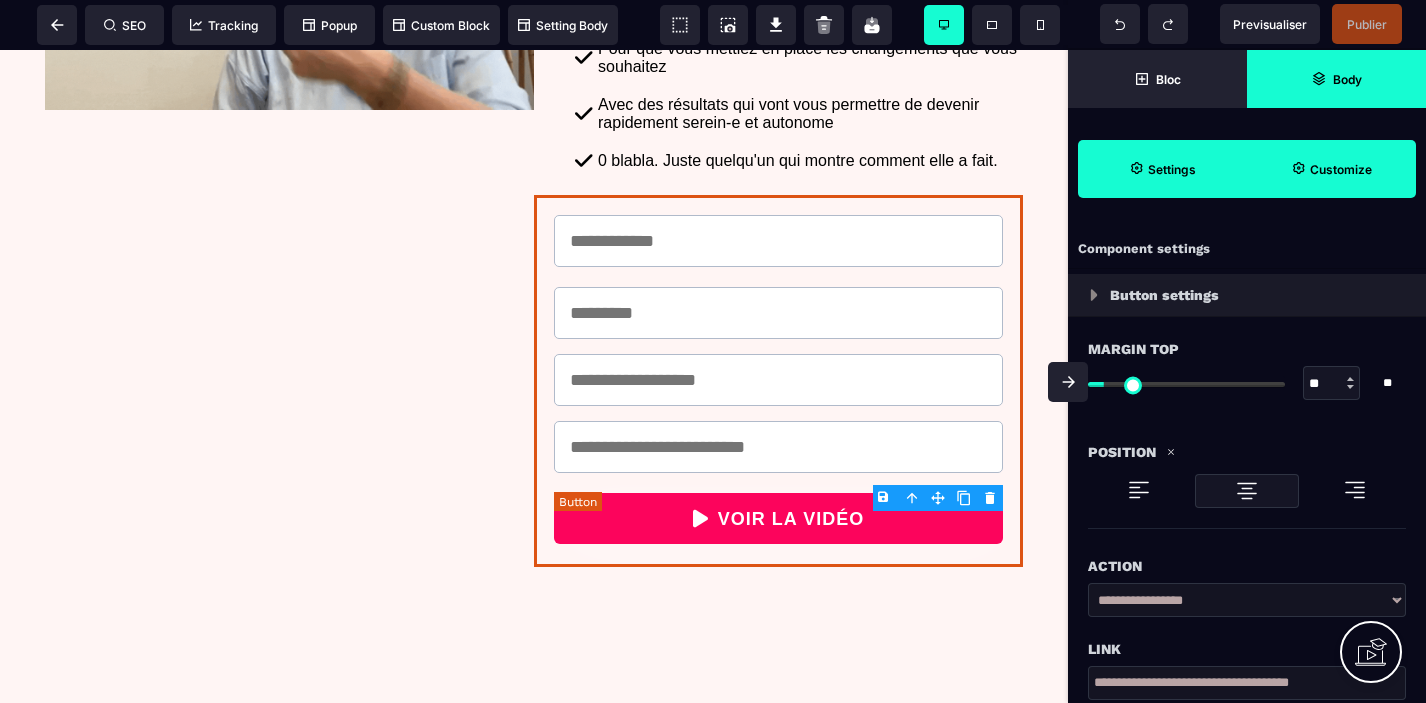 type on "*" 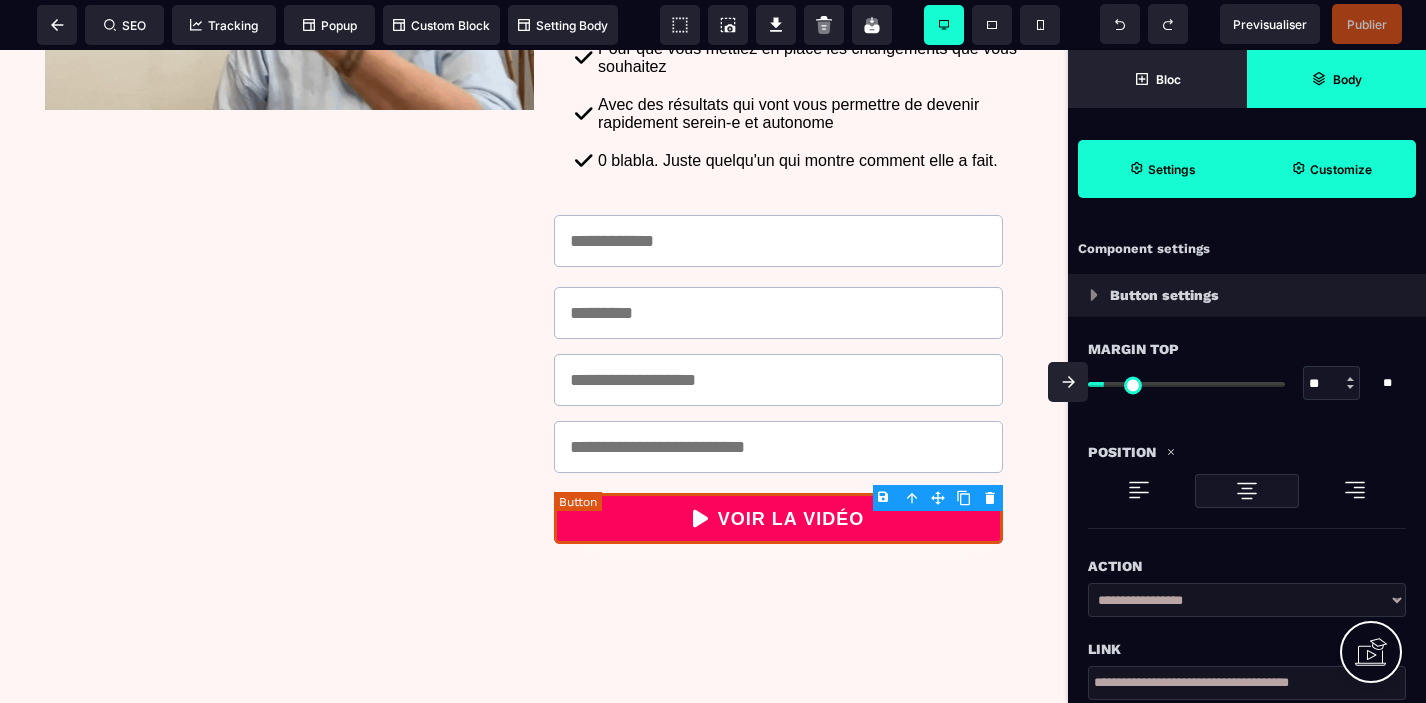 select on "***" 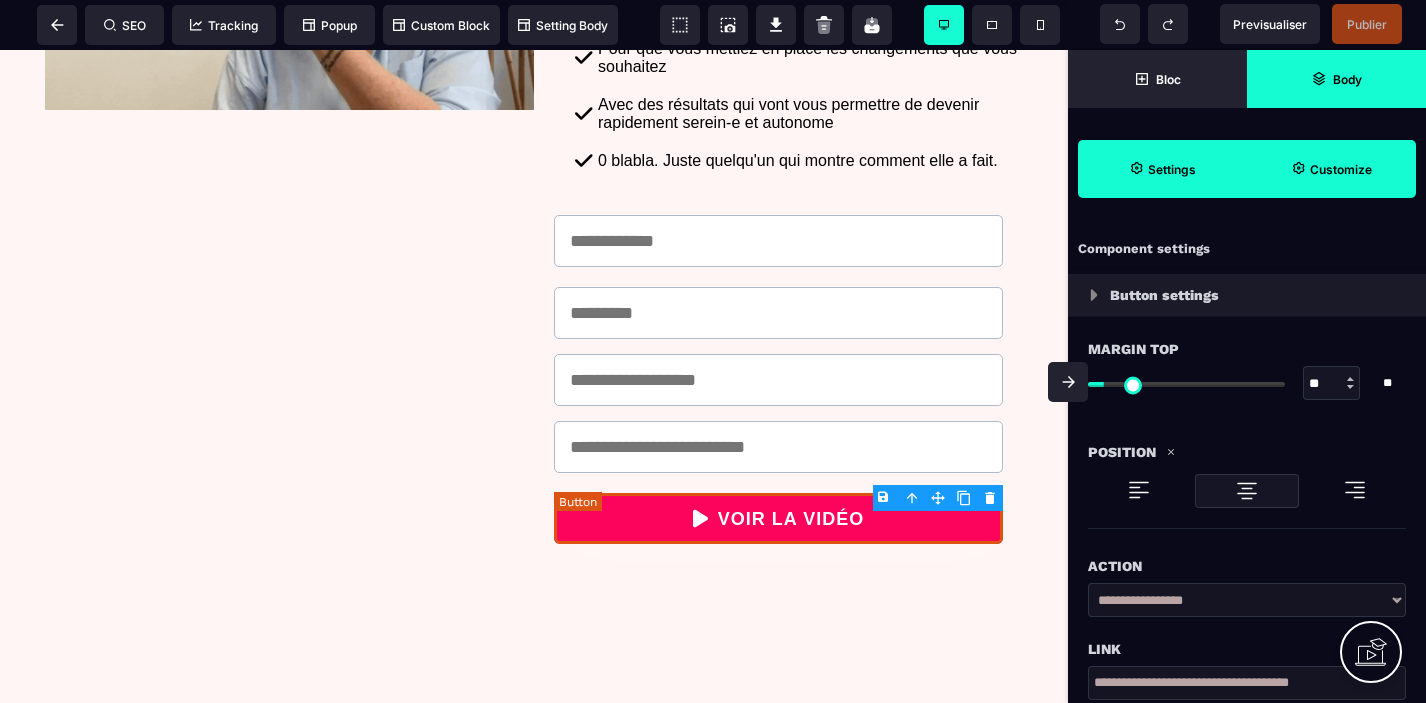 select on "**" 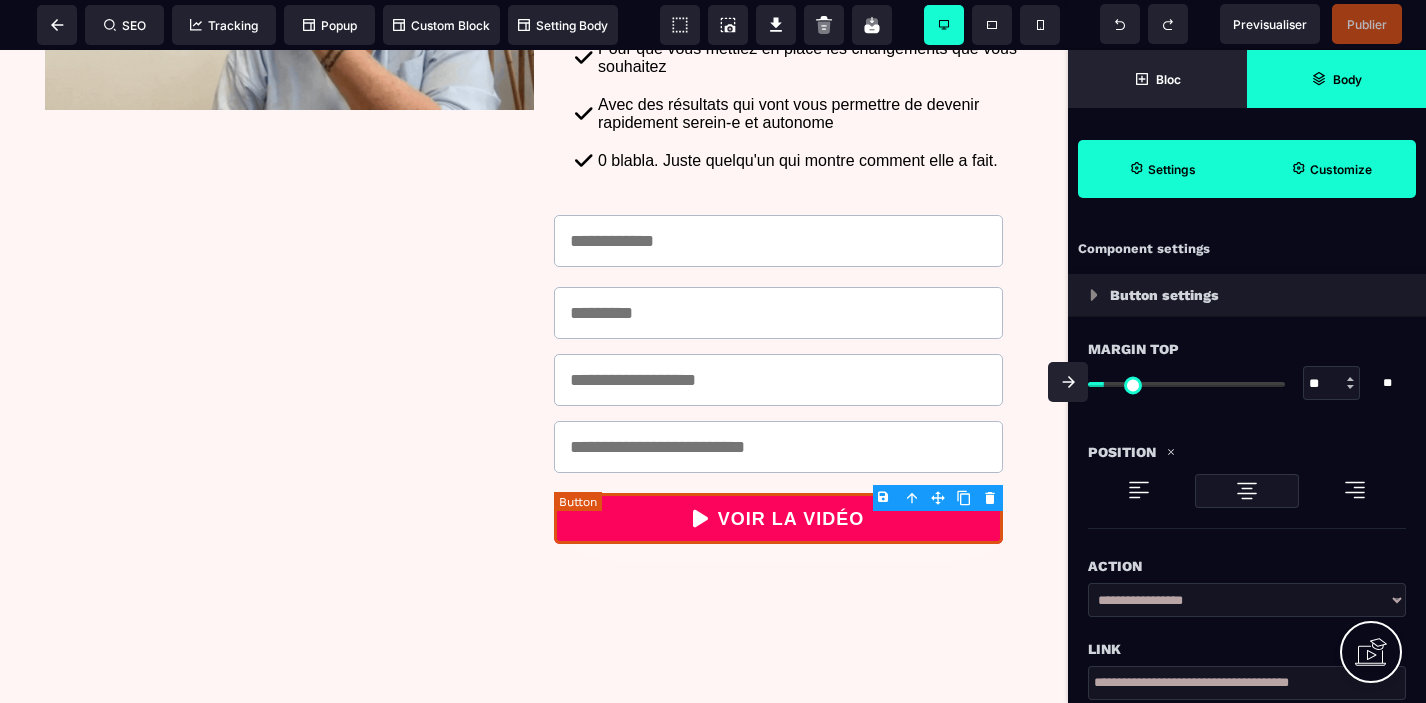 select on "*****" 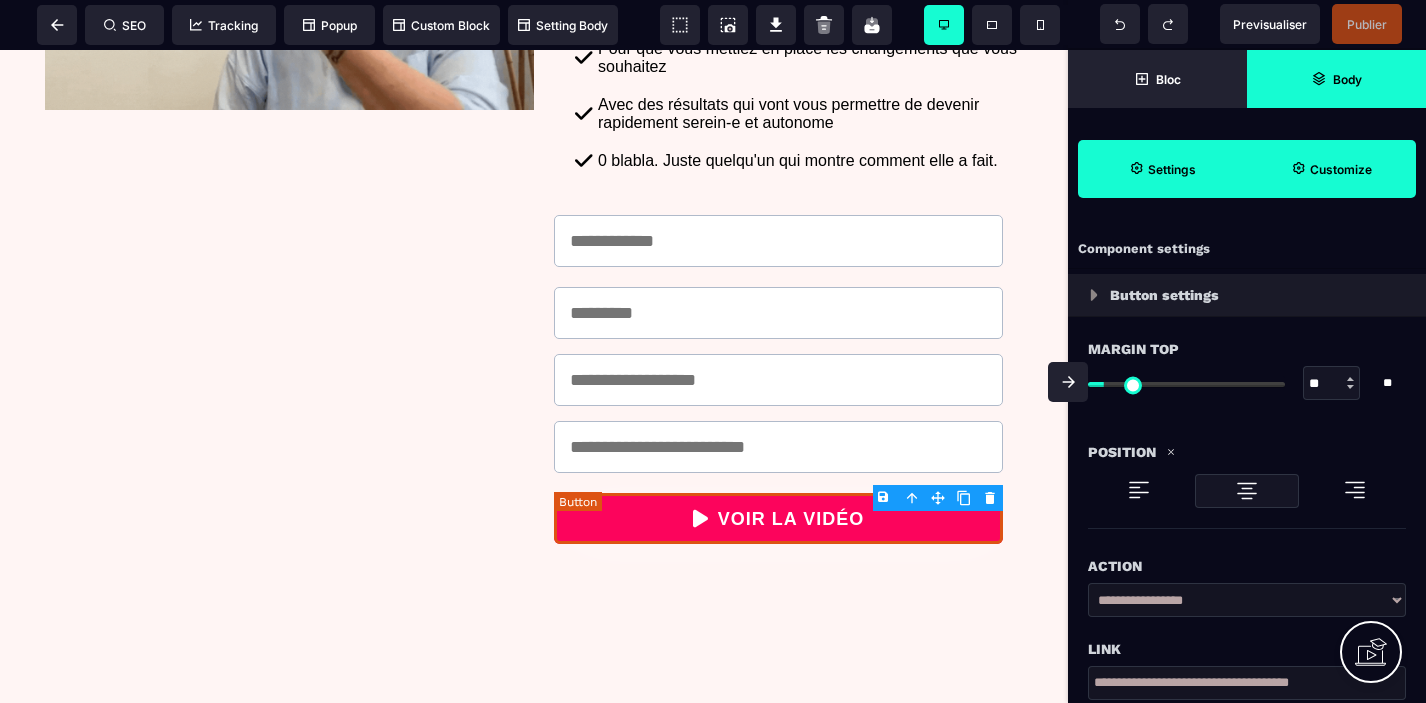 select 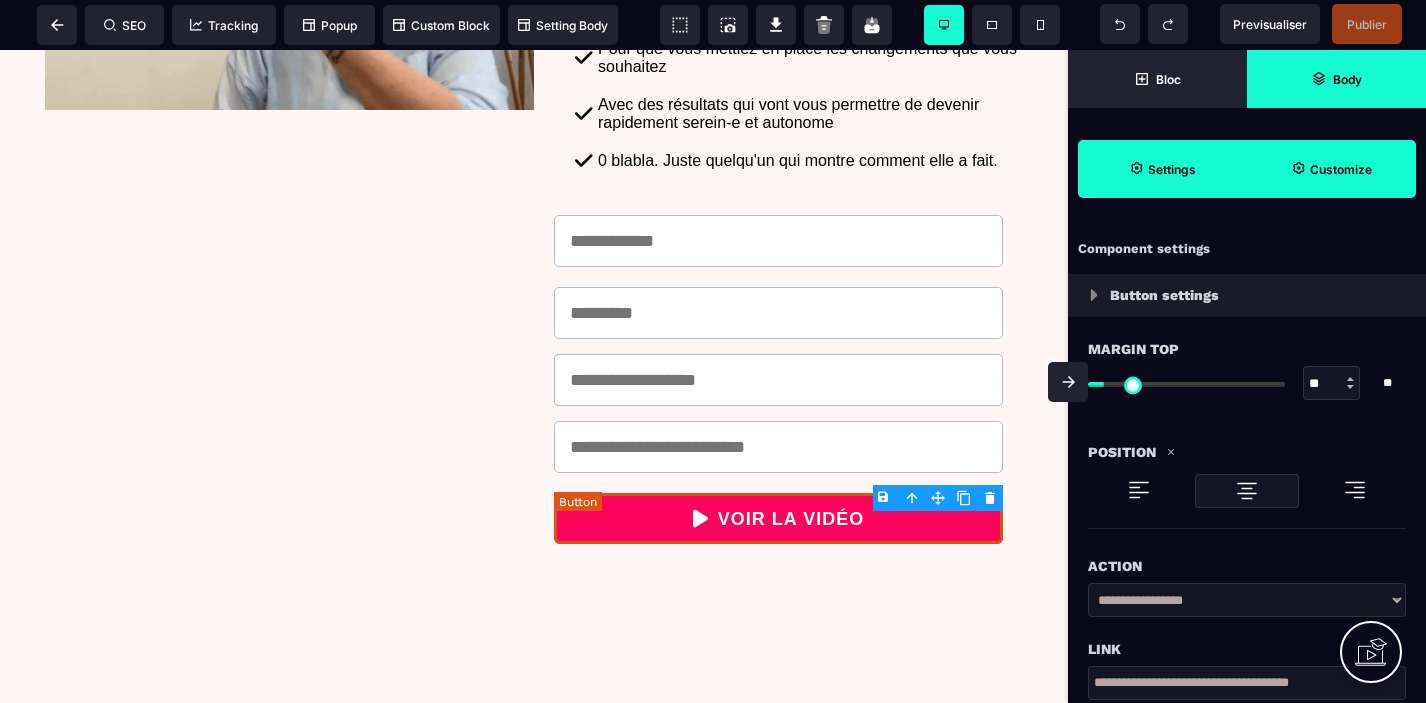 select on "*" 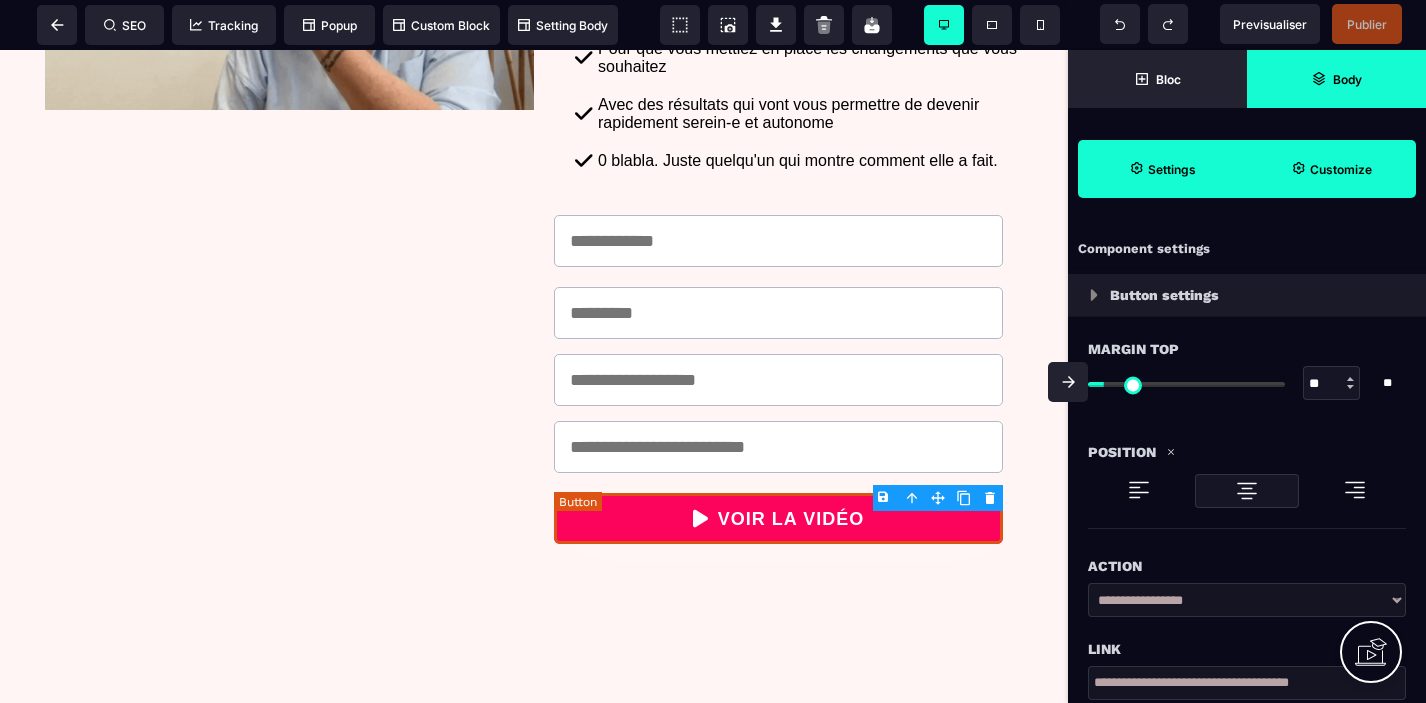 select on "**" 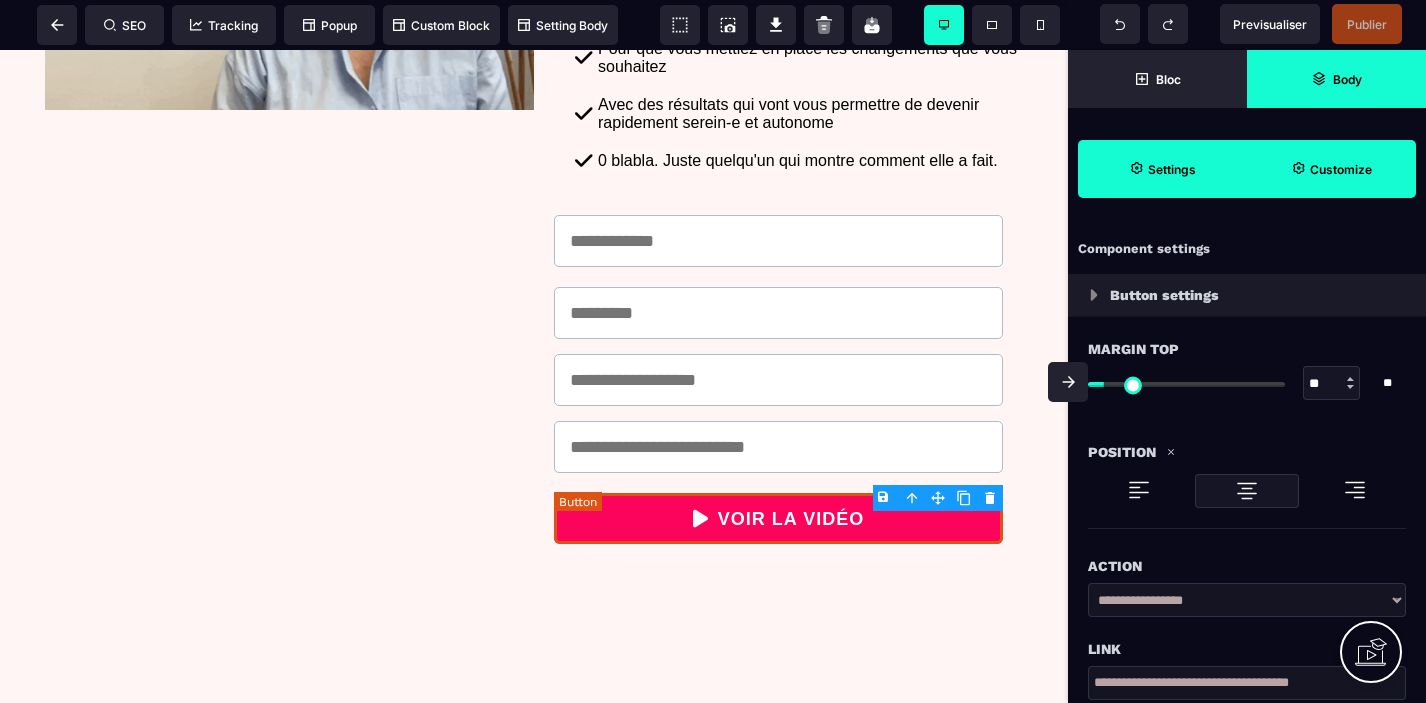select on "**" 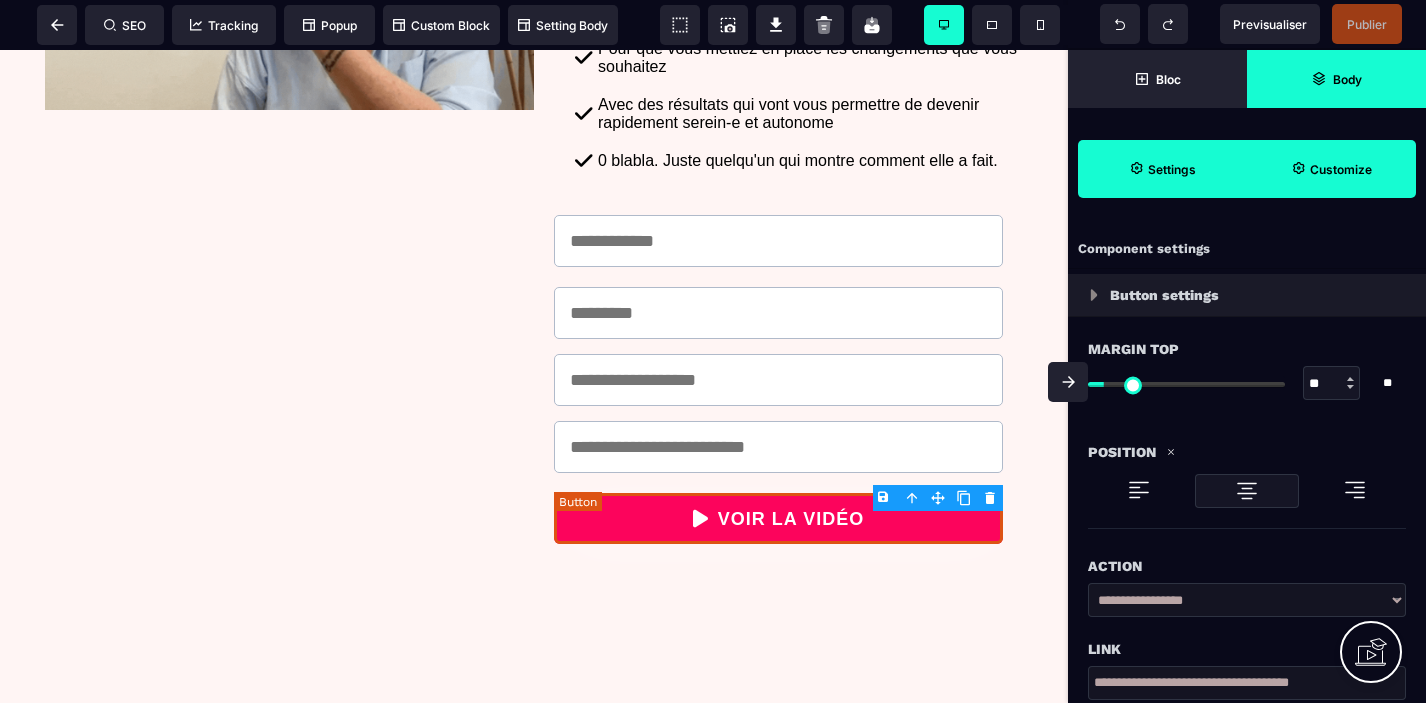 select on "**" 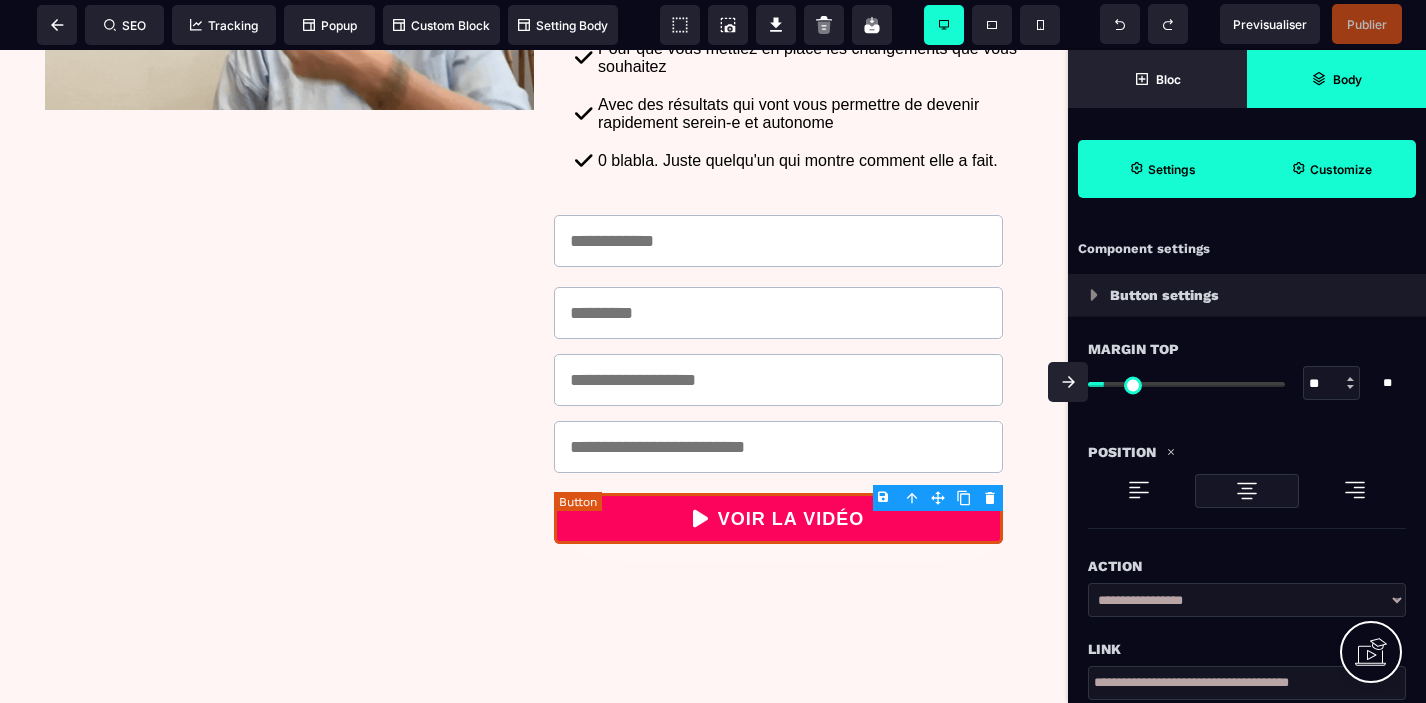 select on "**" 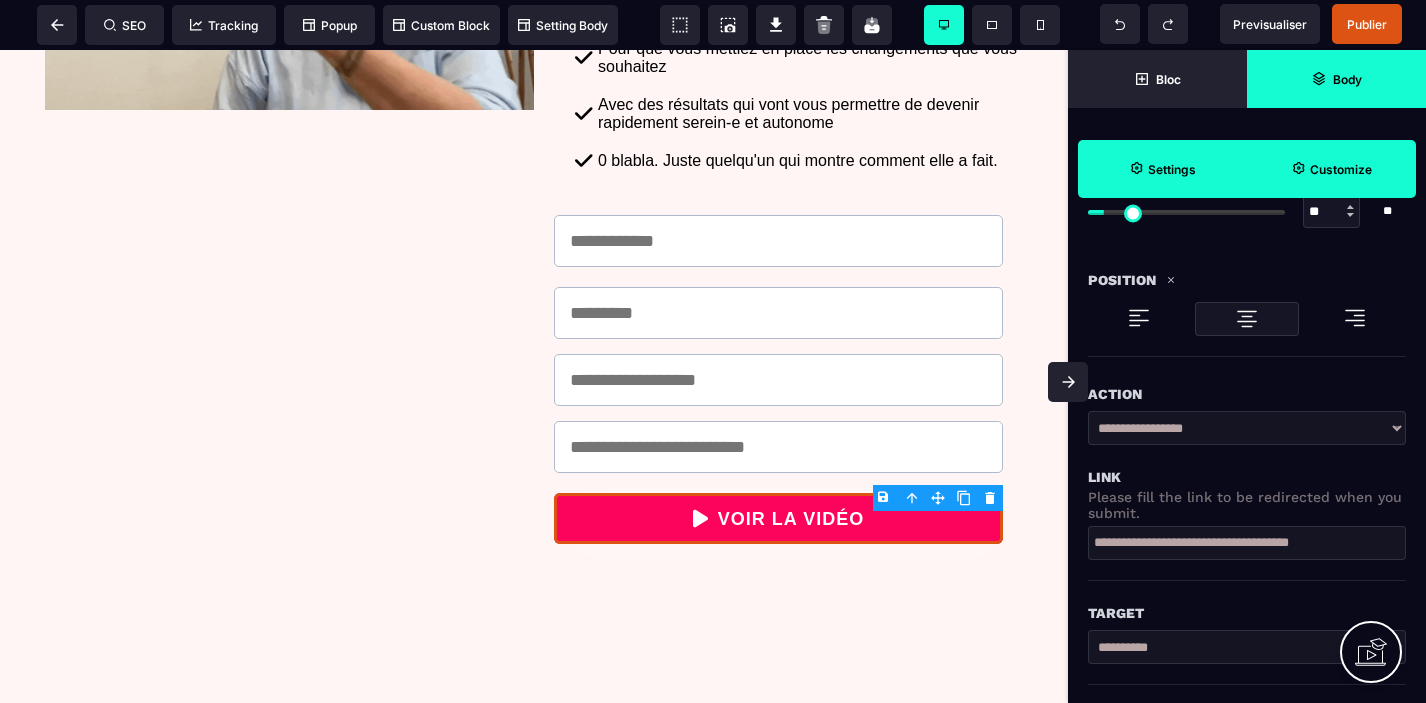 scroll, scrollTop: 207, scrollLeft: 0, axis: vertical 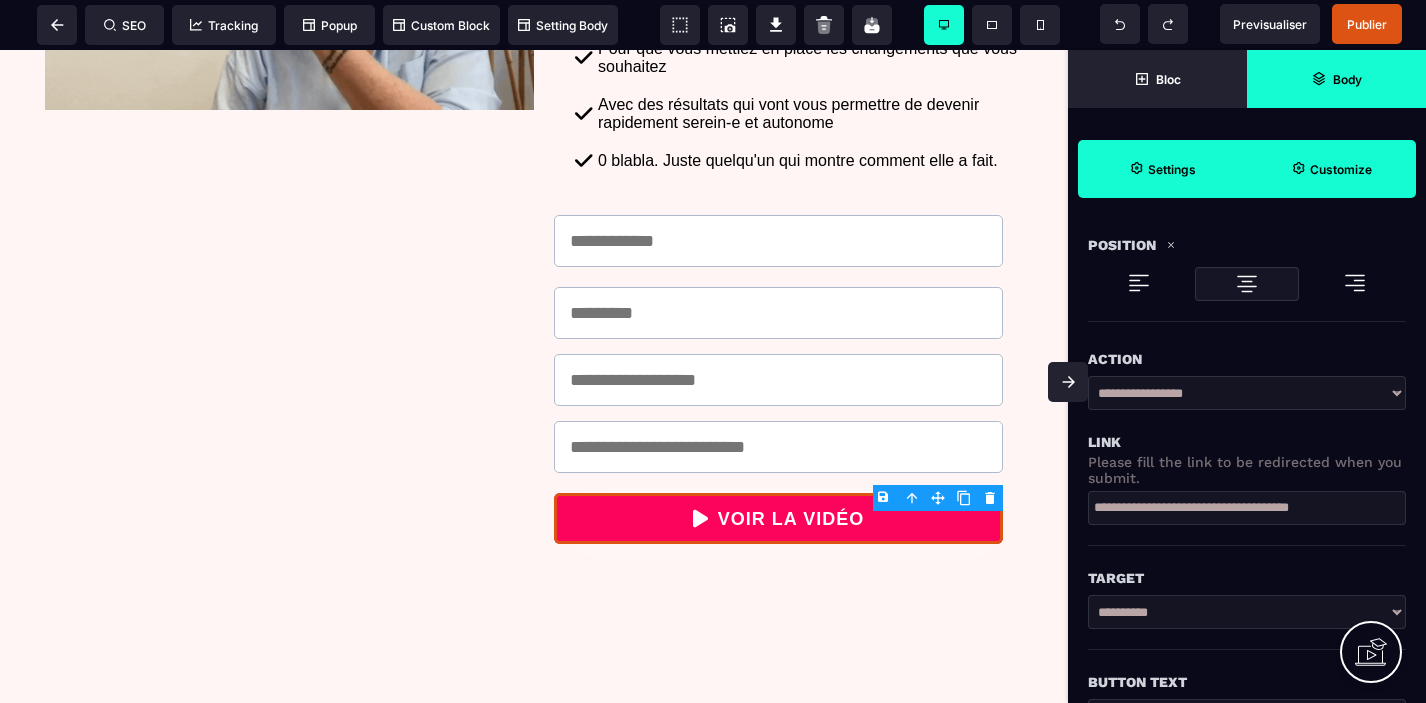 click on "**********" at bounding box center [1247, 393] 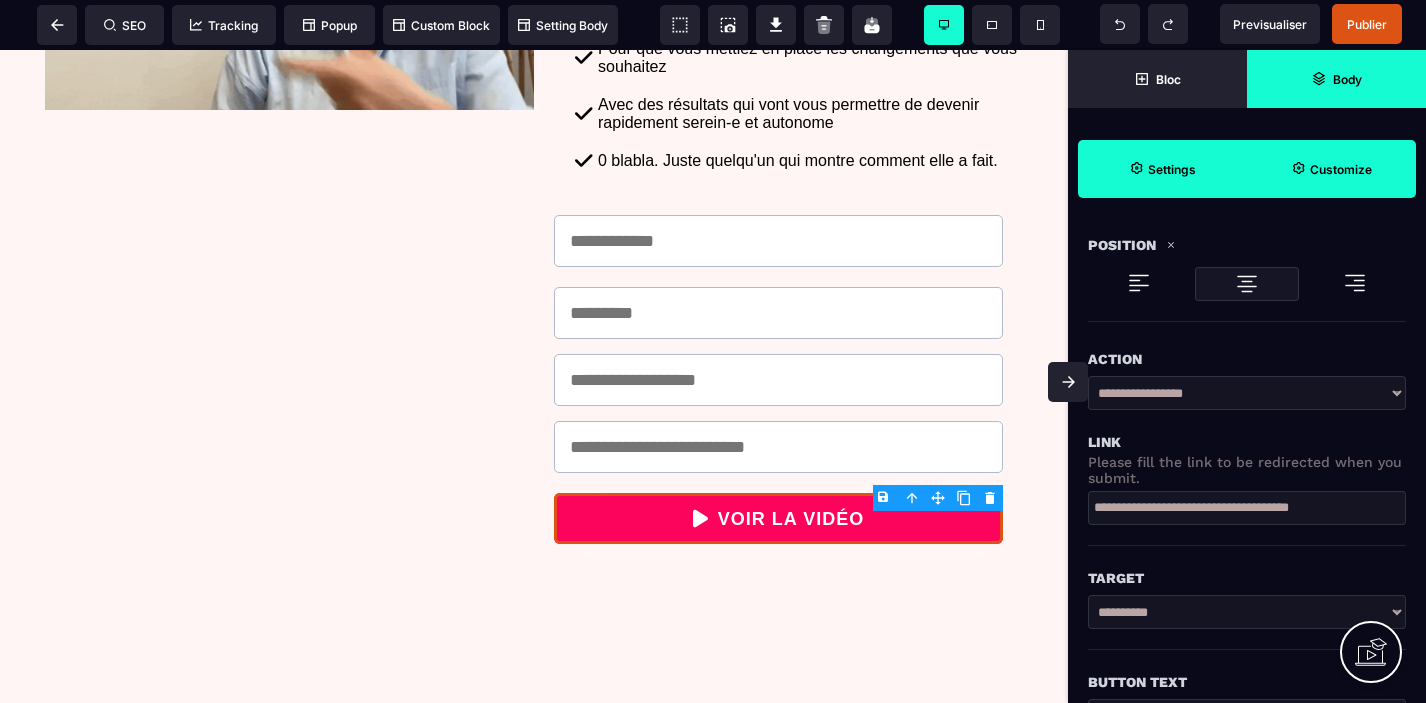 select on "******" 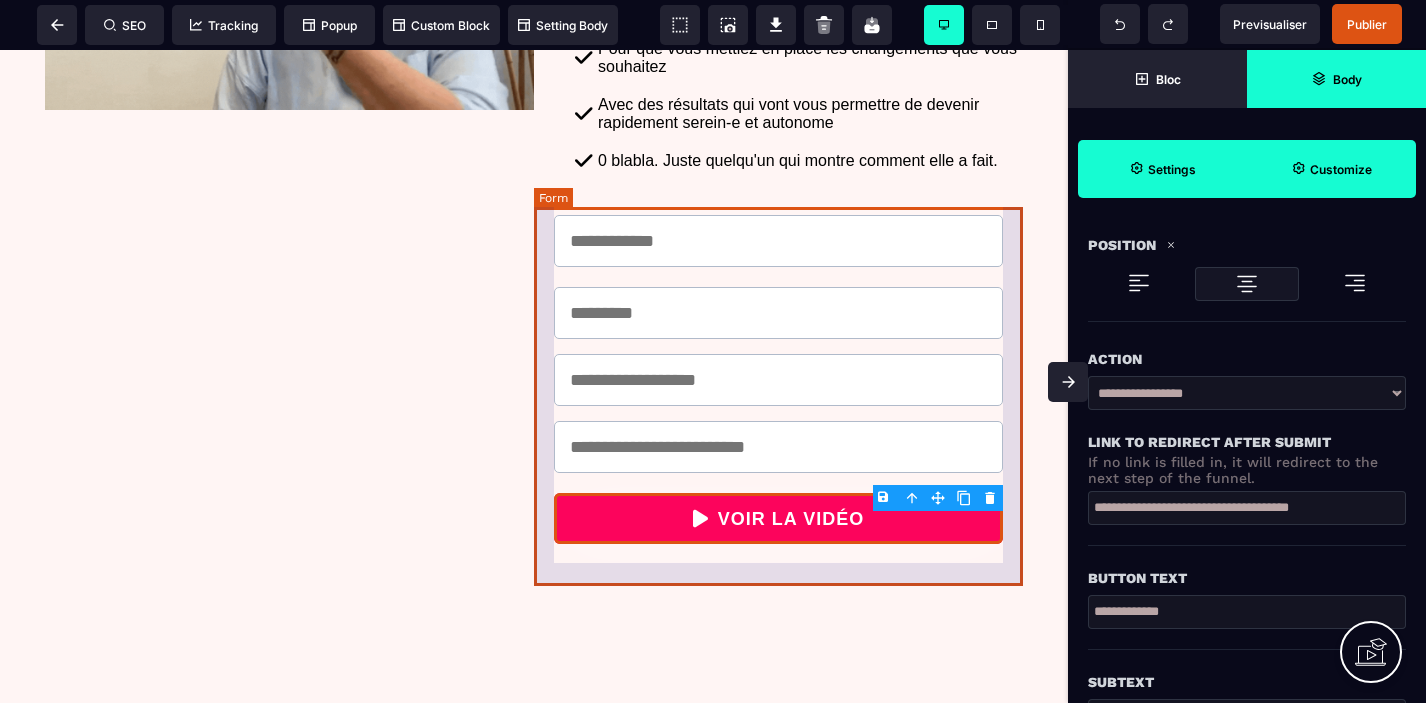 click on "VOIR LA VIDÉO" at bounding box center [778, 381] 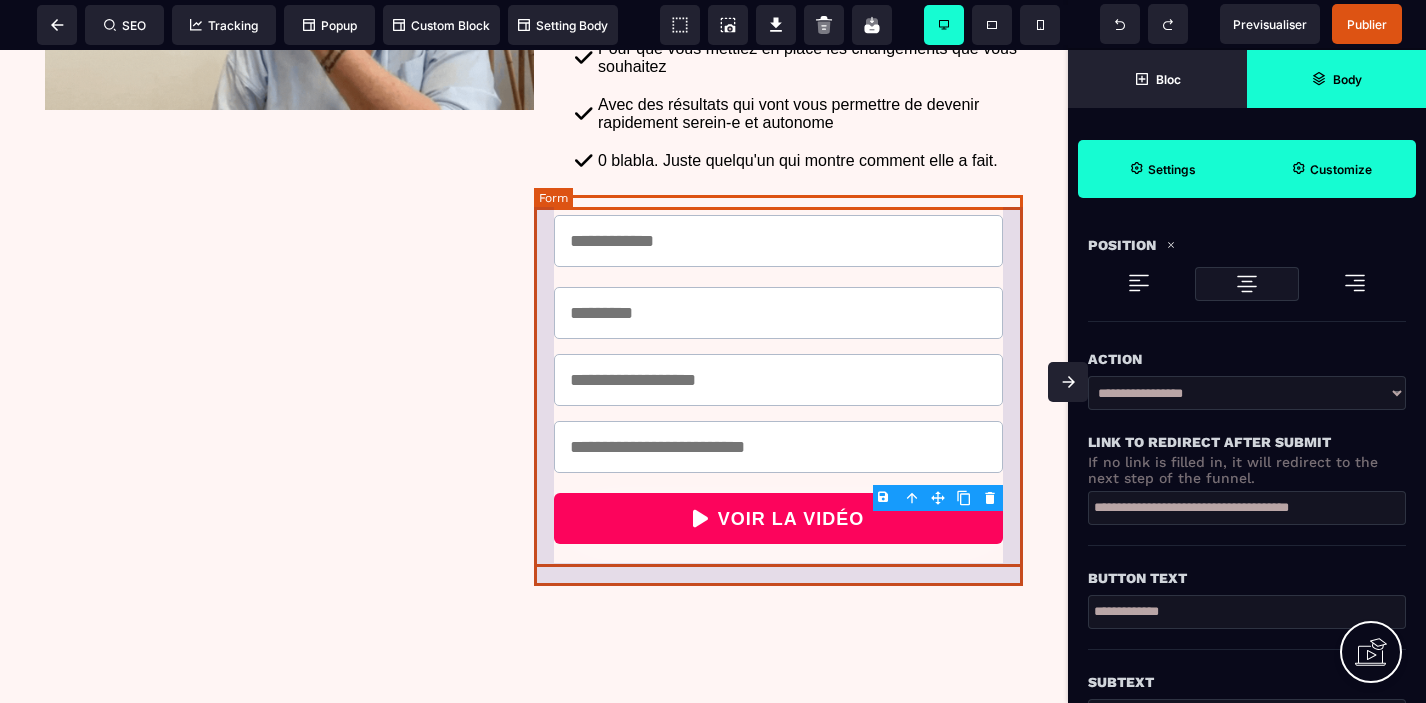 scroll, scrollTop: 0, scrollLeft: 0, axis: both 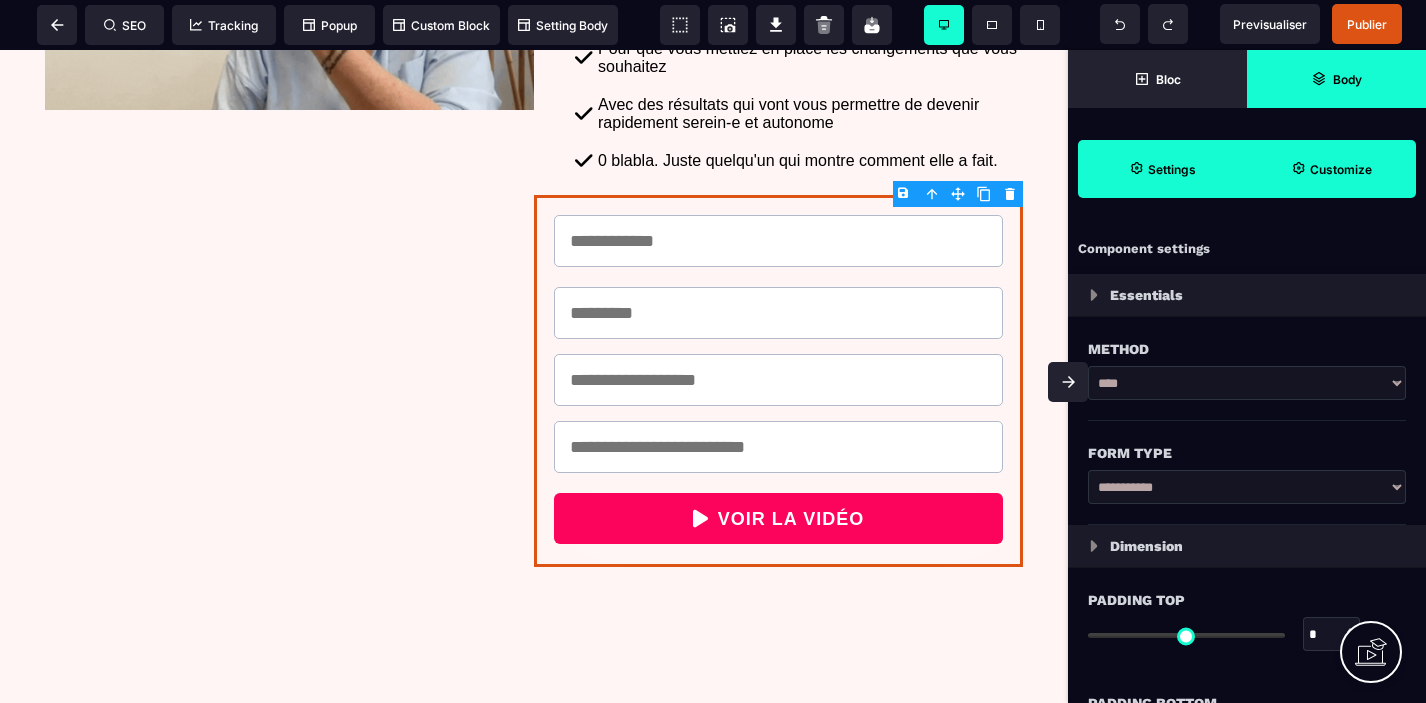click on "Essentials" at bounding box center (1247, 295) 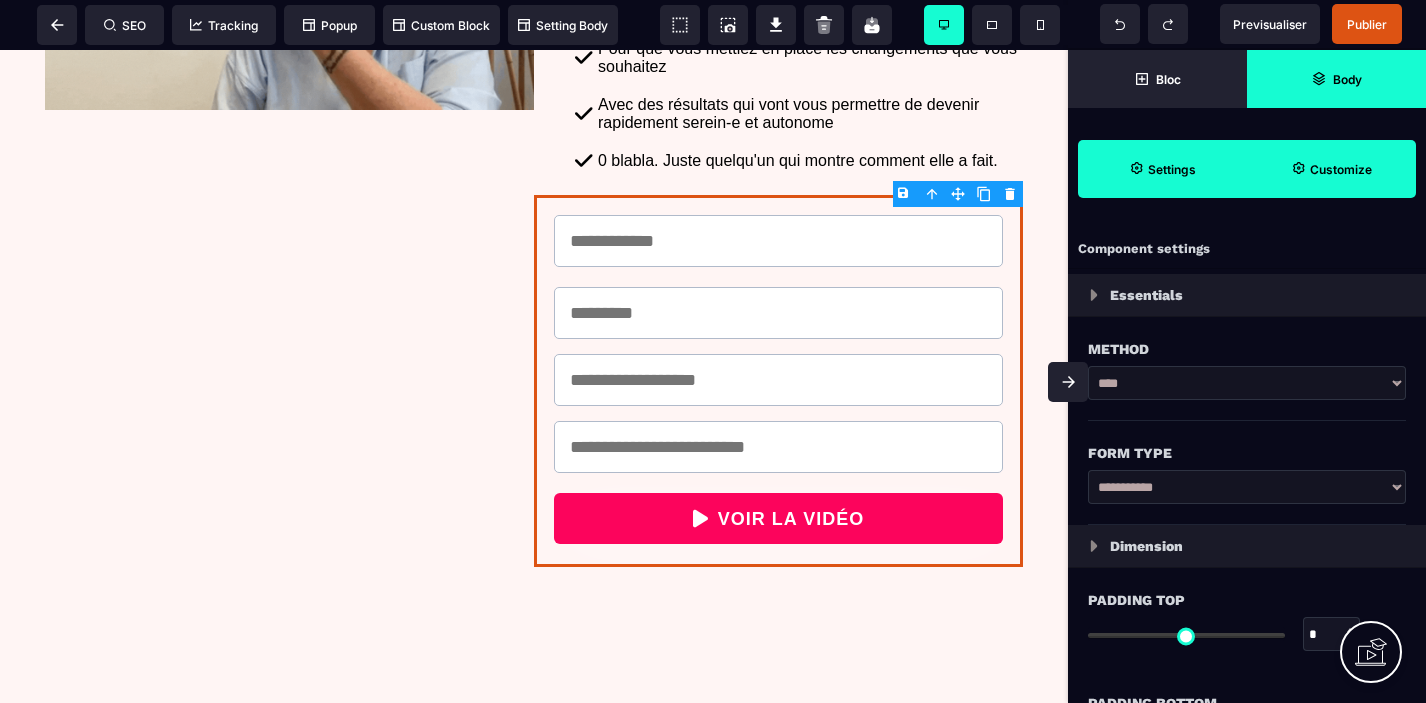 select 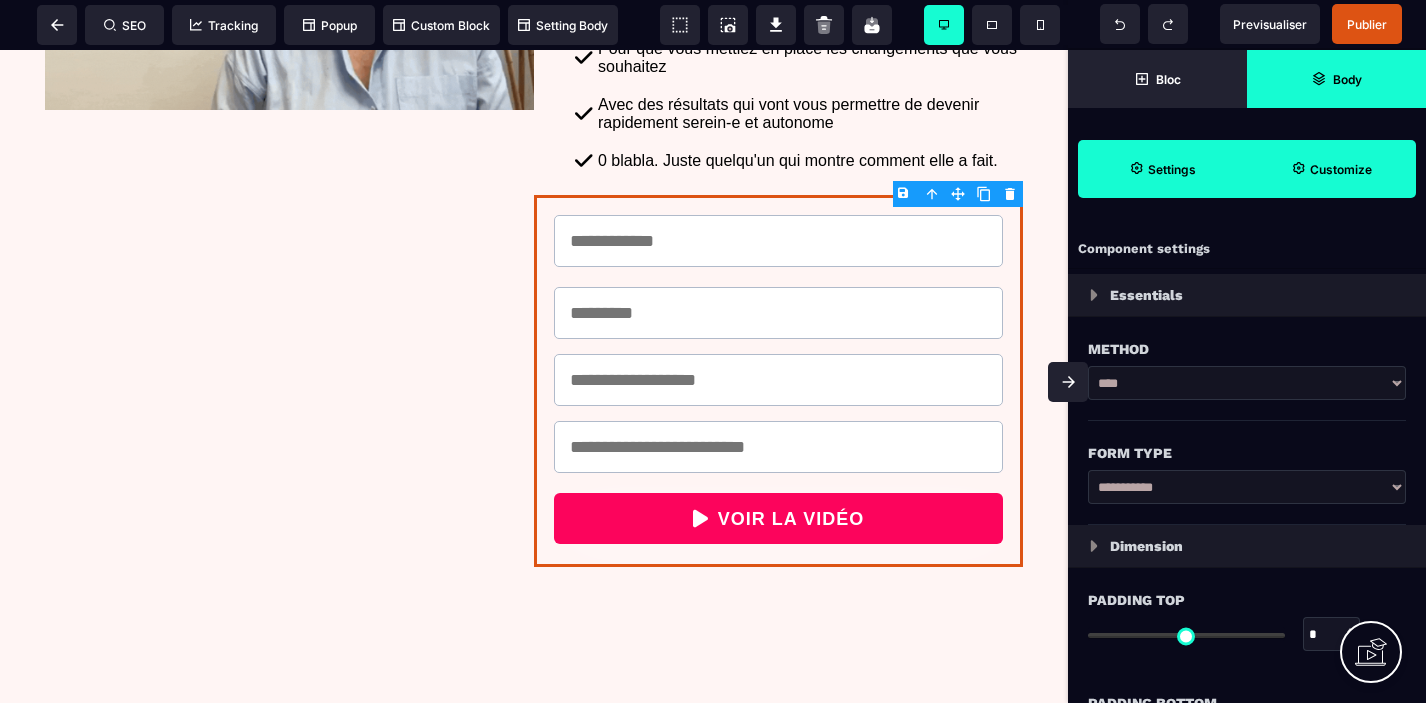 select 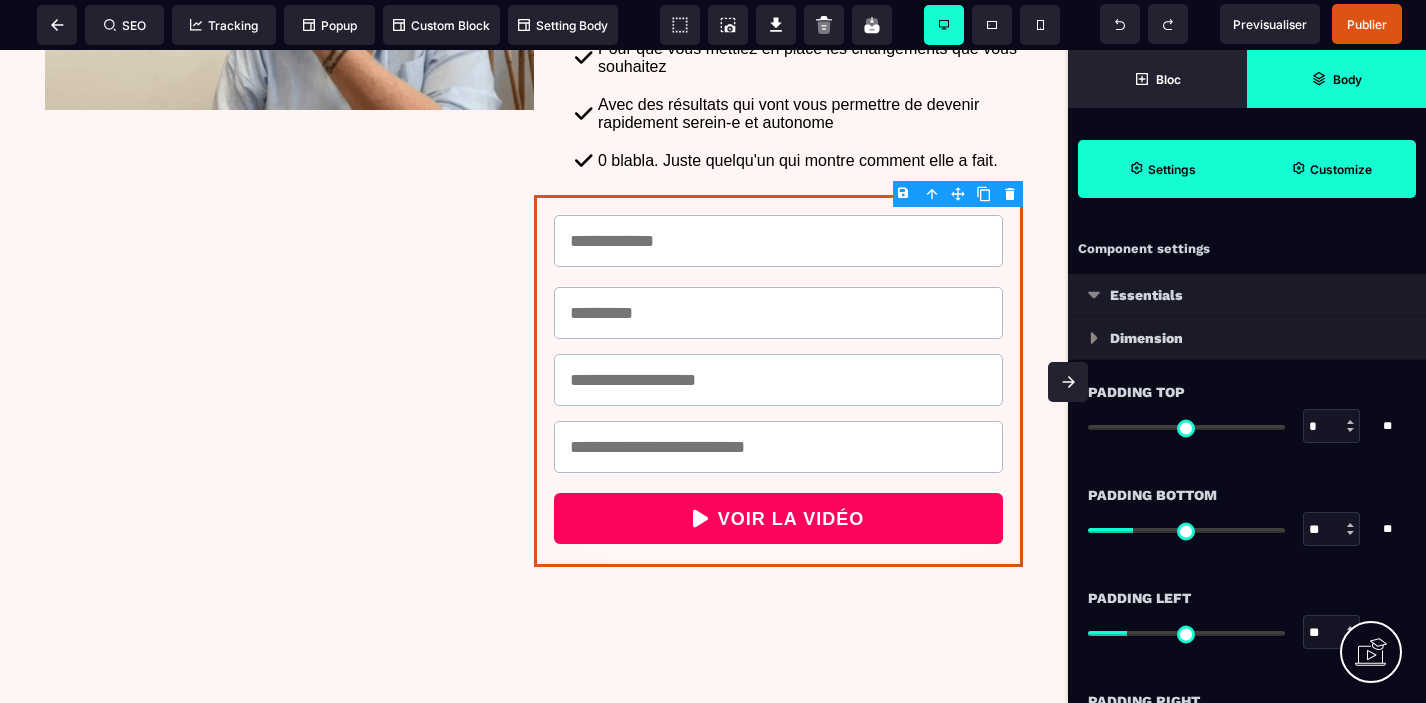 click on "Essentials" at bounding box center (1247, 295) 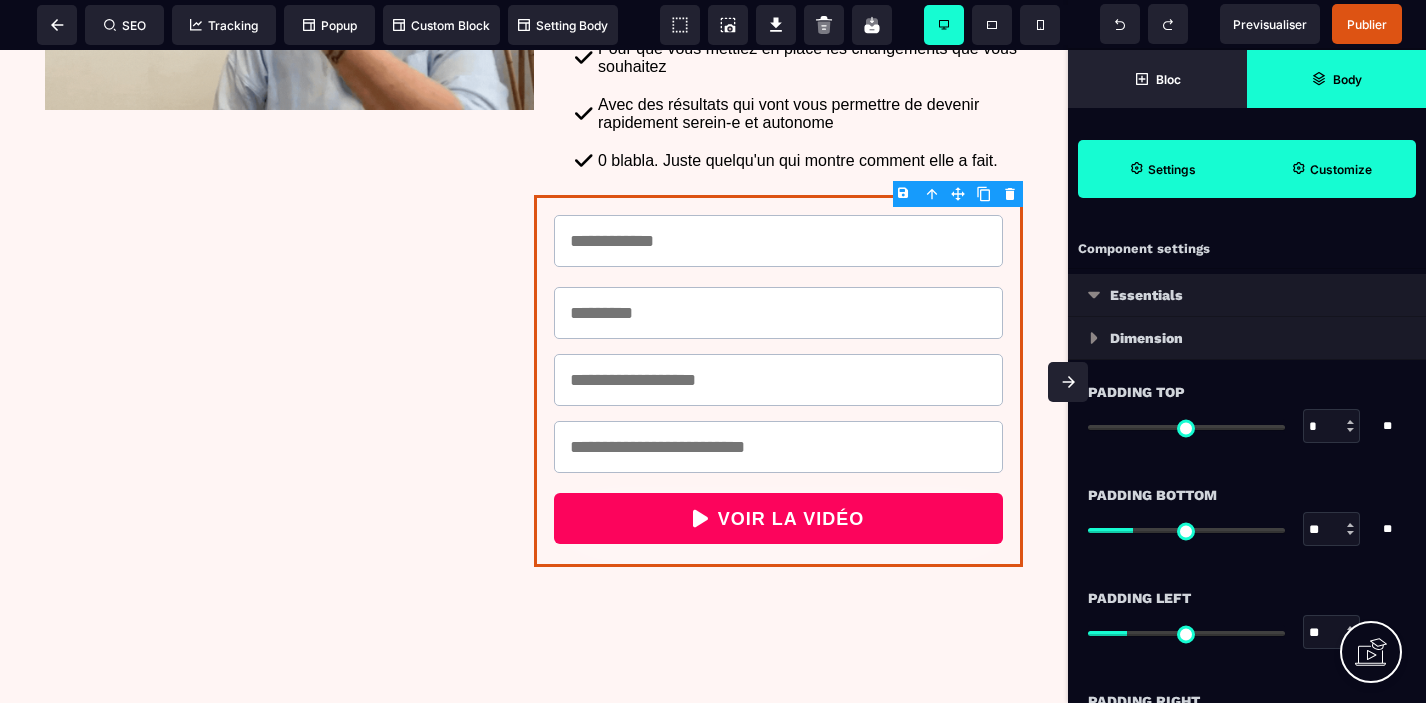 select 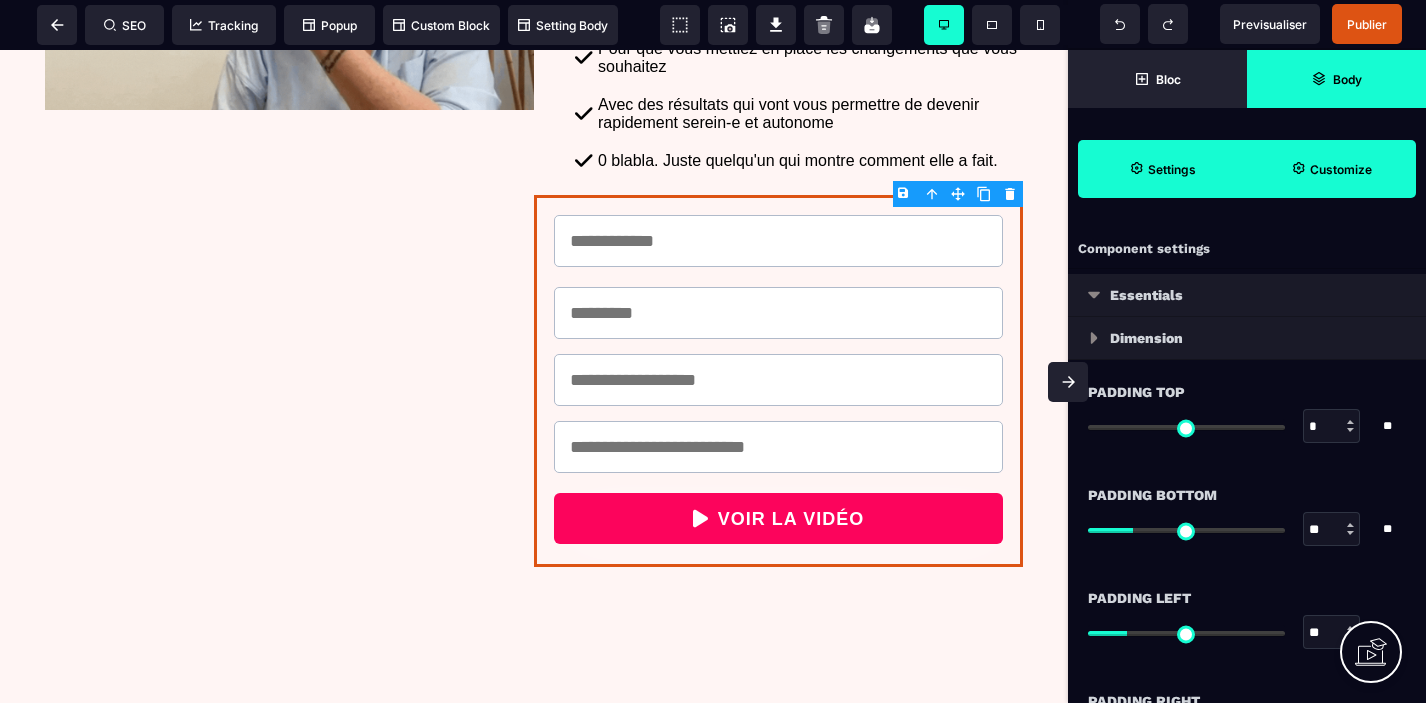 select 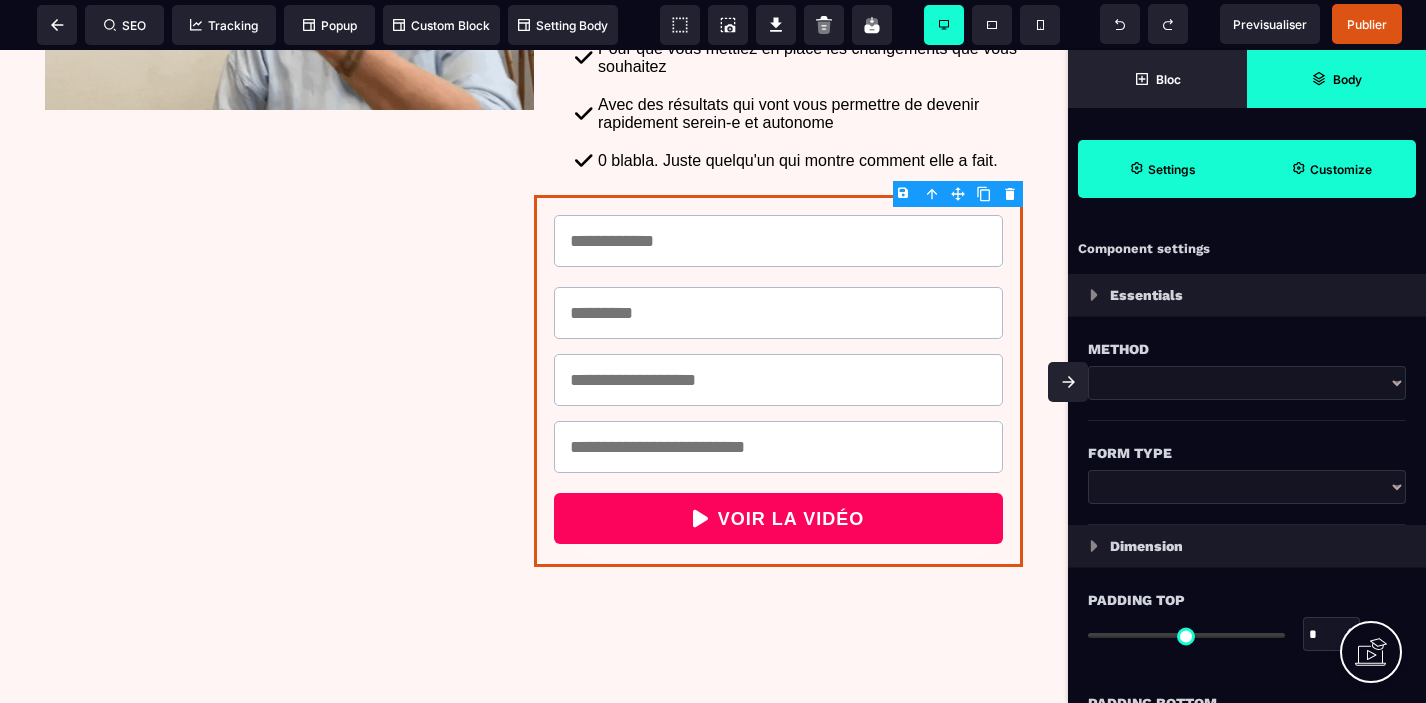 click on "Essentials" at bounding box center (1247, 295) 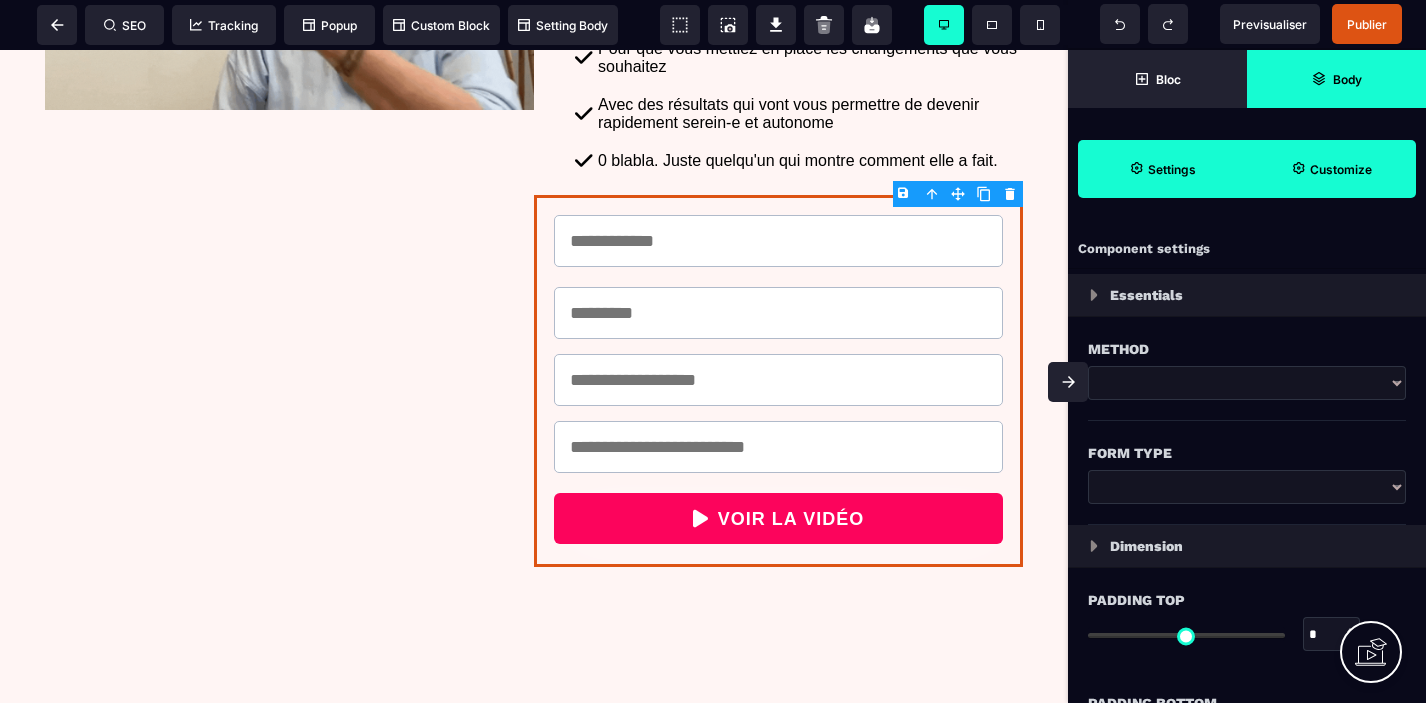 select 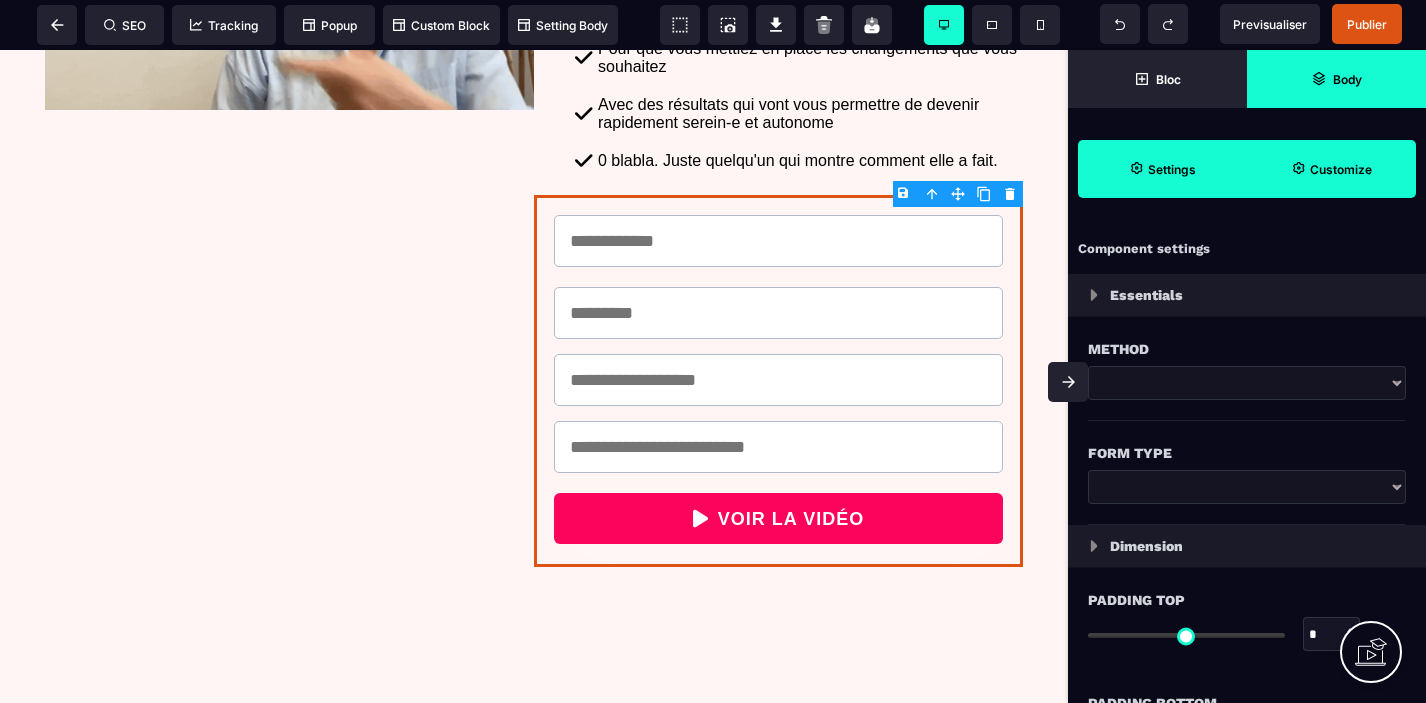 select 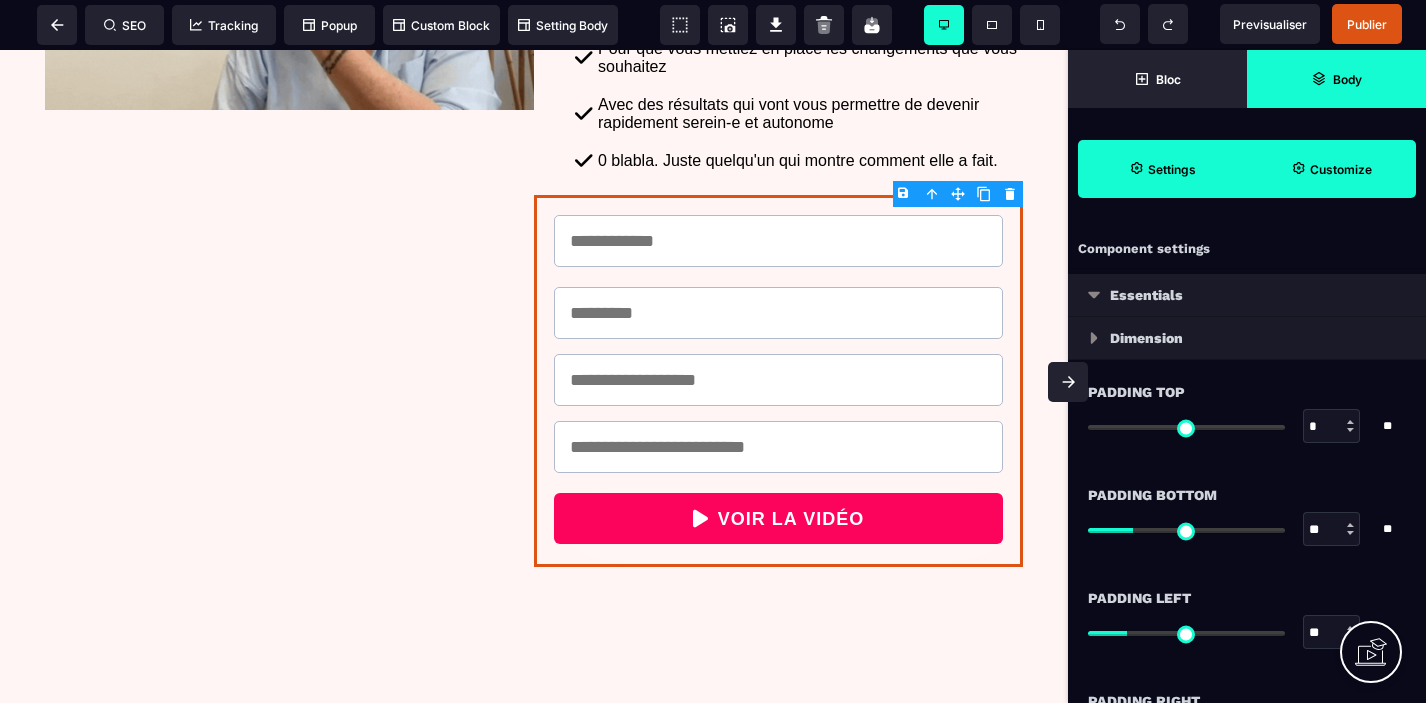 click on "Dimension" at bounding box center (1247, 338) 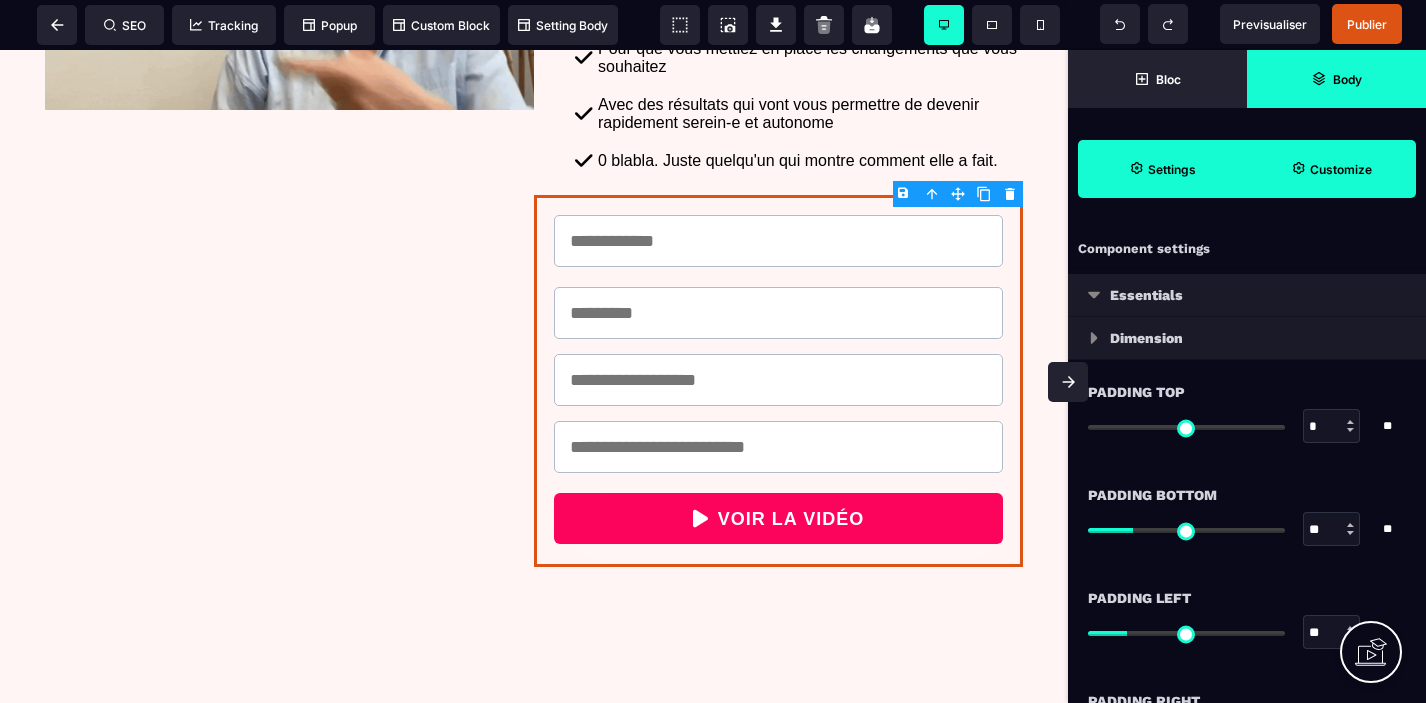 select 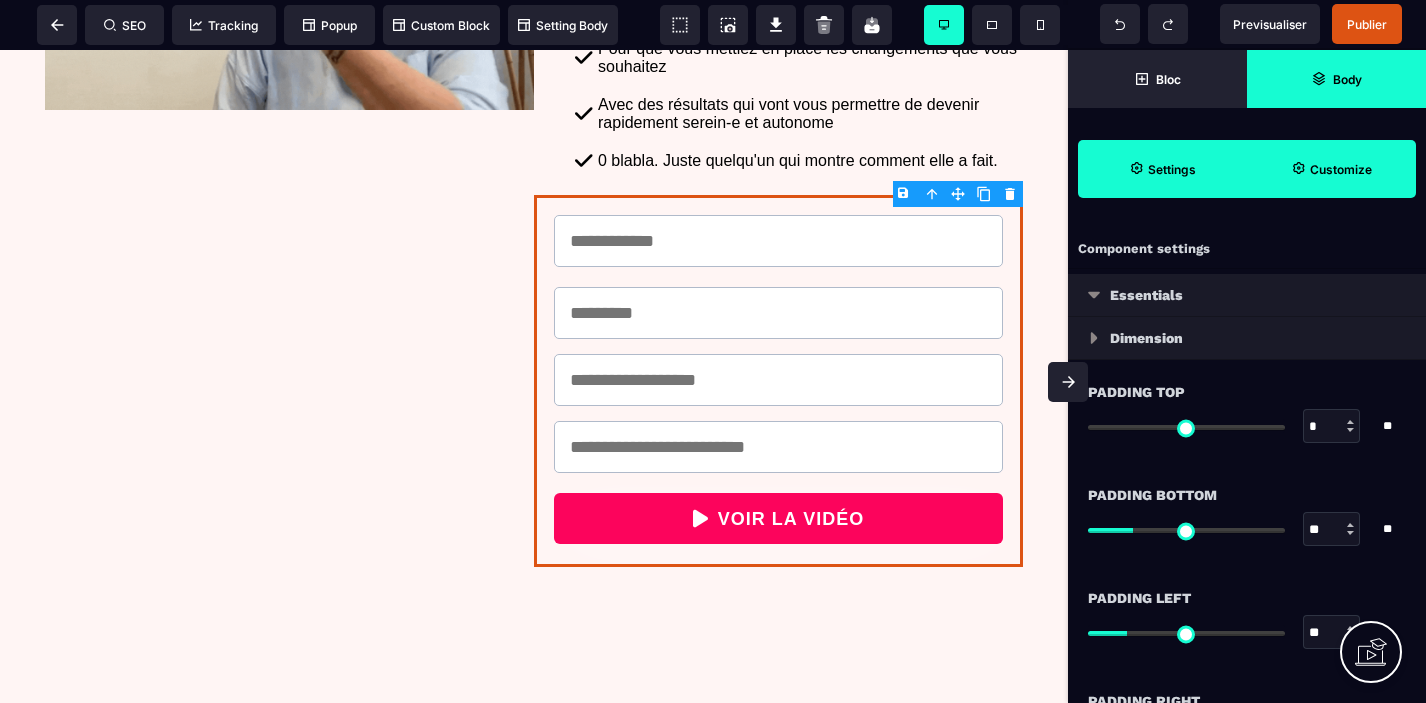 select 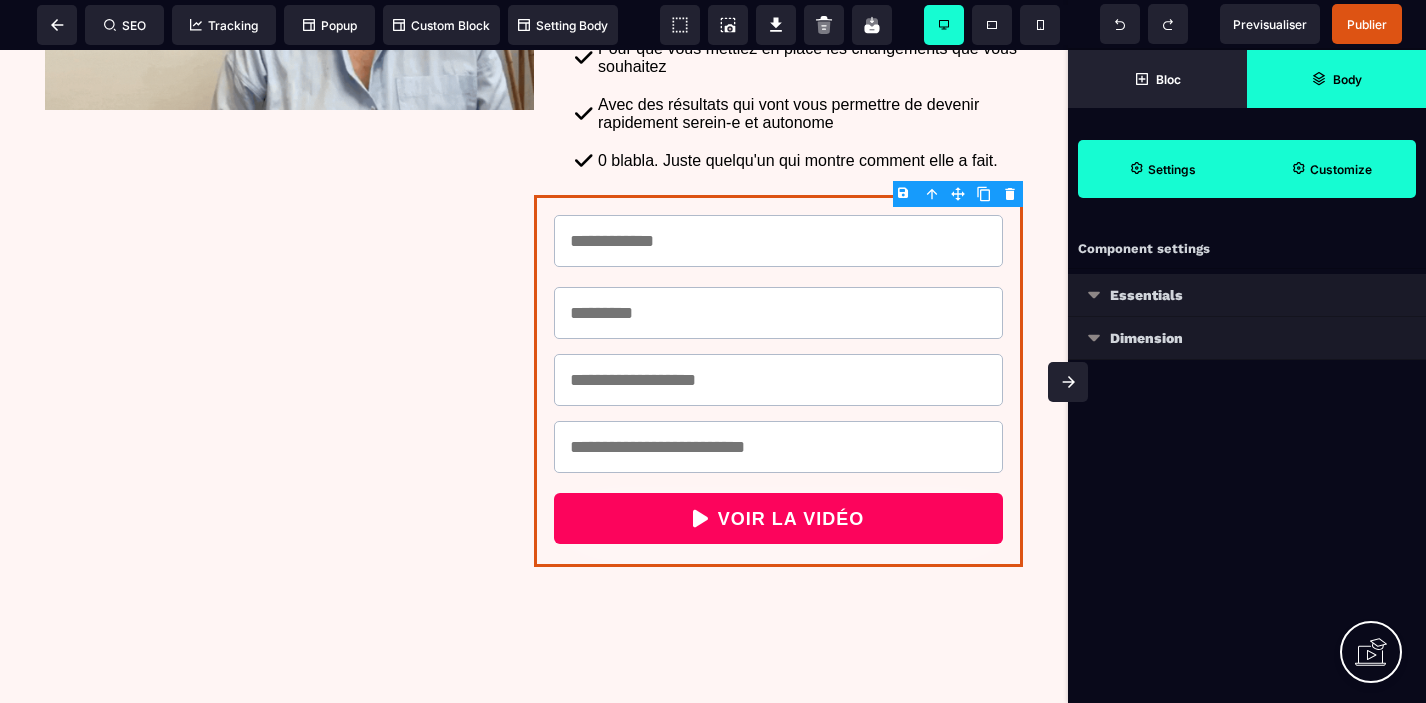 click on "Dimension" at bounding box center (1247, 338) 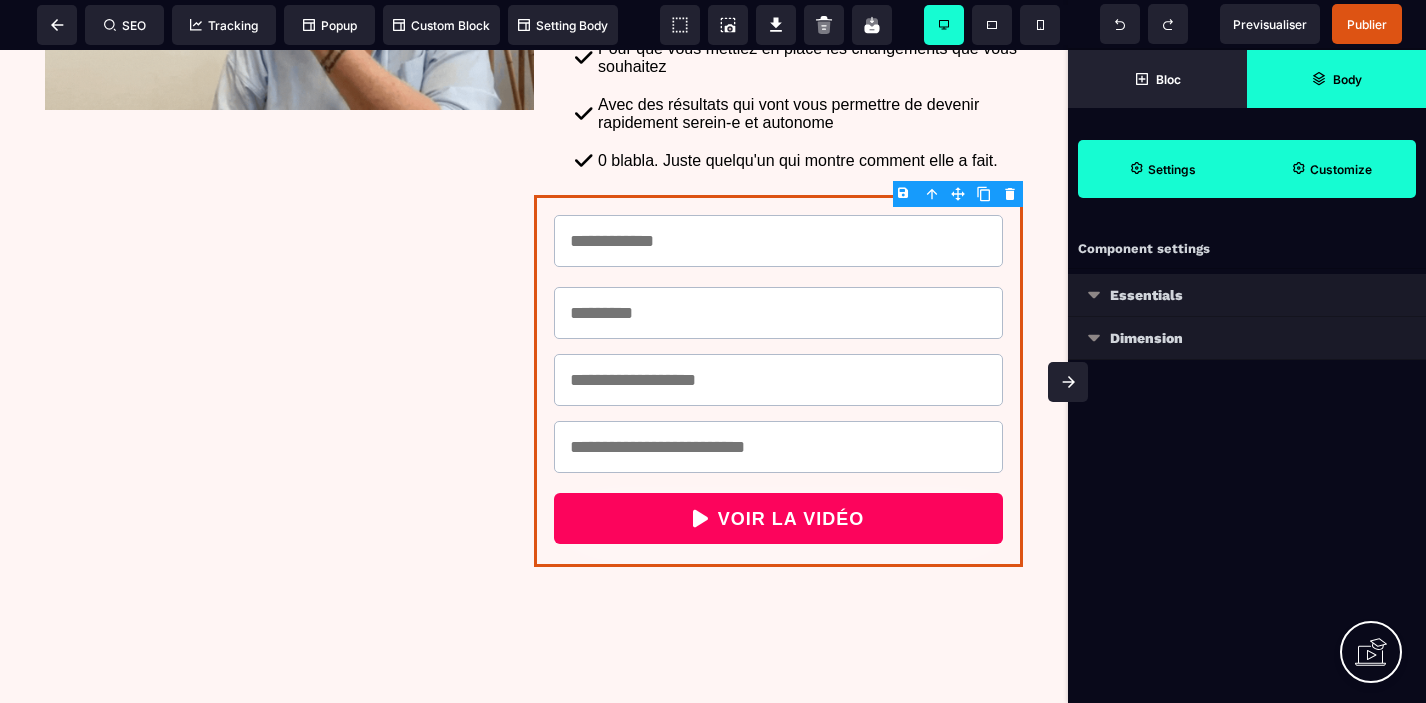 select 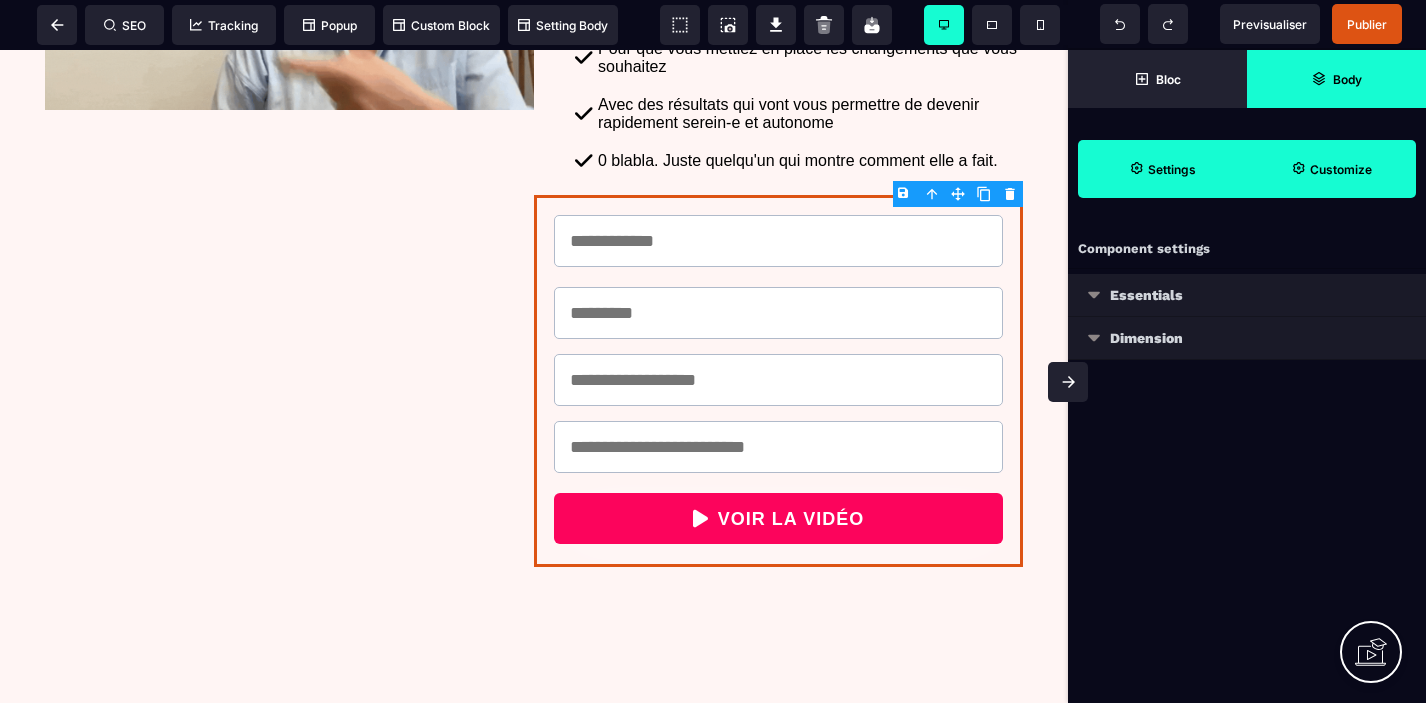 select 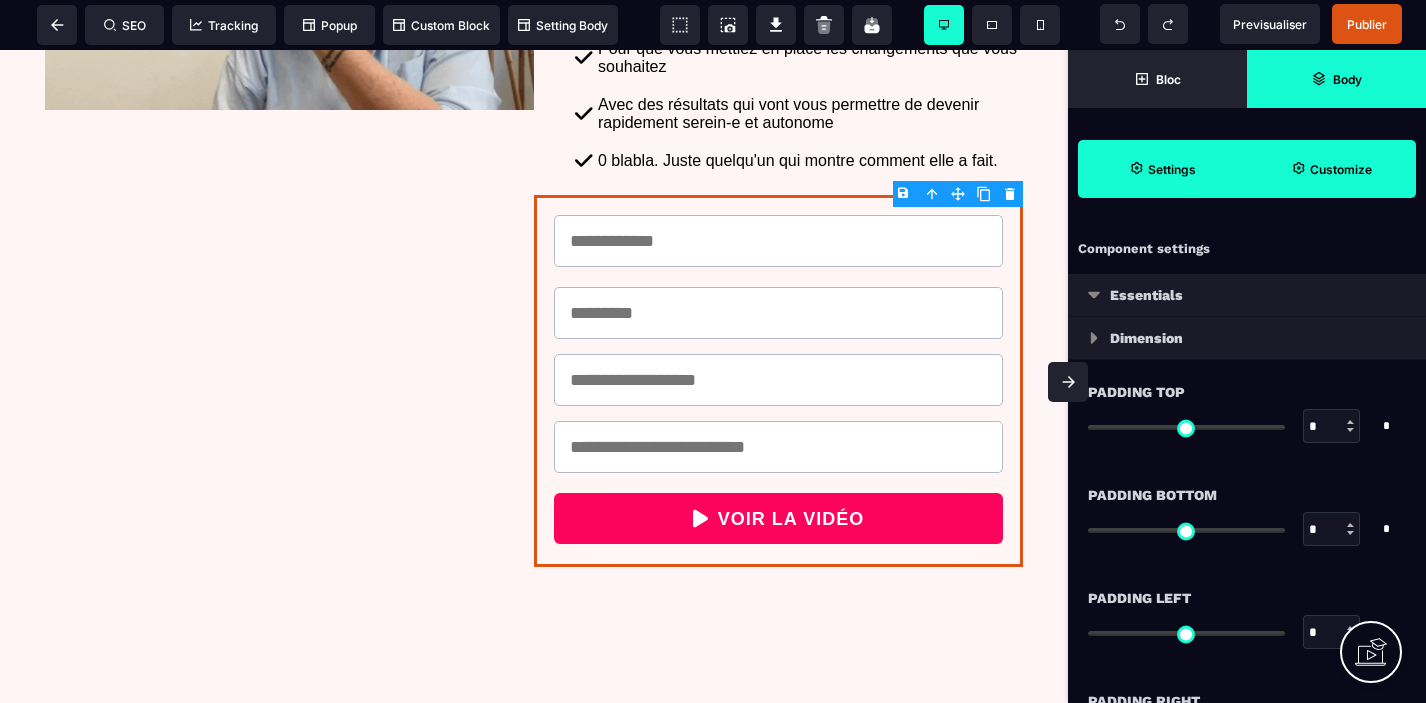 type on "*" 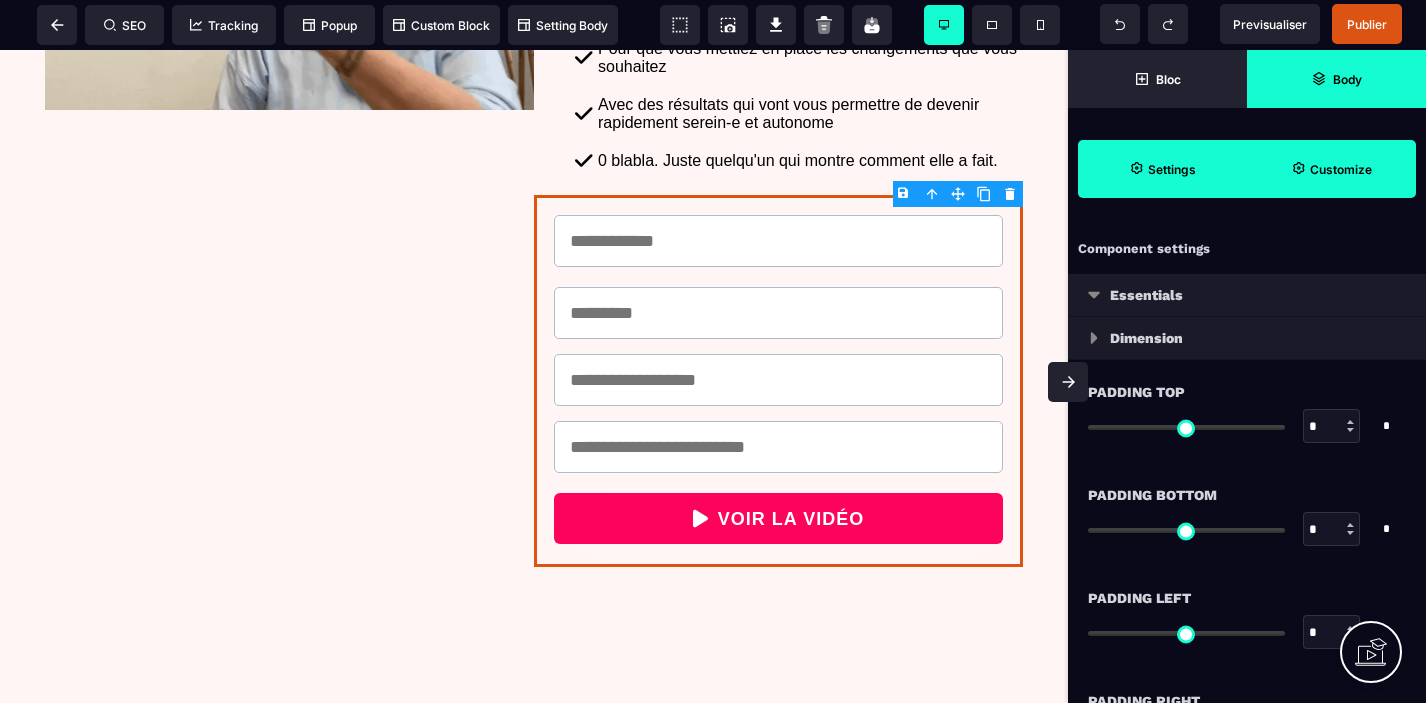 select 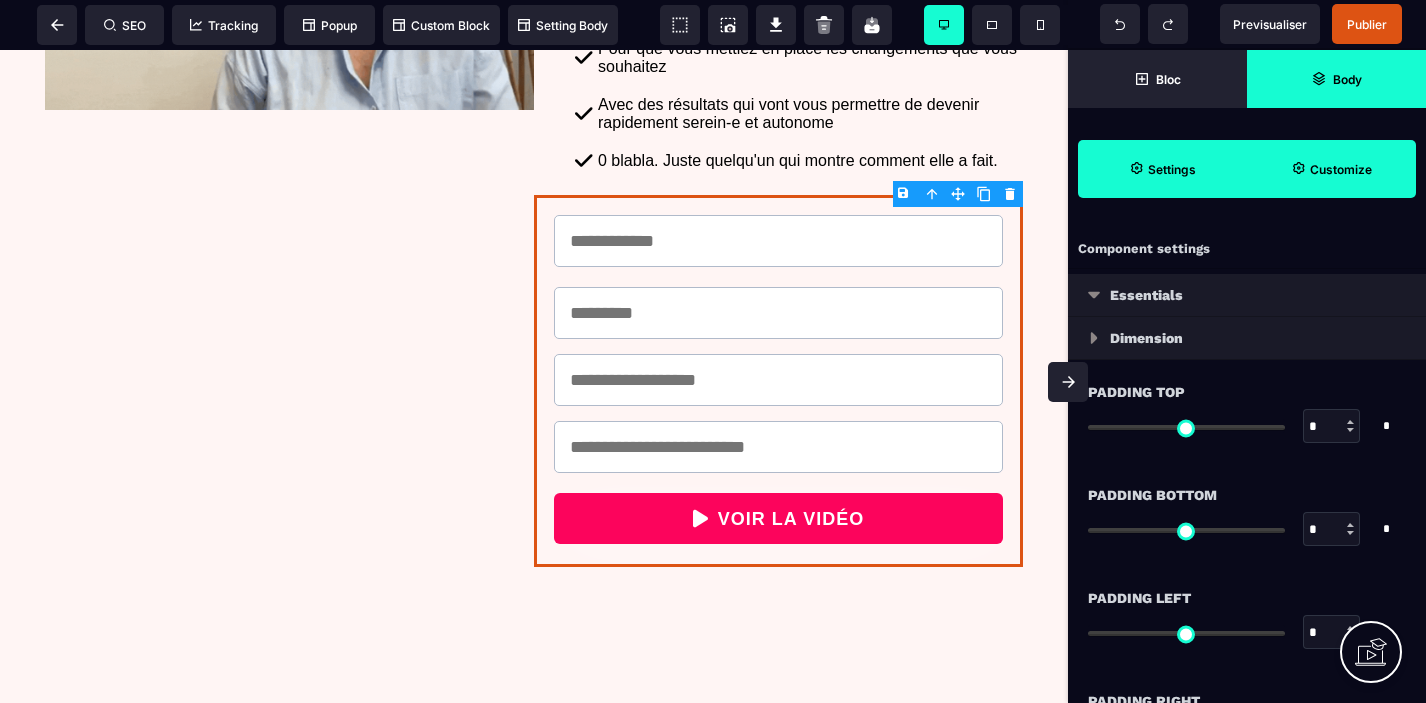 type on "**" 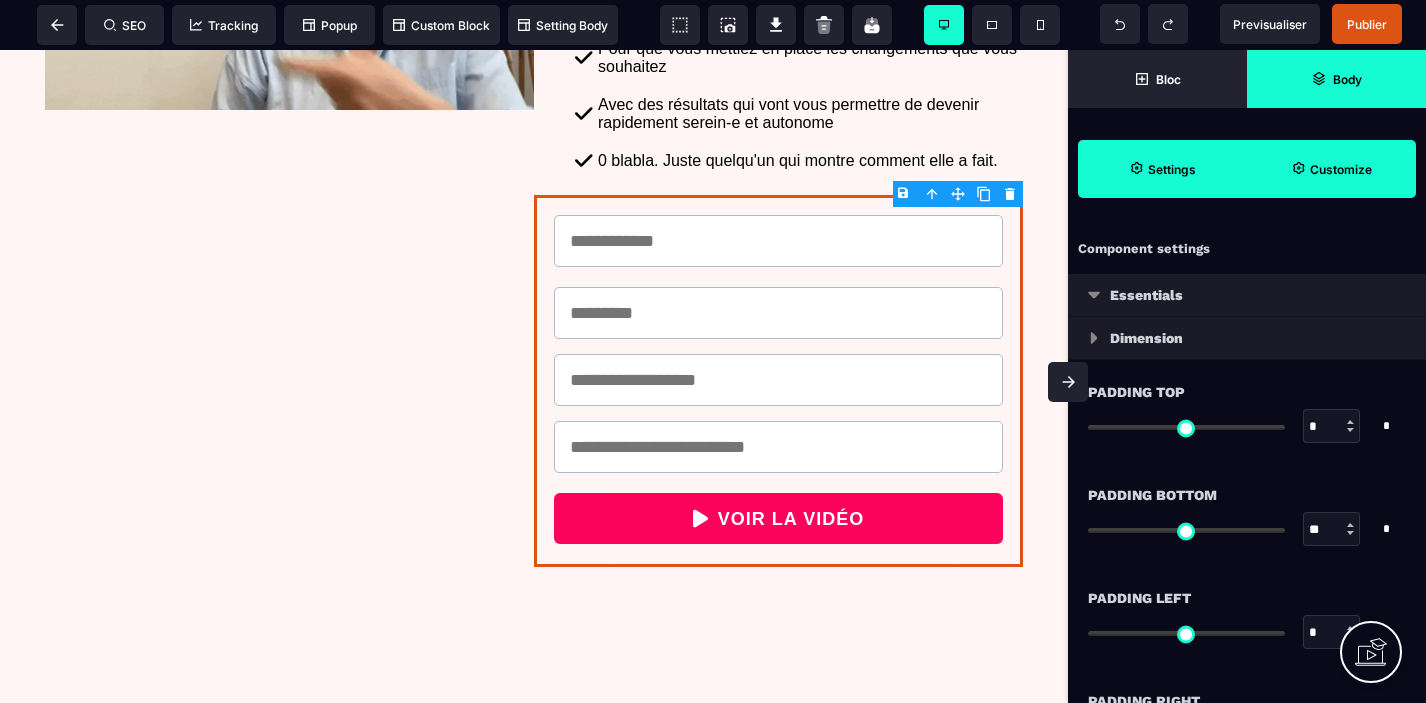 select 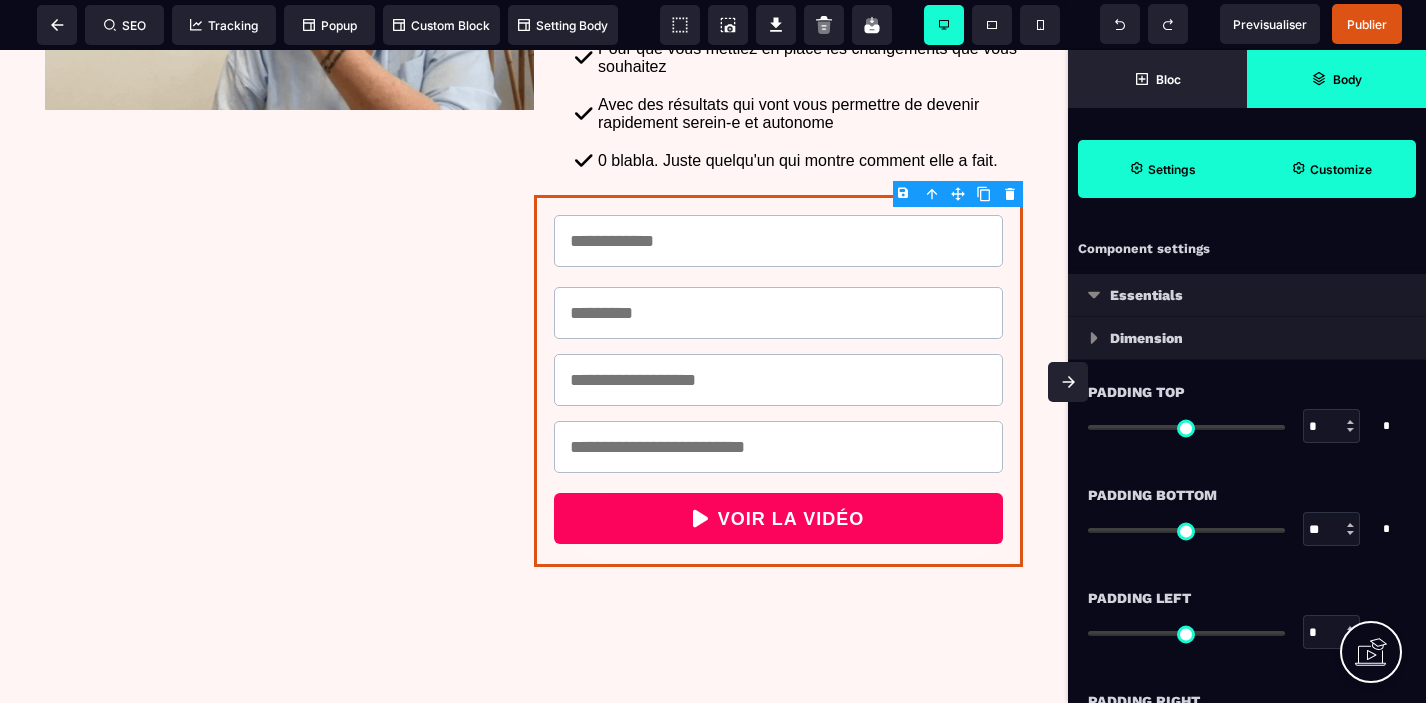 type on "**" 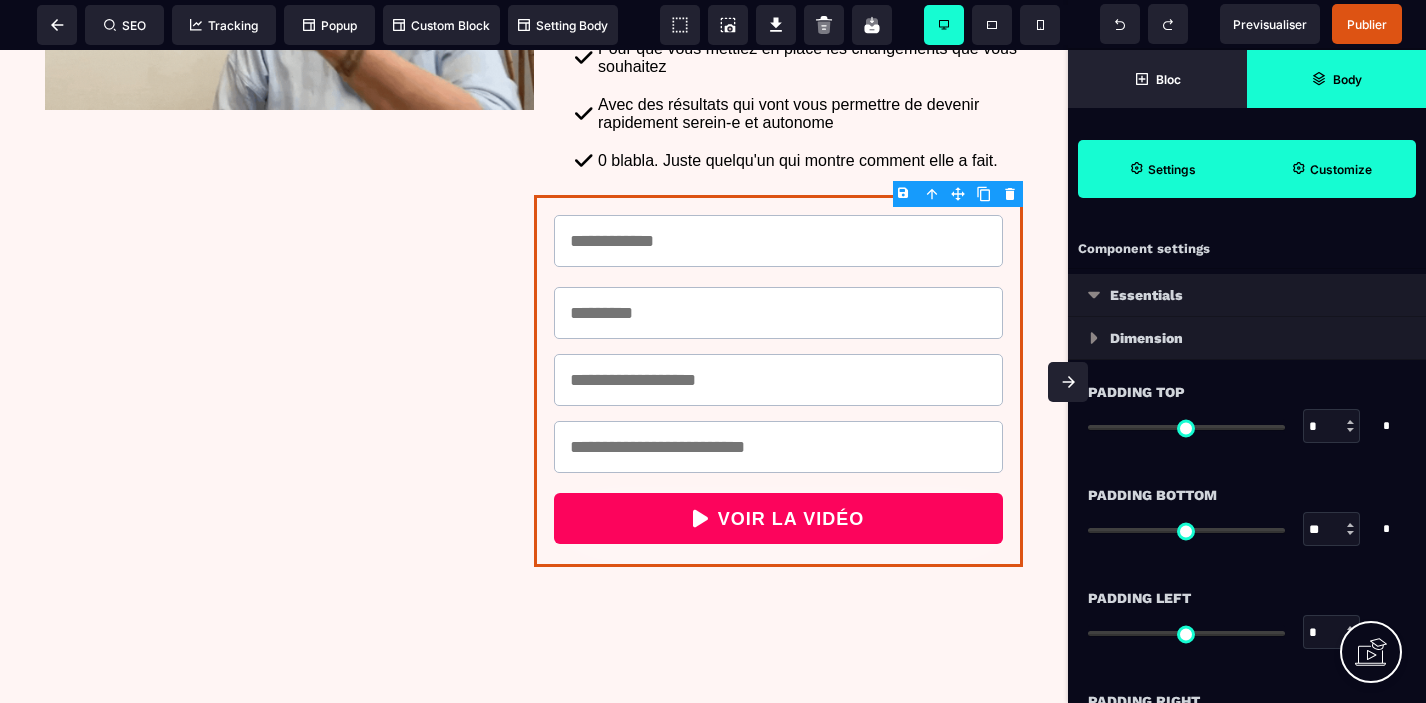 type on "**" 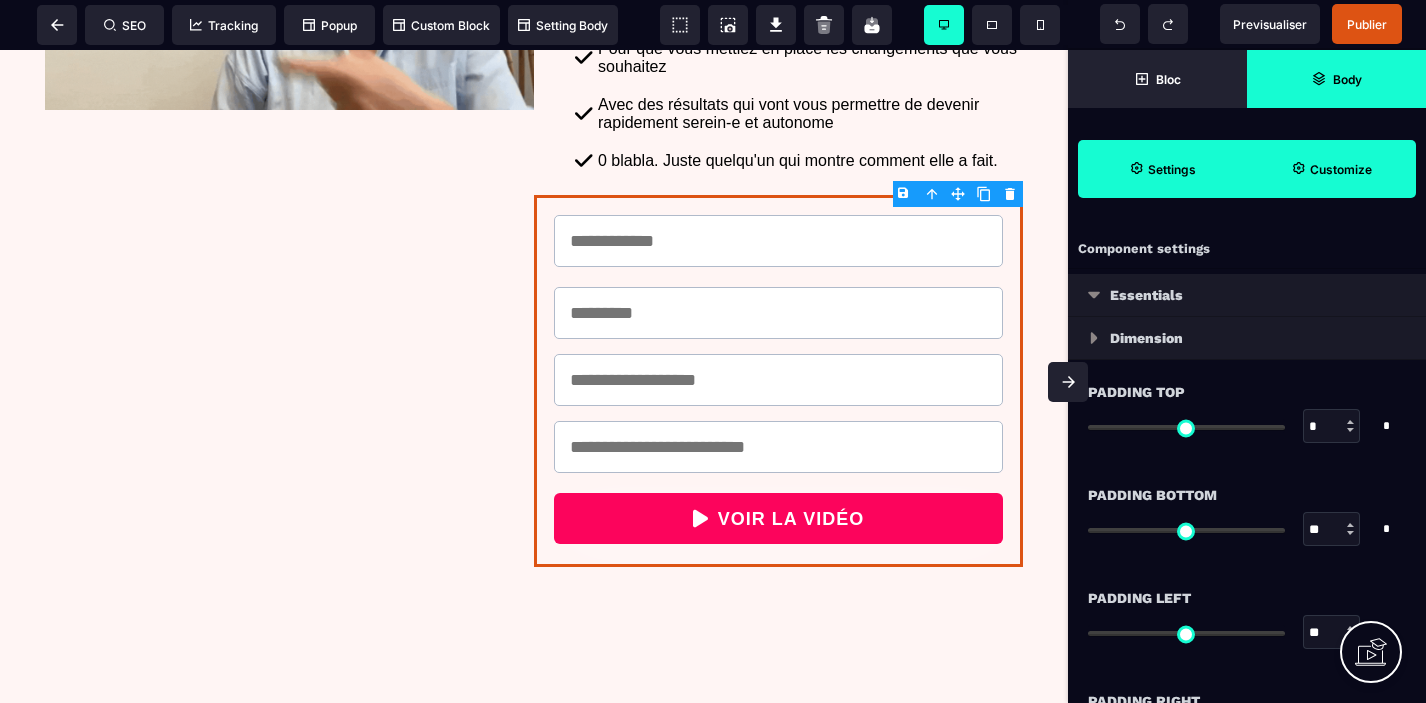 select 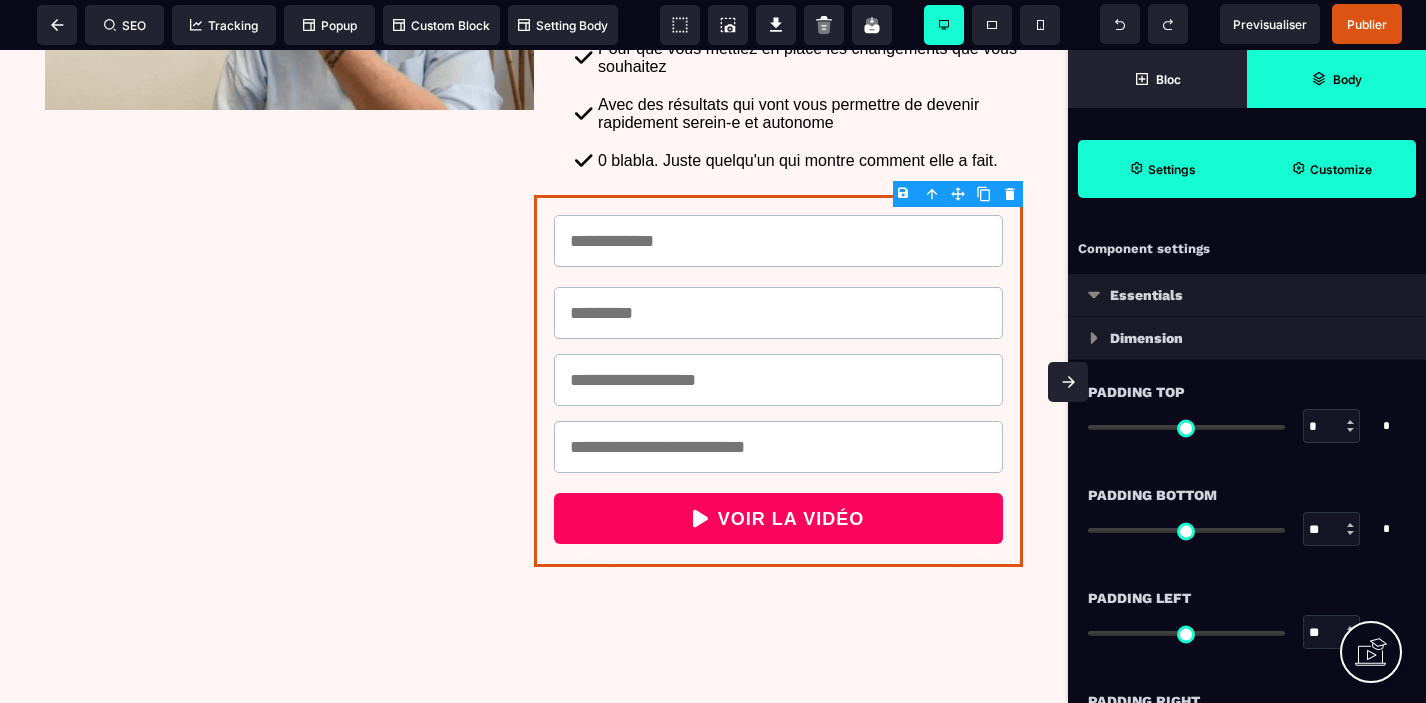 type on "**" 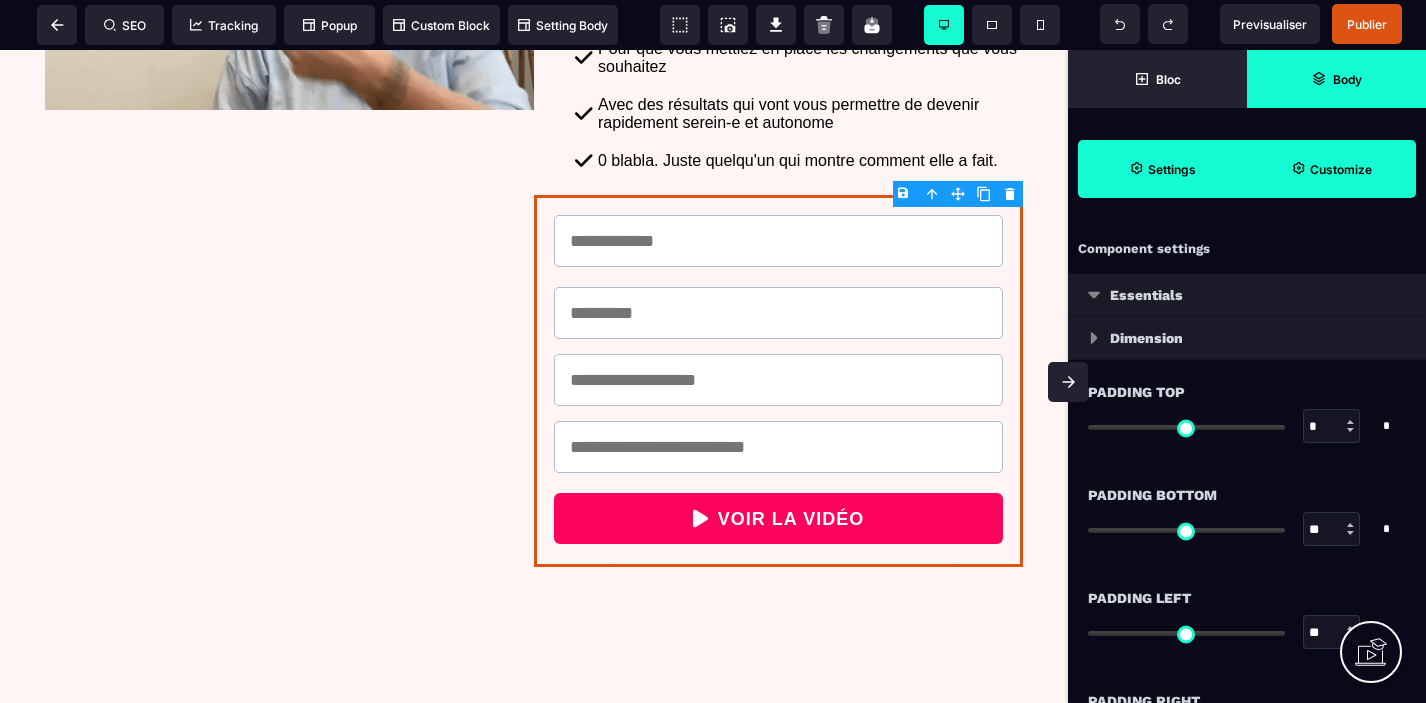 type on "**" 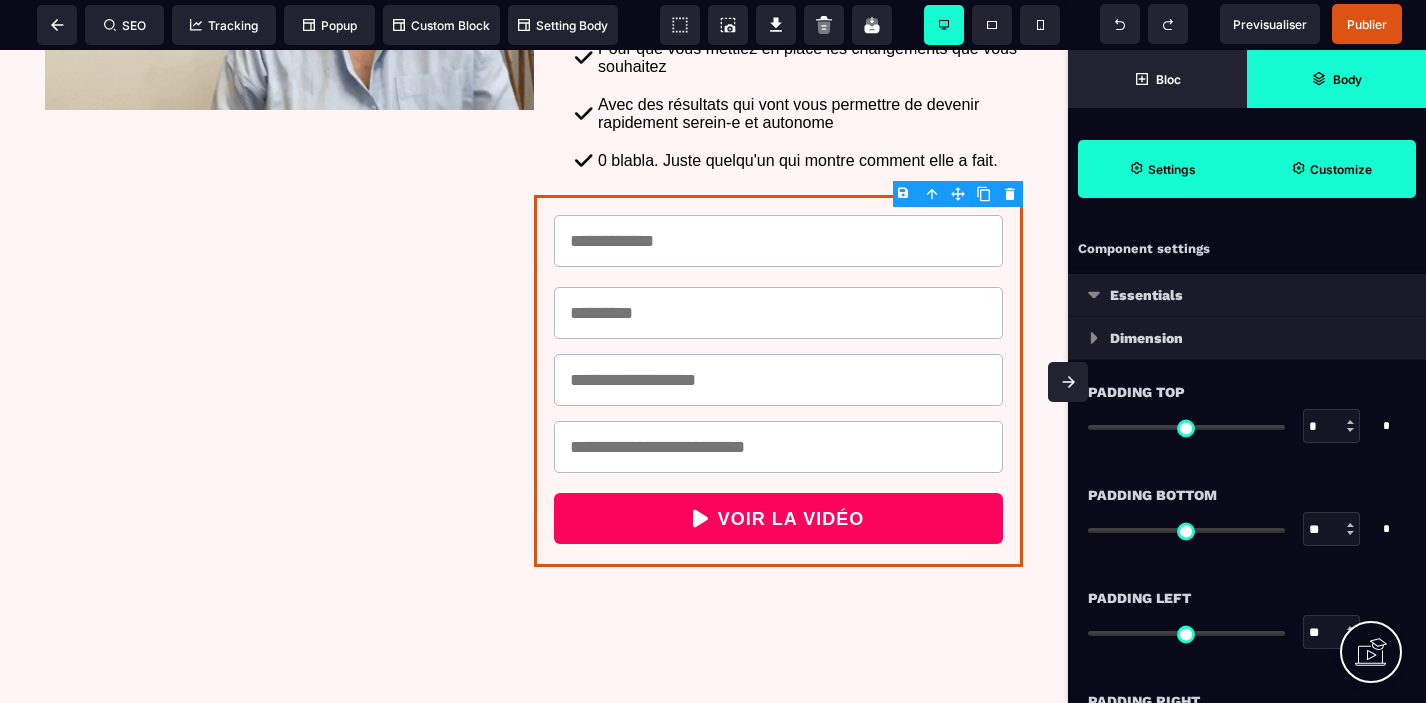 select 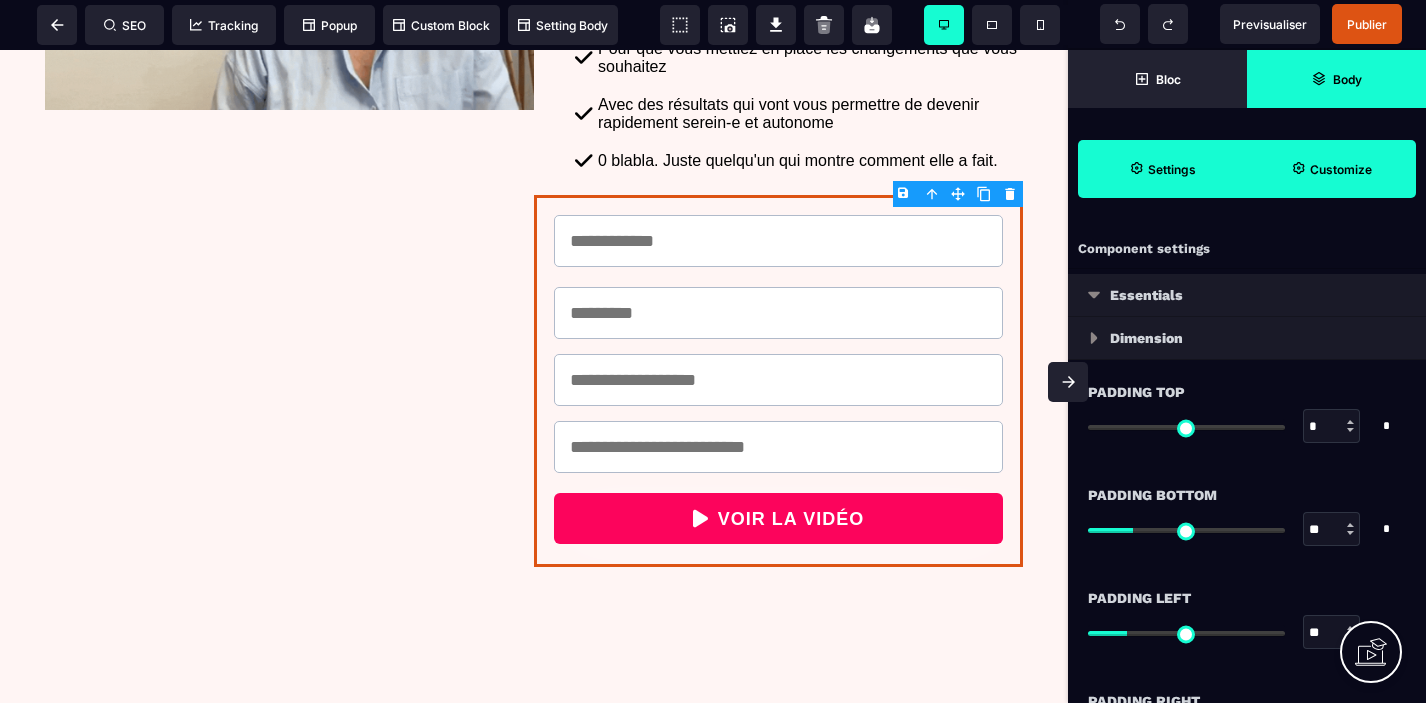 click at bounding box center [1094, 295] 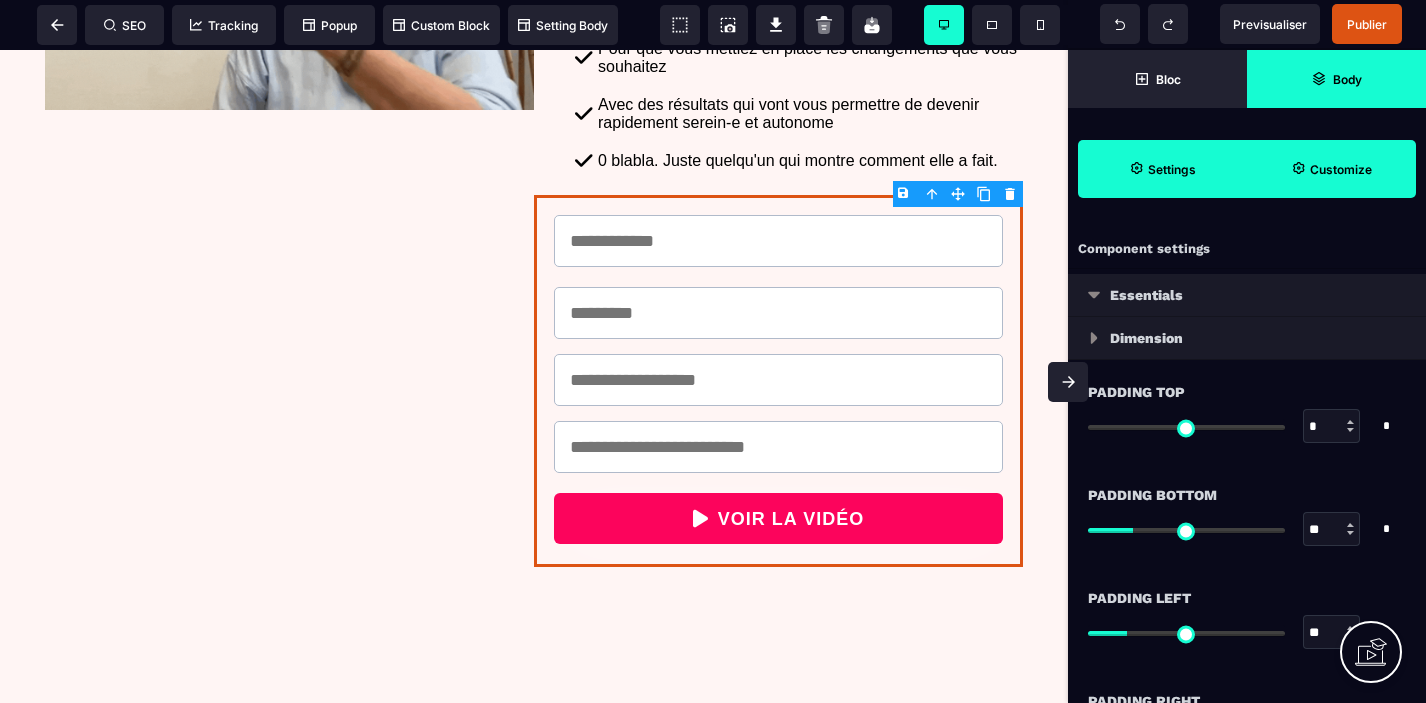 select 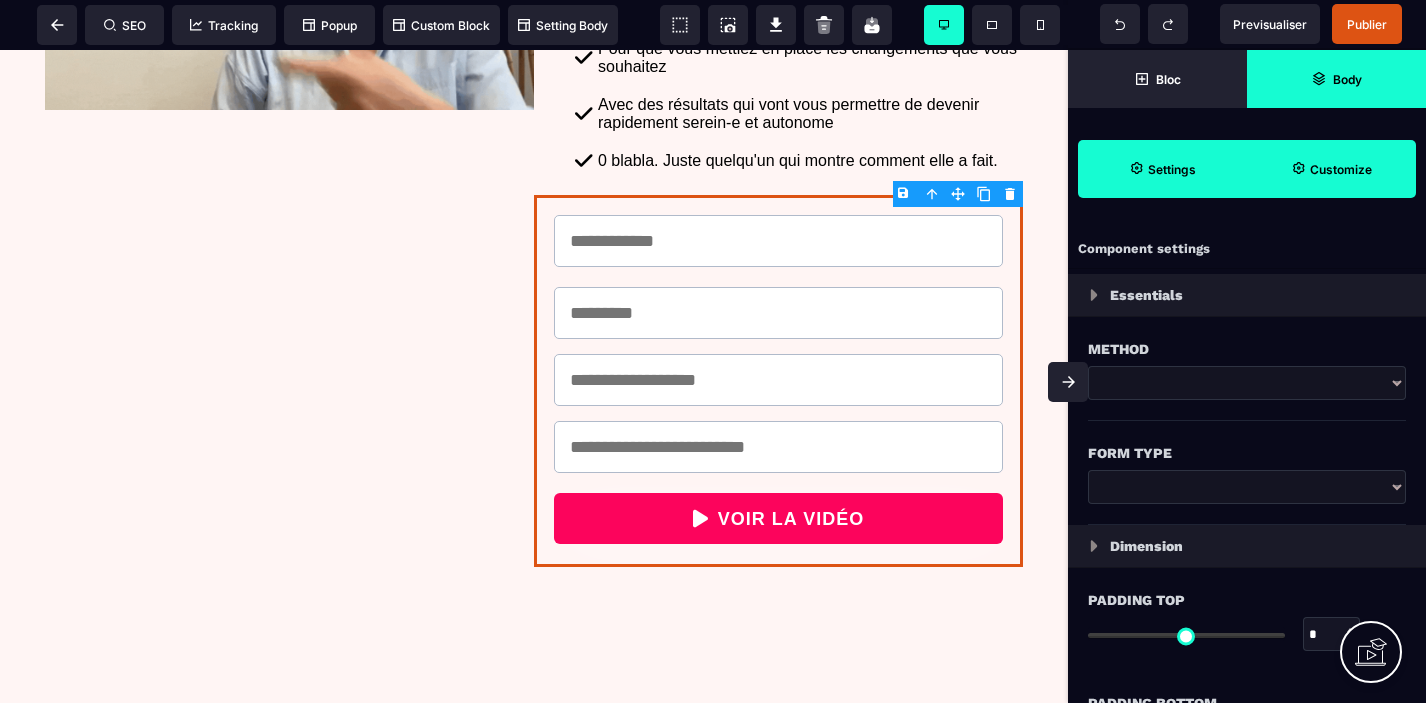 click on "****" at bounding box center (1247, 383) 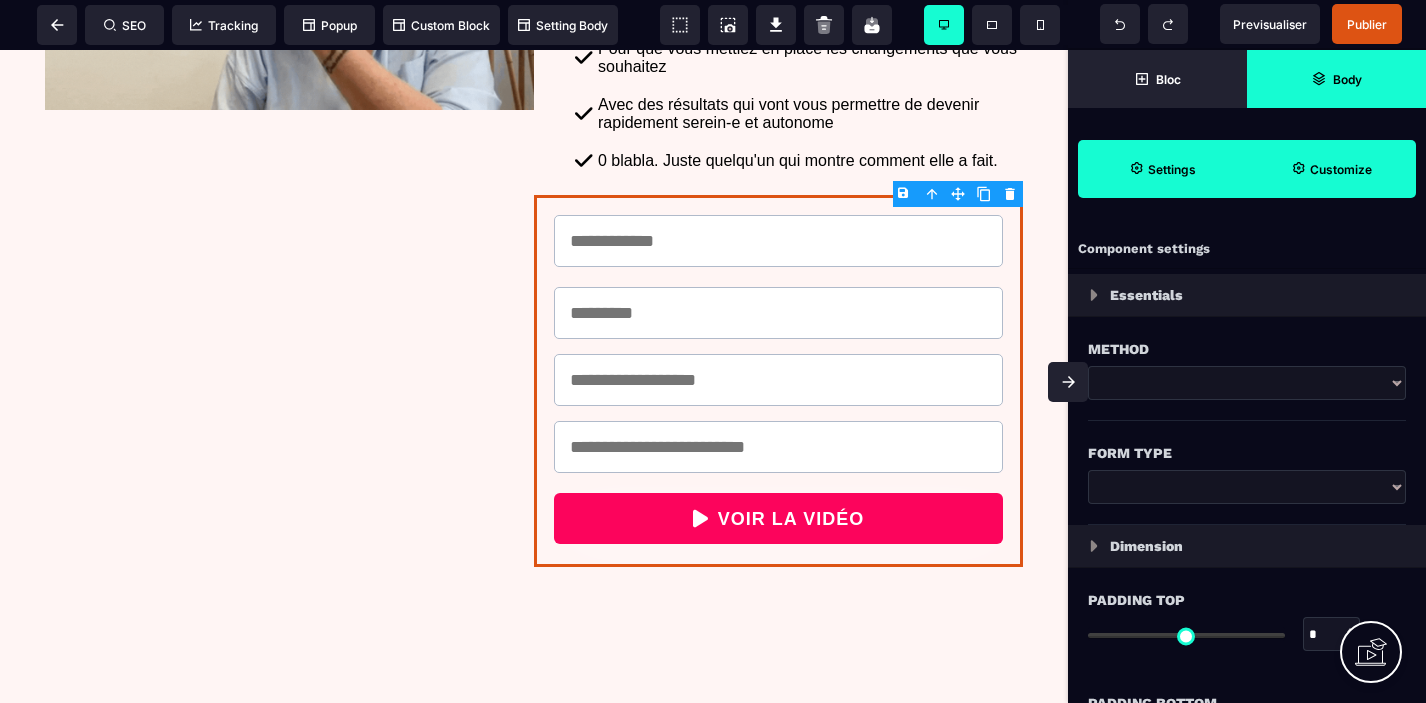 click on "**********" at bounding box center [1247, 487] 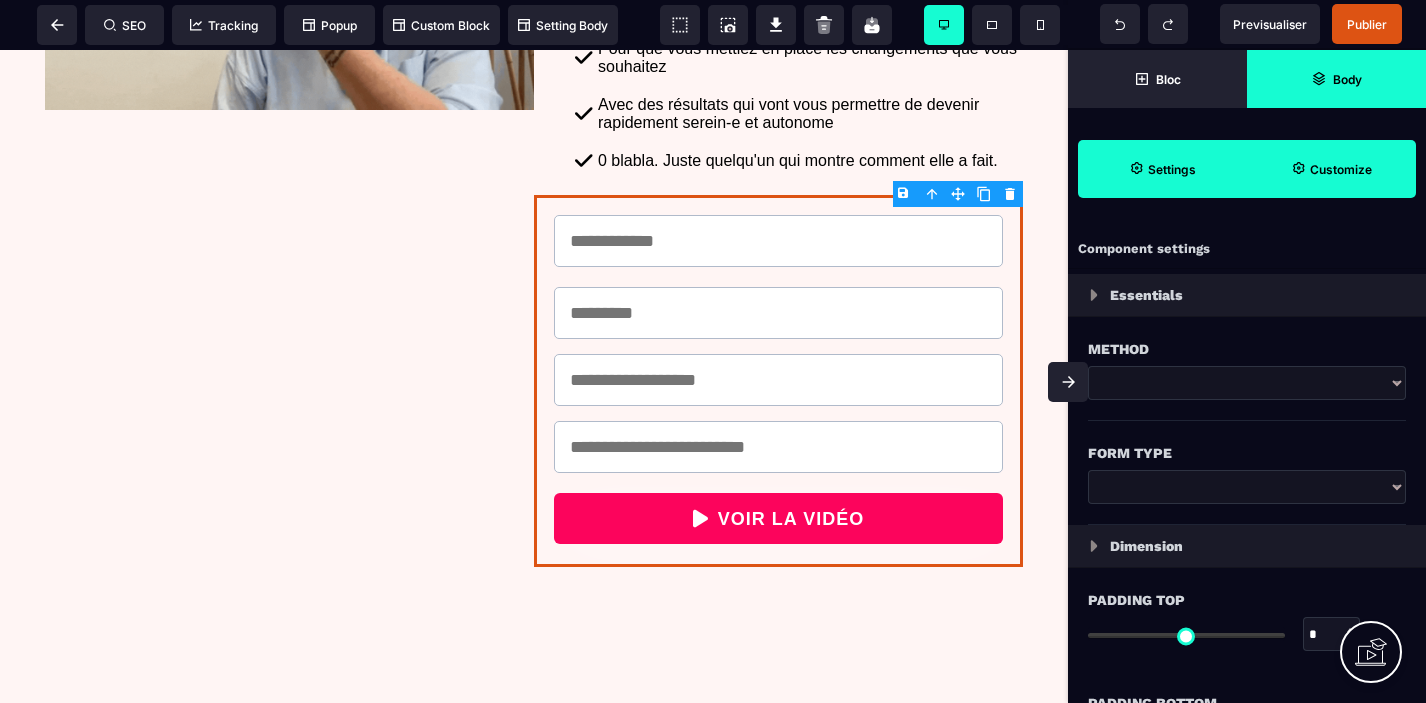 select on "**********" 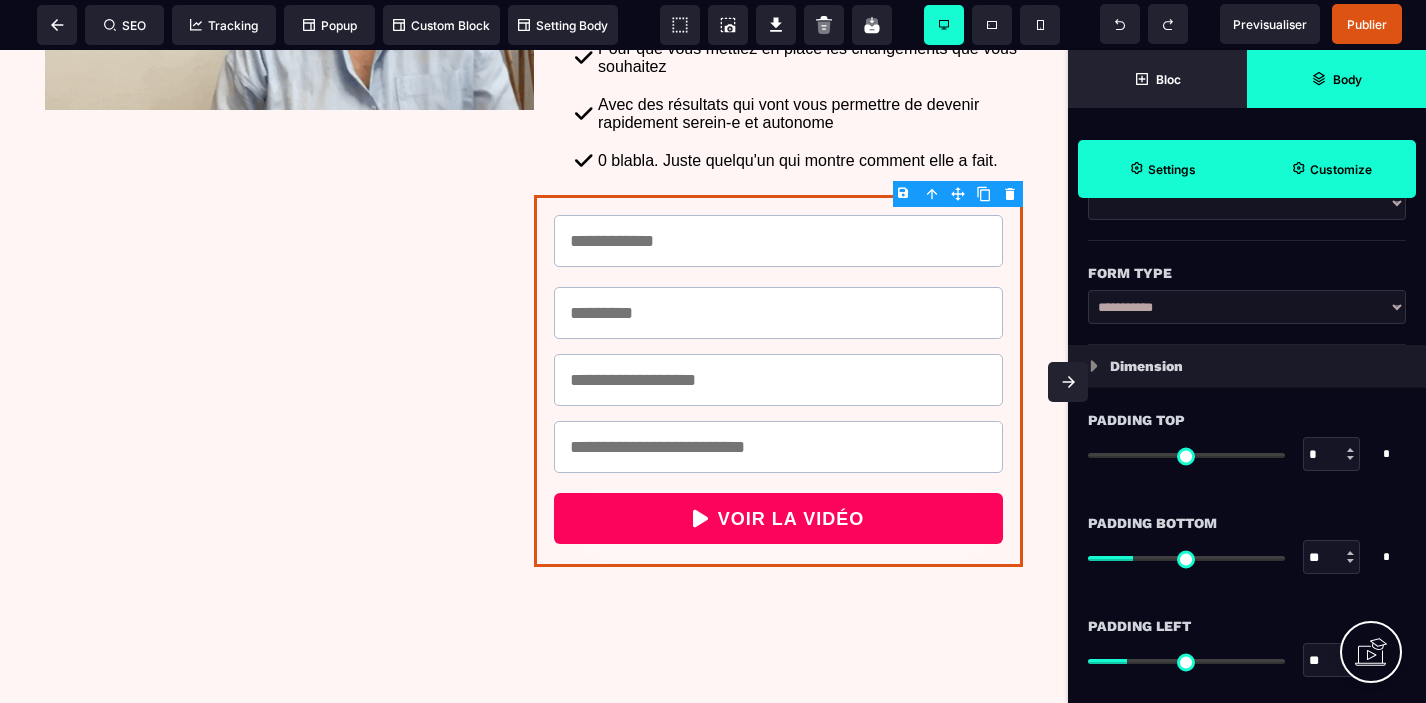 scroll, scrollTop: 184, scrollLeft: 0, axis: vertical 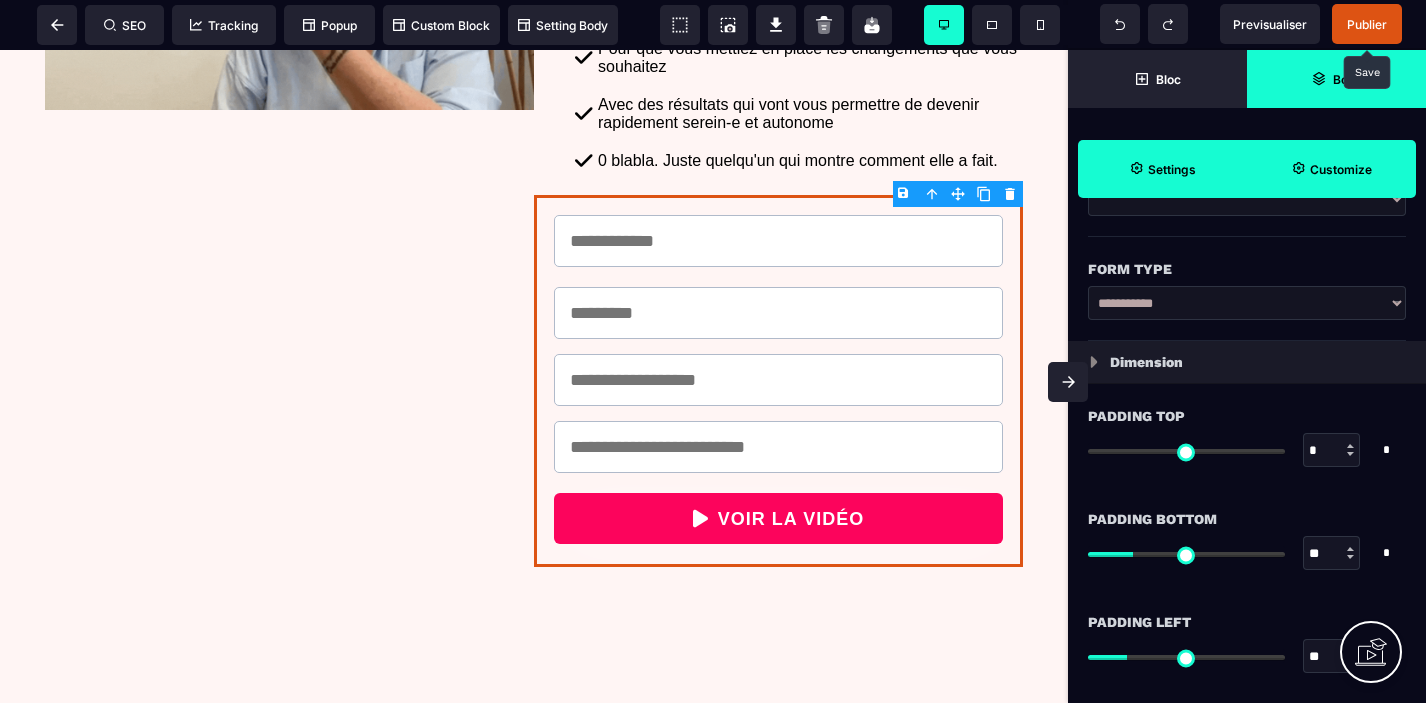 click on "Publier" at bounding box center [1367, 24] 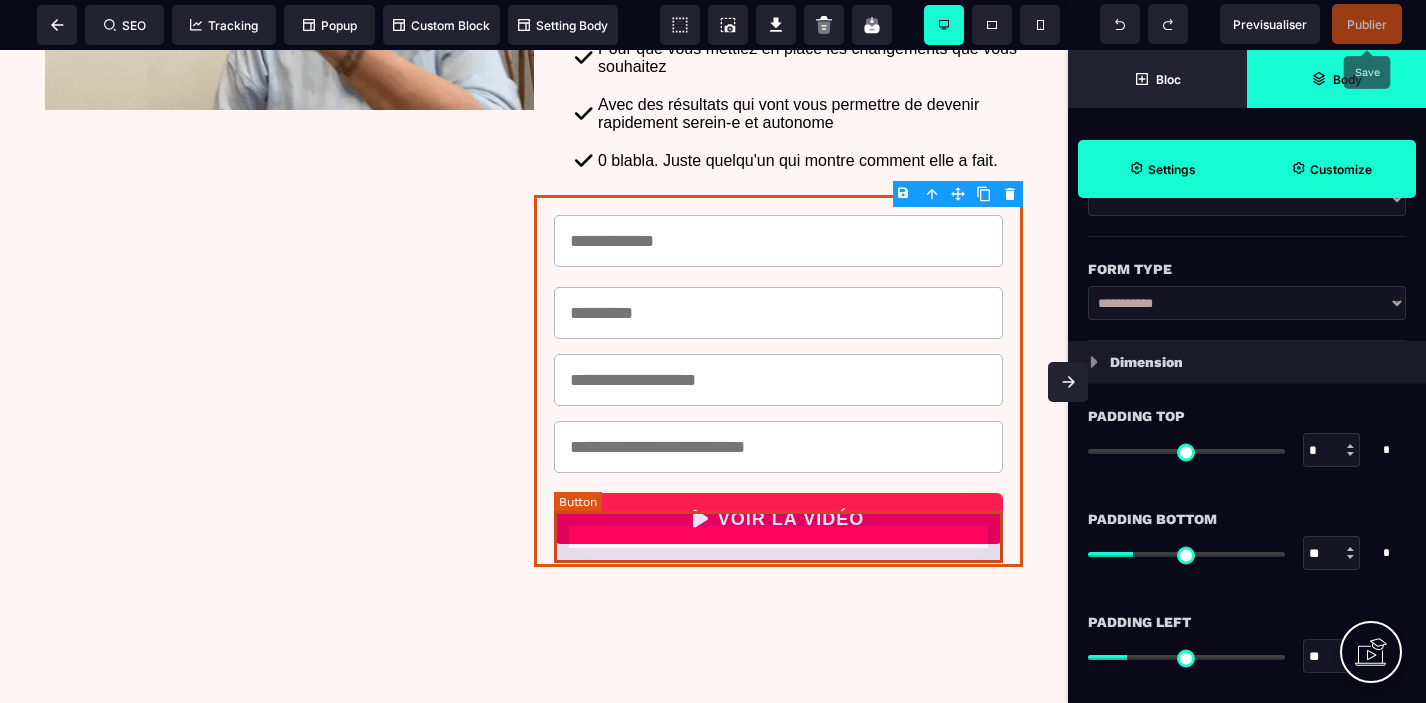 click on "VOIR LA VIDÉO" at bounding box center [778, 518] 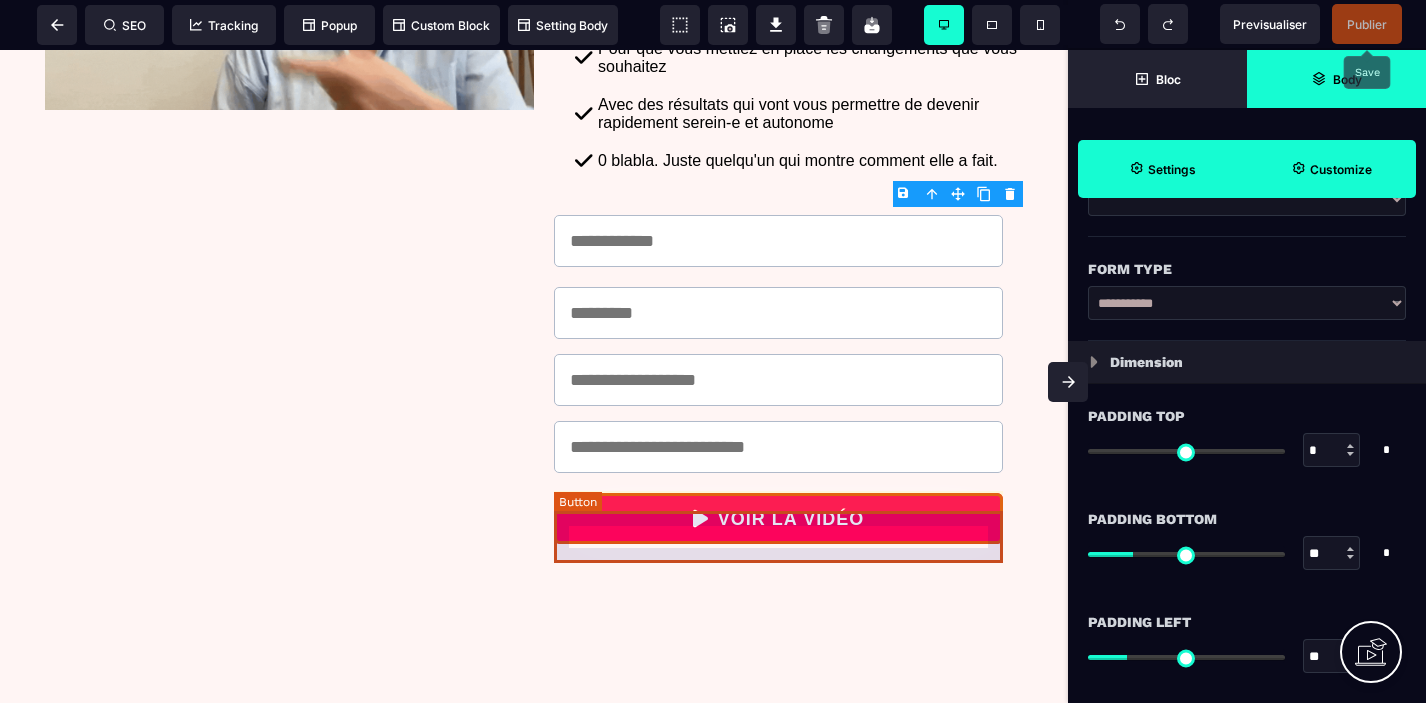 scroll, scrollTop: 0, scrollLeft: 0, axis: both 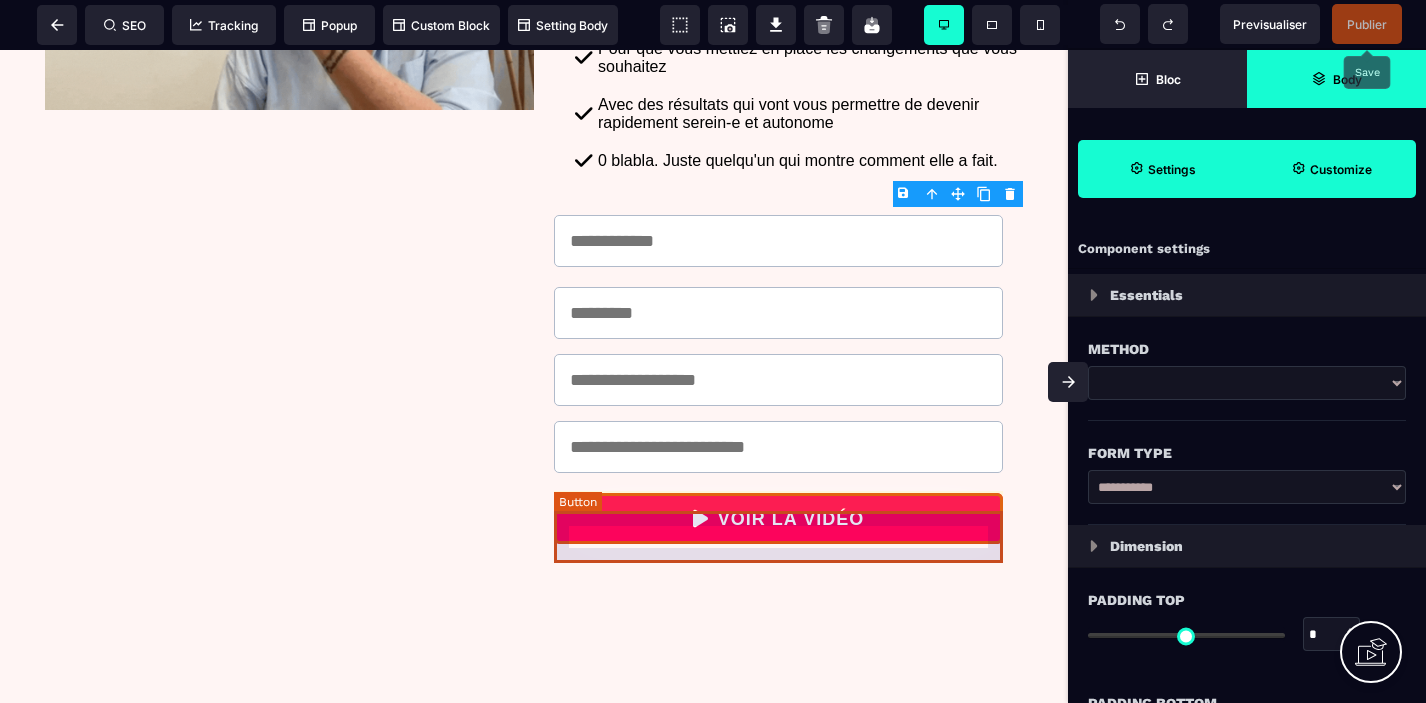 select on "******" 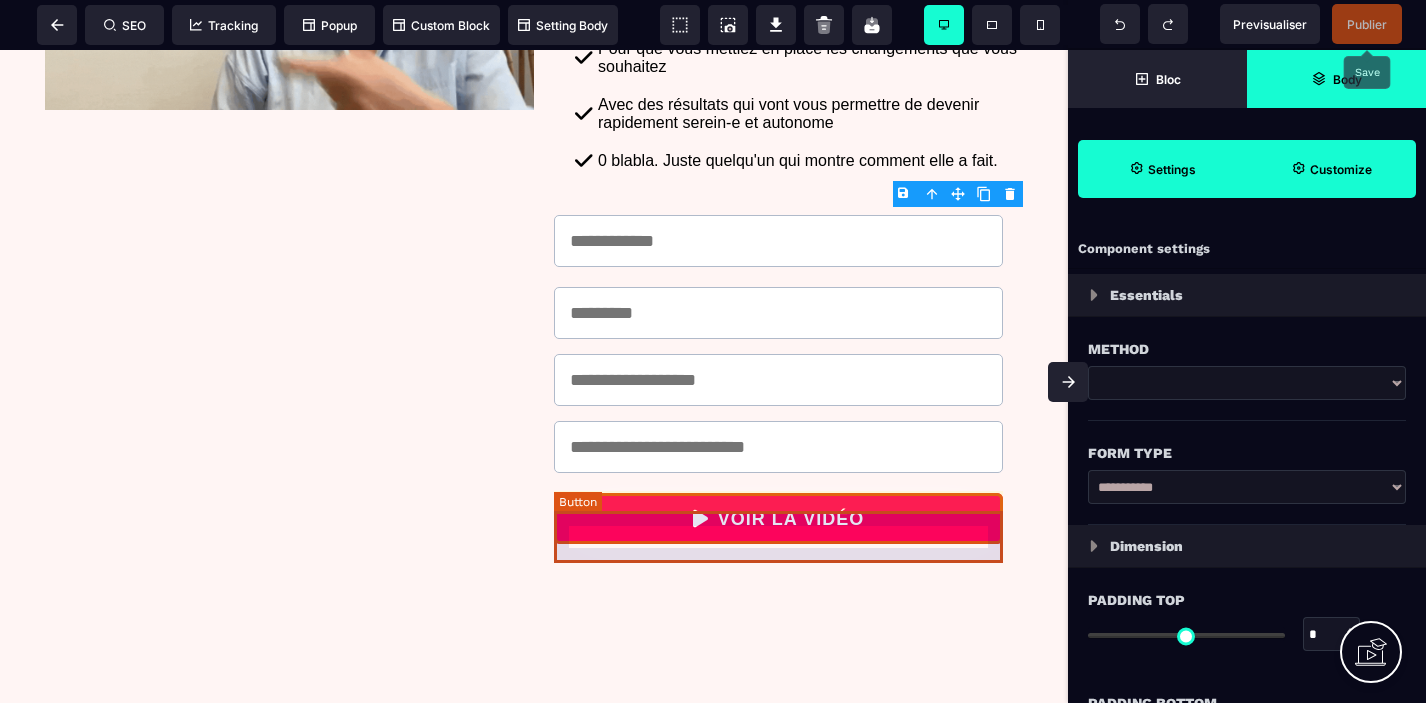 select on "***" 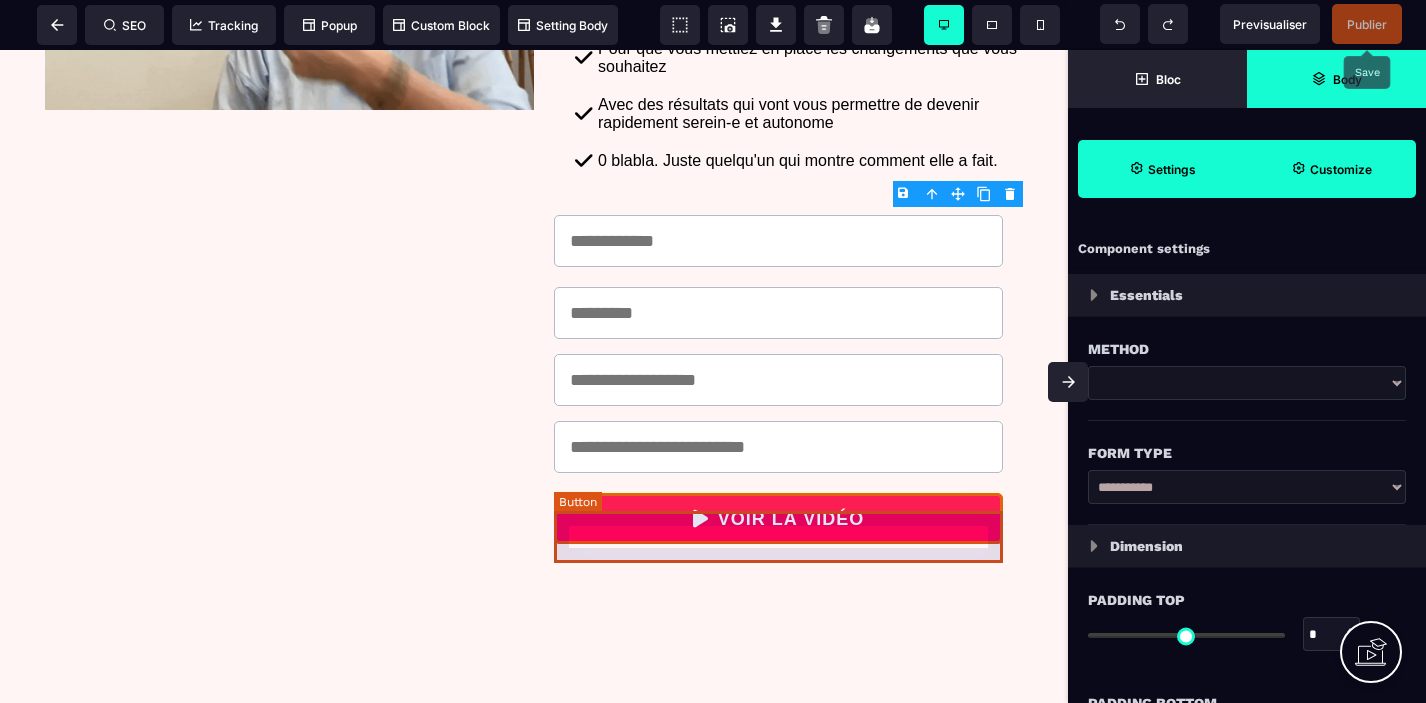 select on "**" 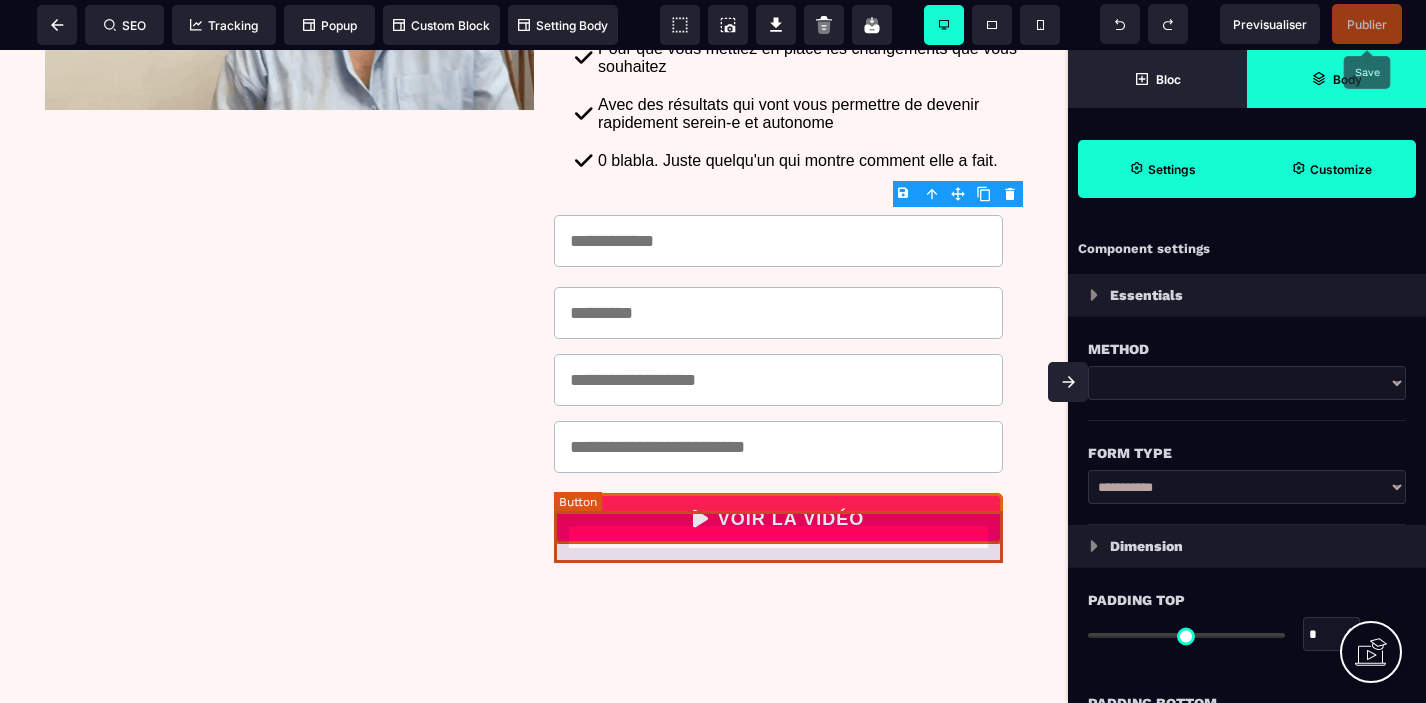 select on "*****" 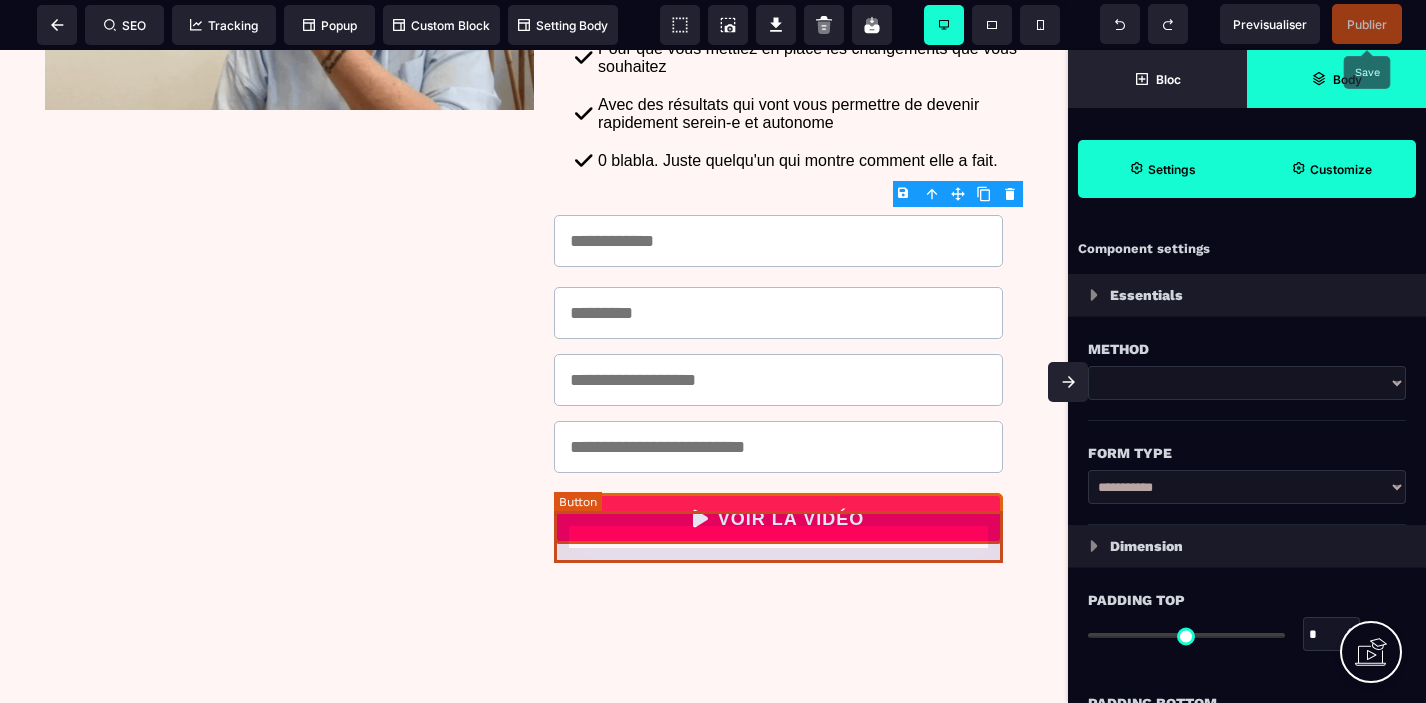 select 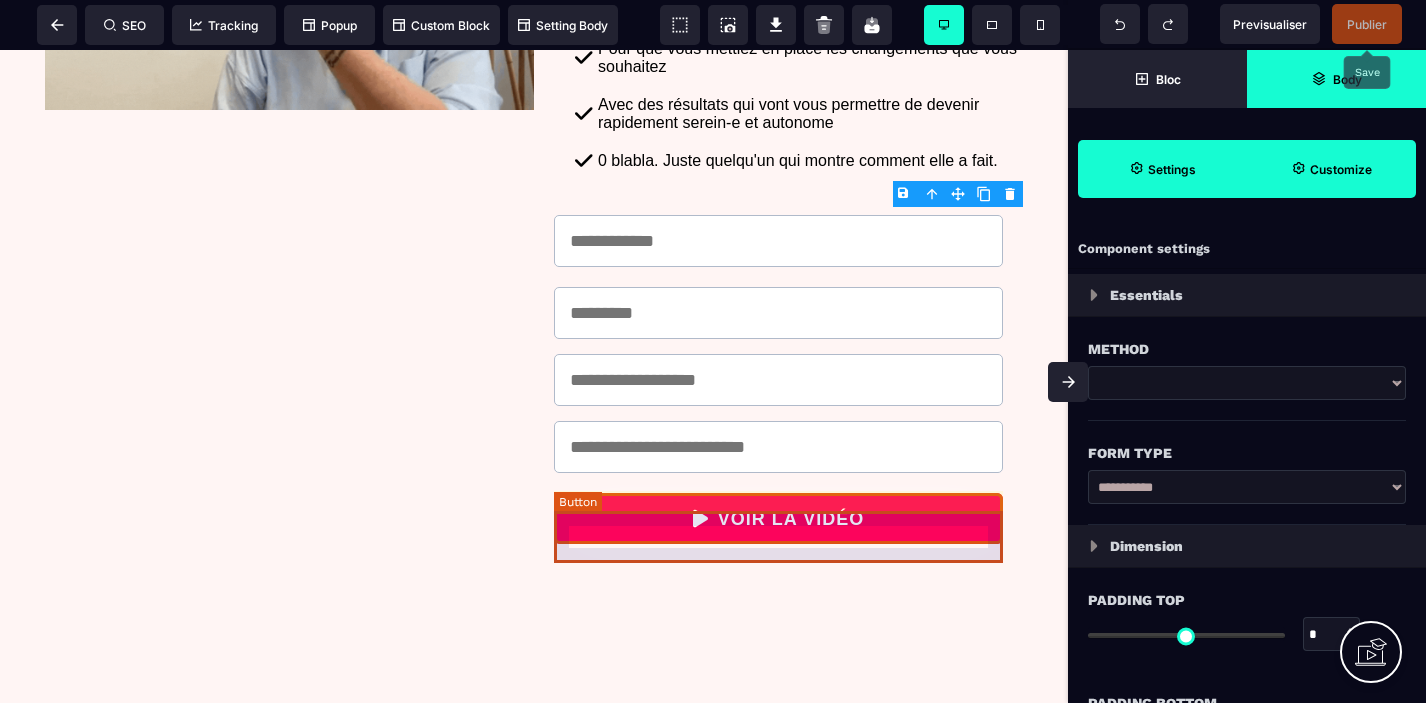 select on "*" 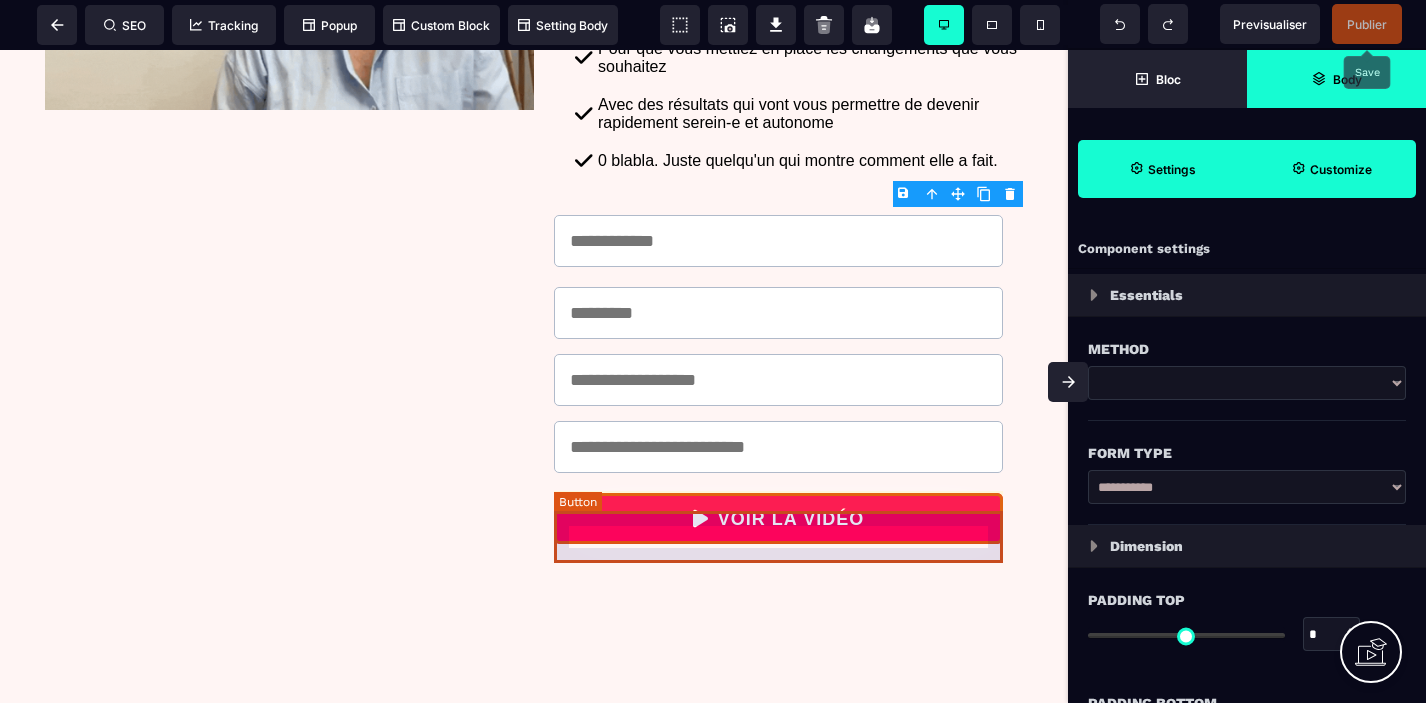 select on "**" 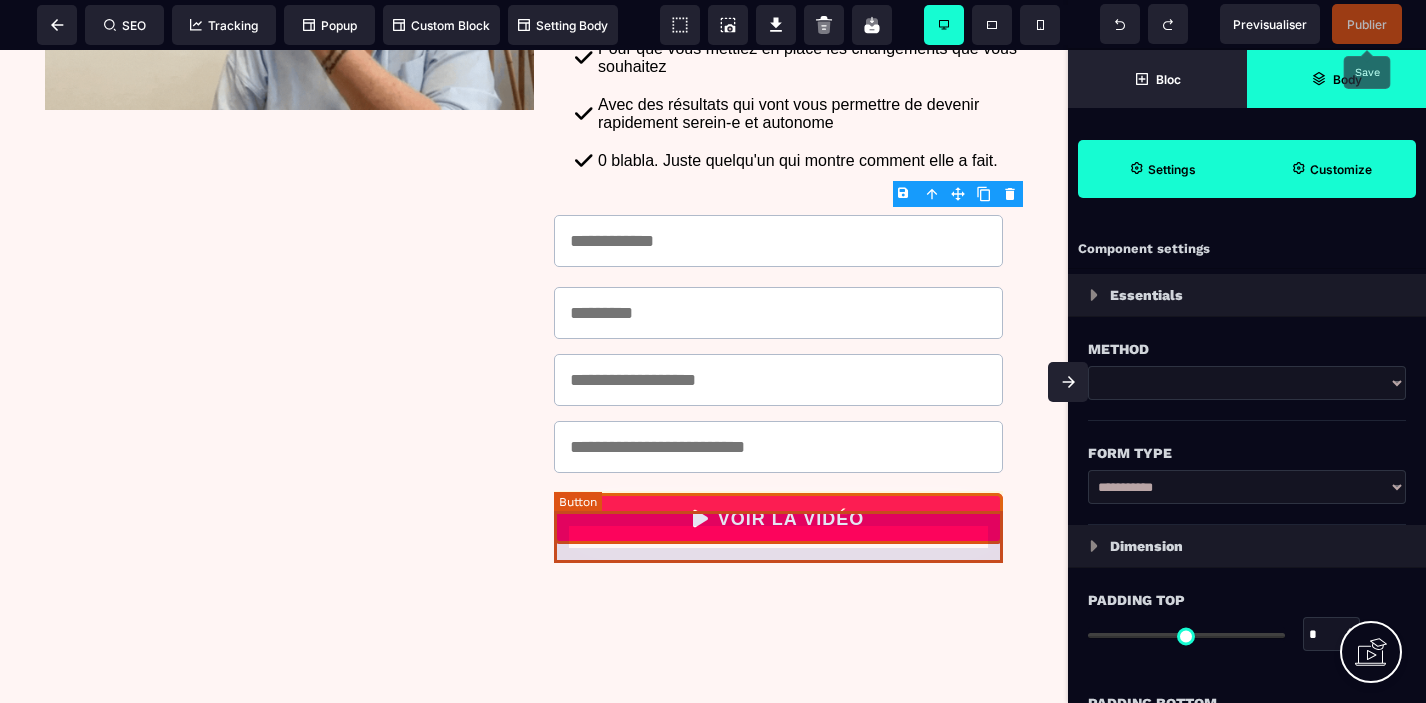 select on "**" 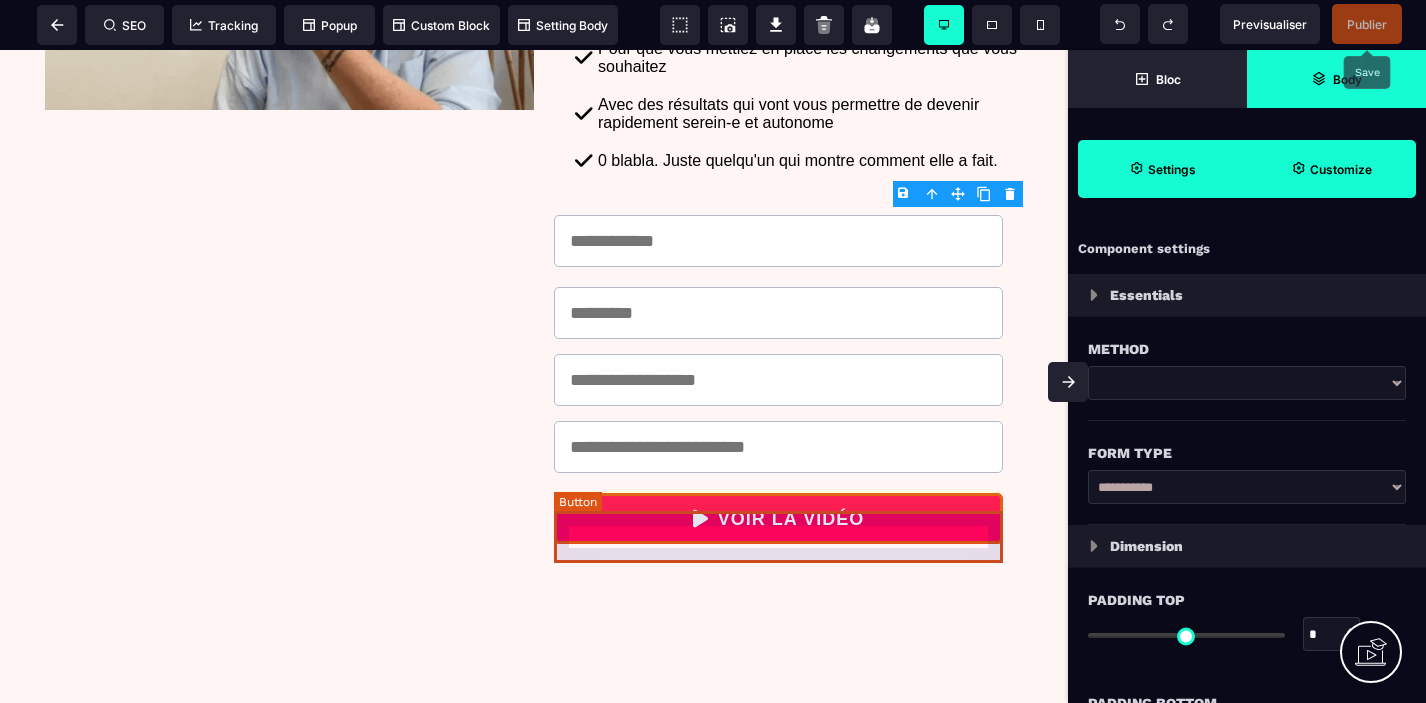 select on "**" 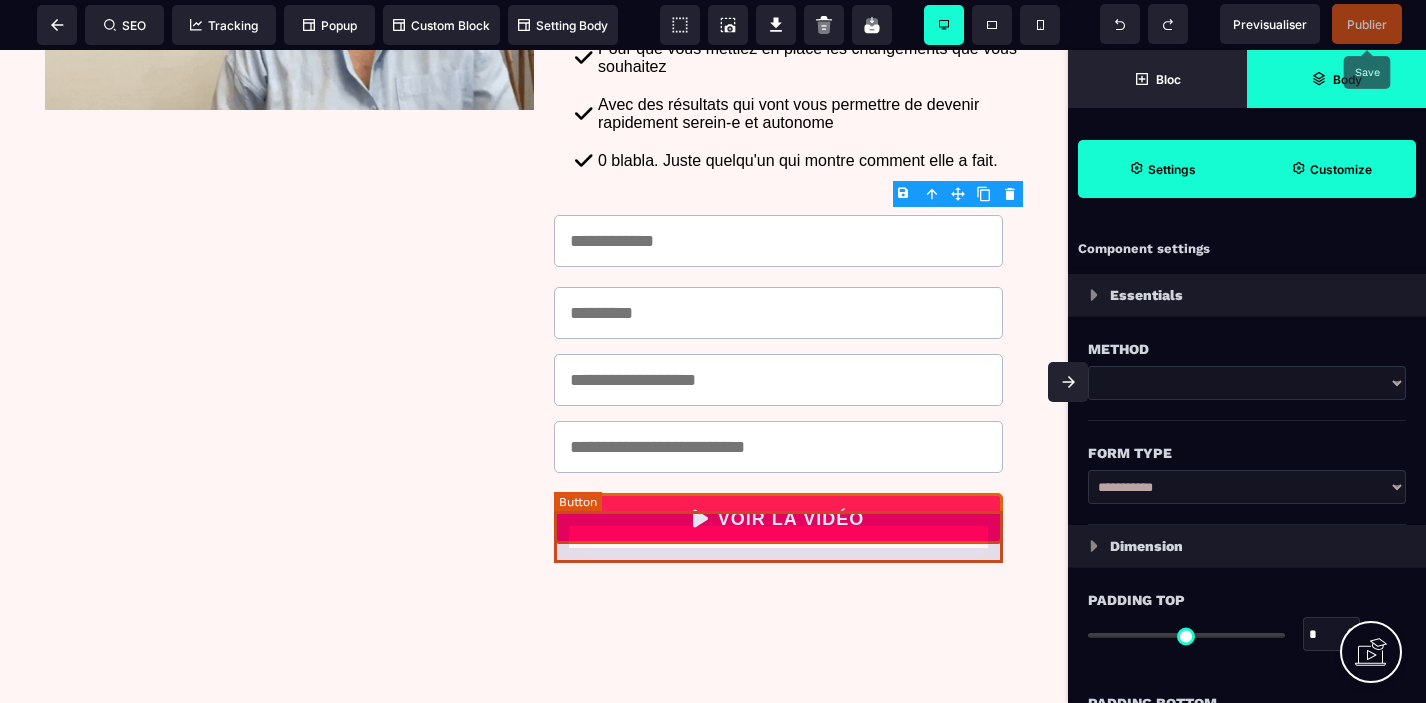 select on "**" 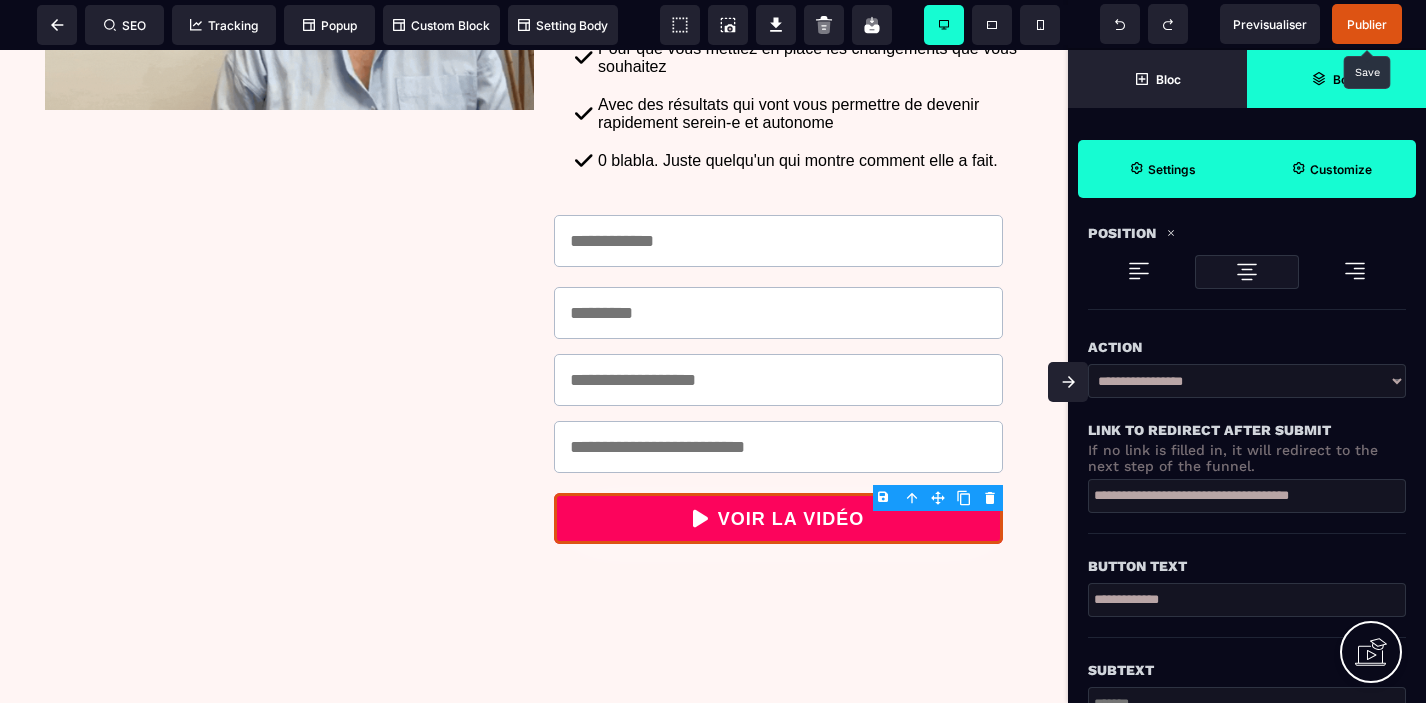 scroll, scrollTop: 226, scrollLeft: 0, axis: vertical 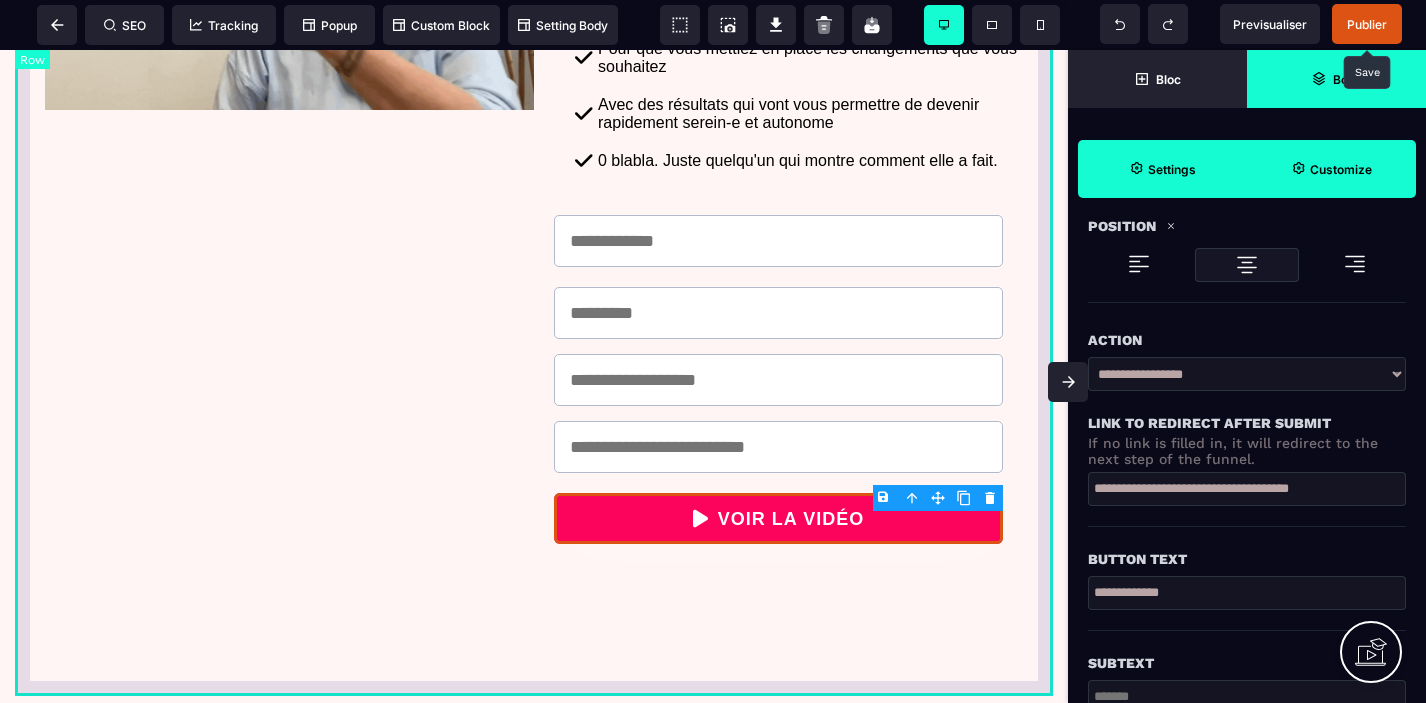 click on "Je vous donne les outils pour sortir de l'épuisement et du stress En allant à l'essentiel, en faisant du concret, avec un discours clair et des méthodes efficaces J'ai créé un programme qui s'inscrit dans la durée Pour que vous mettiez en place les changements que vous souhaitez Avec des résultats qui vont vous permettre de devenir rapidement serein-e et autonome 0 blabla. Juste quelqu'un qui montre comment elle a fait. VOIR LA VIDÉO" at bounding box center [534, 201] 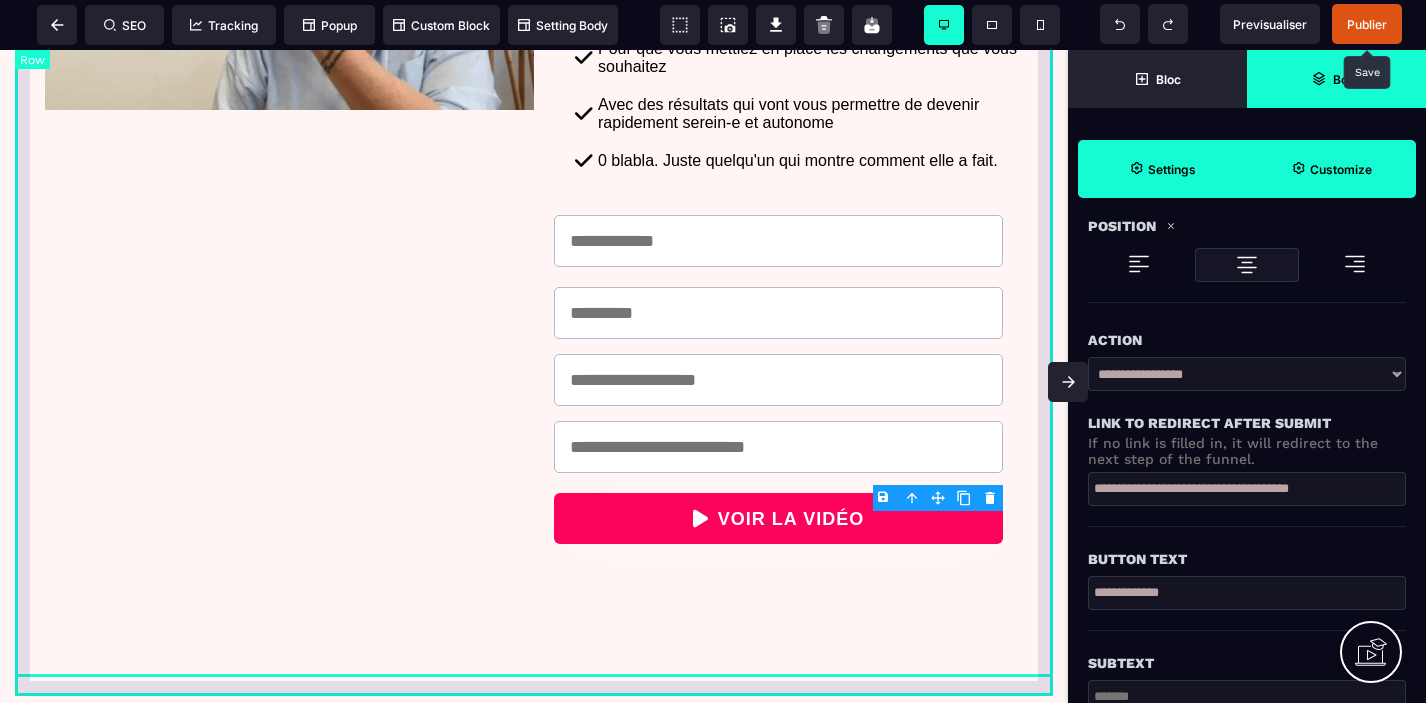 scroll, scrollTop: 0, scrollLeft: 0, axis: both 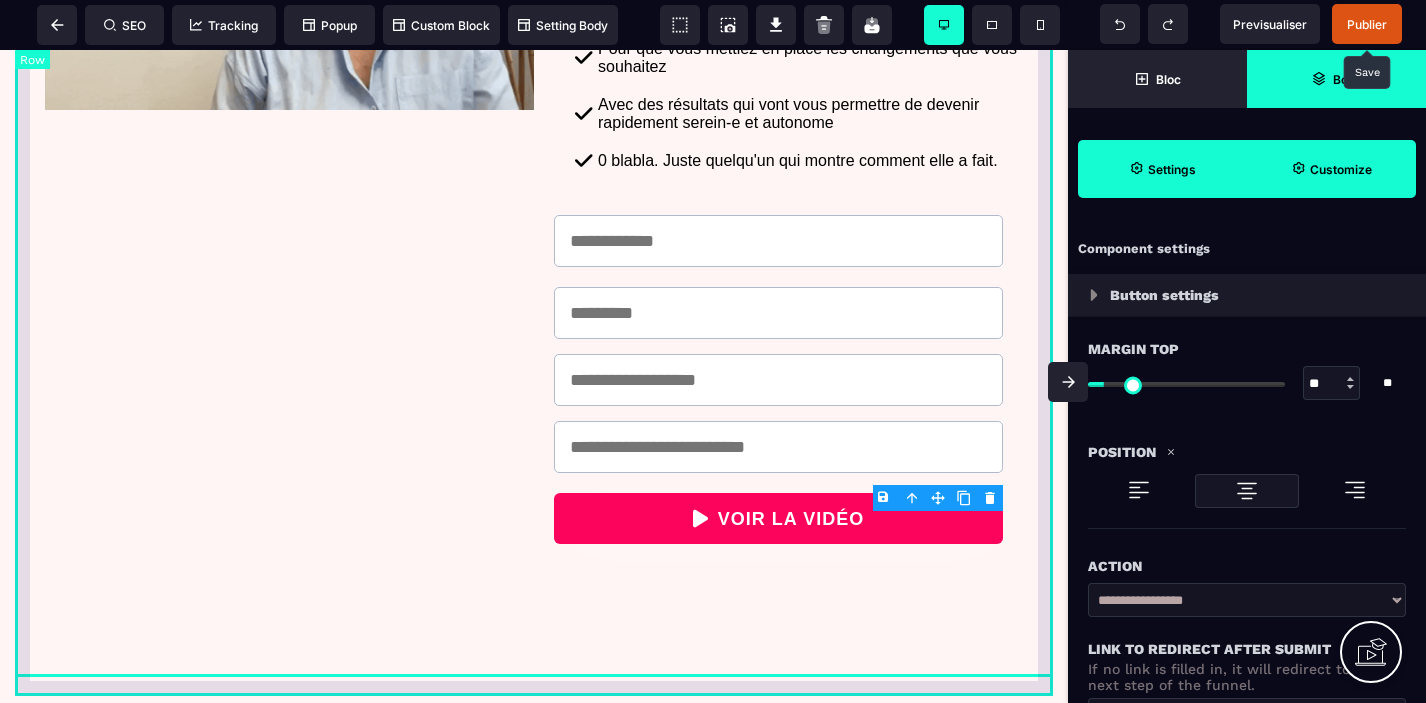 select on "*" 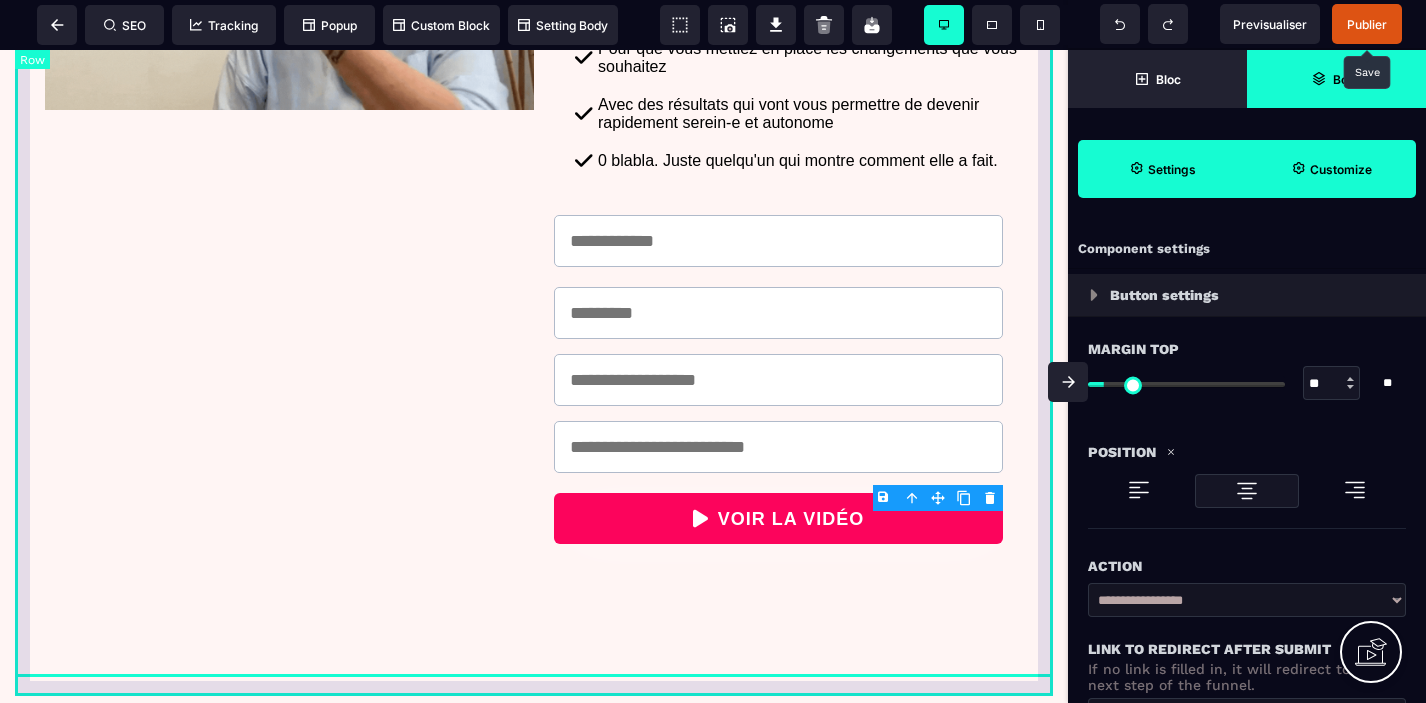 select on "**" 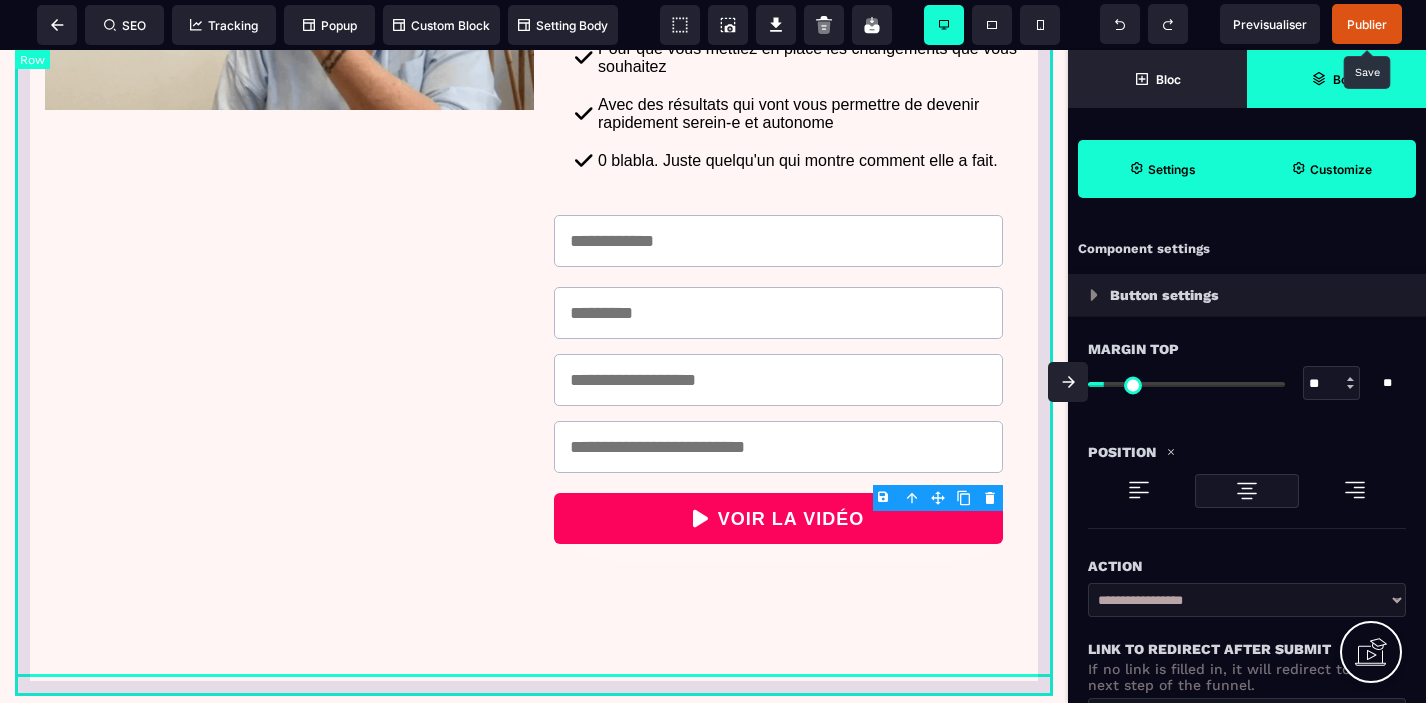 select on "**" 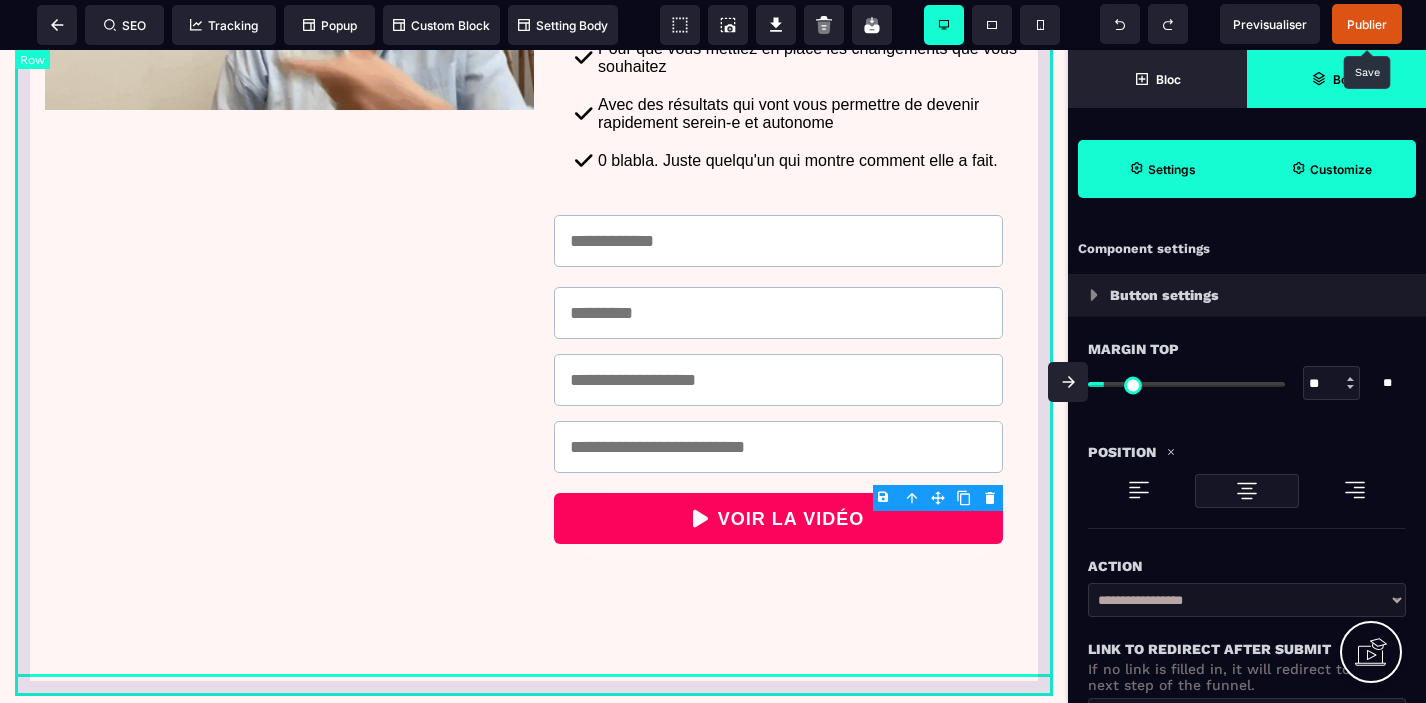 select on "**" 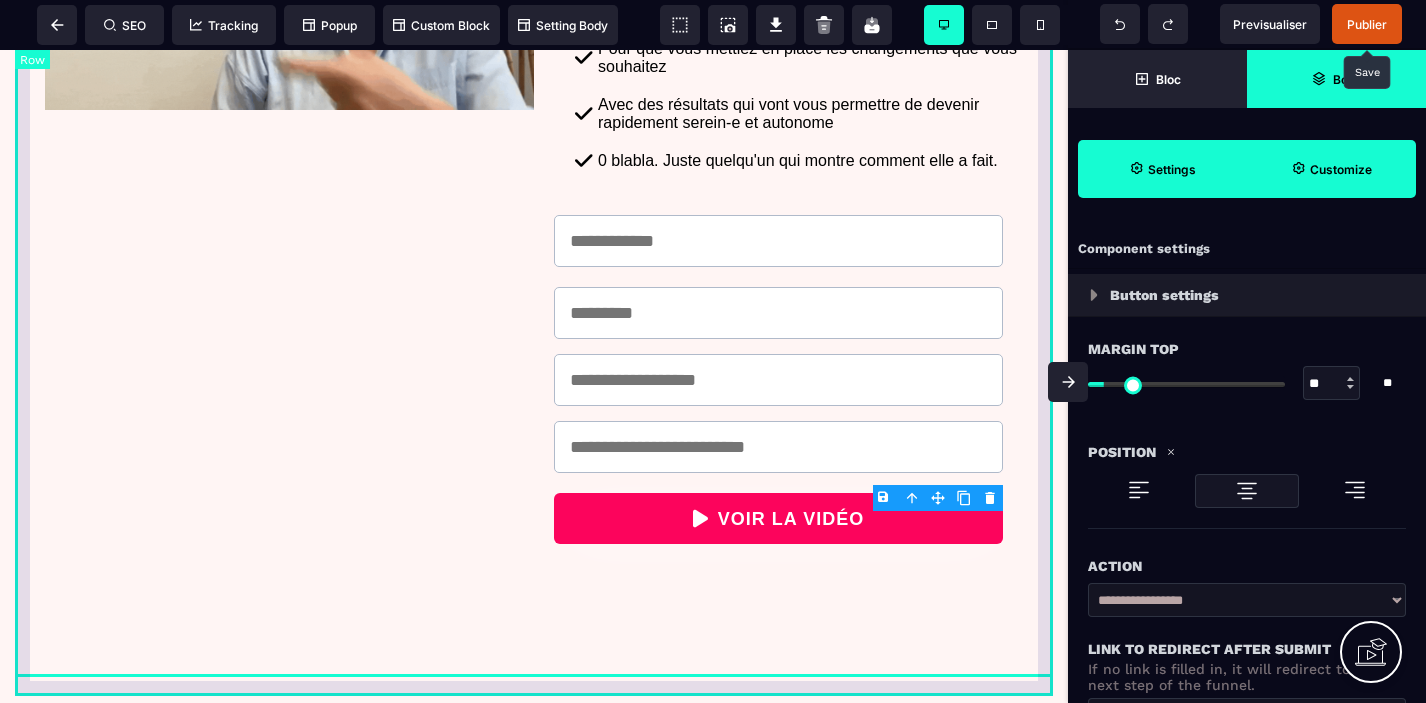 select on "**" 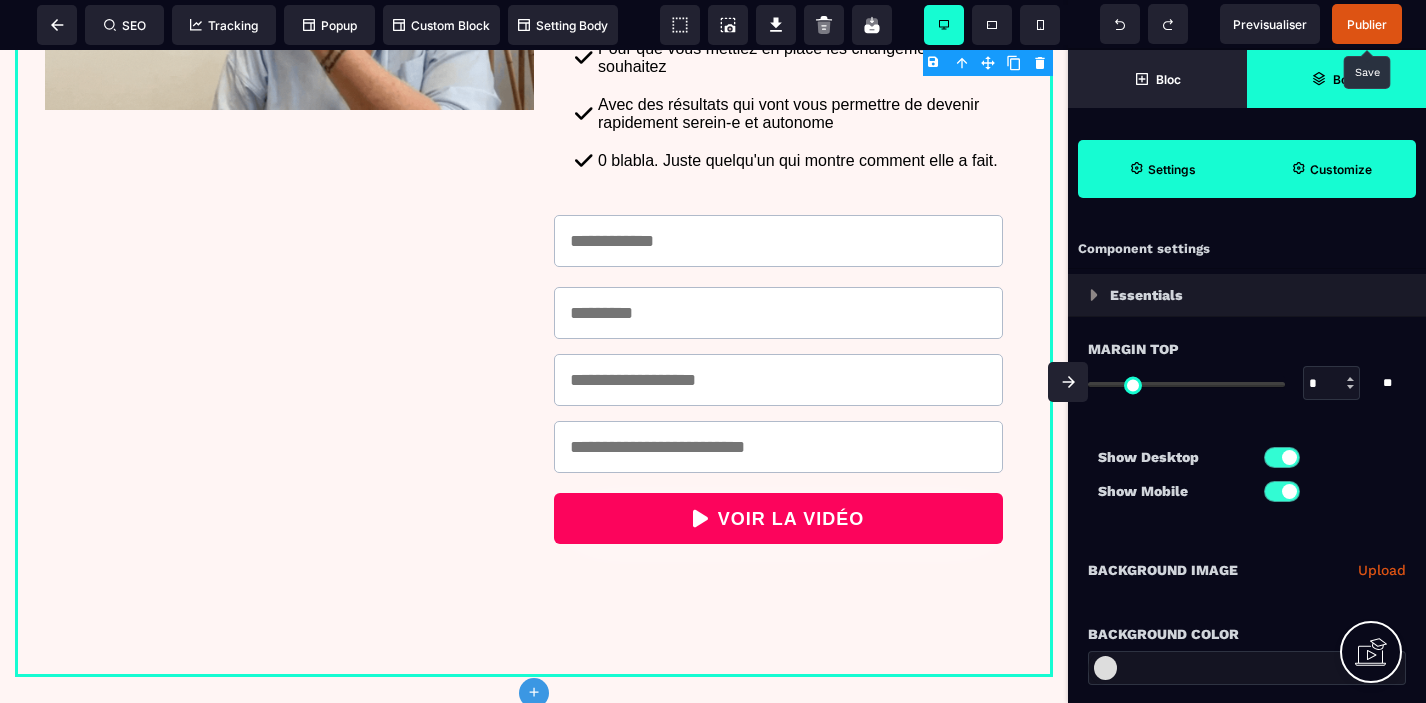 click 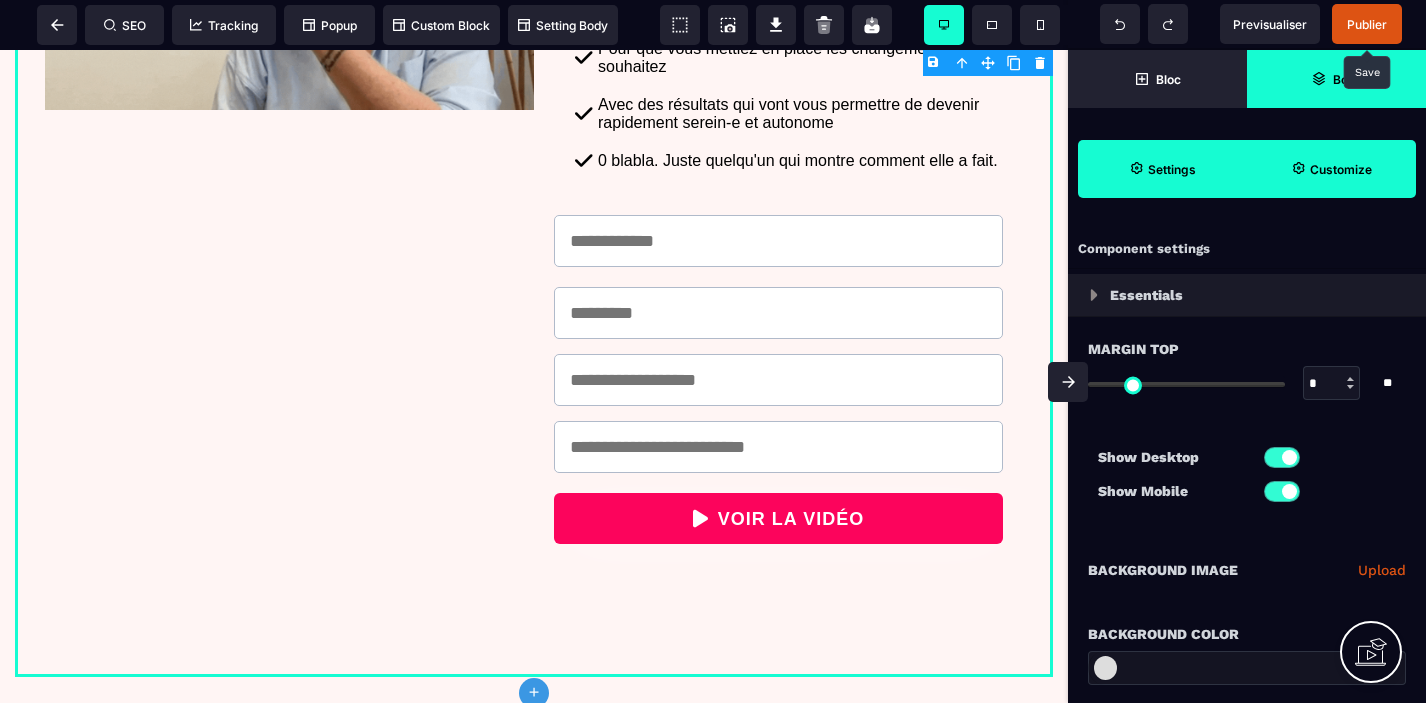 select on "*" 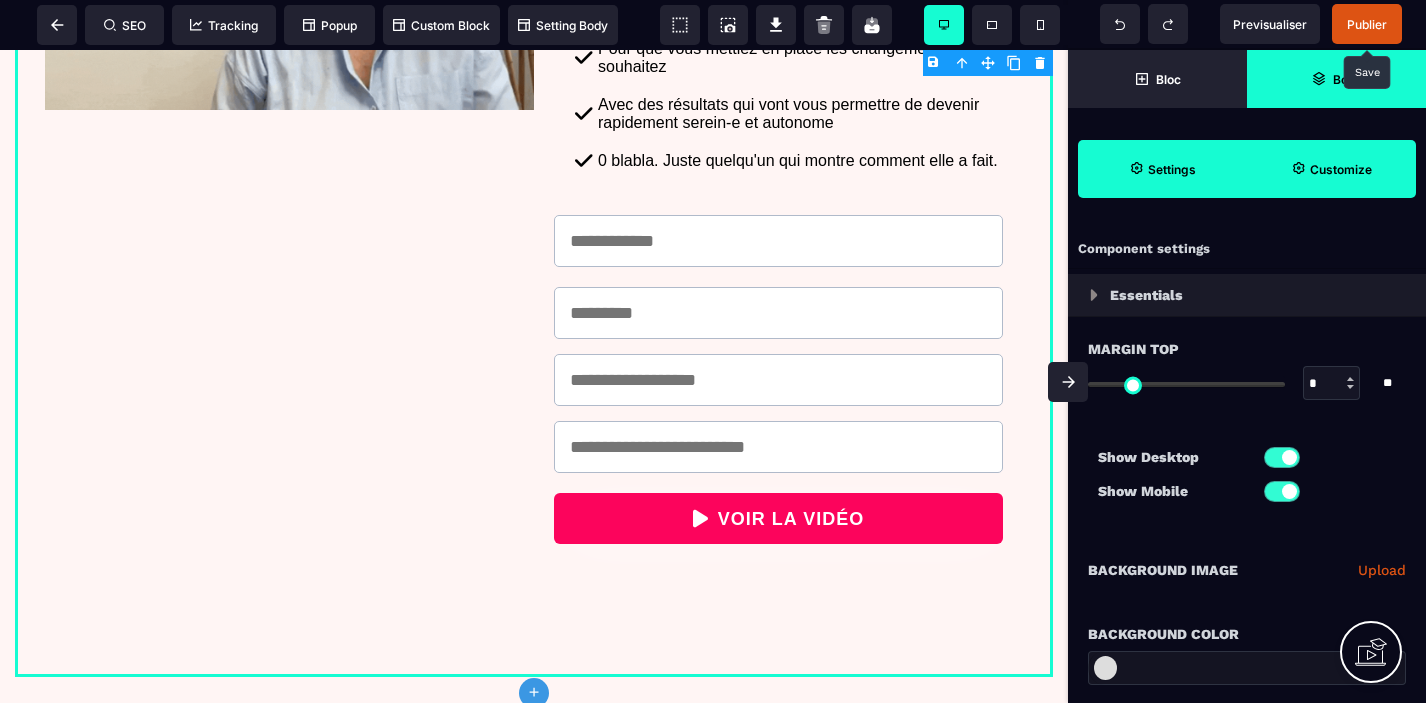 select on "**" 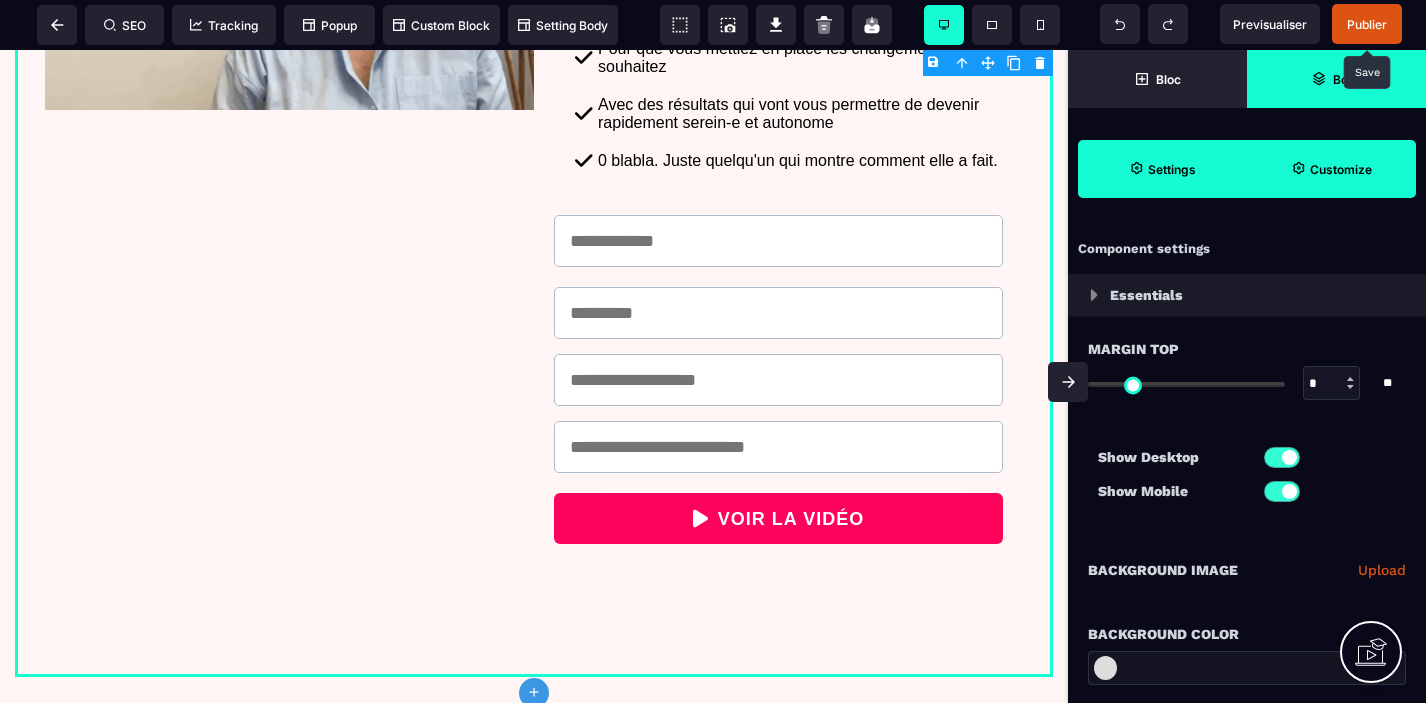 select on "**" 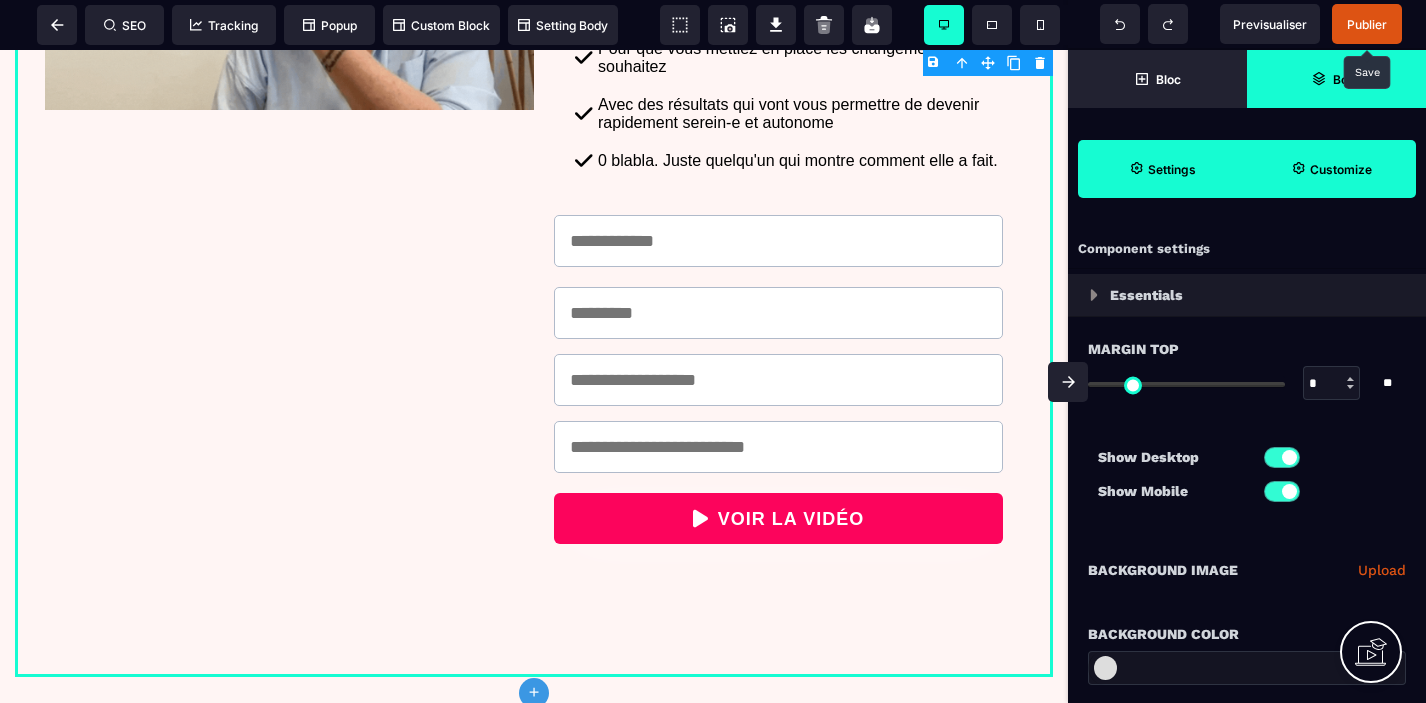 select on "**" 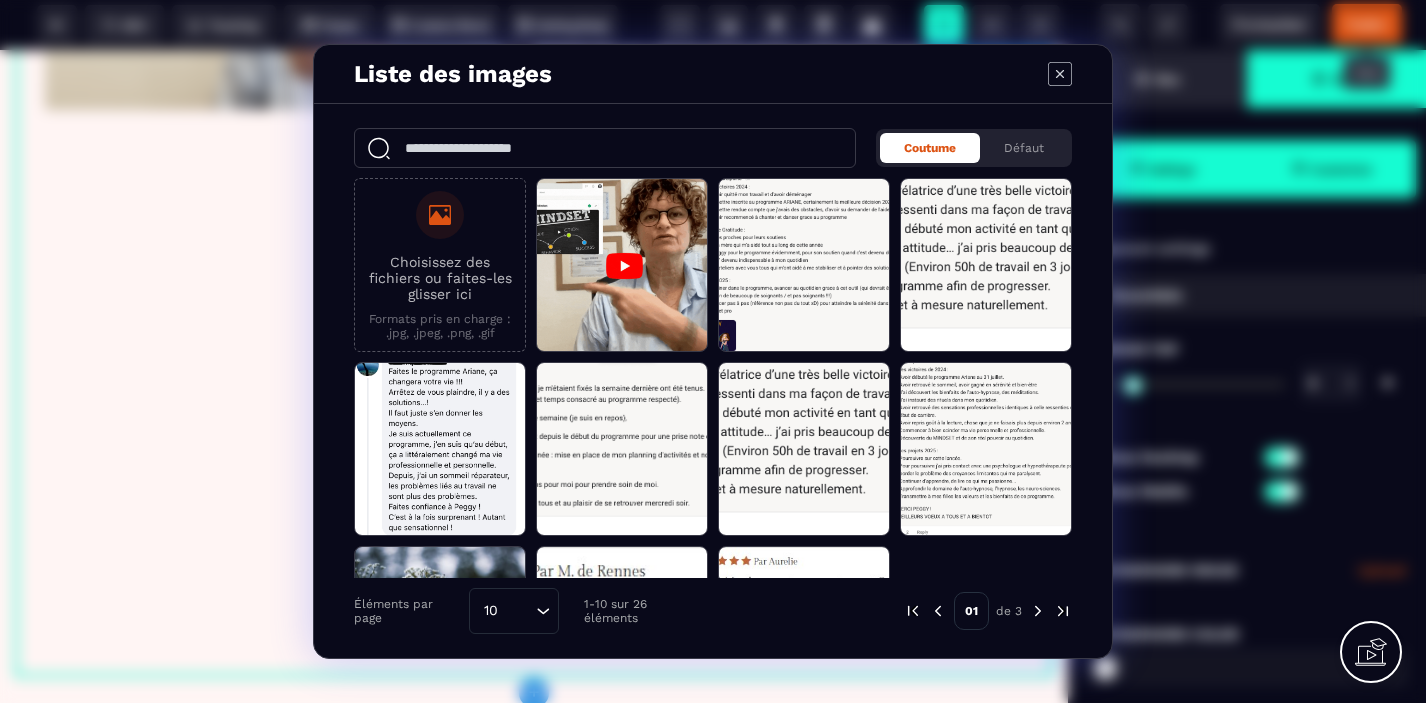 click 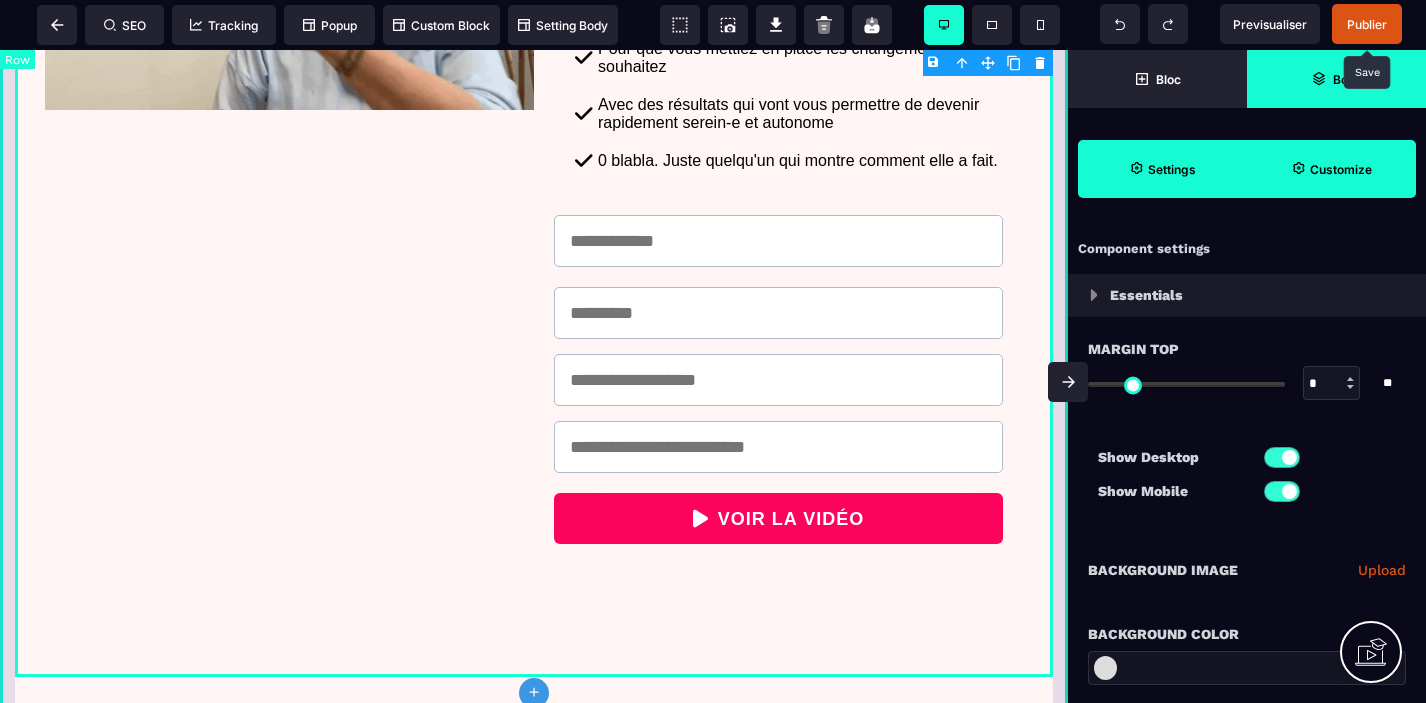 click on "Comment sortir de l'épuisement en étant soignant(e) ?  En prenant la décision de  : comprendre comment on fonctionne, maîtriser ses émotions et leurs impacts , avec des outils simples et efficaces. ( Pour infirmier(e), médecin, sage-femme, dentiste … ) Je vous donne les outils pour sortir de l'épuisement et du stress En allant à l'essentiel, en faisant du concret, avec un discours clair et des méthodes efficaces J'ai créé un programme qui s'inscrit dans la durée Pour que vous mettiez en place les changements que vous souhaitez Avec des résultats qui vont vous permettre de devenir rapidement serein-e et autonome 0 blabla. Juste quelqu'un qui montre comment elle a fait. VOIR LA VIDÉO Je vous donne les outils pour sortir de l'épuisement et du stress En allant à l'essentiel, en faisant du concret, avec un discours clair et des méthodes efficaces J'ai créé un programme qui s'inscrit dans la durée Pour que vous mettiez en place les changements que vous souhaitez VOIR LA VIDÉO" at bounding box center [534, 569] 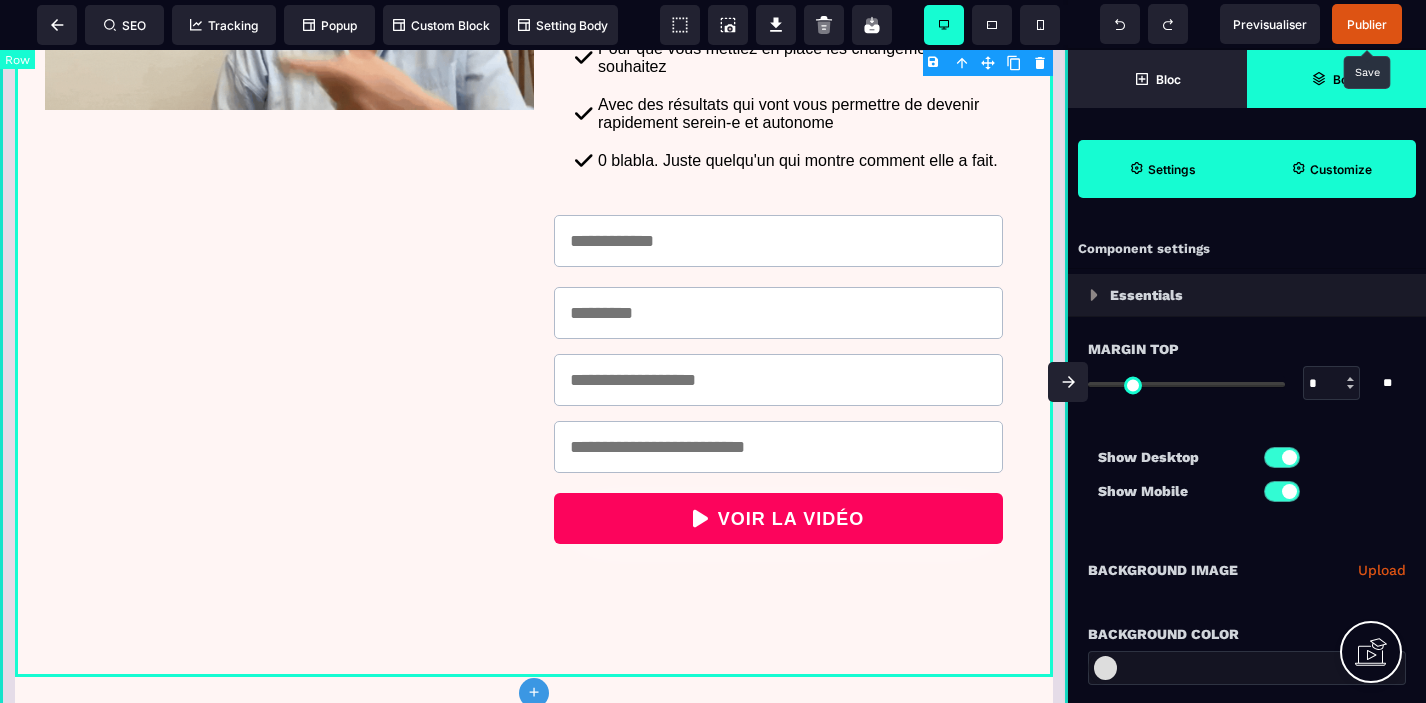 select on "*********" 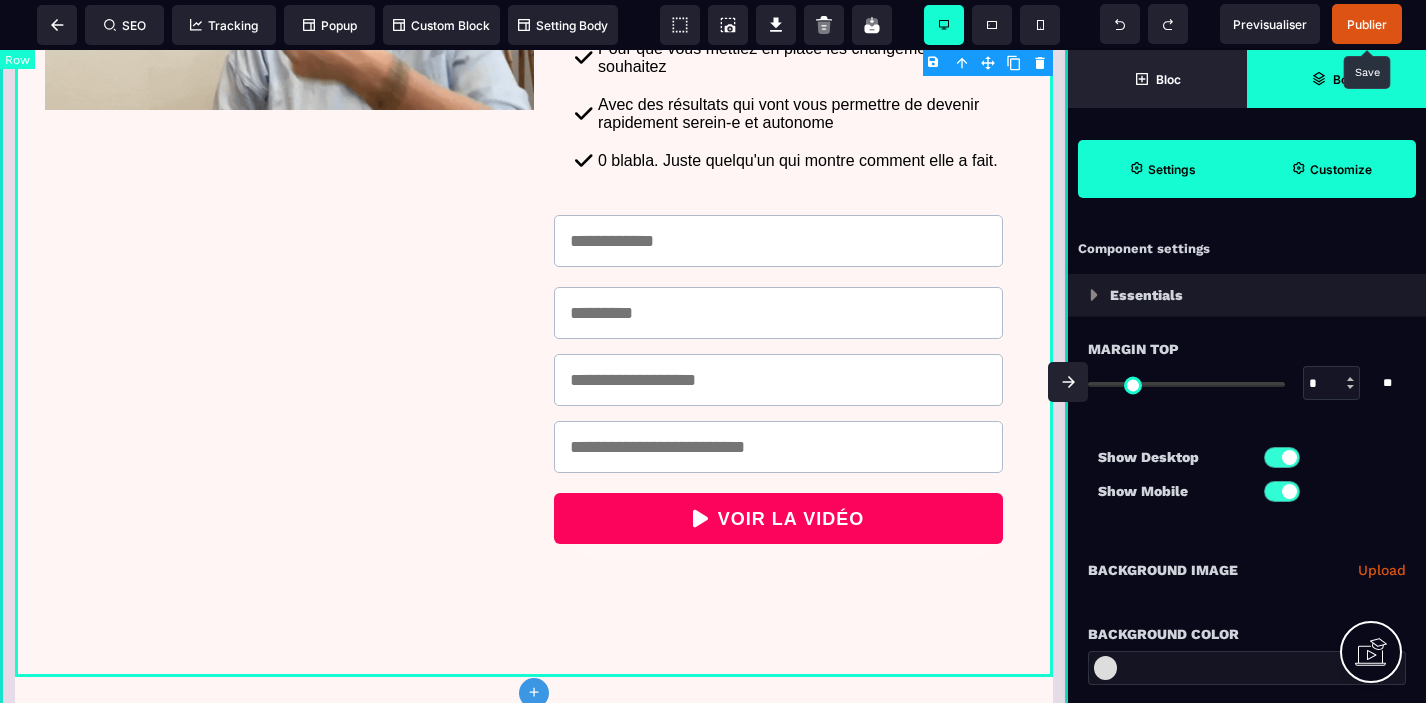 select on "*" 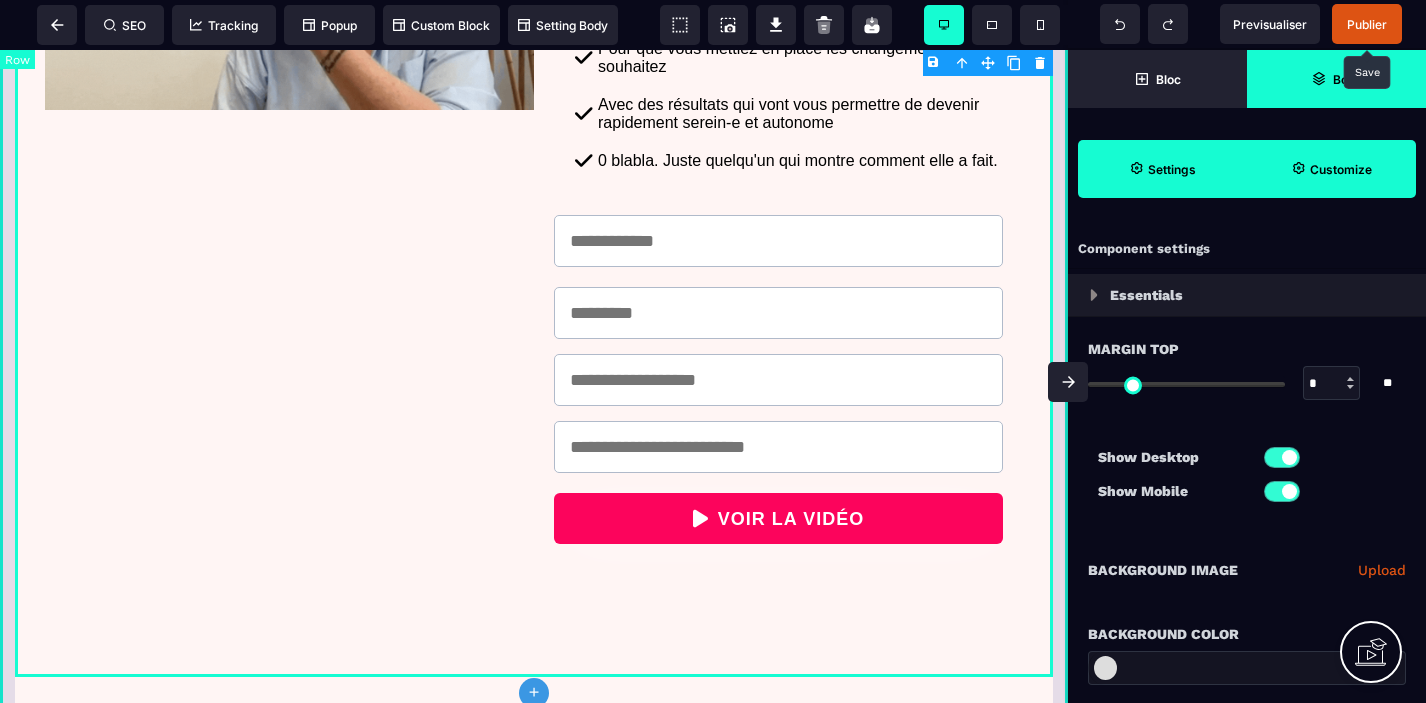 select on "**" 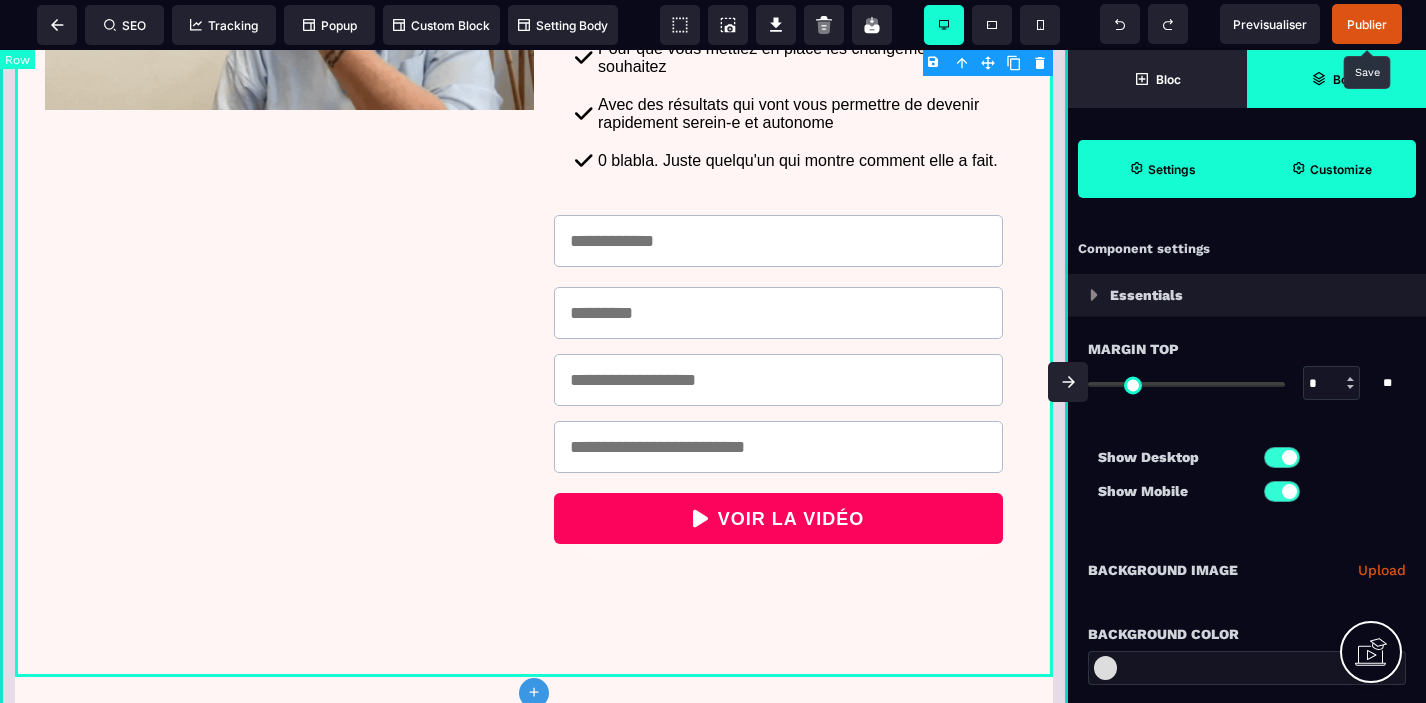 select on "**" 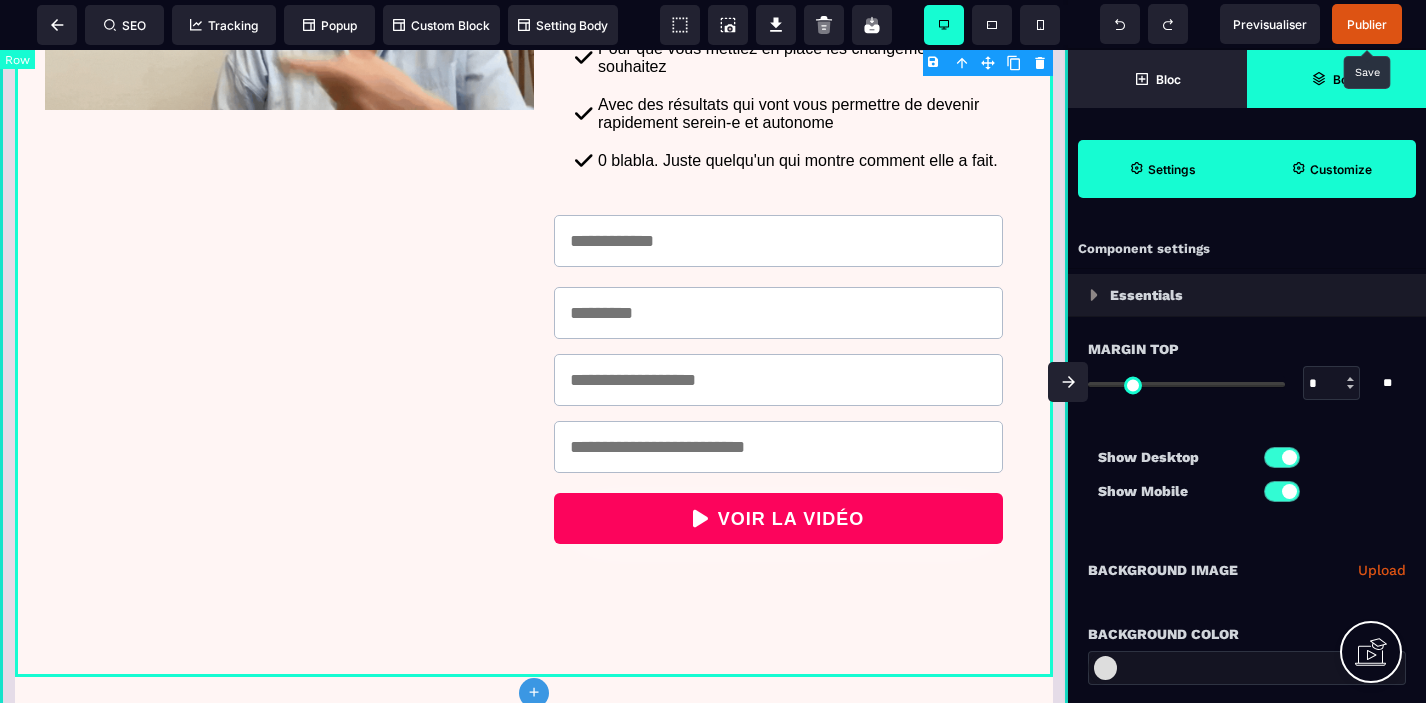 select on "**" 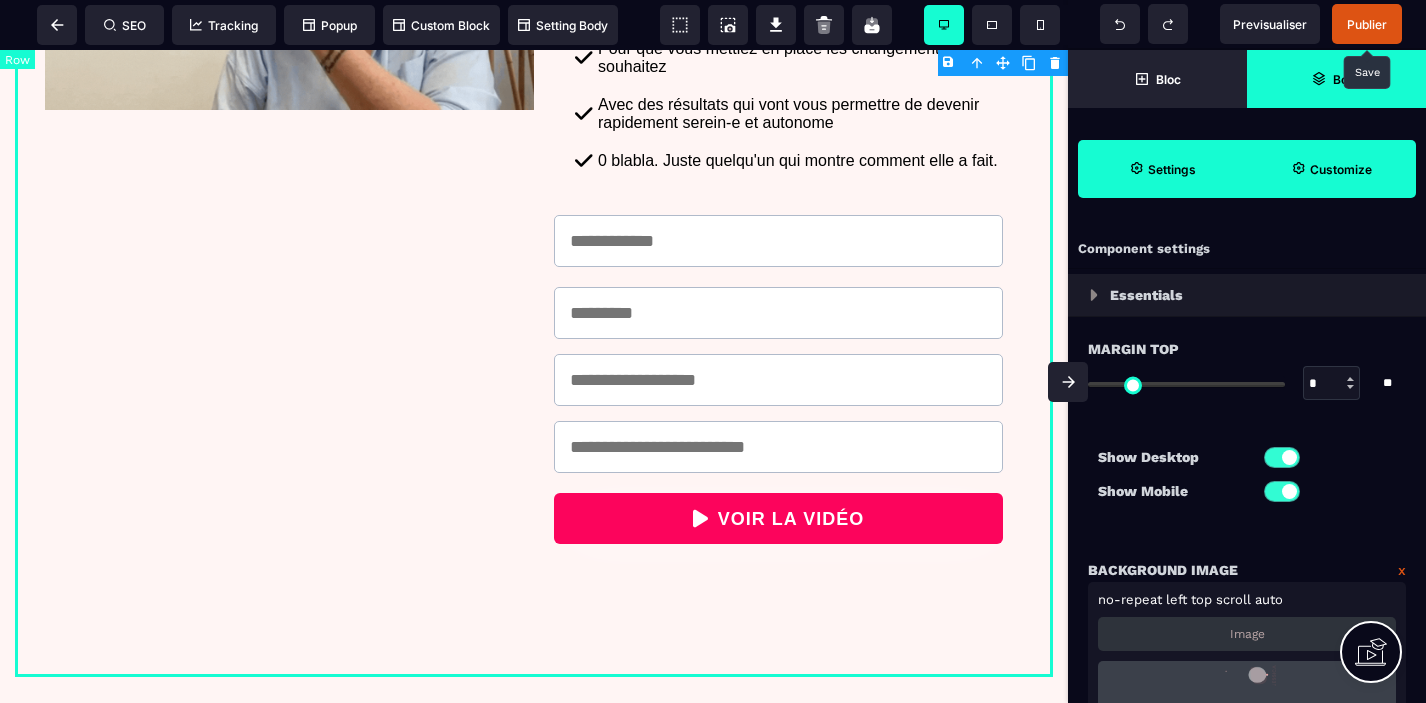 type on "*" 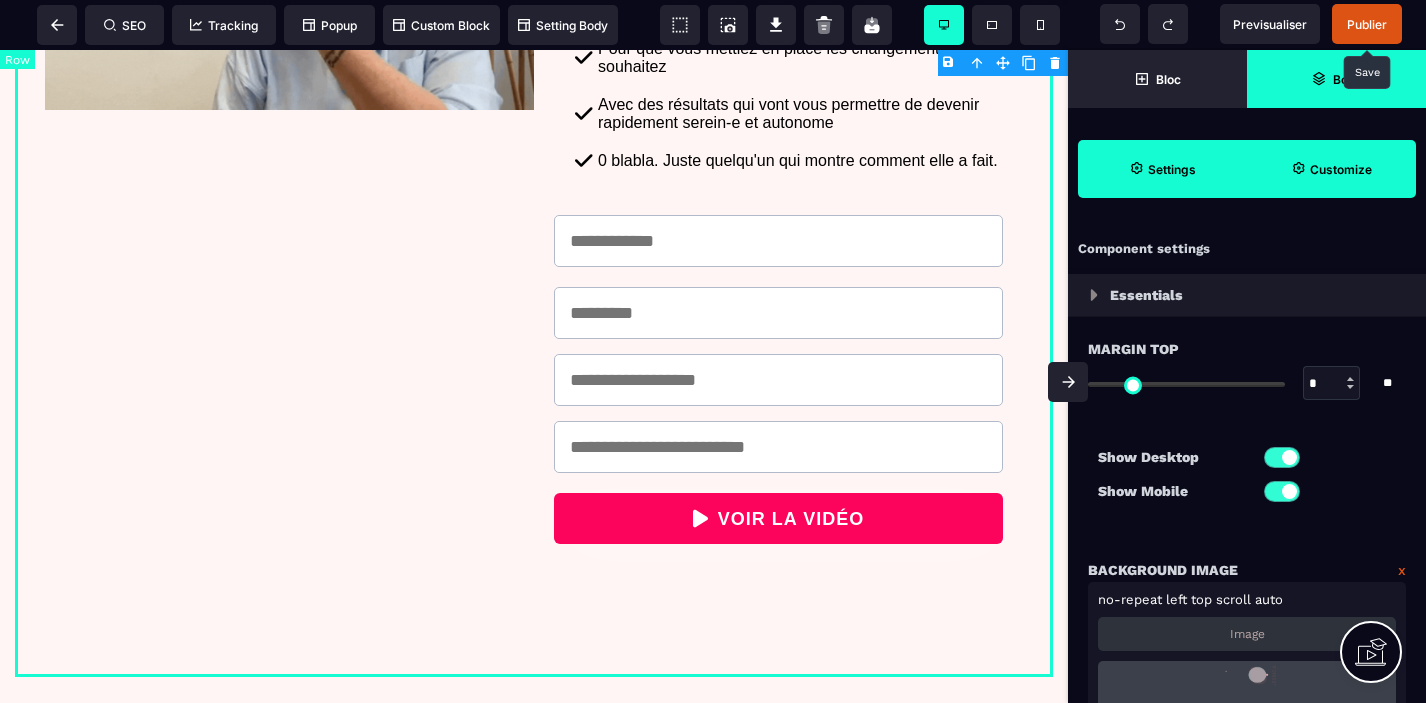 type on "***" 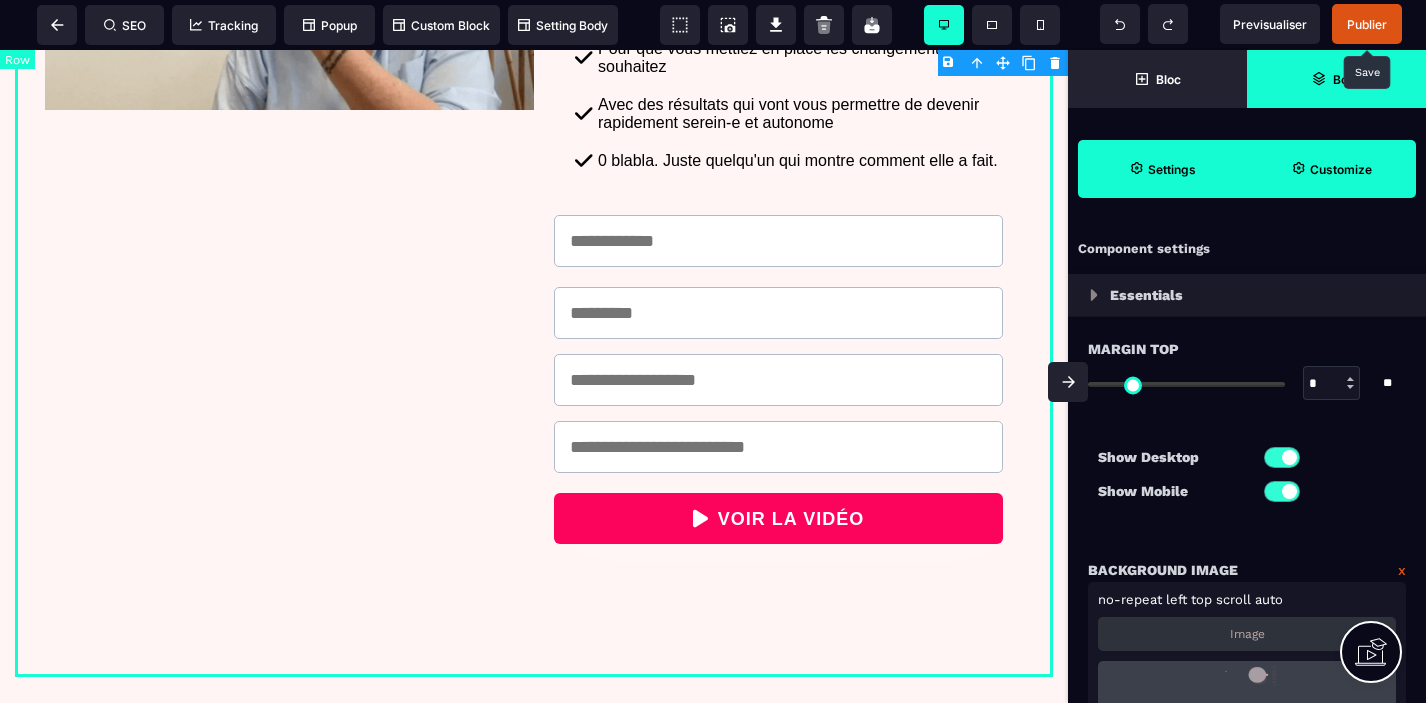 type on "***" 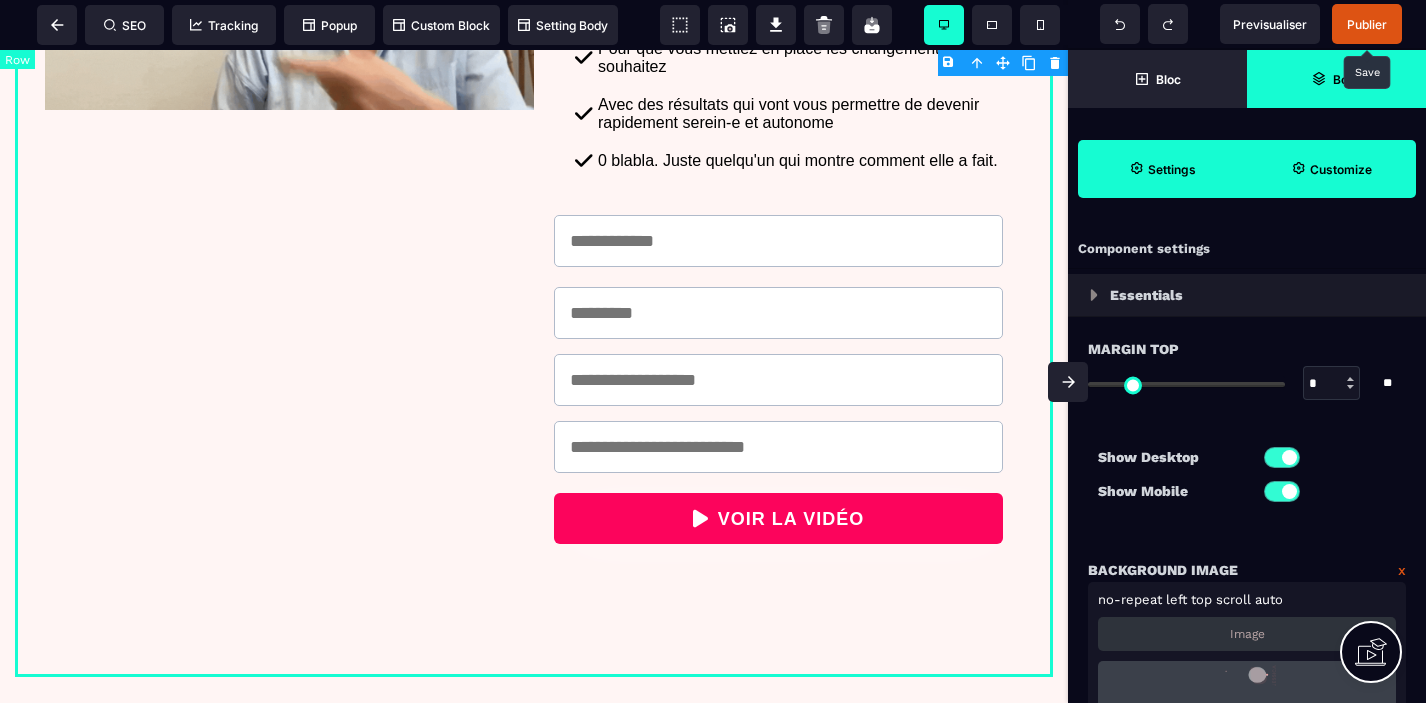 type on "****" 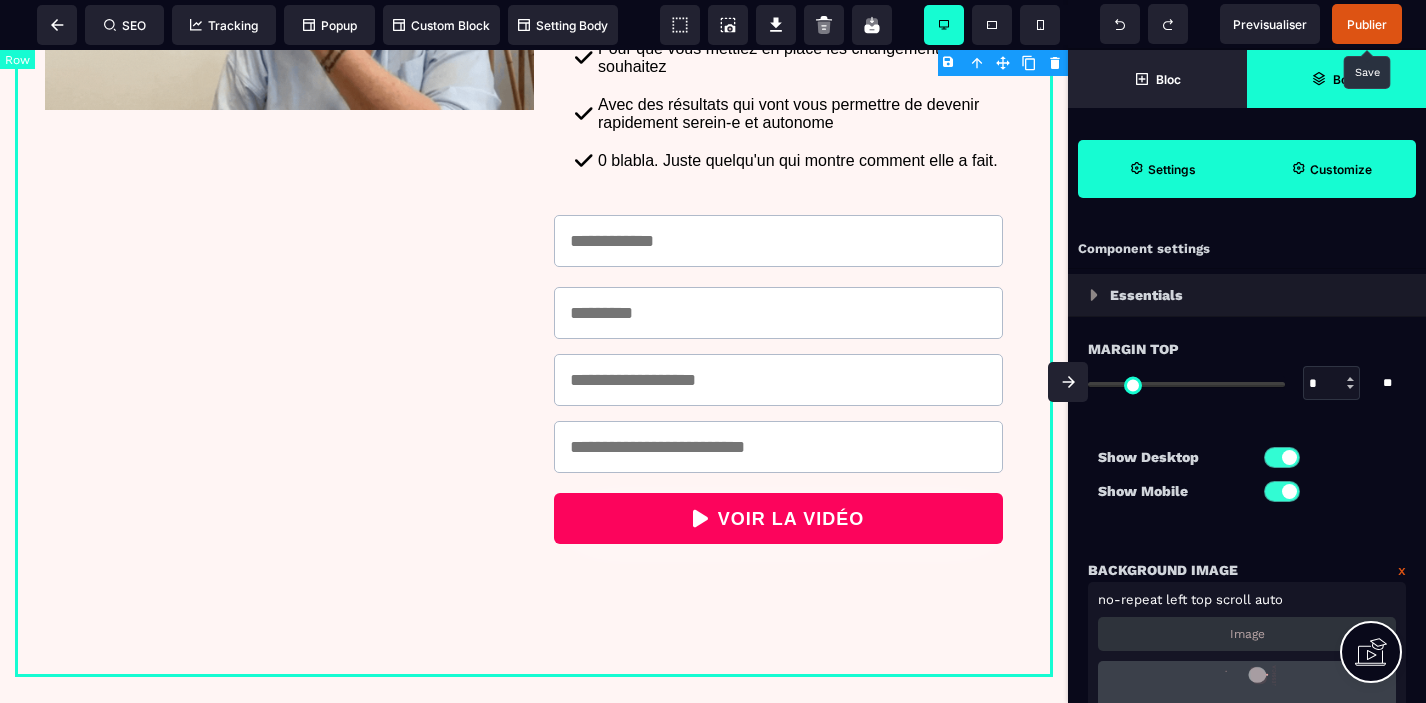 type on "****" 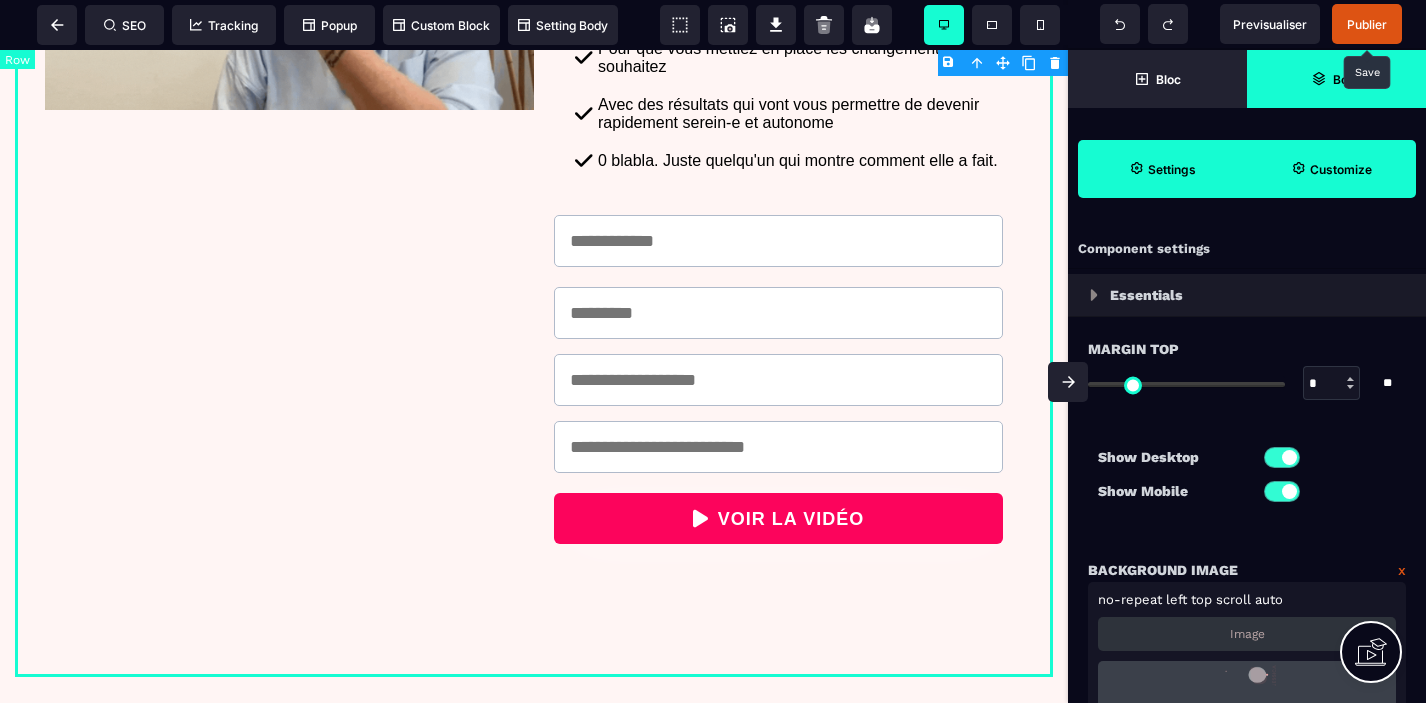 type on "****" 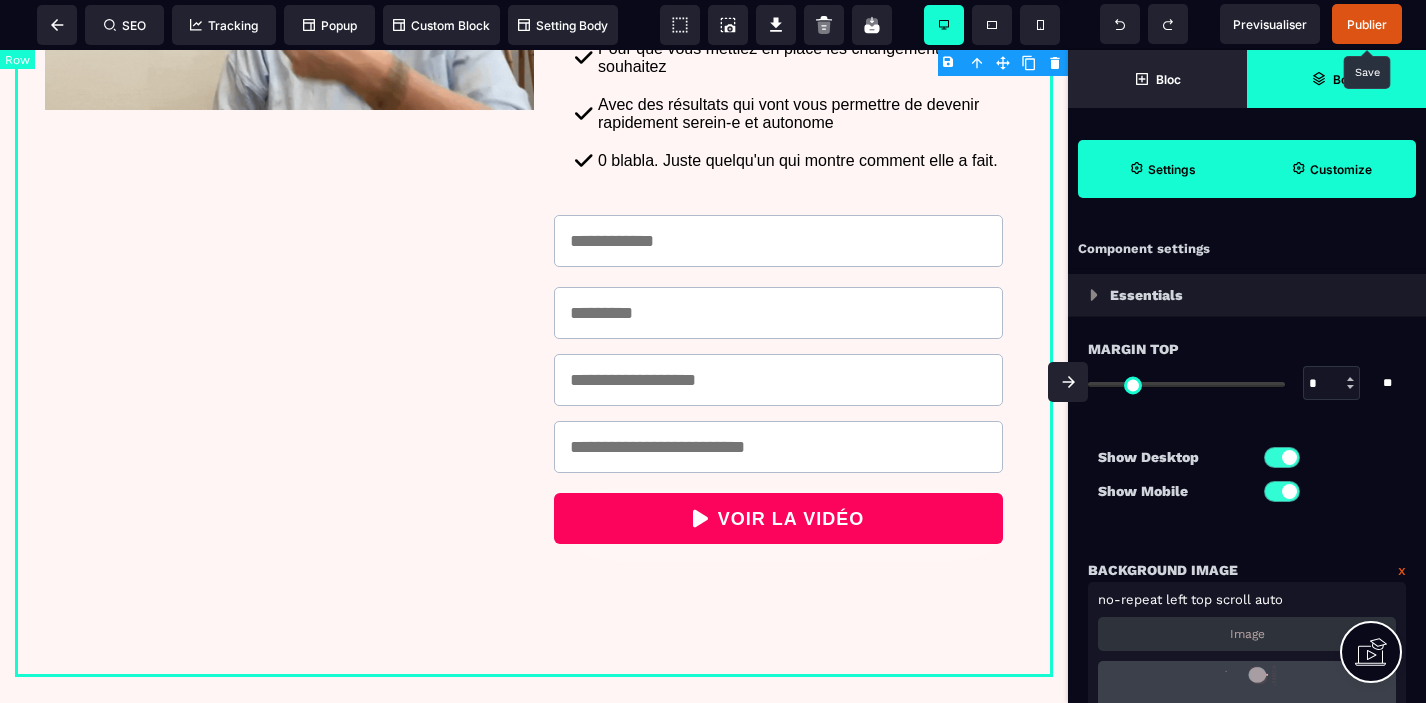 select on "**" 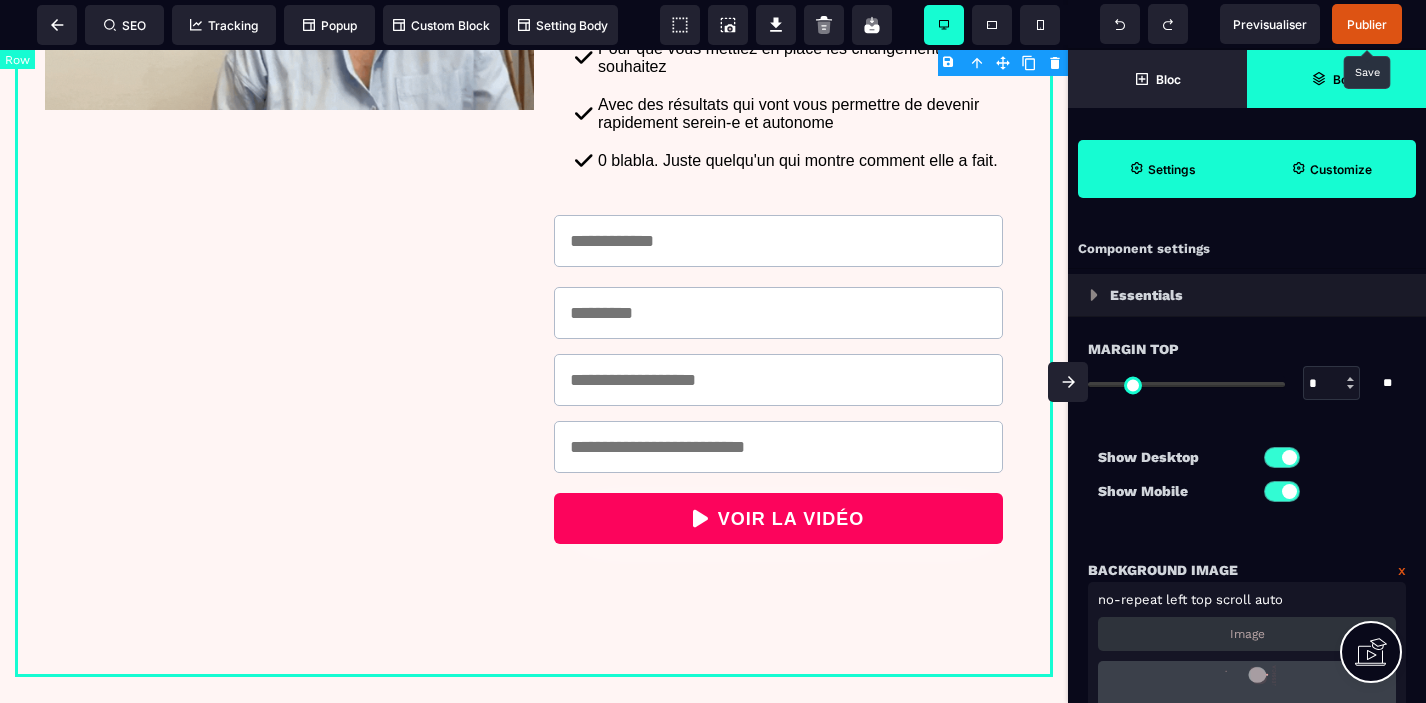 select on "**" 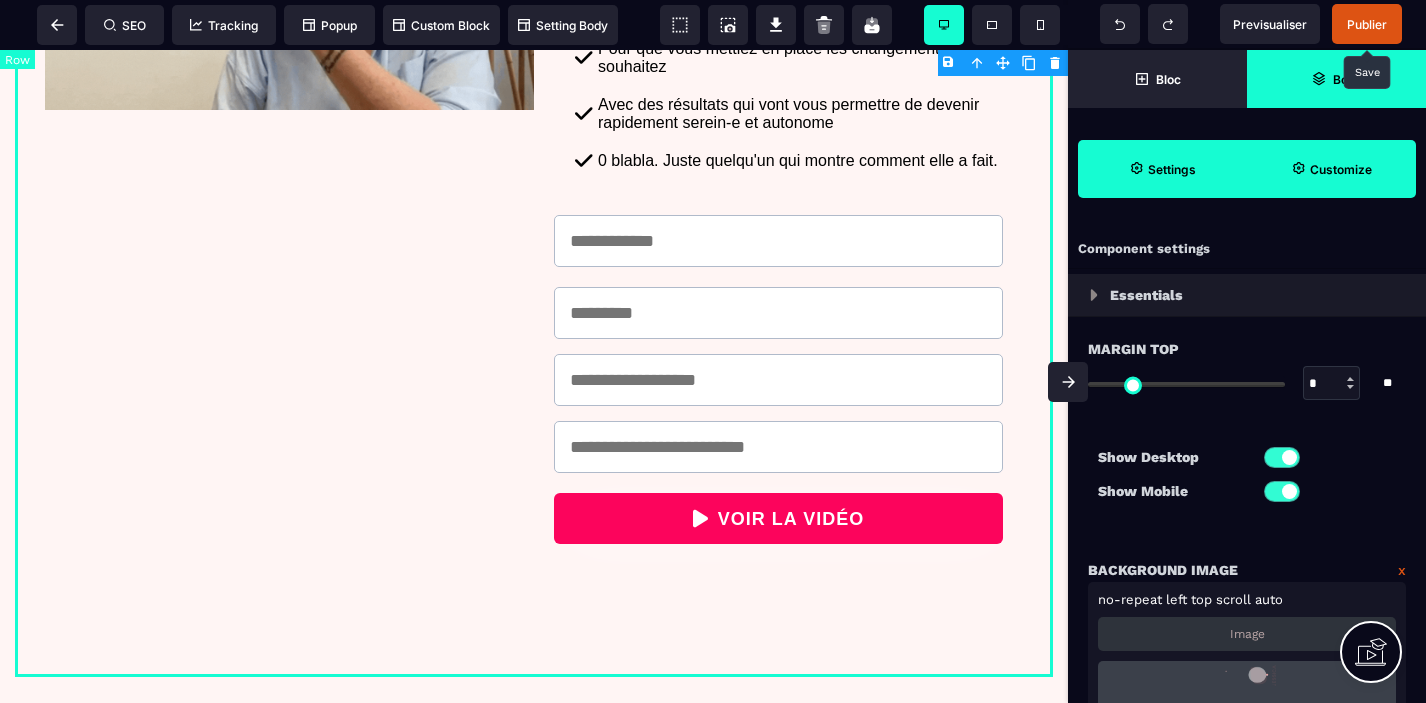 select on "**" 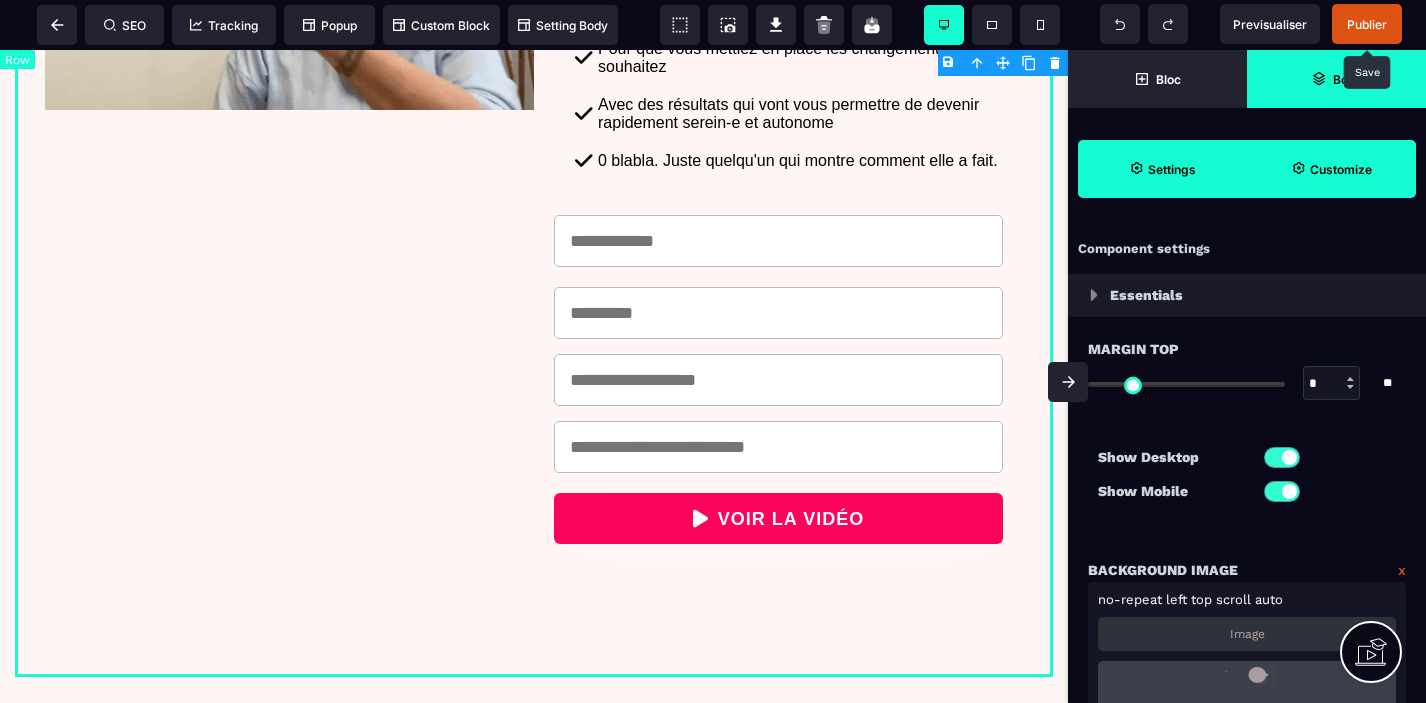 type on "*" 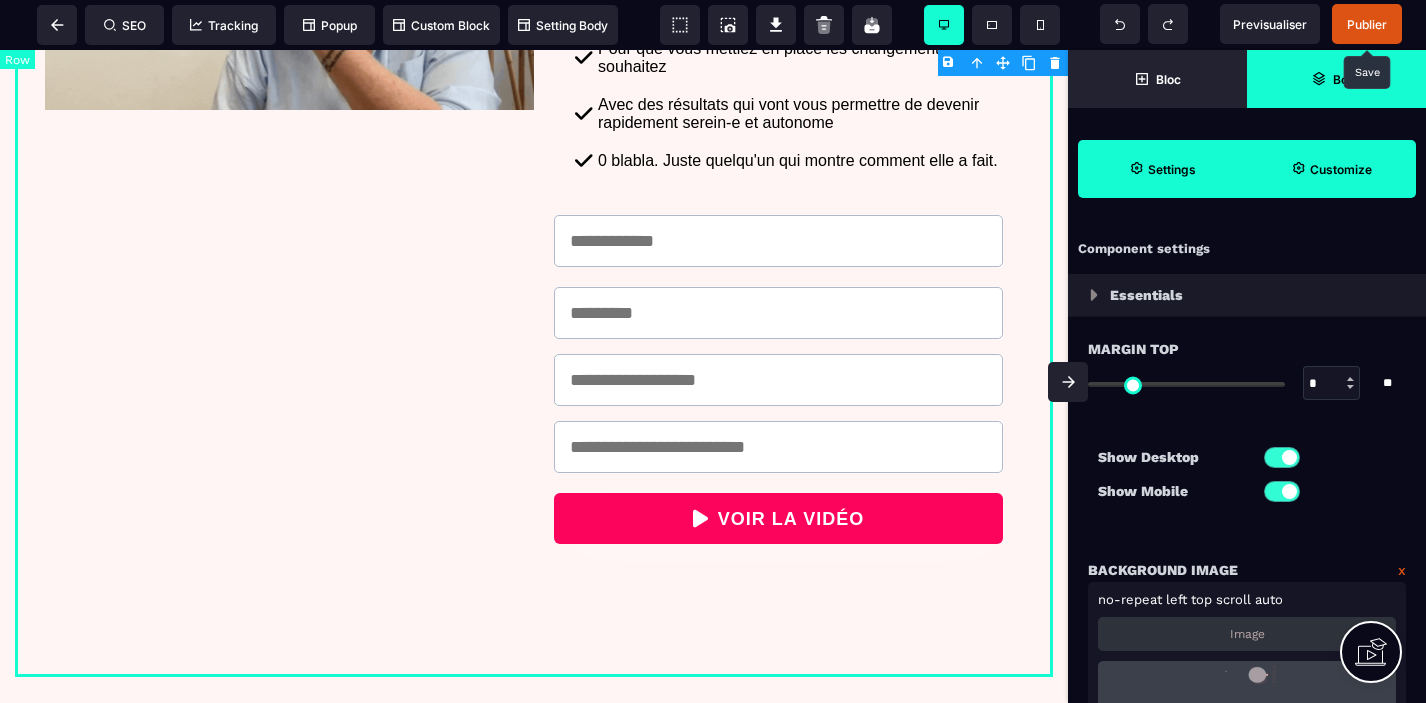 type on "*" 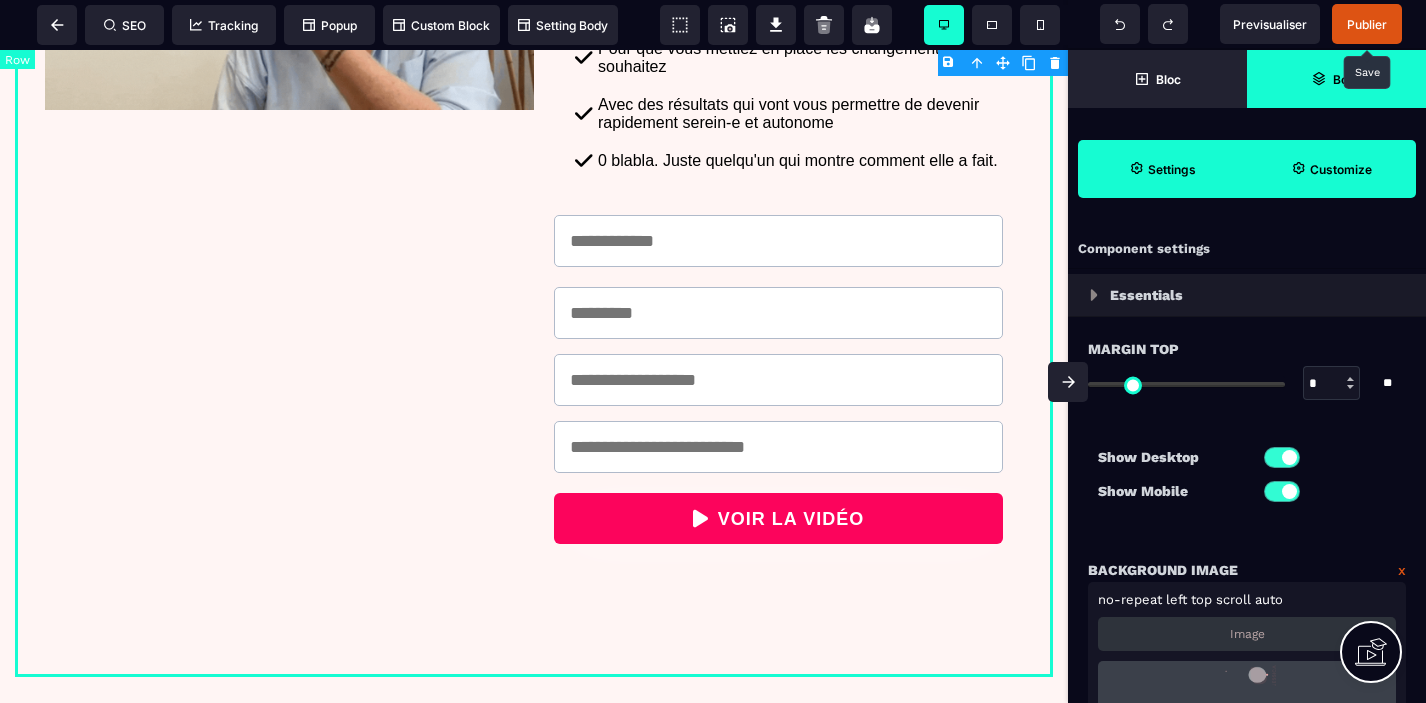 type on "*" 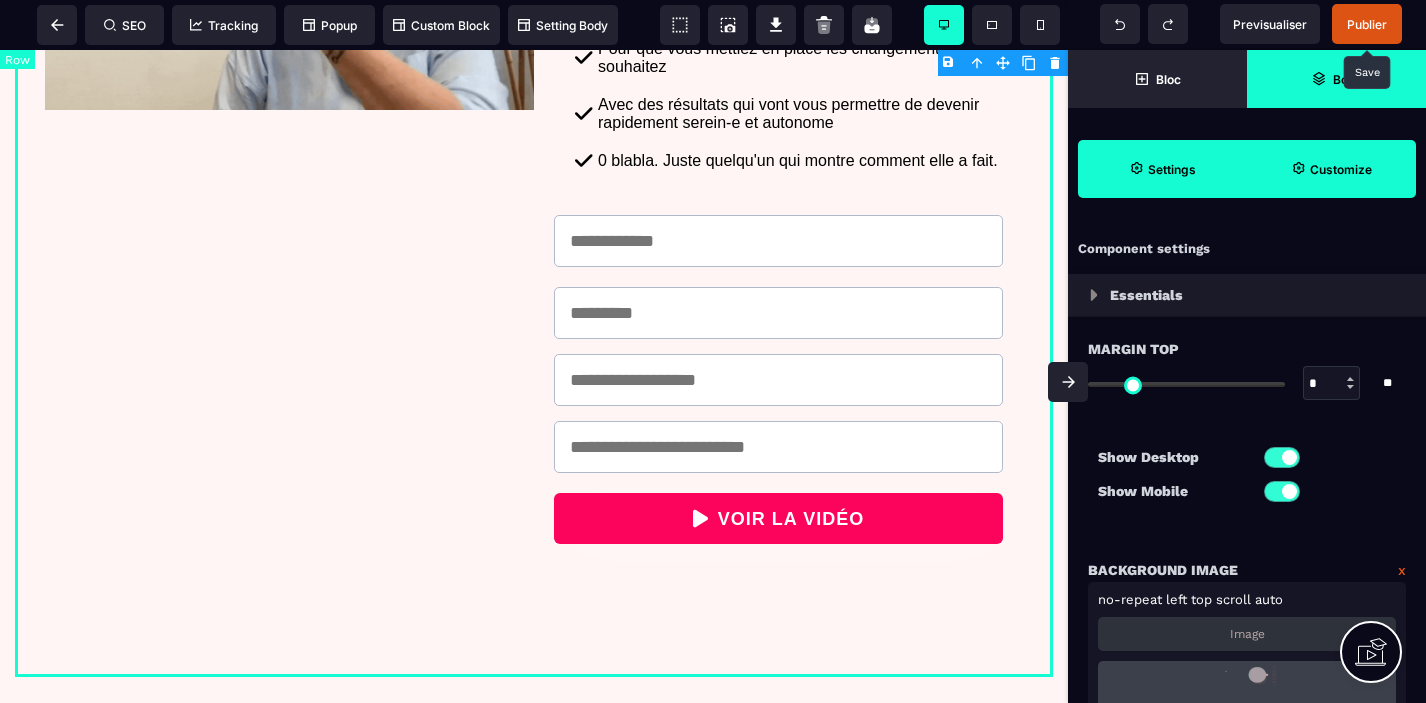 type on "*" 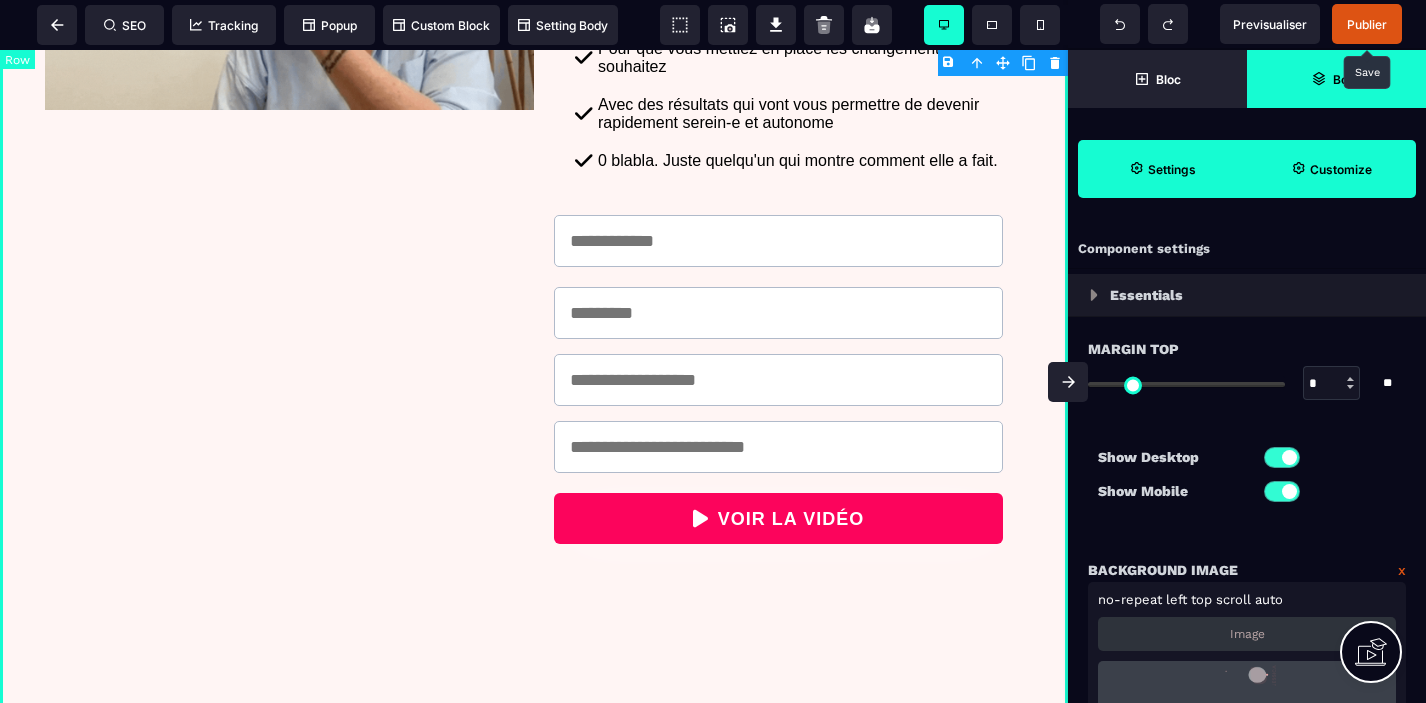select on "*********" 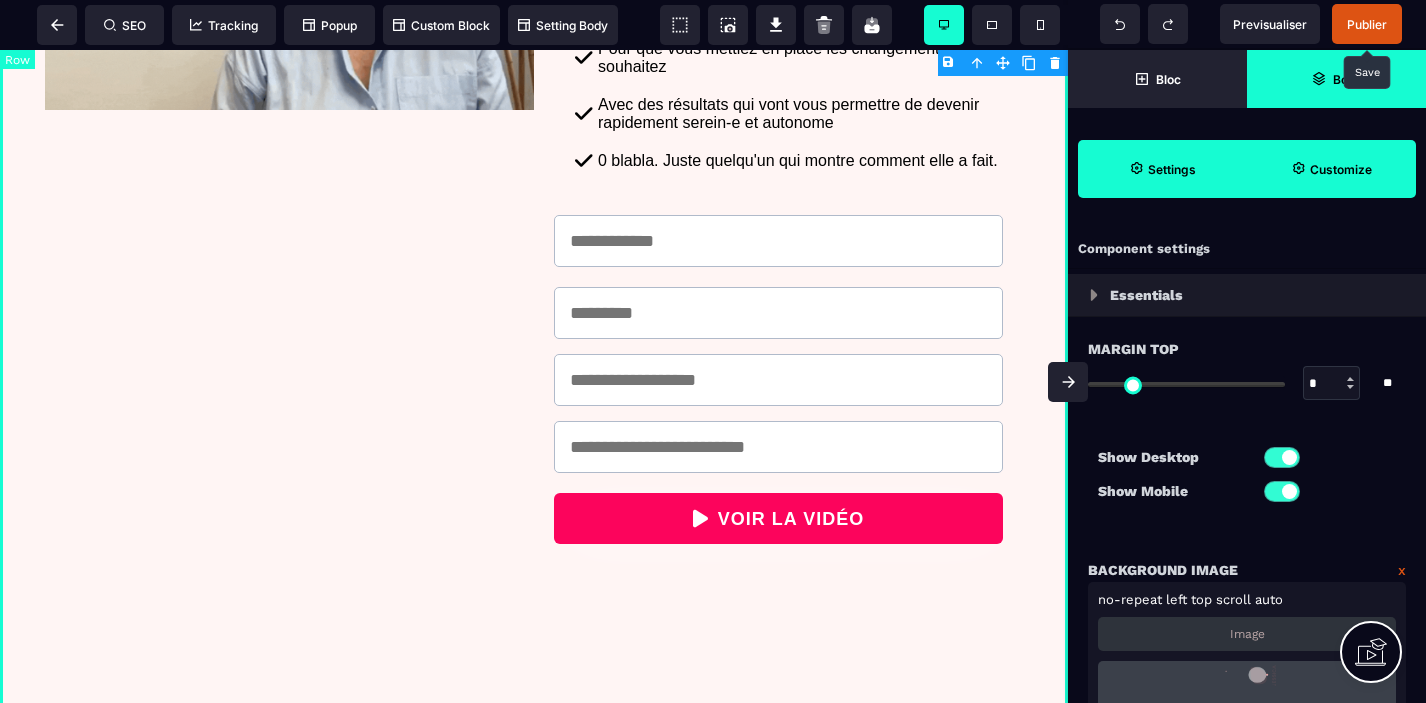 select on "**" 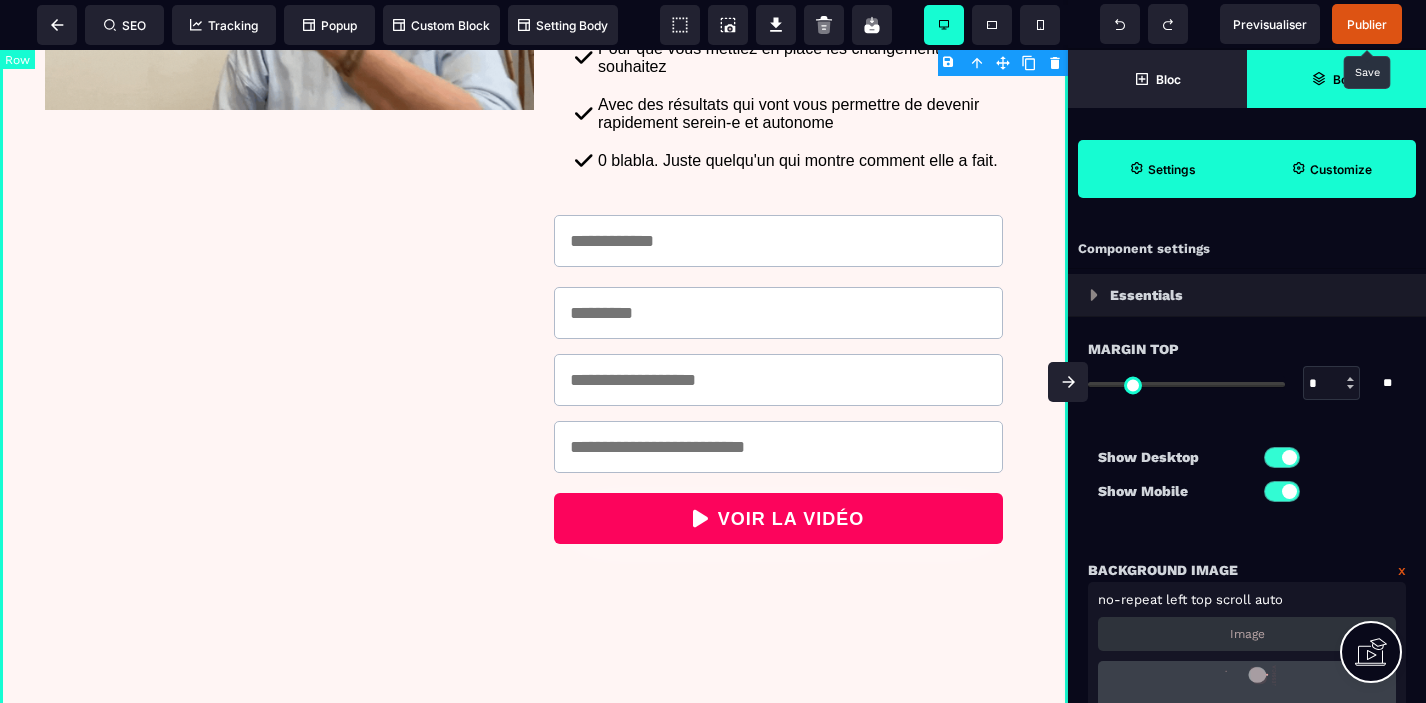 select on "**" 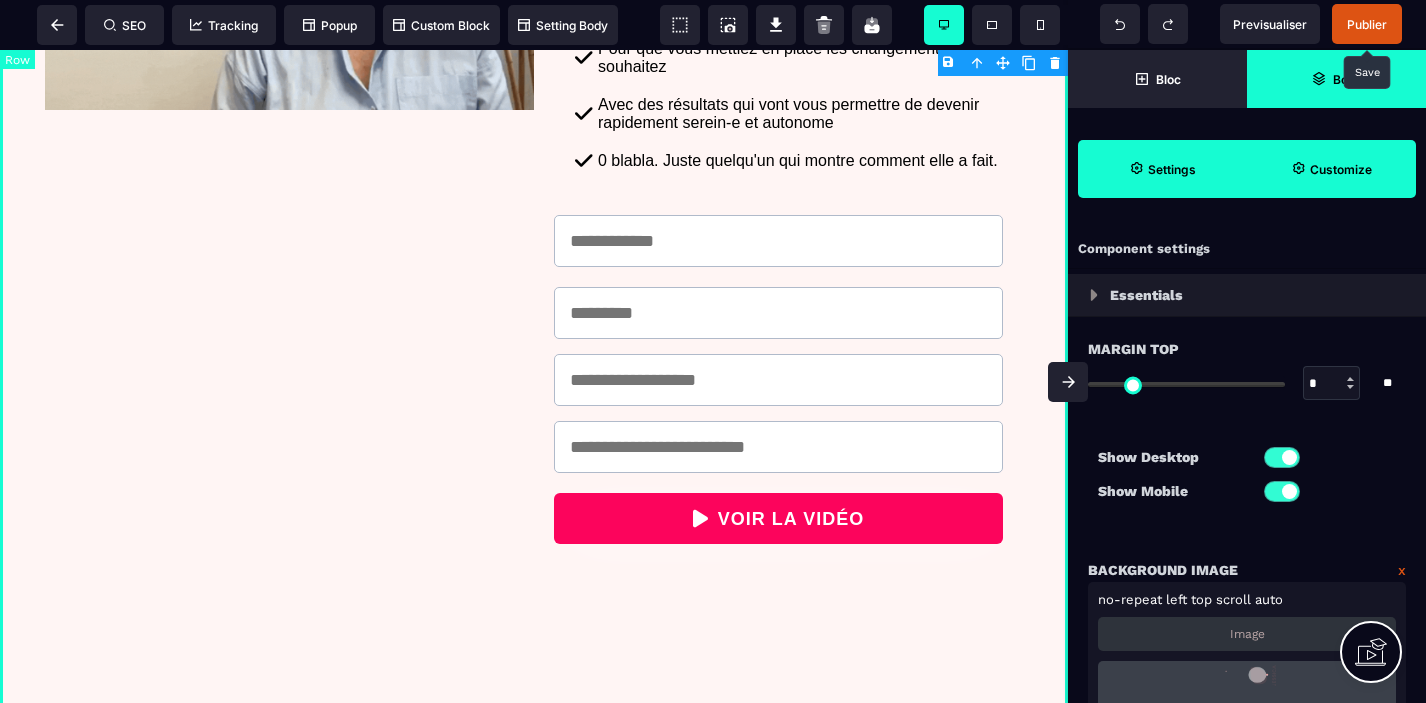 select on "**" 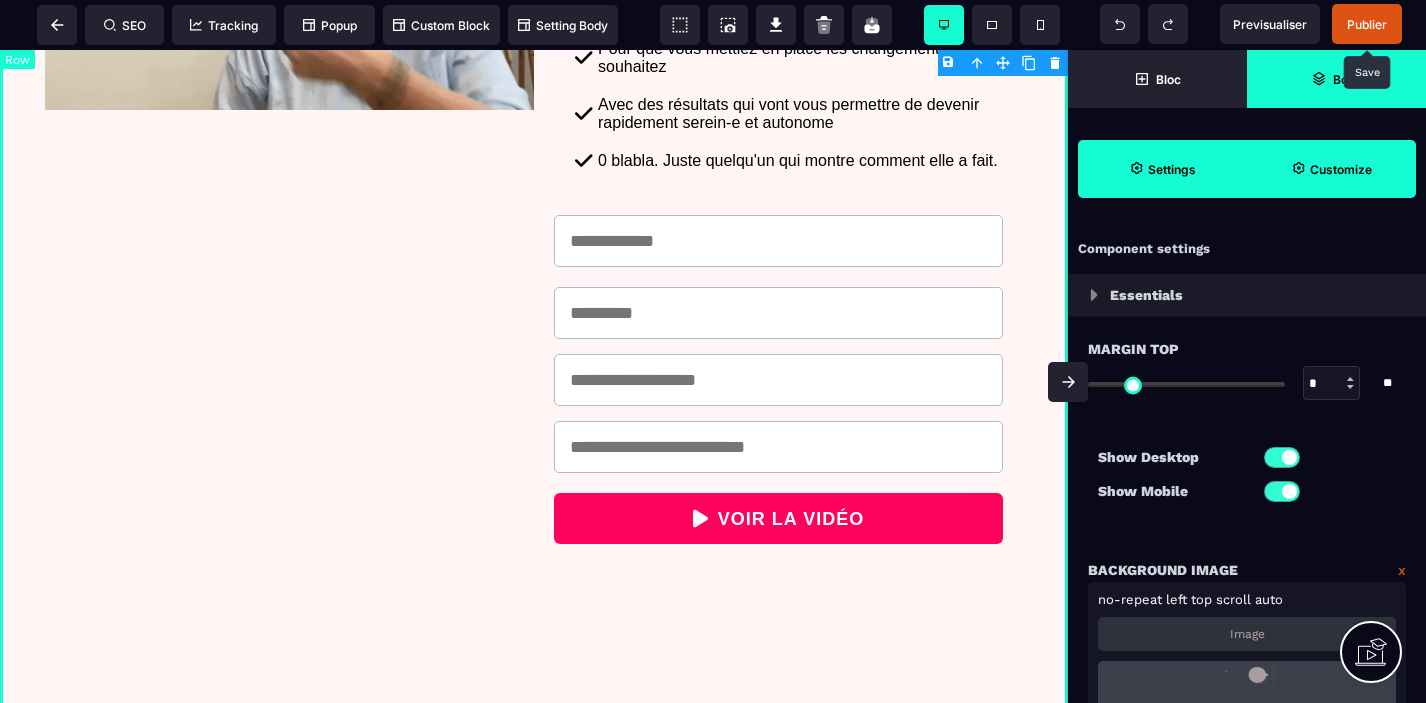 select on "*" 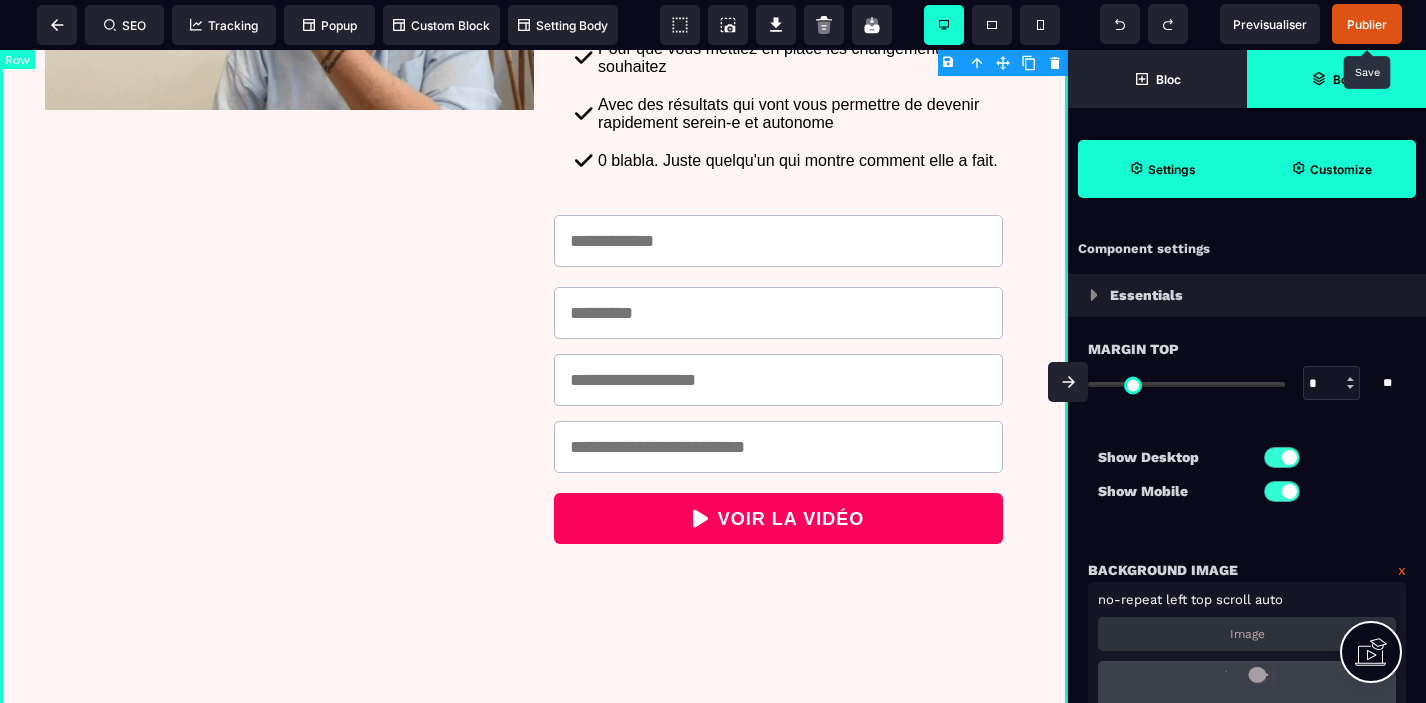select on "**" 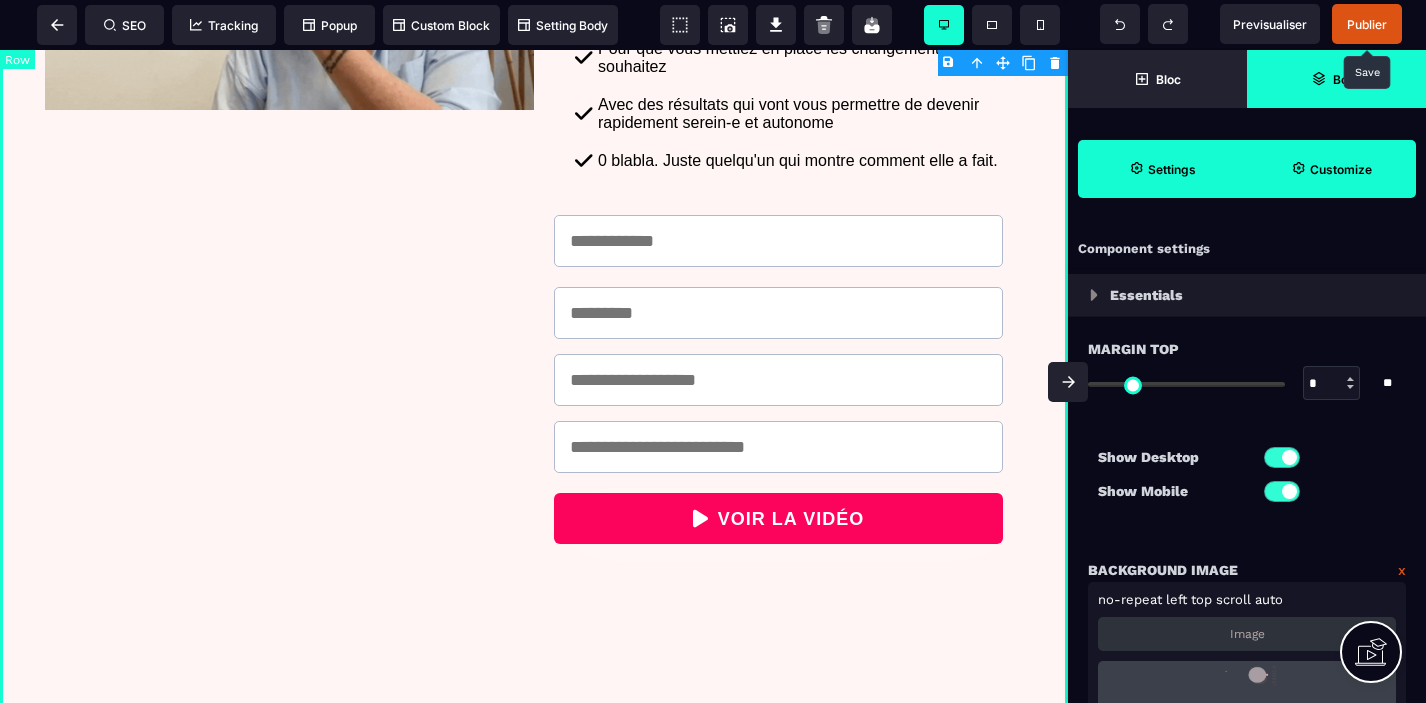 select on "**" 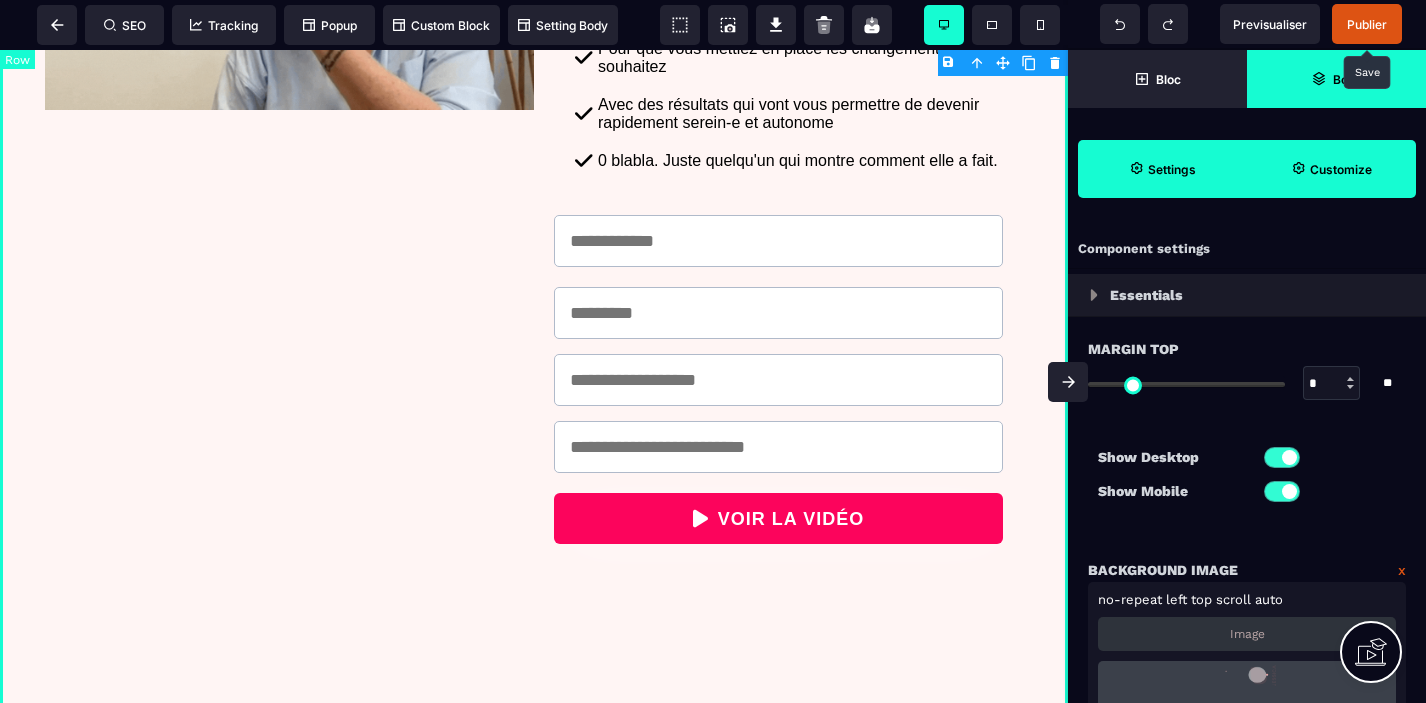 select on "**" 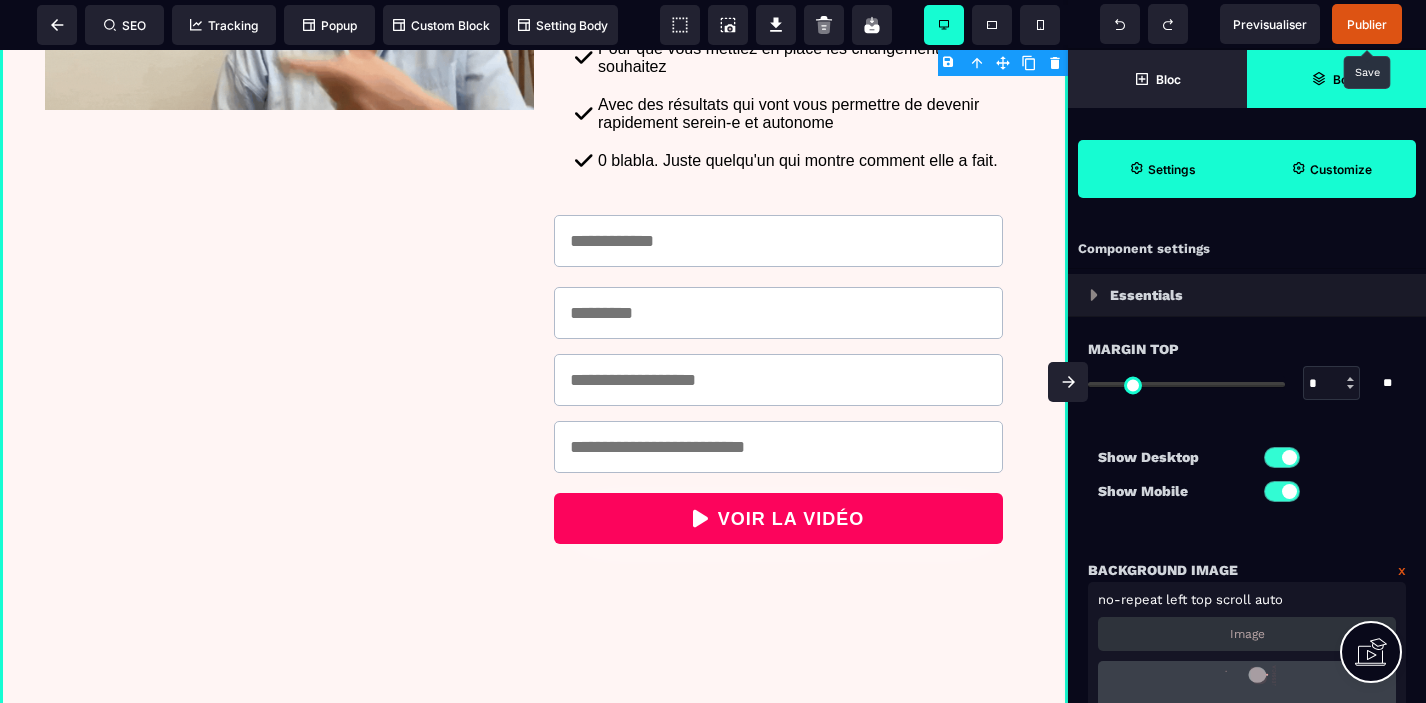 click 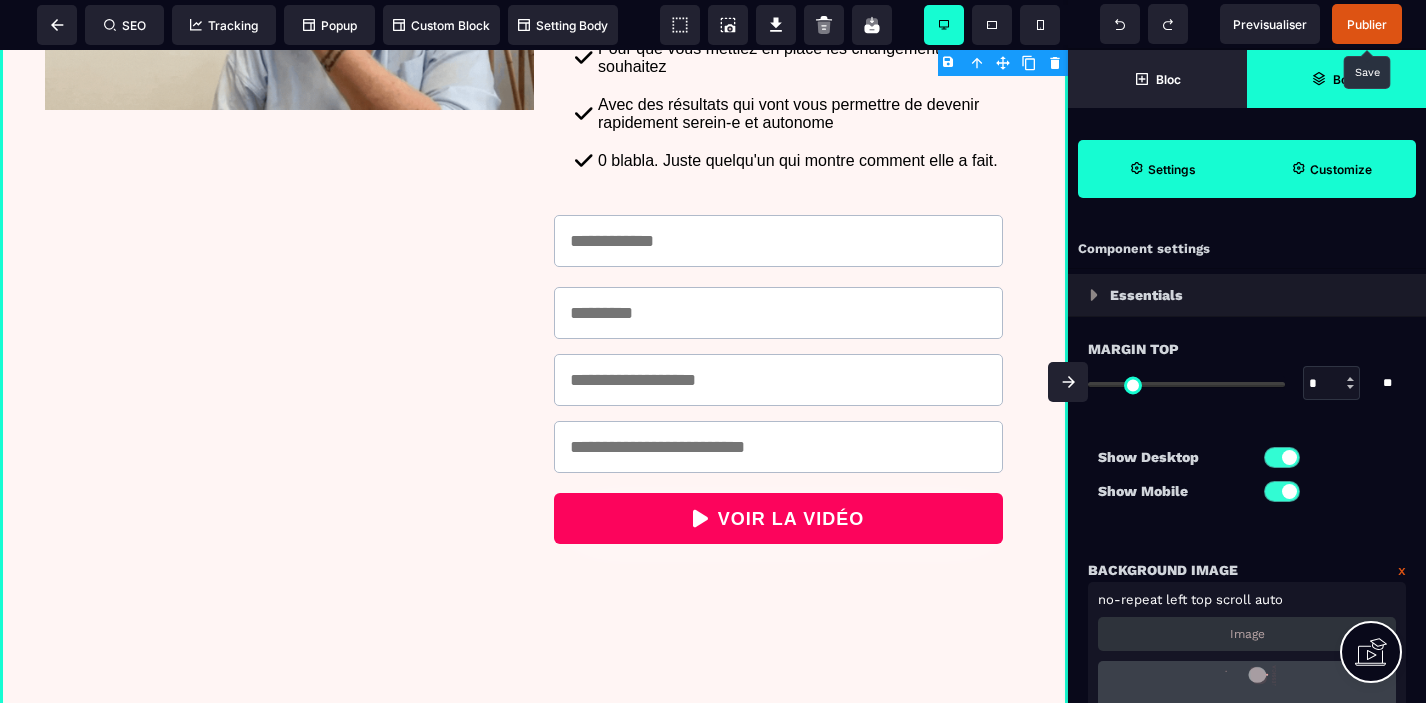 select on "*********" 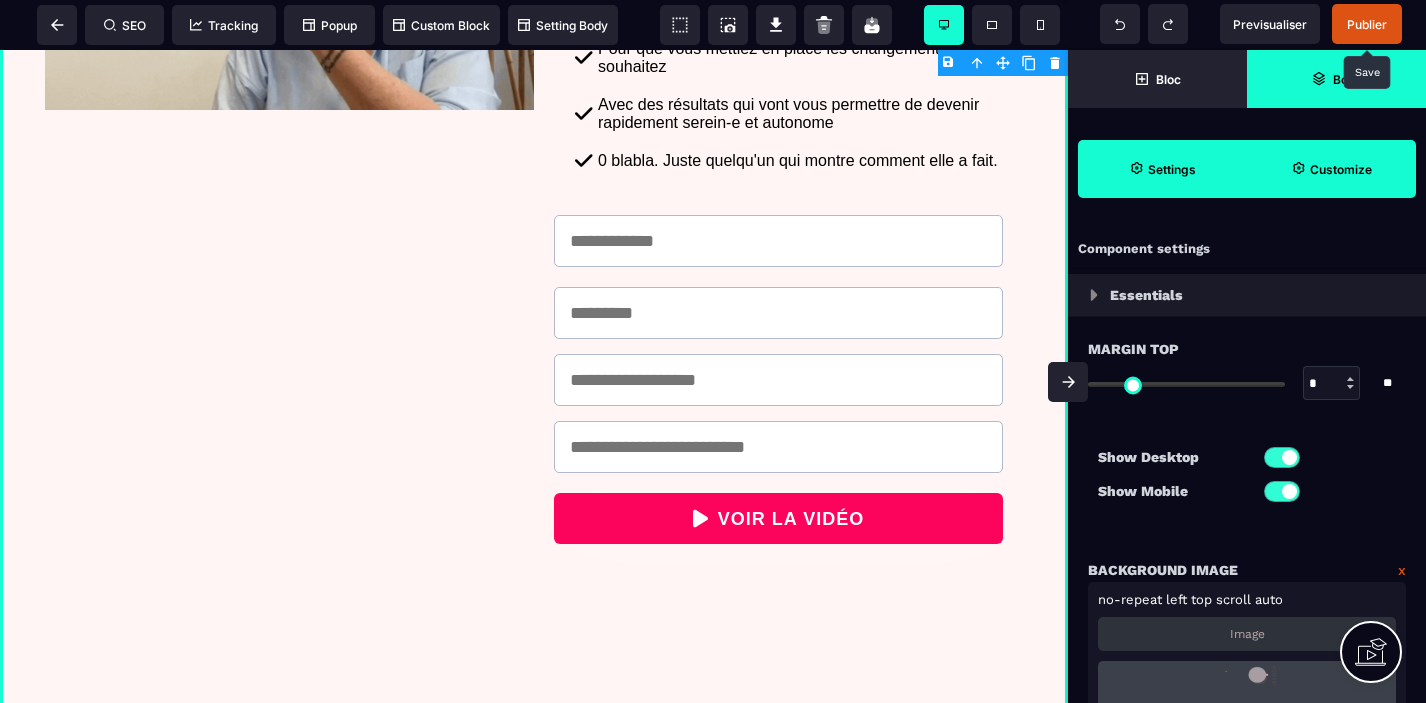 select on "**" 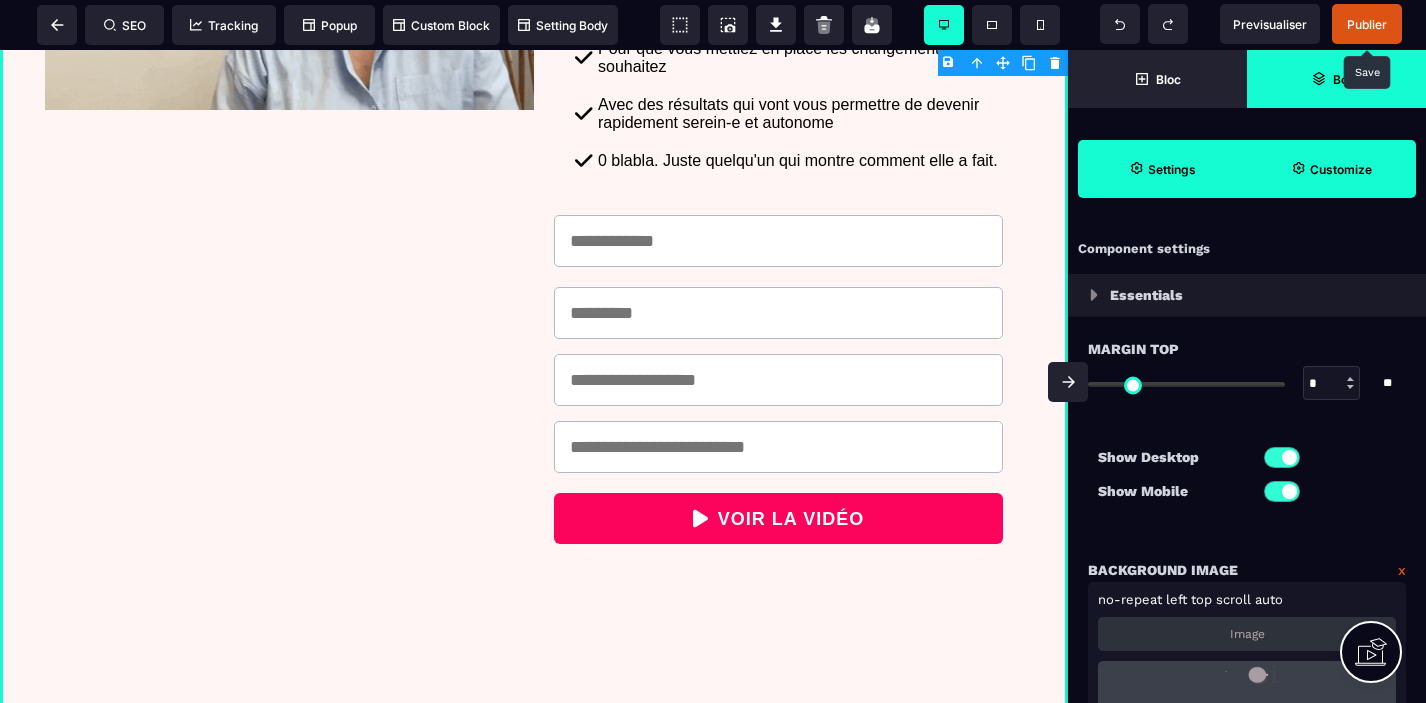 select on "**" 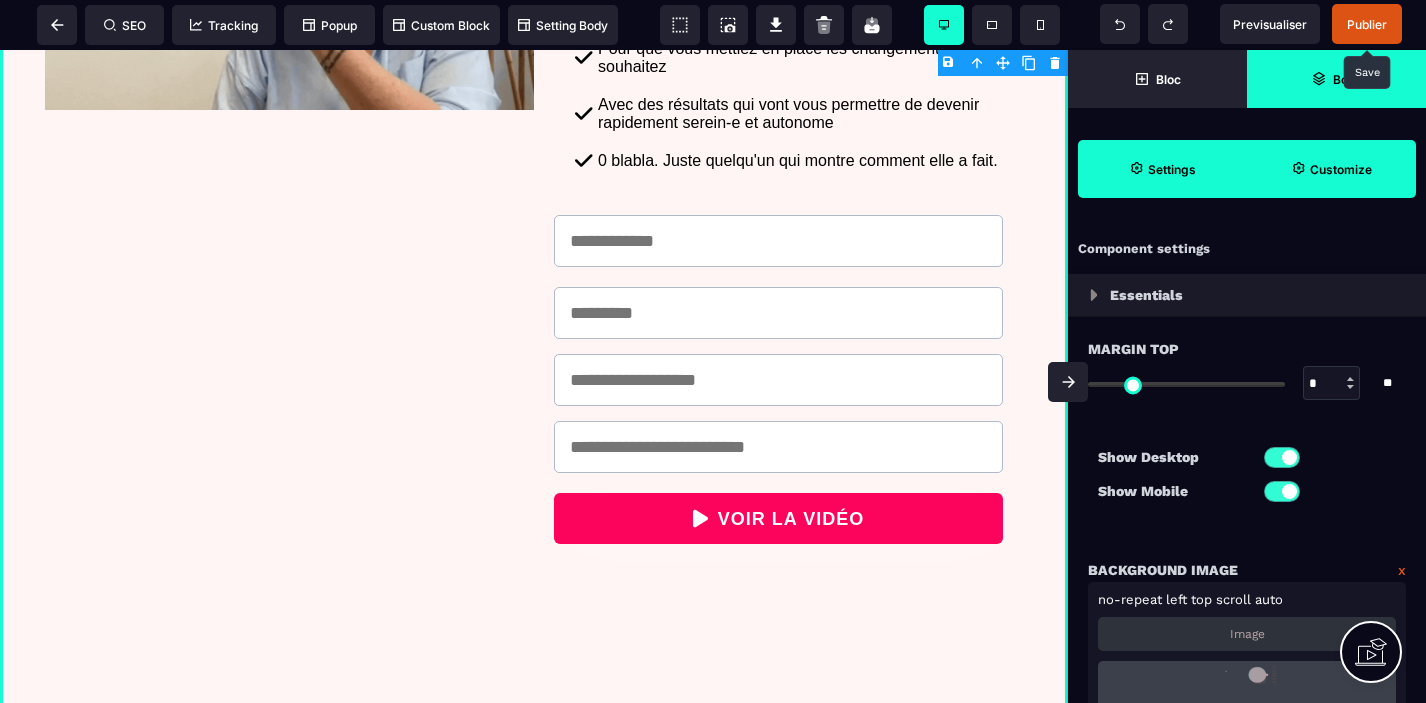 select on "**" 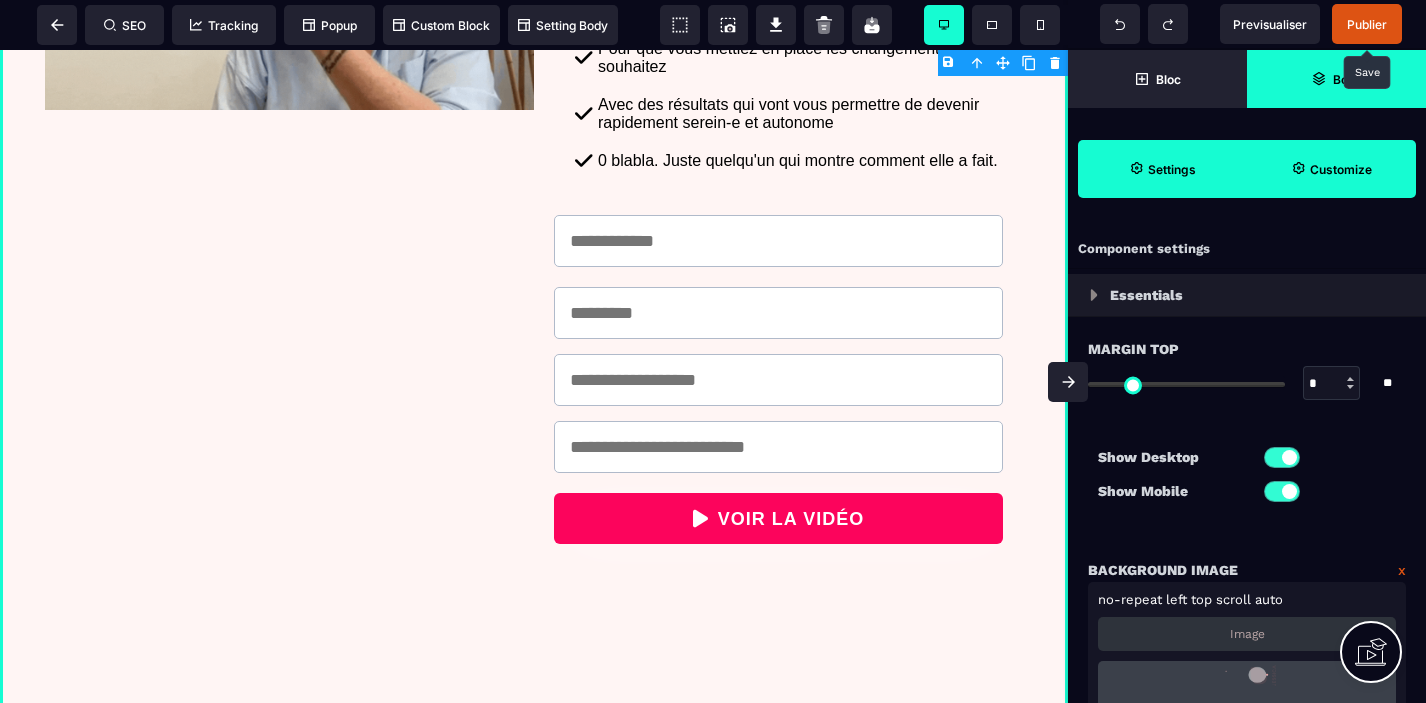 select on "*" 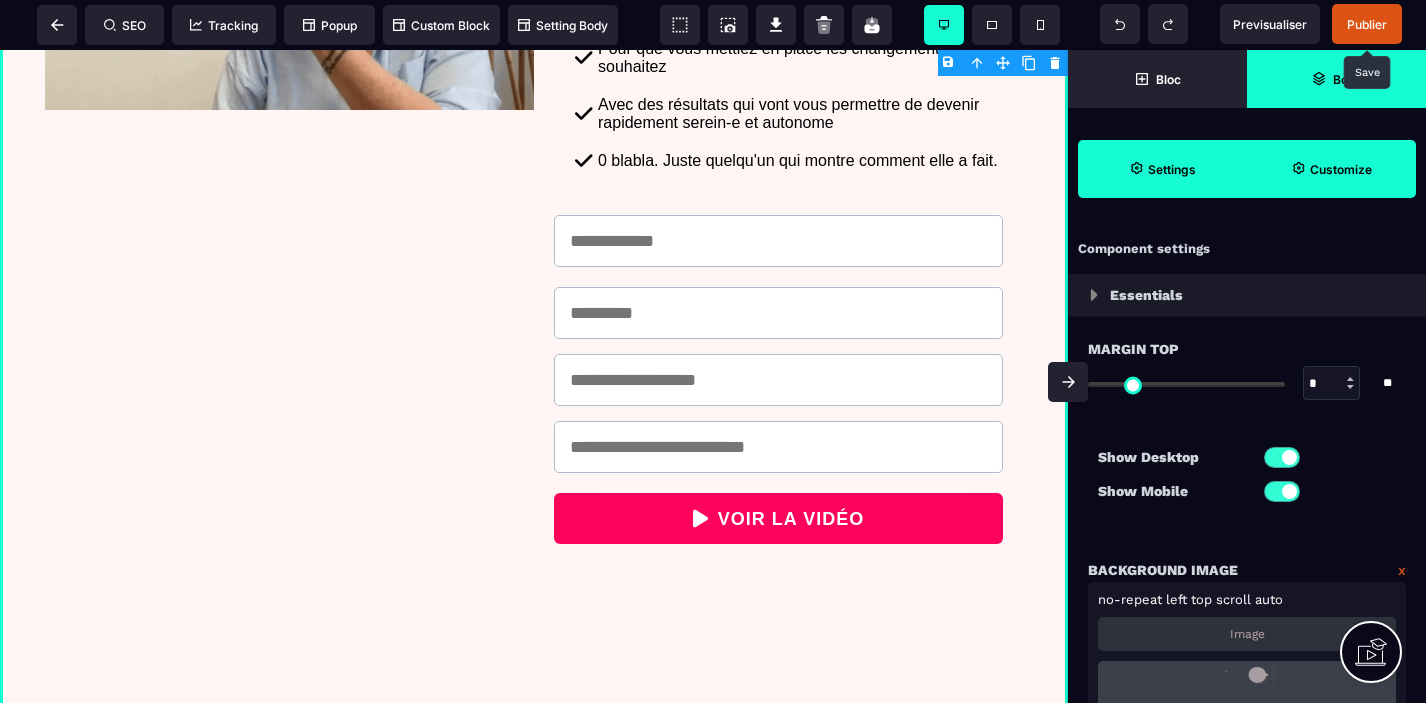 select on "**" 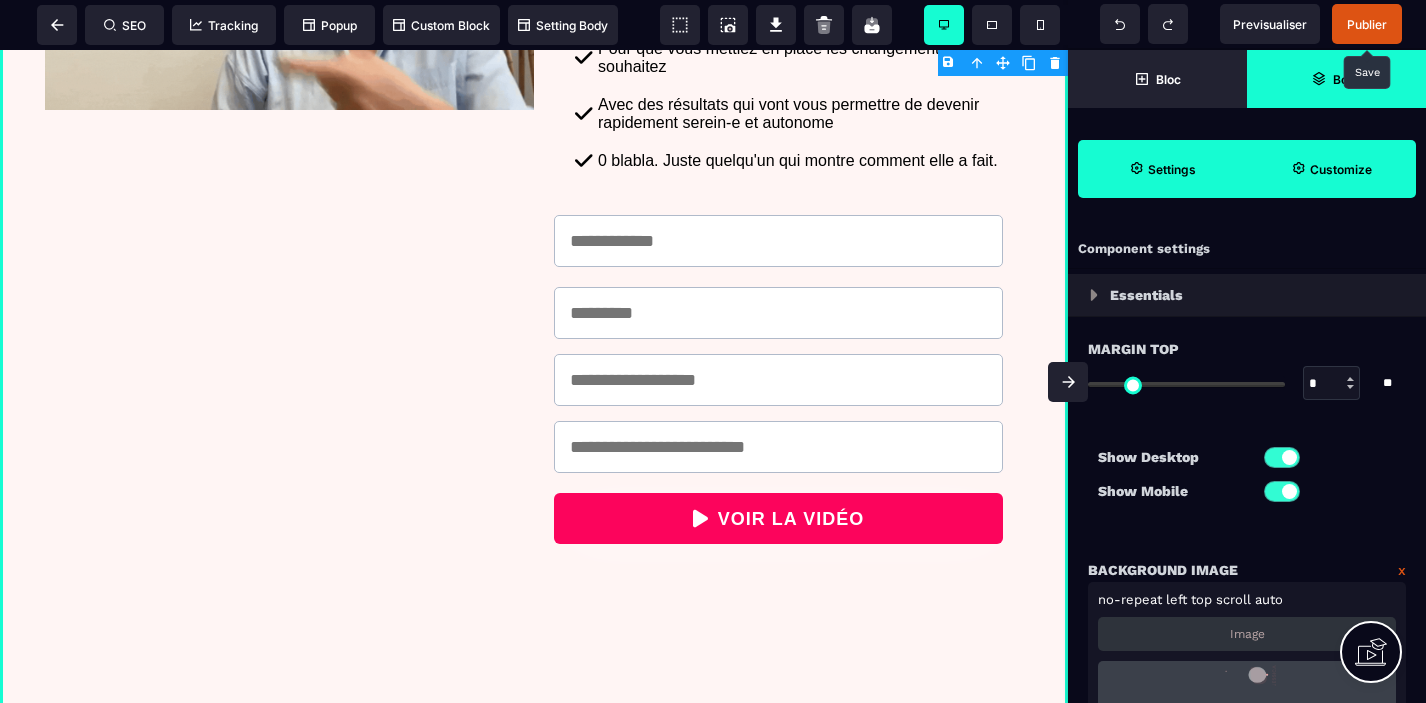 select on "**" 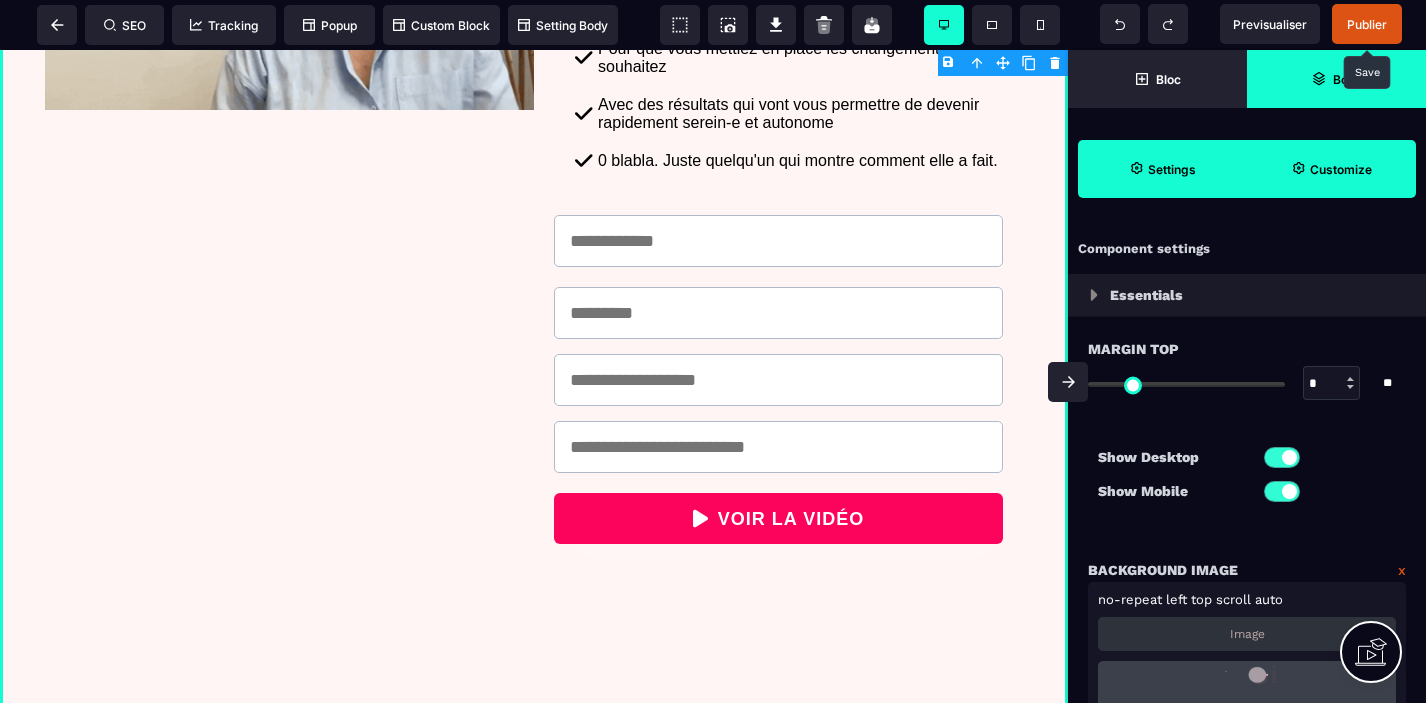 select on "**" 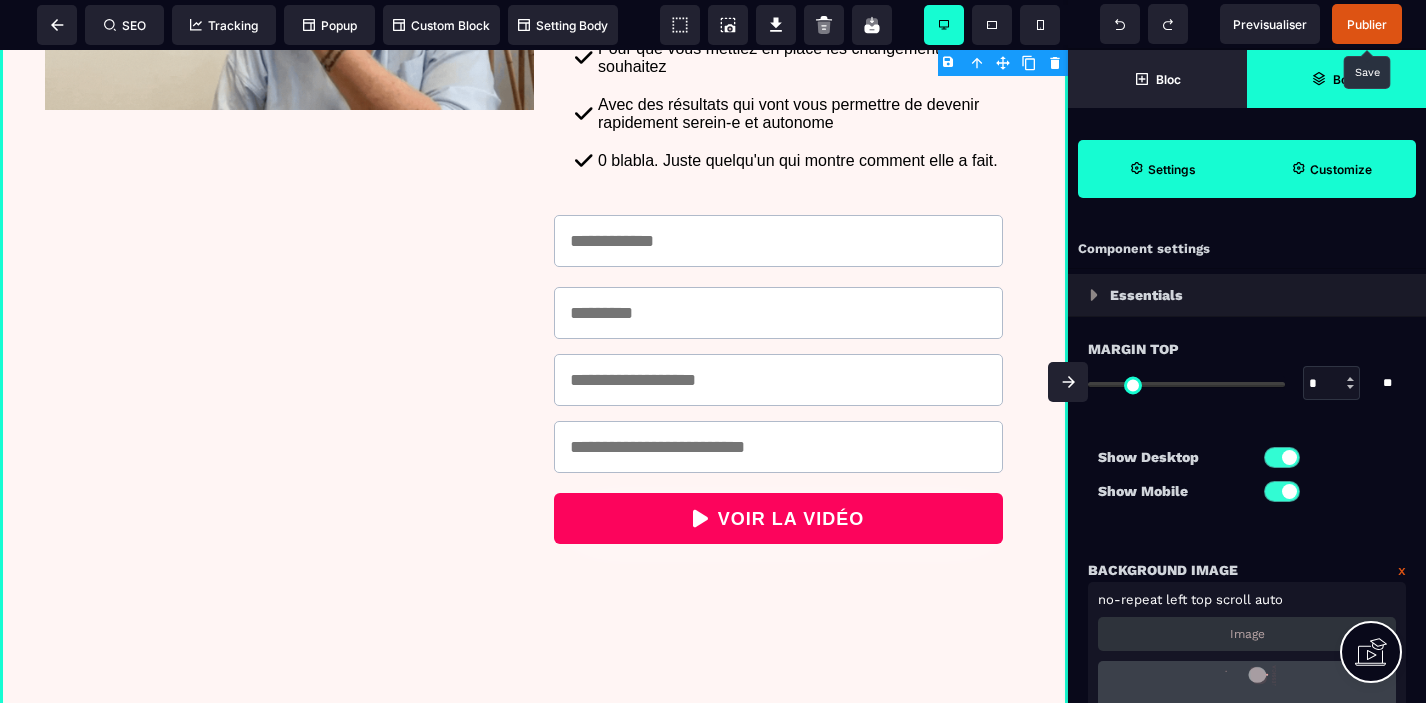 select on "**" 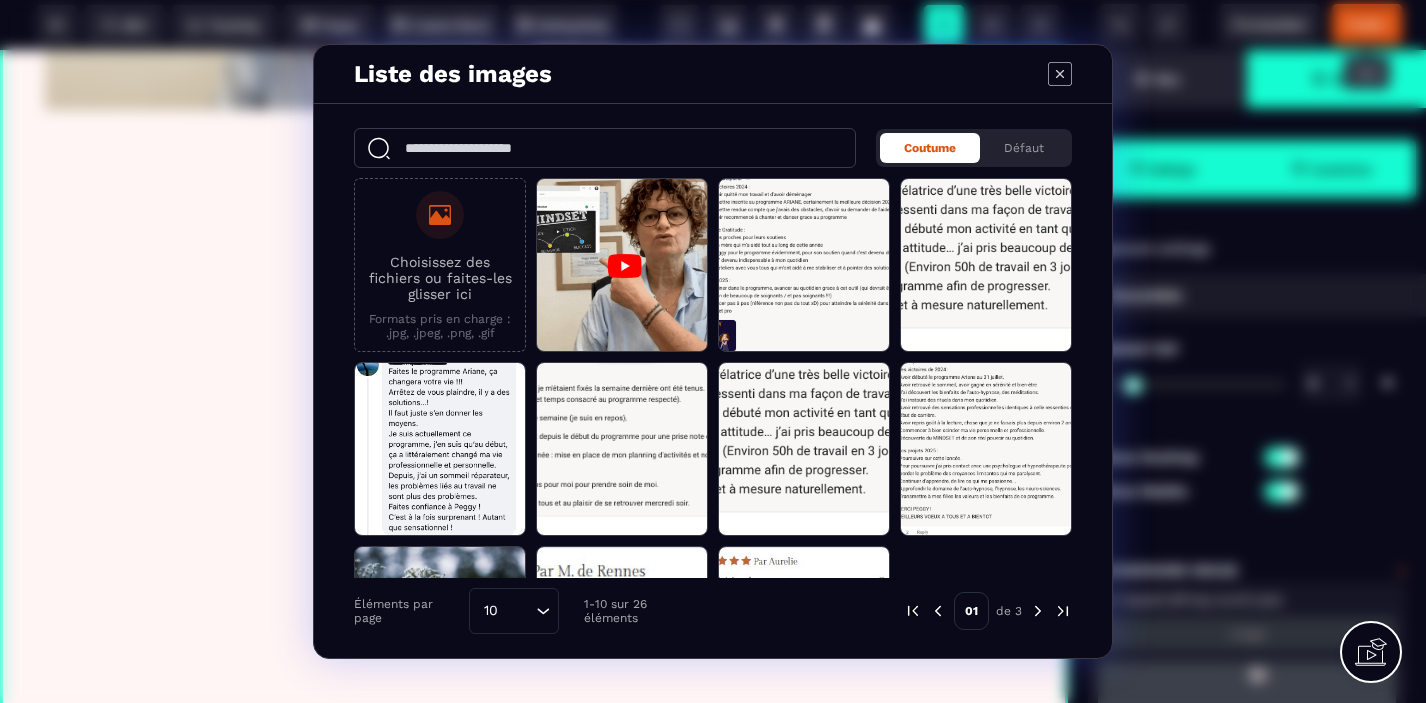 click 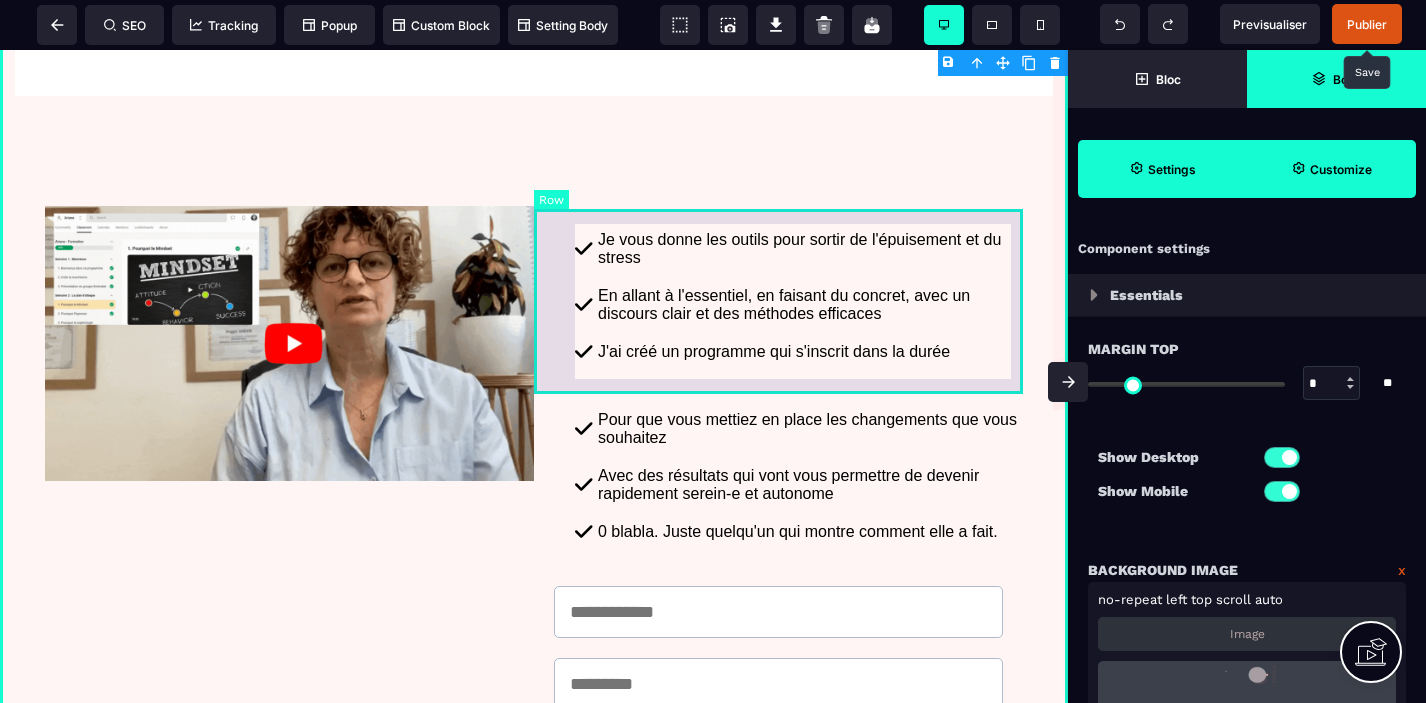 scroll, scrollTop: 218, scrollLeft: 0, axis: vertical 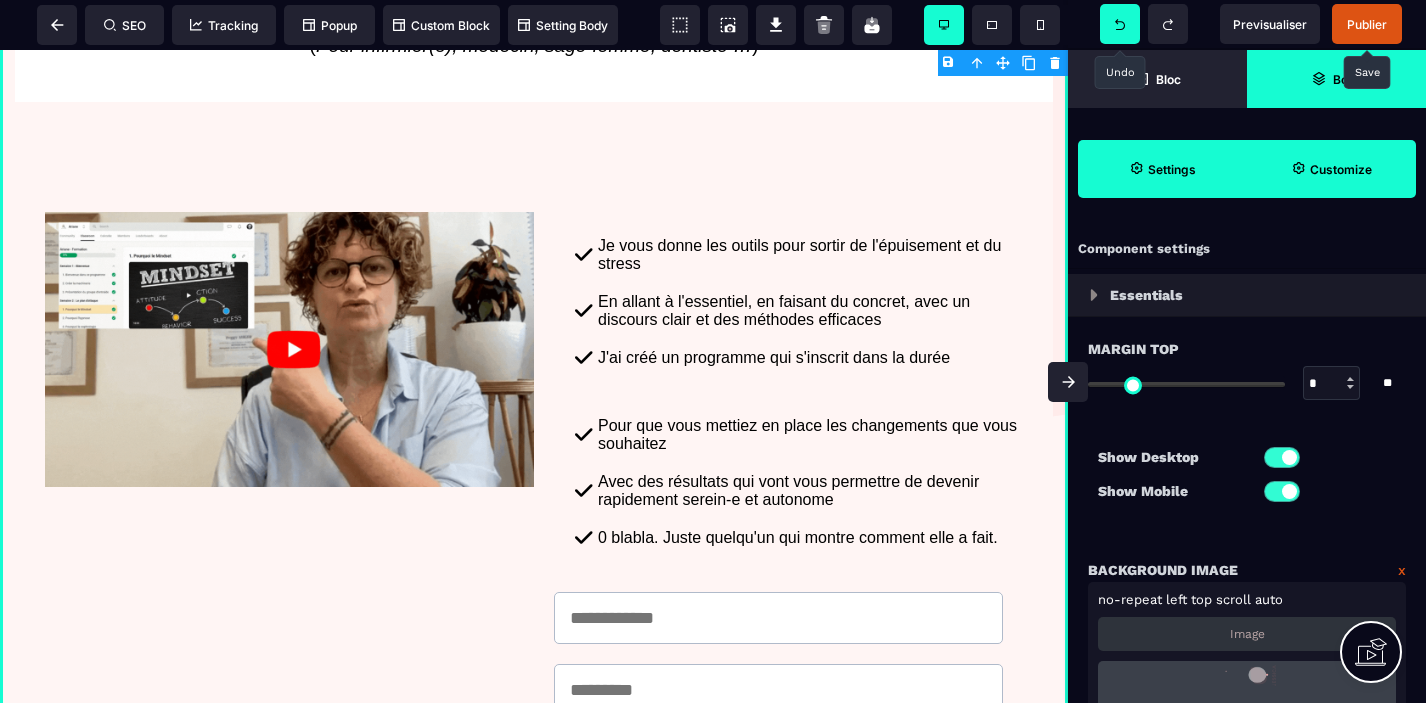 click 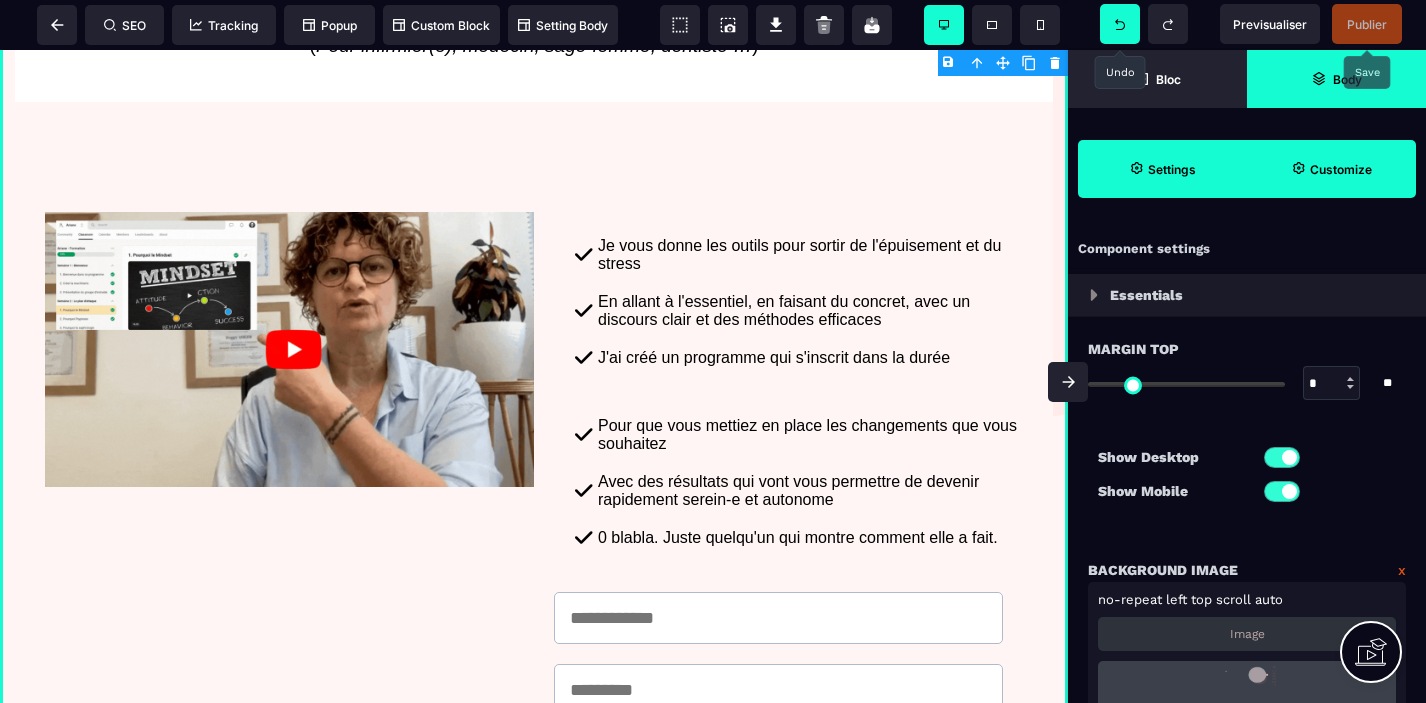 click 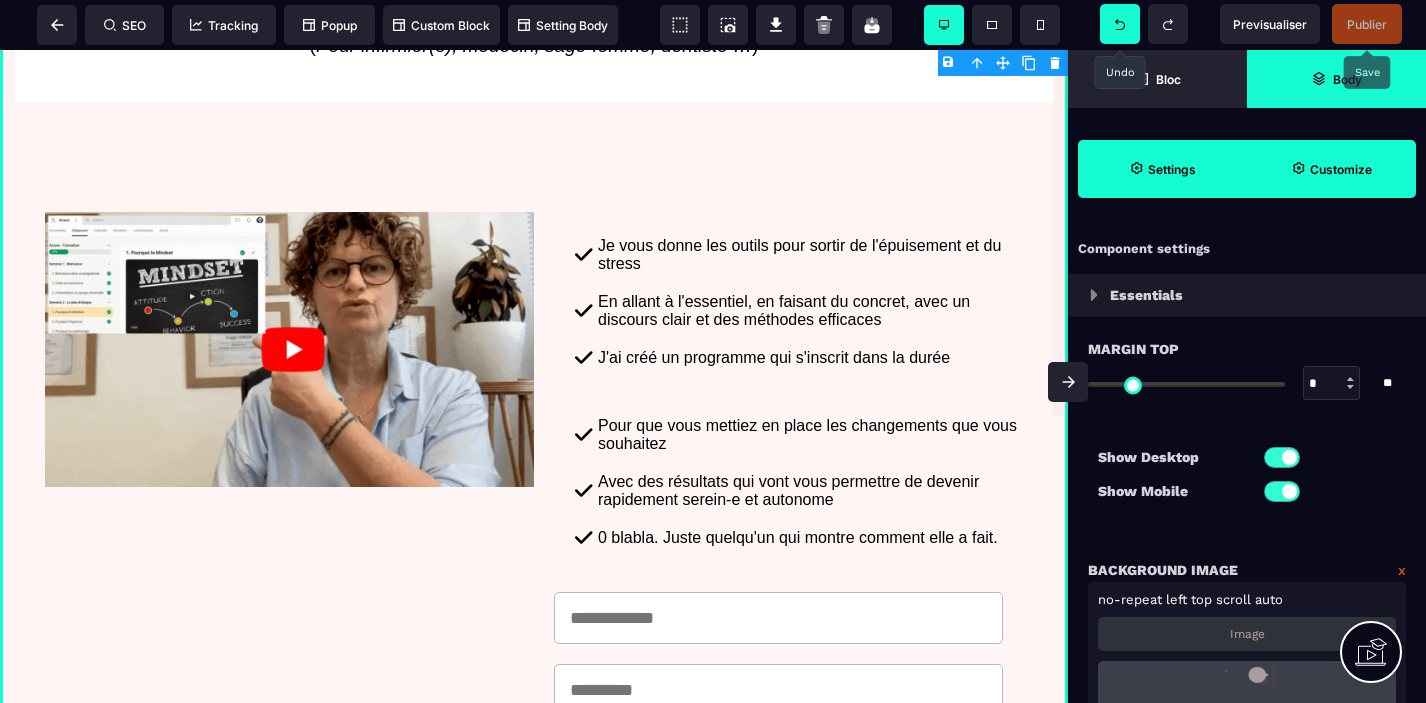 select on "*" 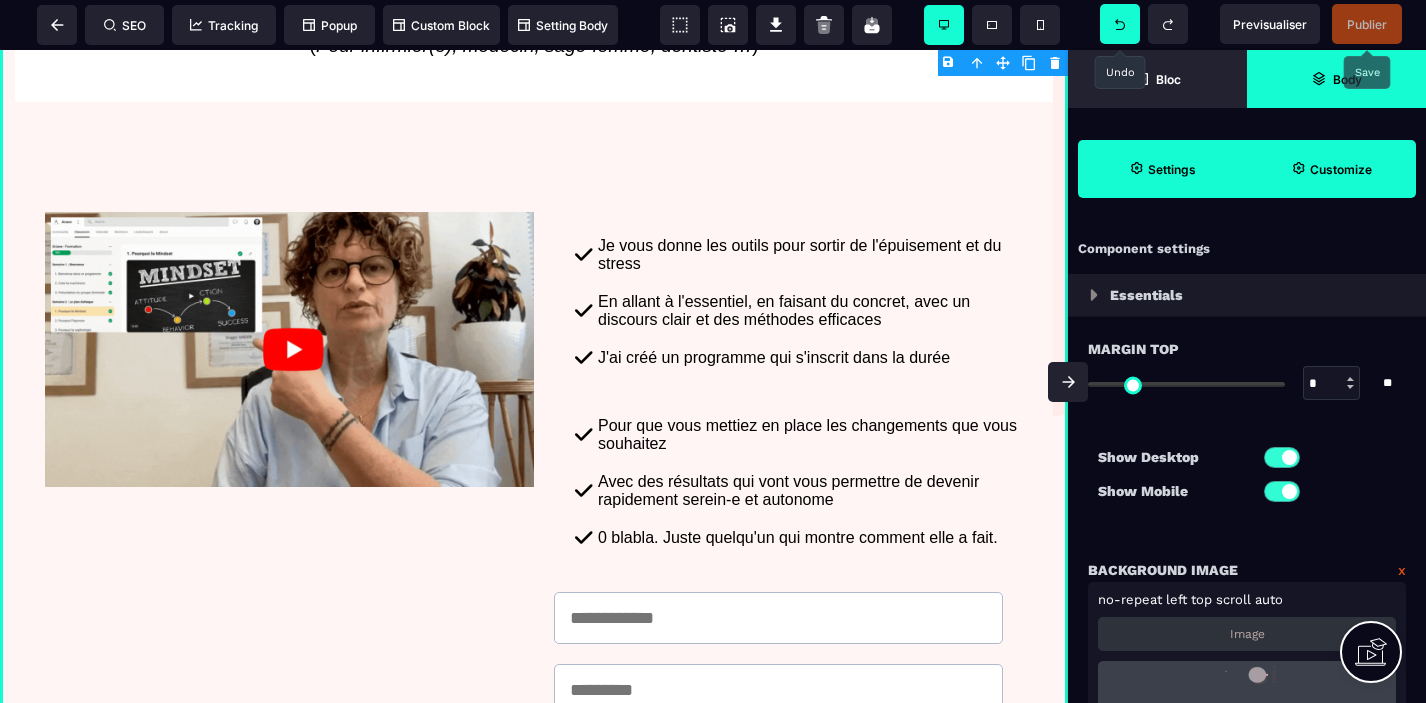 select on "**" 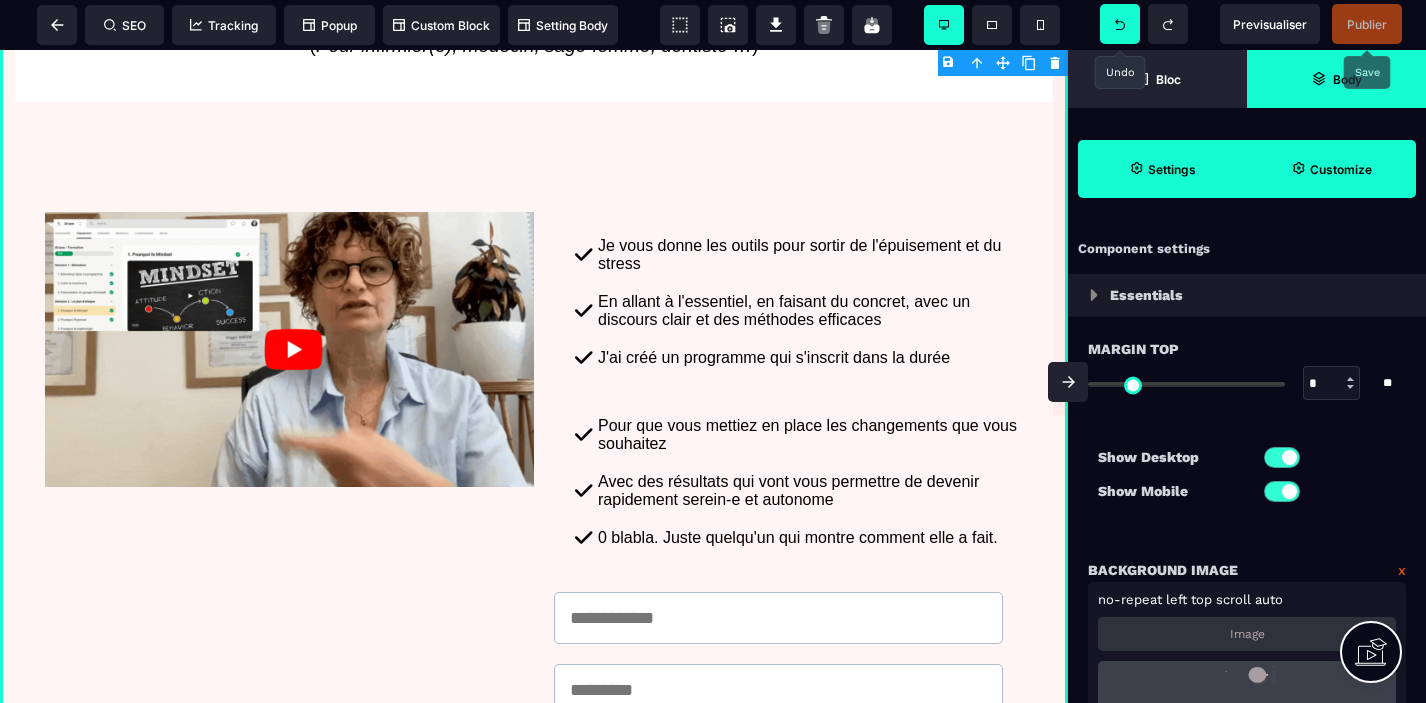 select on "**" 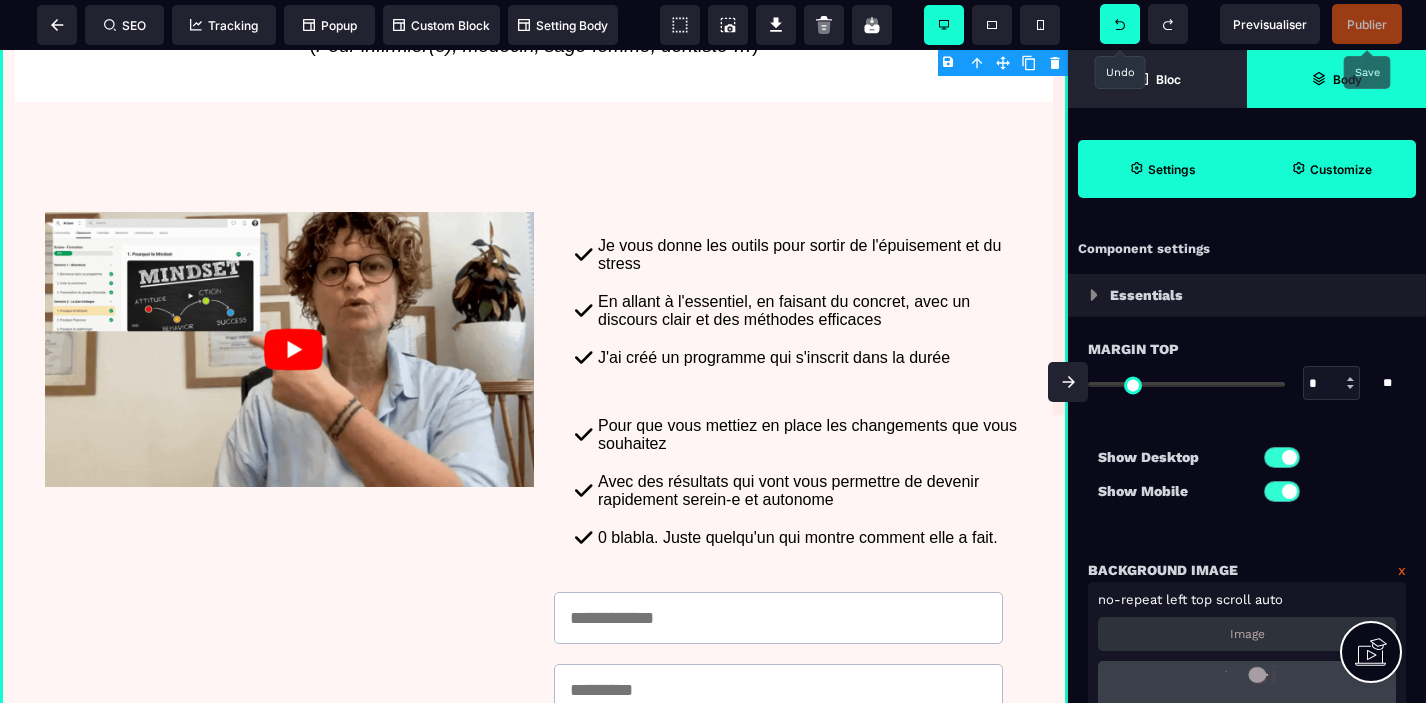 select on "**" 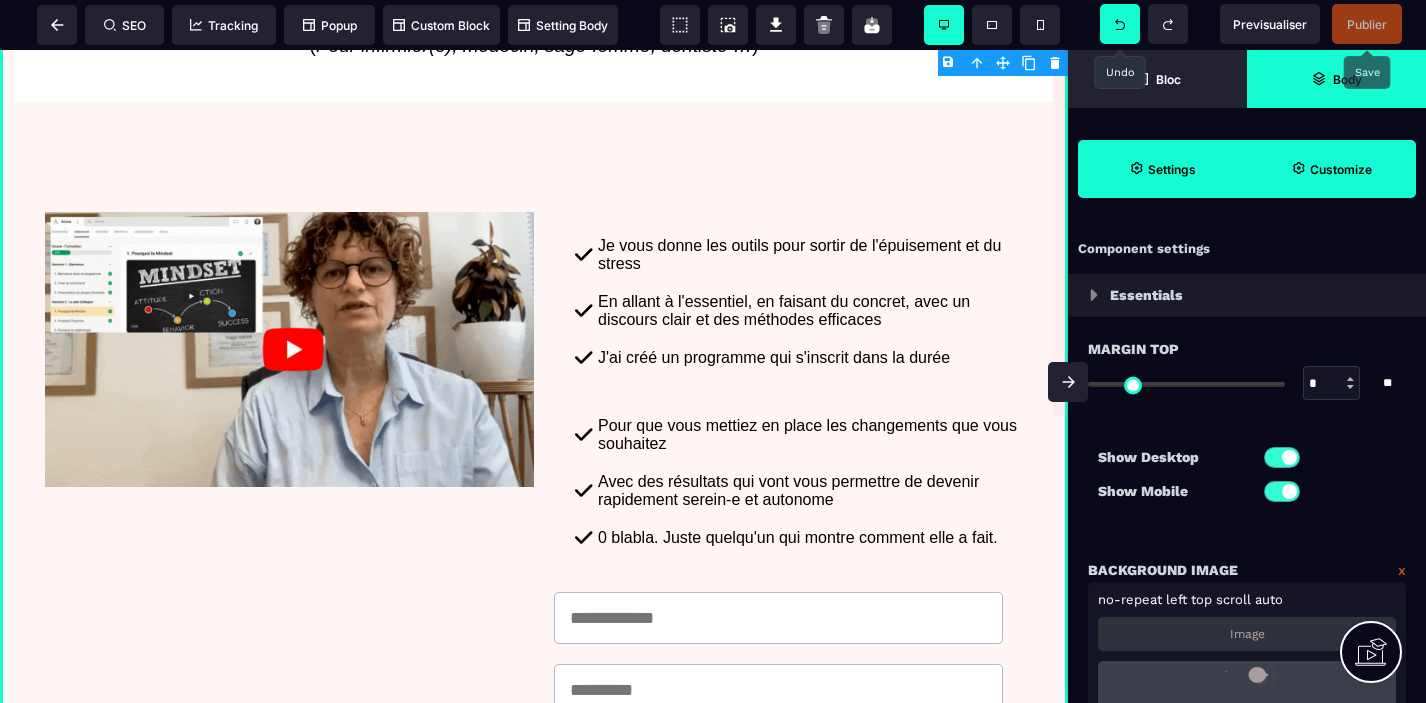 select on "**" 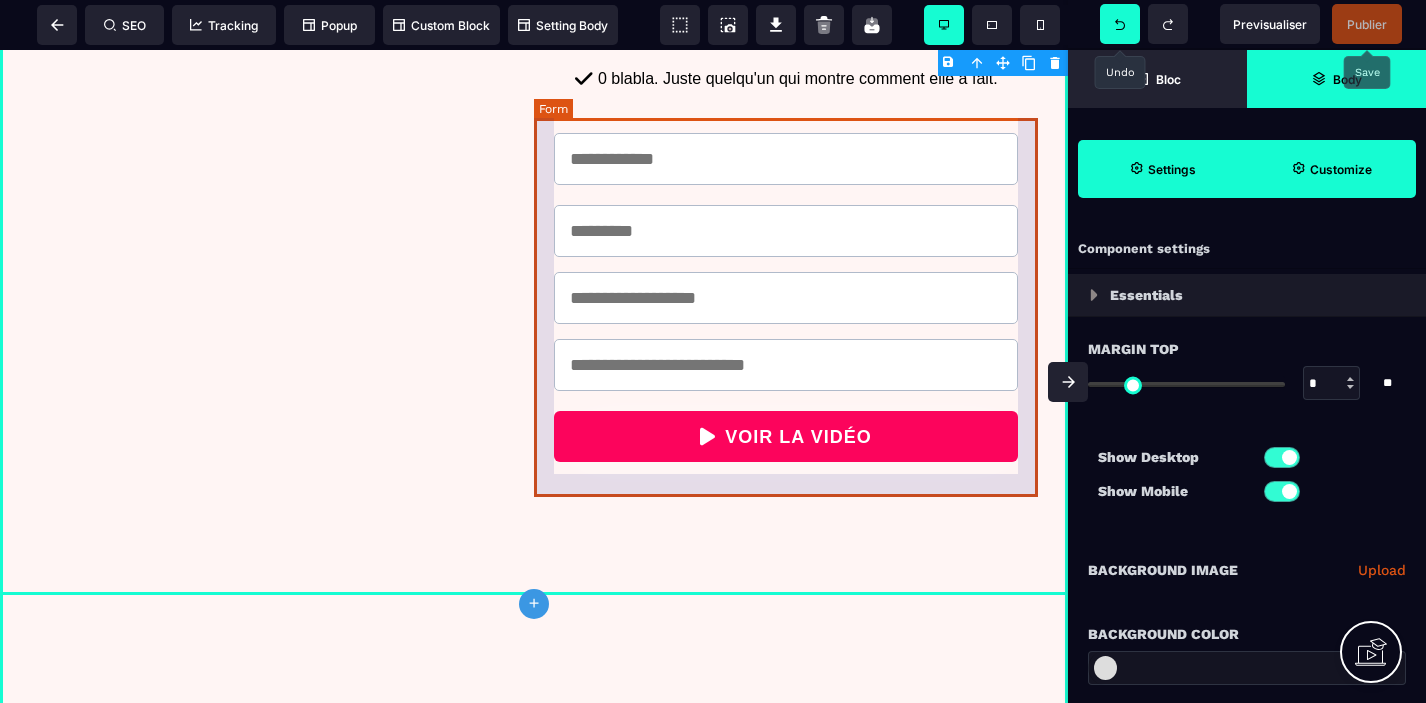 scroll, scrollTop: 653, scrollLeft: 0, axis: vertical 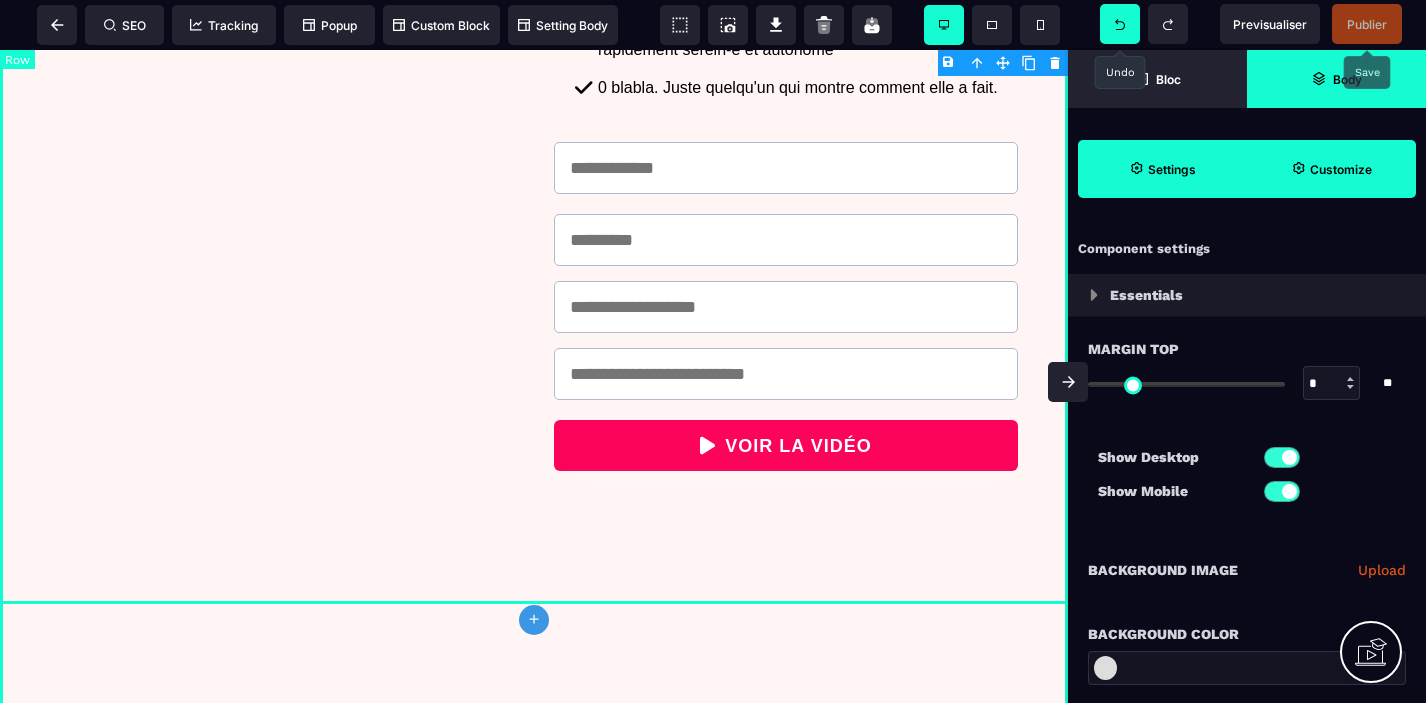 click on "Je vous donne les outils pour sortir de l'épuisement et du stress En allant à l'essentiel, en faisant du concret, avec un discours clair et des méthodes efficaces J'ai créé un programme qui s'inscrit dans la durée Pour que vous mettiez en place les changements que vous souhaitez Avec des résultats qui vont vous permettre de devenir rapidement serein-e et autonome 0 blabla. Juste quelqu'un qui montre comment elle a fait. VOIR LA VIDÉO" at bounding box center (534, 128) 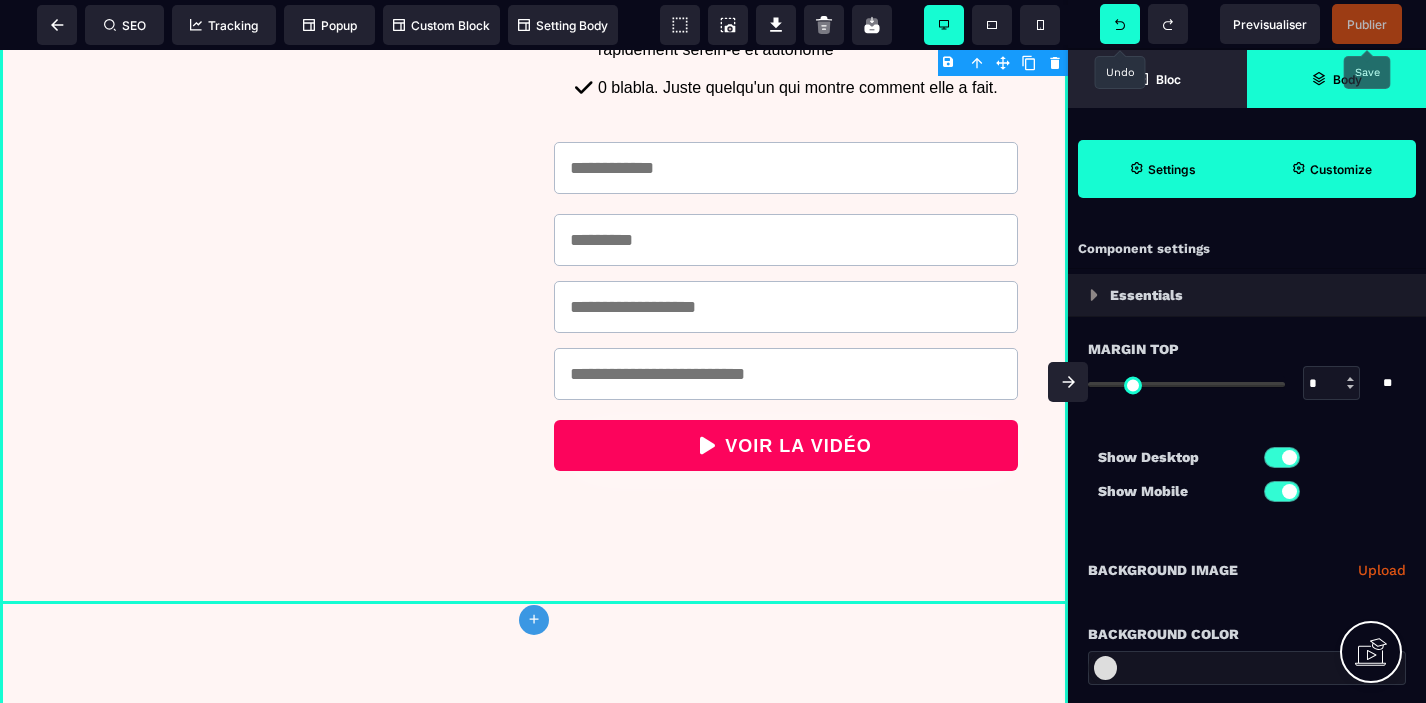 click at bounding box center (1282, 491) 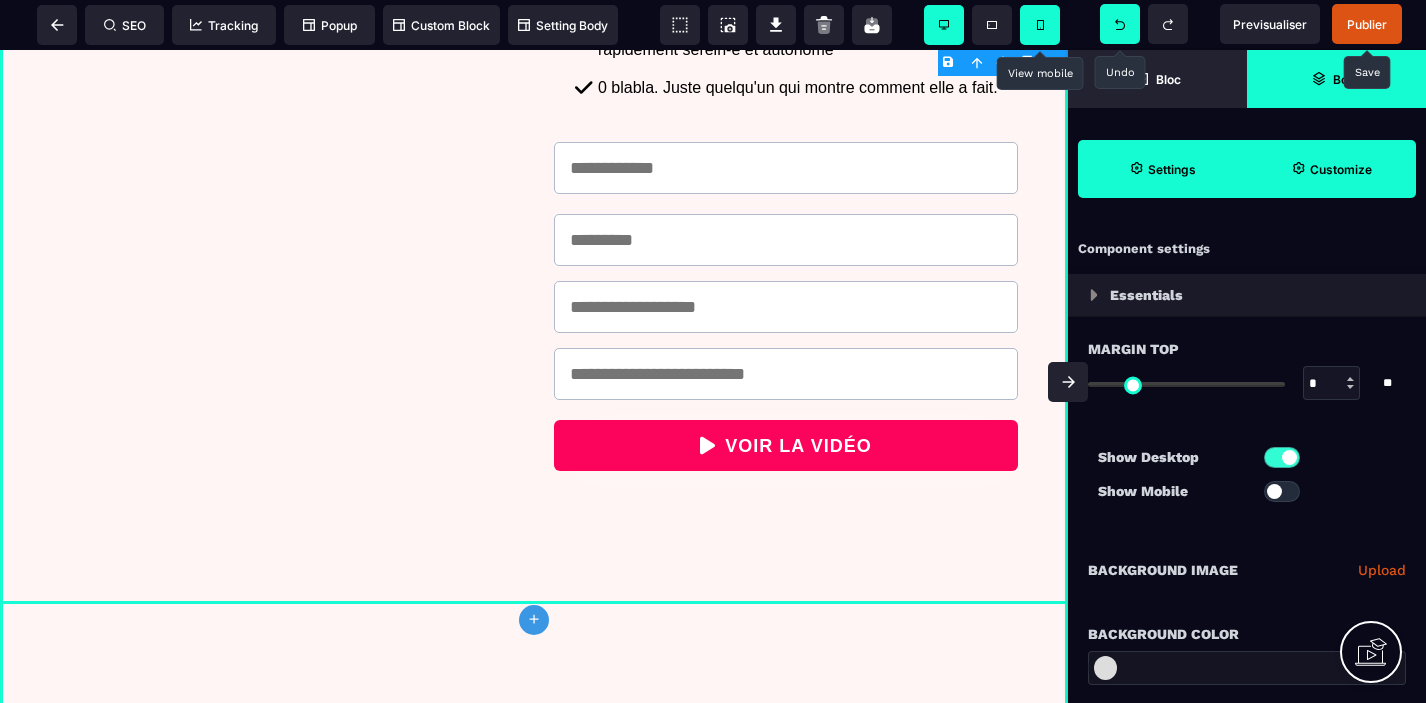 click 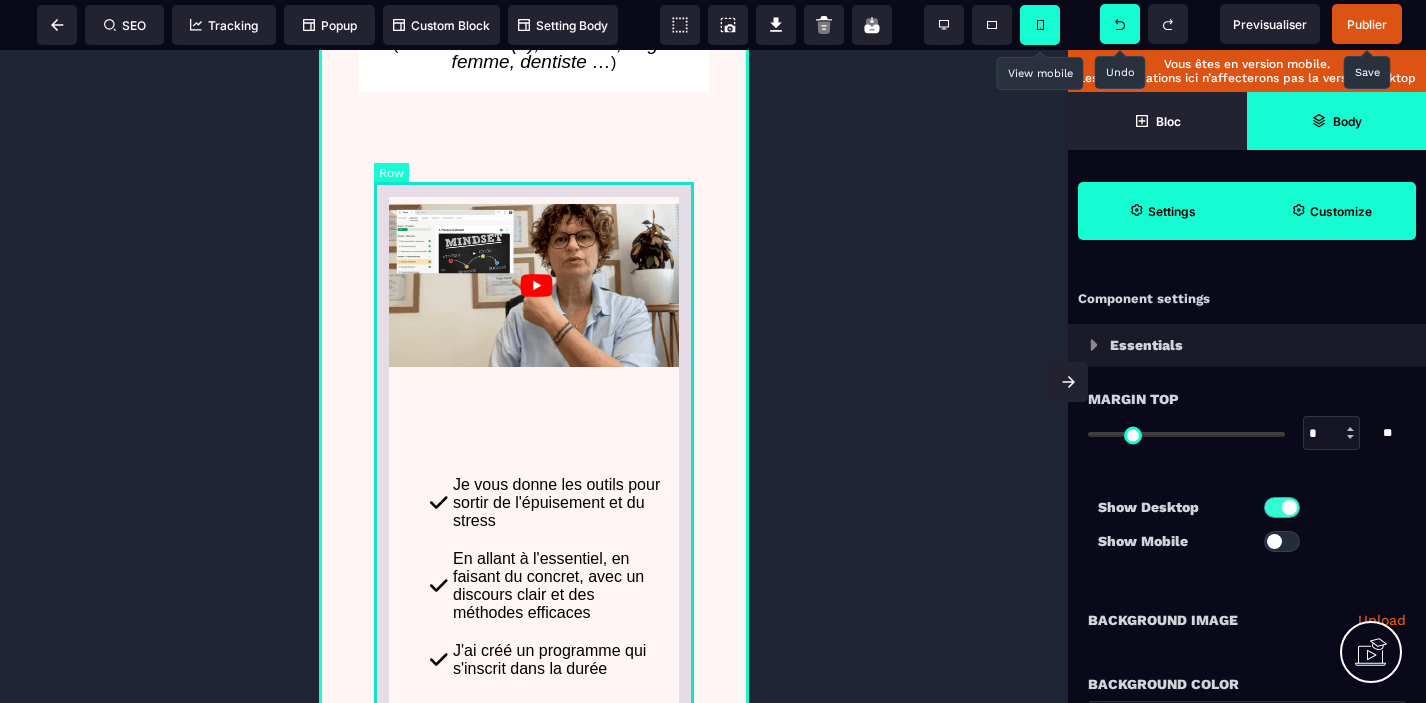scroll, scrollTop: 374, scrollLeft: 0, axis: vertical 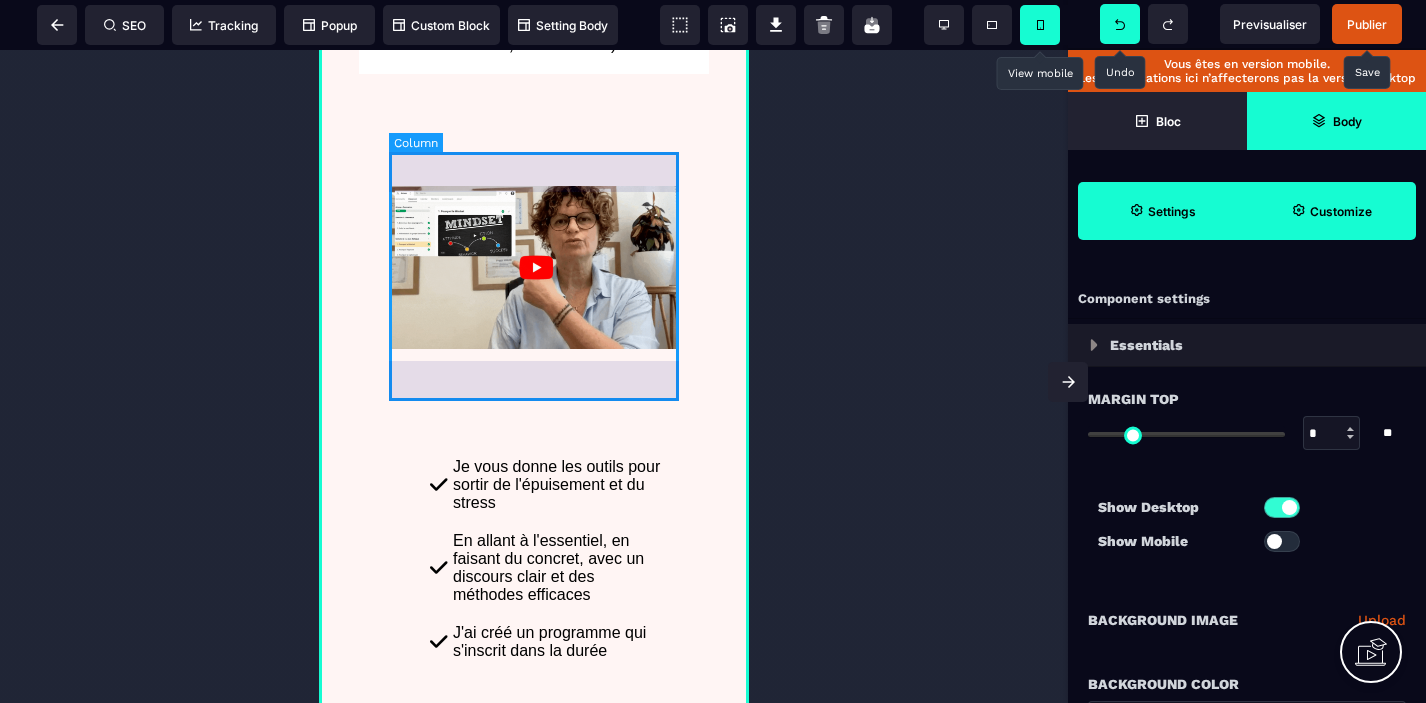 click at bounding box center [534, 268] 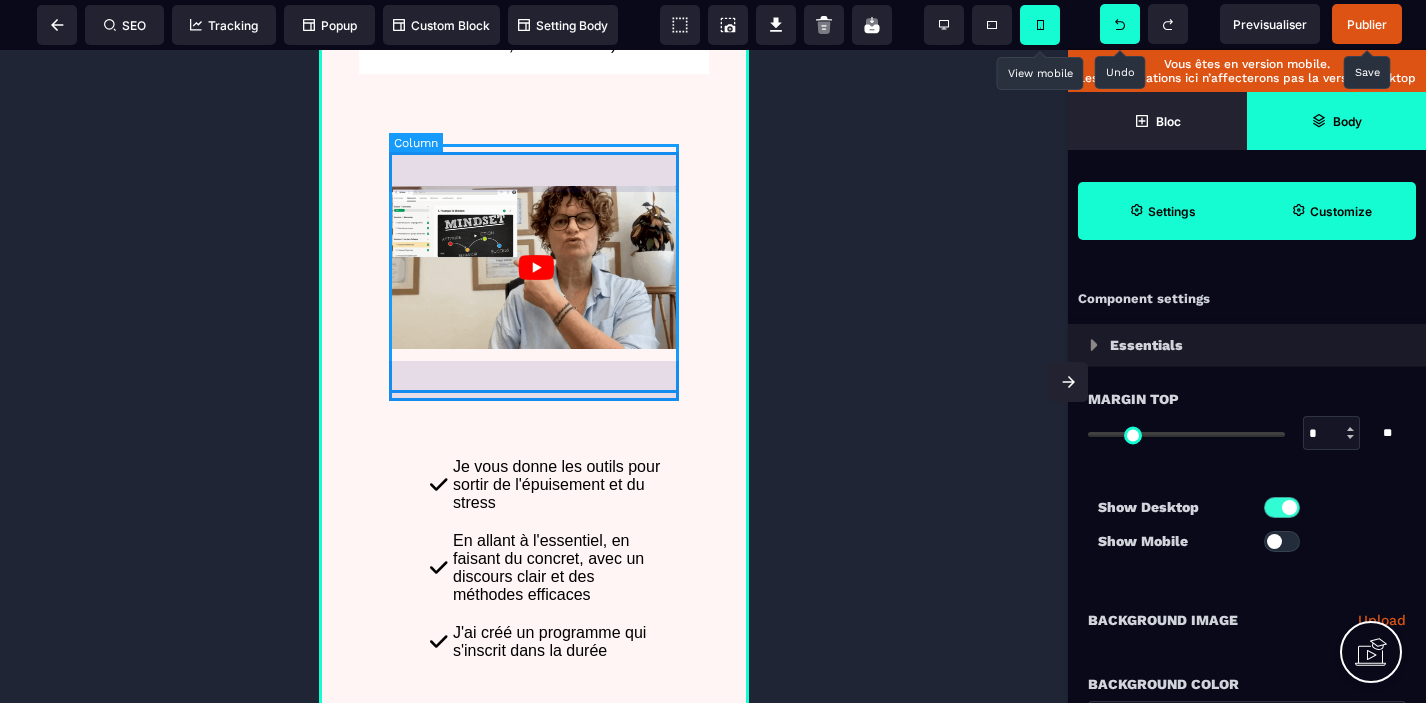 select on "*" 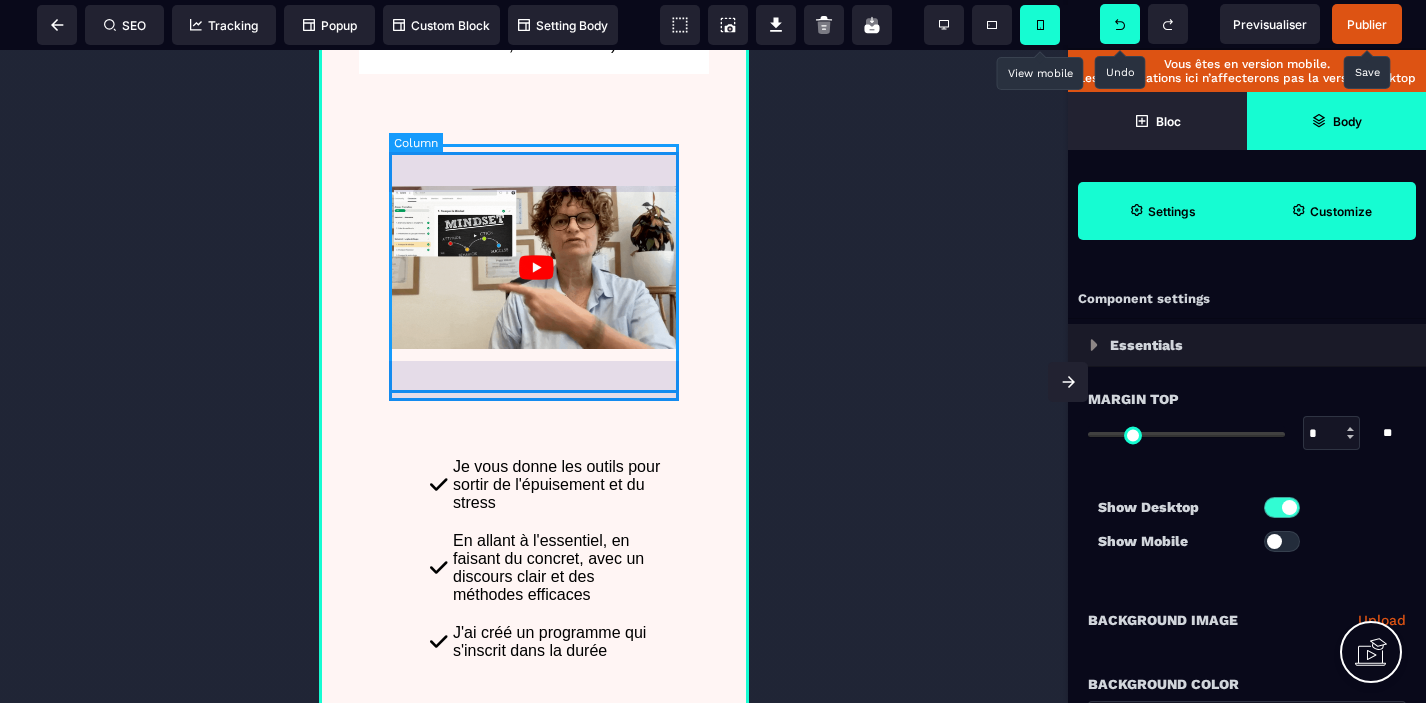 select on "**" 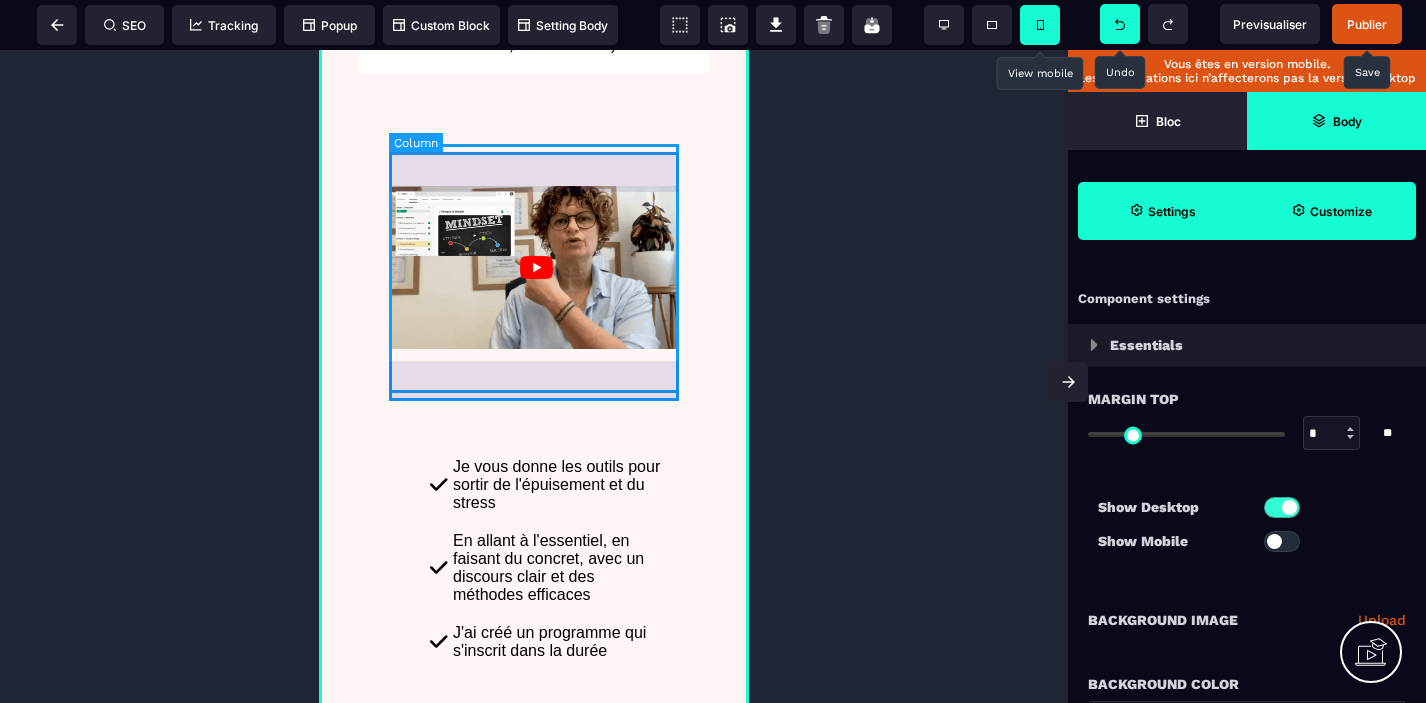 select on "**" 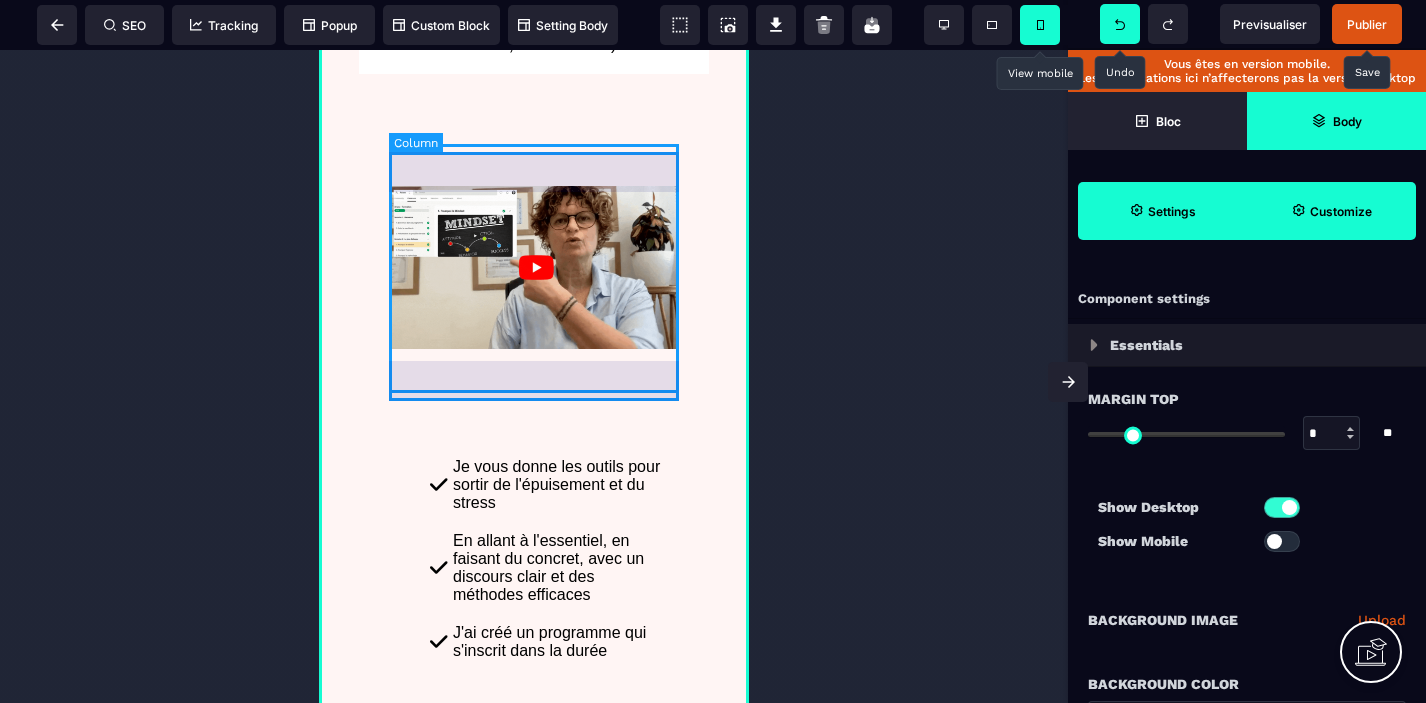 select on "**" 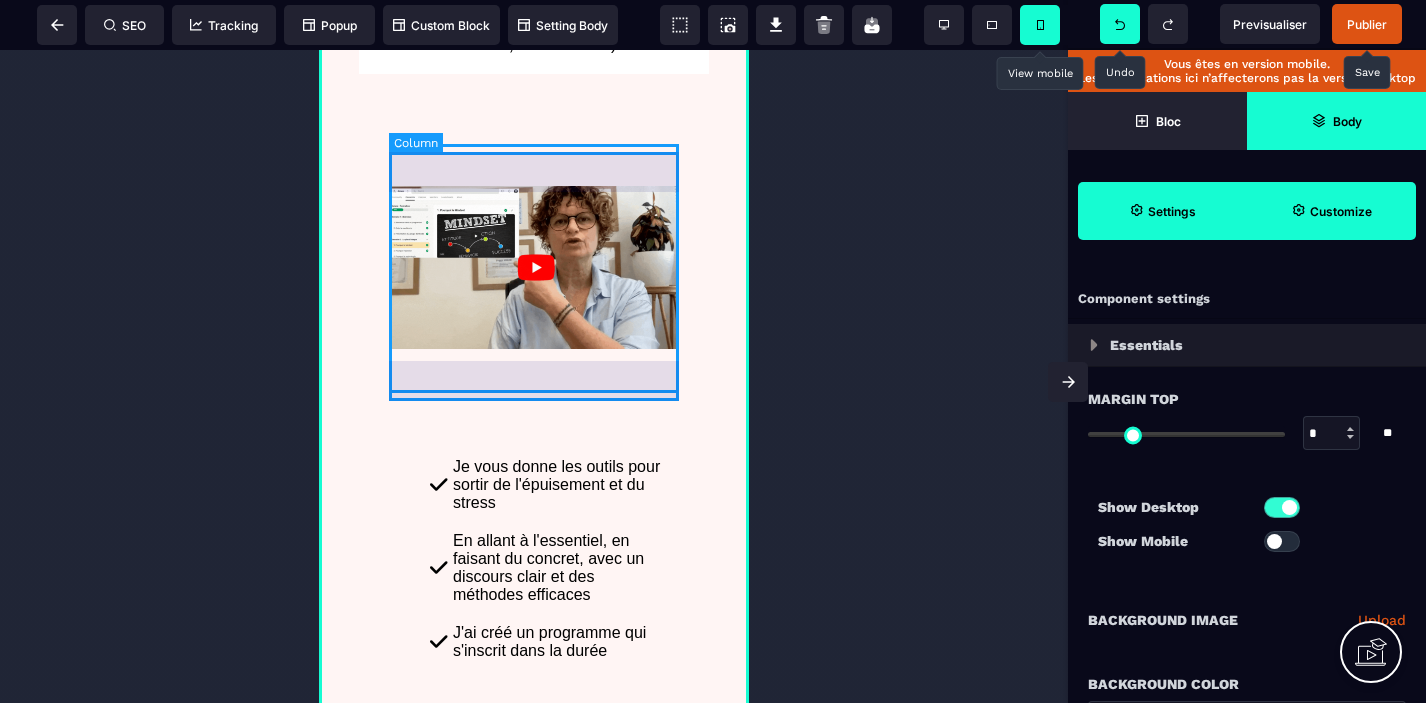 select on "**" 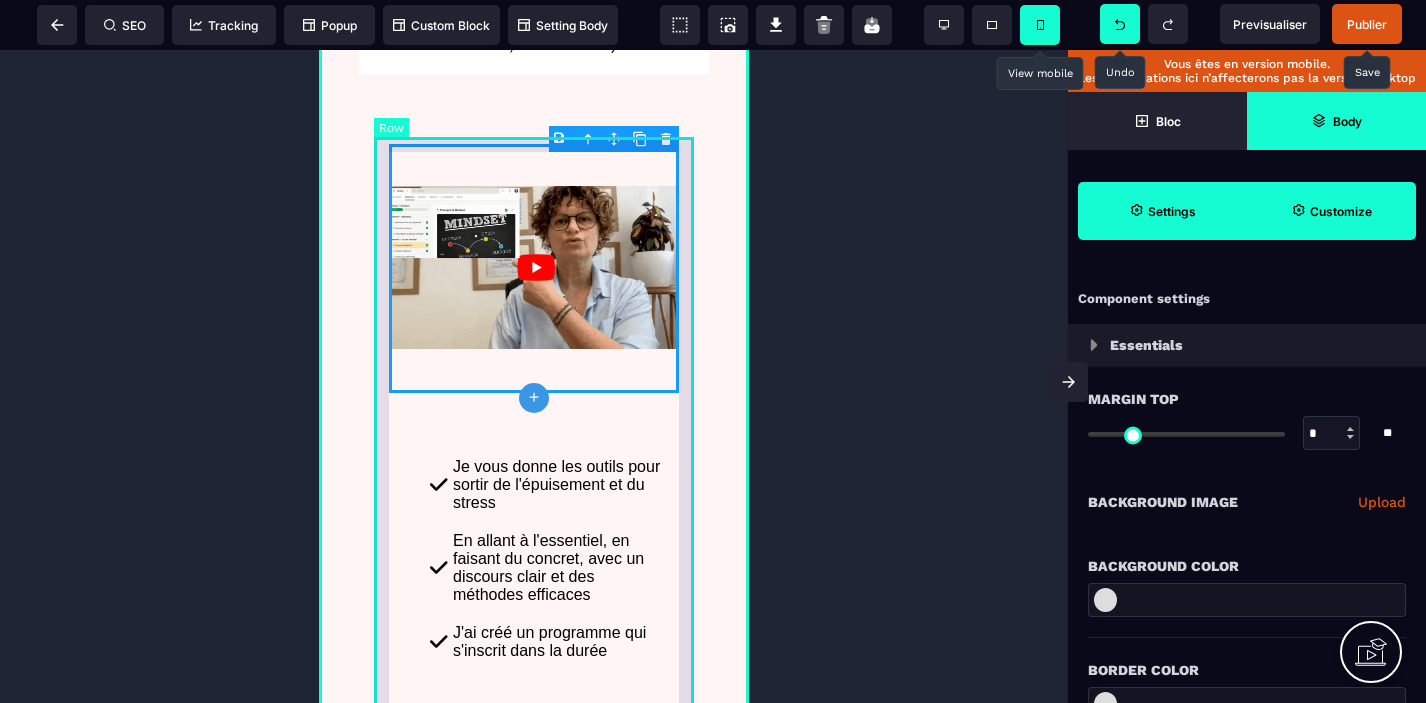 click on "Je vous donne les outils pour sortir de l'épuisement et du stress En allant à l'essentiel, en faisant du concret, avec un discours clair et des méthodes efficaces J'ai créé un programme qui s'inscrit dans la durée Pour que vous mettiez en place les changements que vous souhaitez Avec des résultats qui vont vous permettre de devenir rapidement serein-e et autonome 0 blabla. Juste quelqu'un qui montre comment elle a fait. VOIR LA VIDÉO" at bounding box center [534, 746] 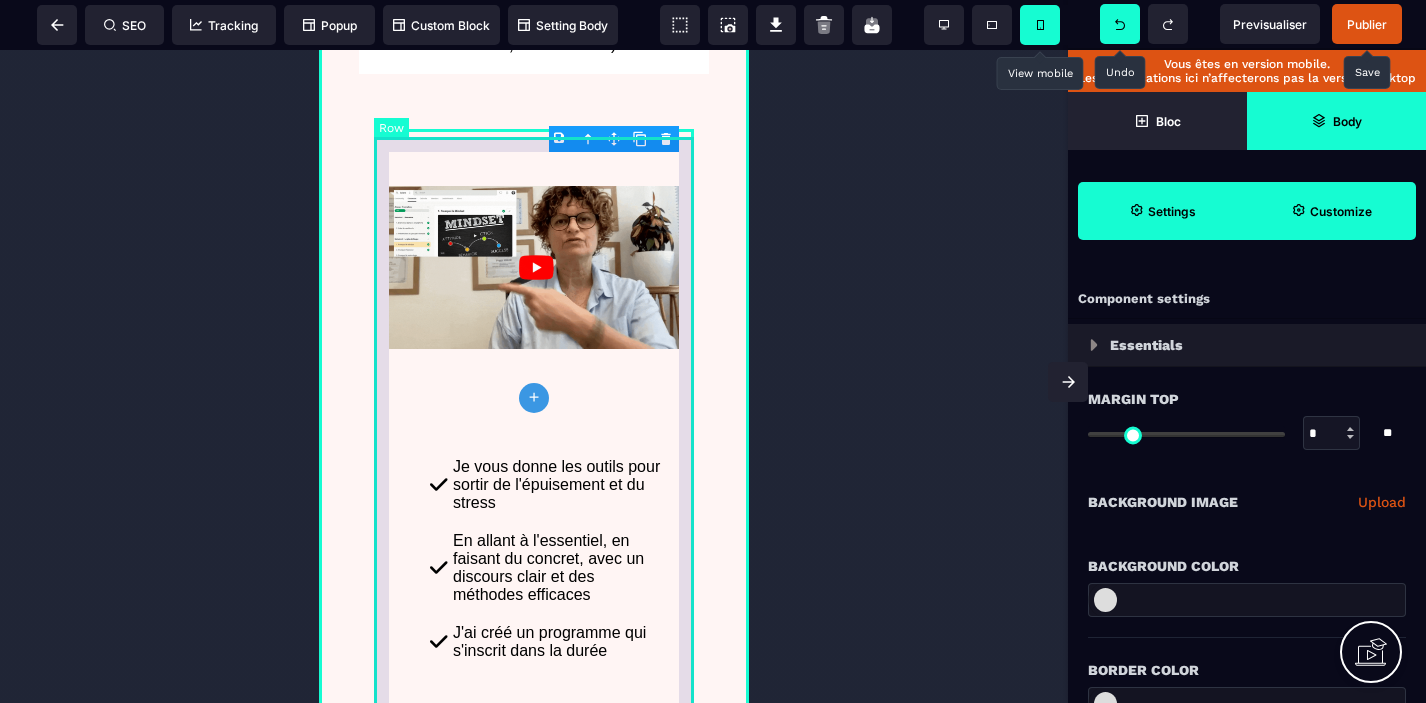 select on "*" 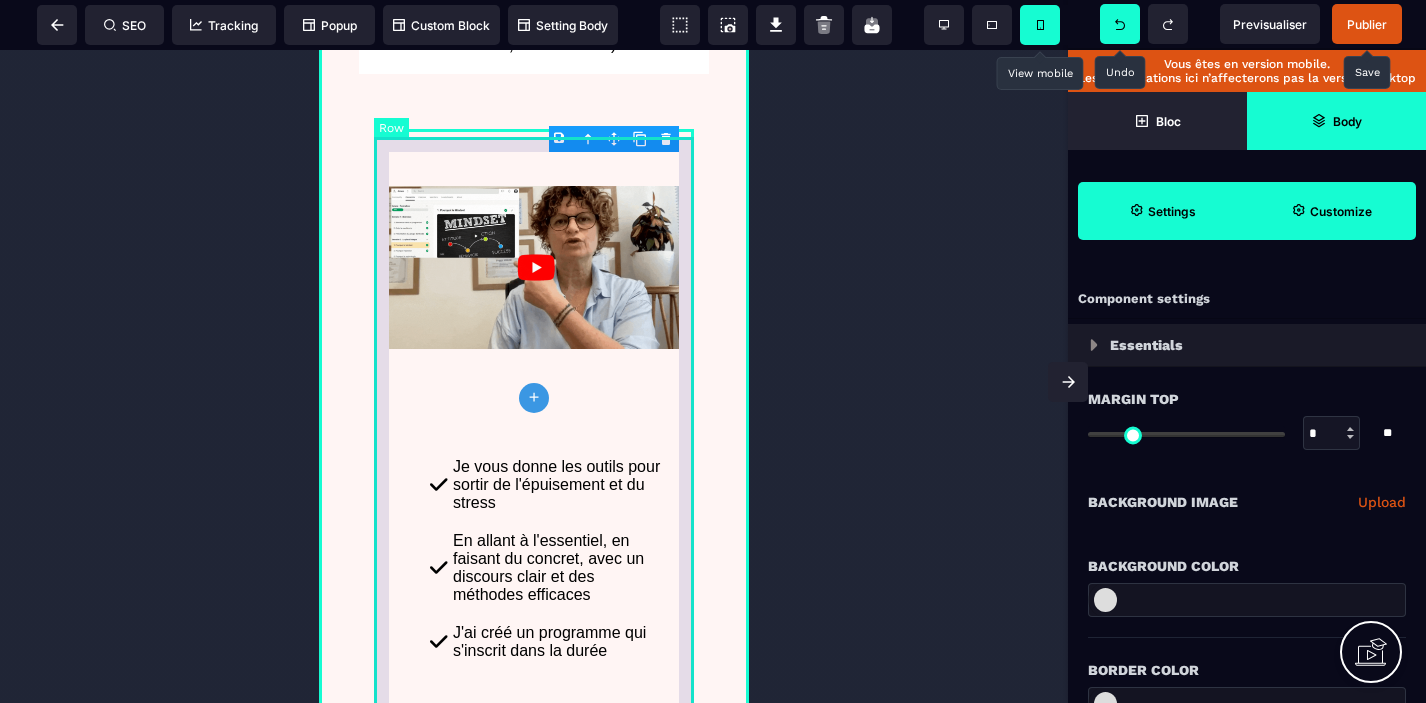 select on "**" 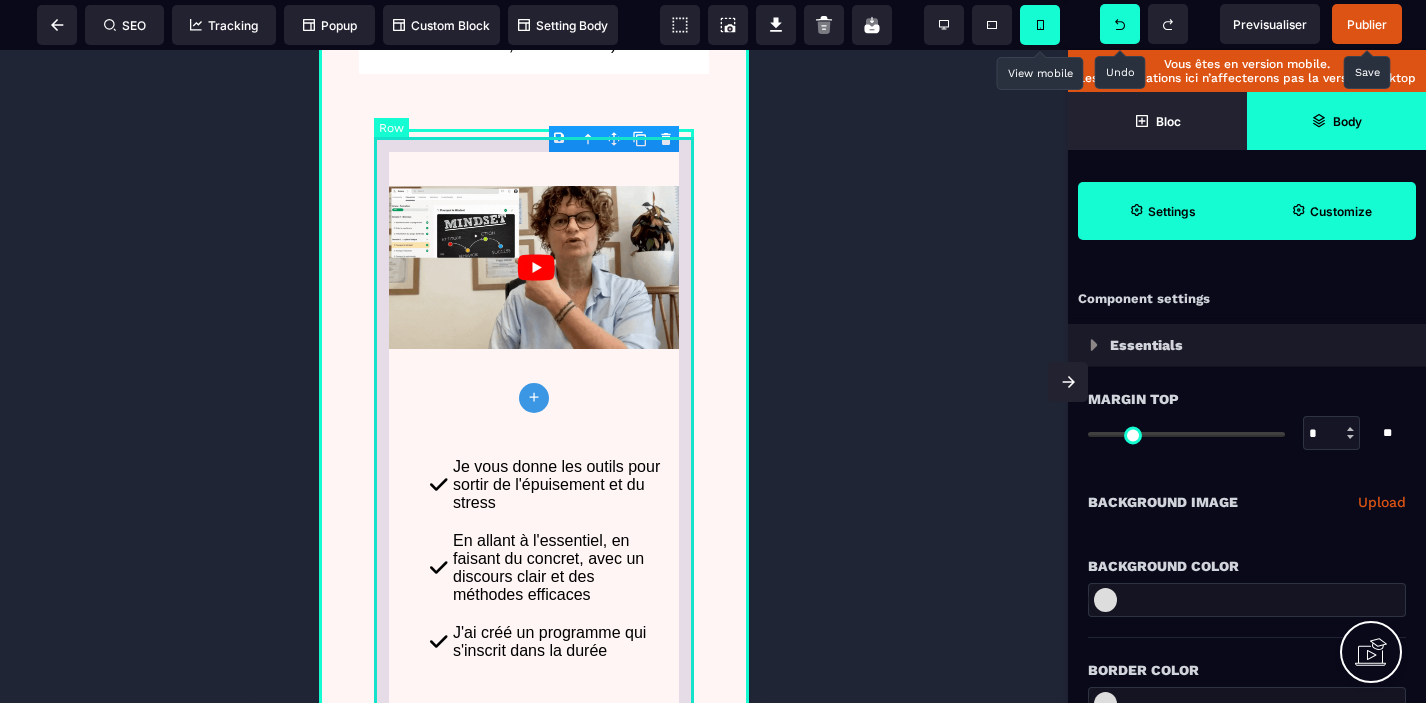 select on "**" 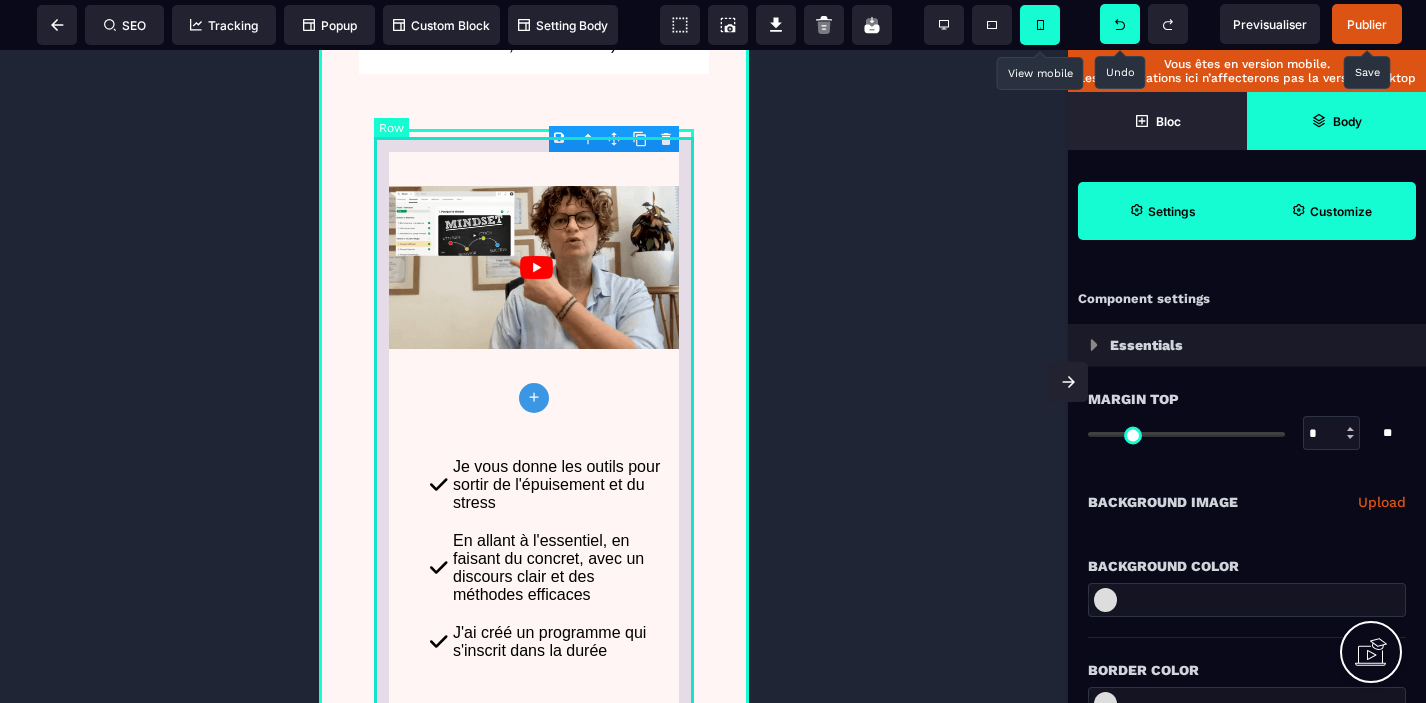 select on "**" 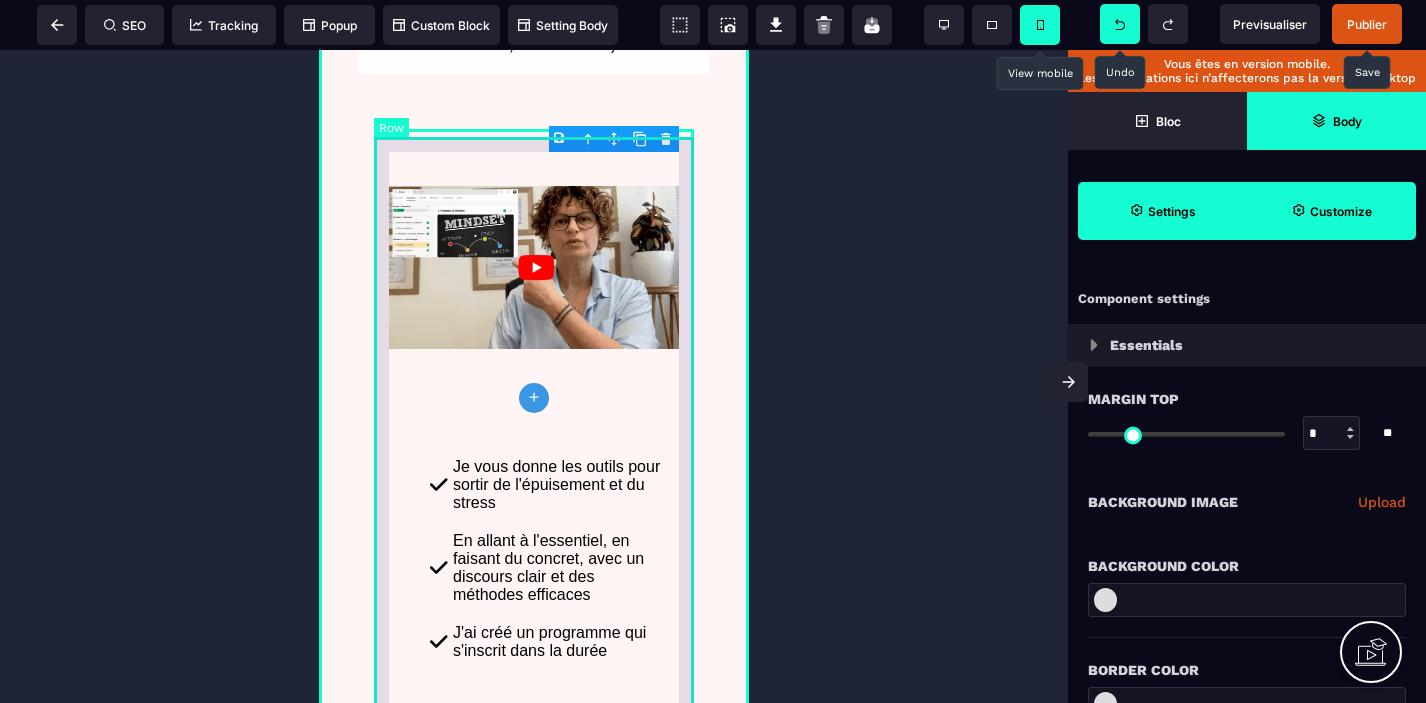 select on "**" 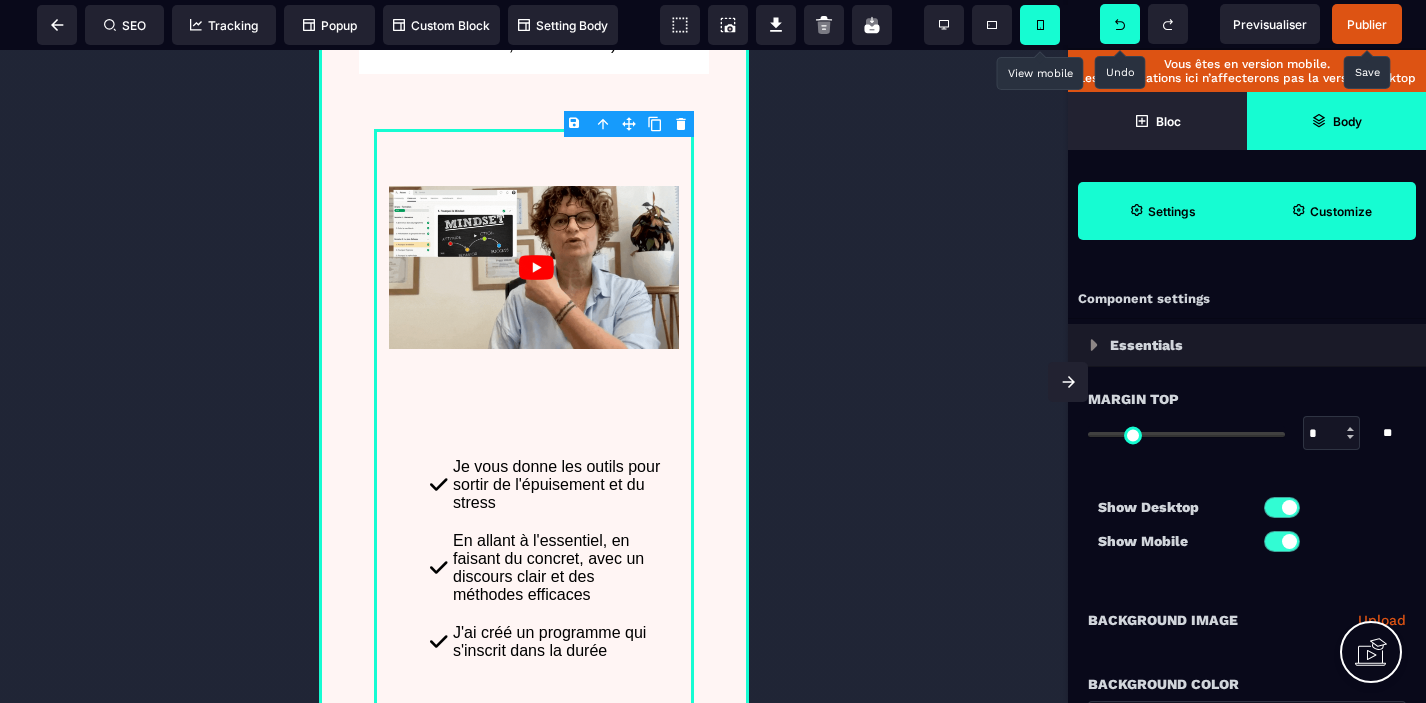 type on "*" 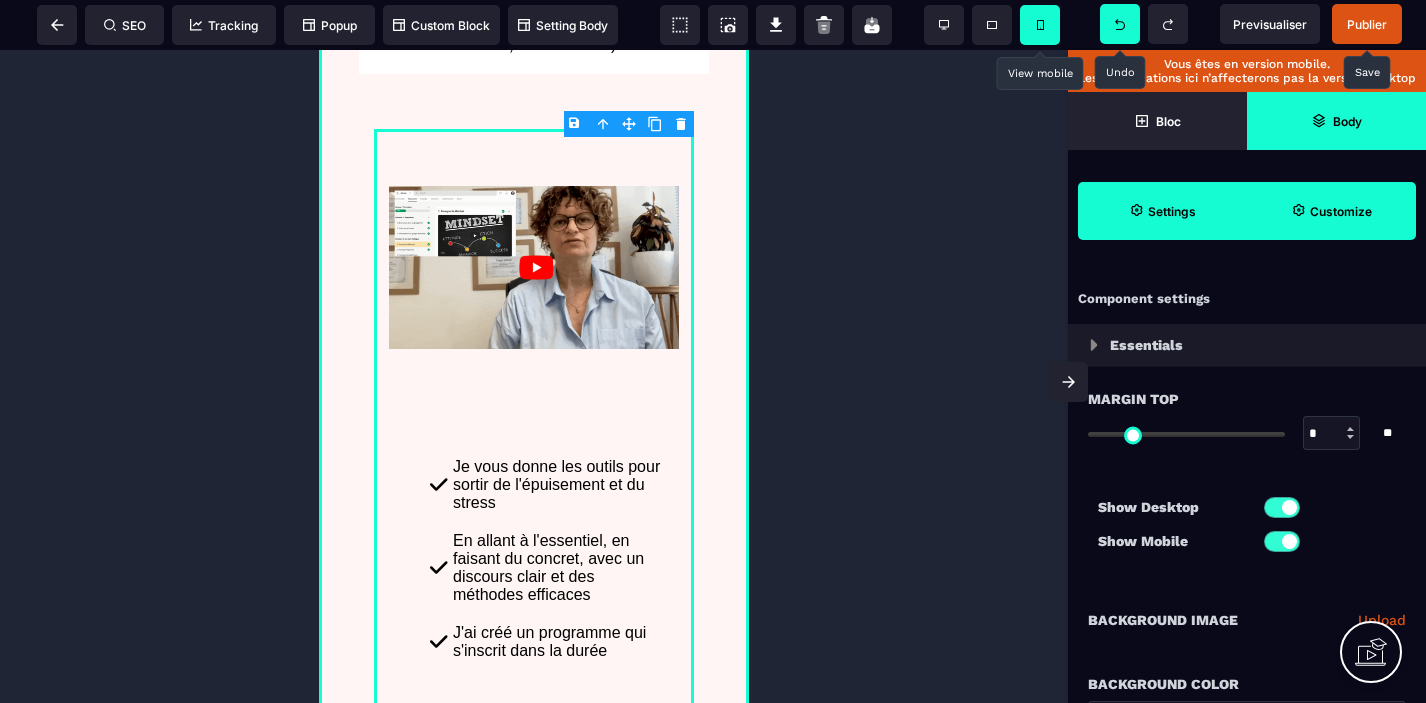 type on "*" 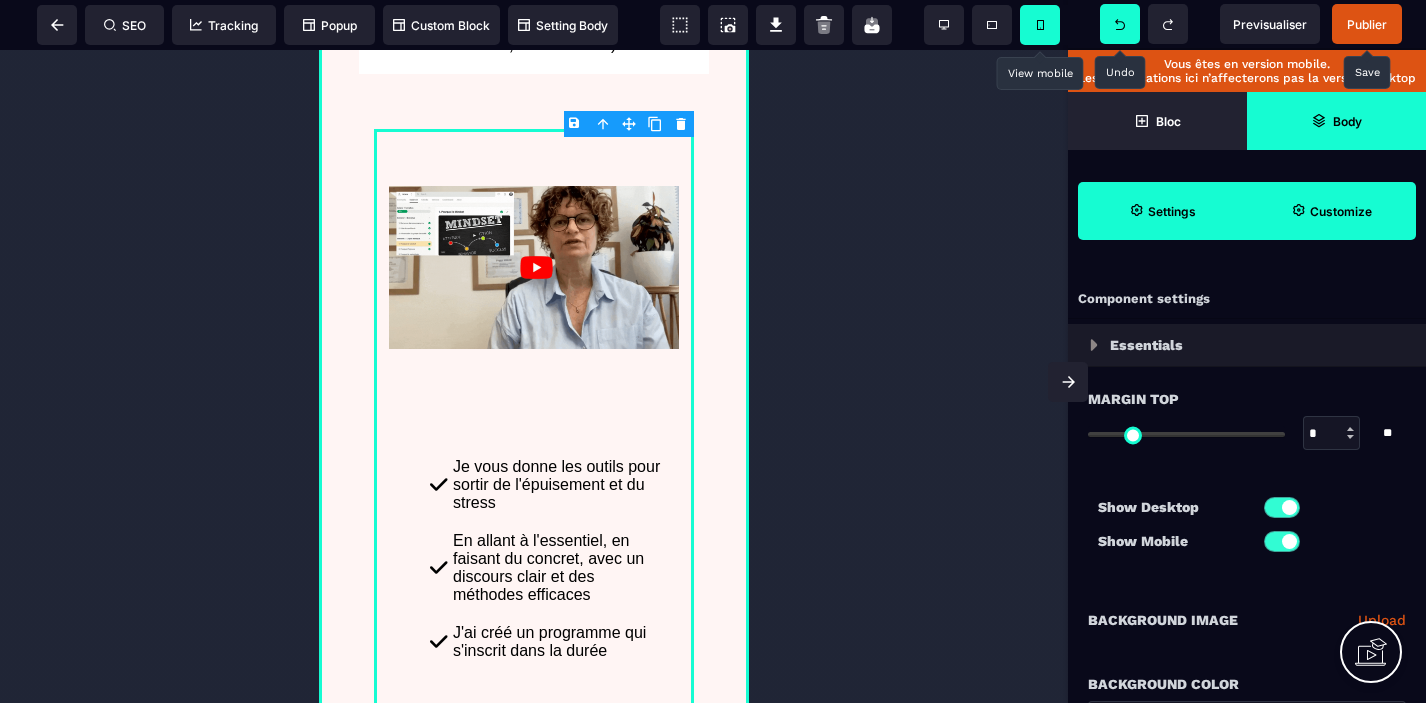 type on "*" 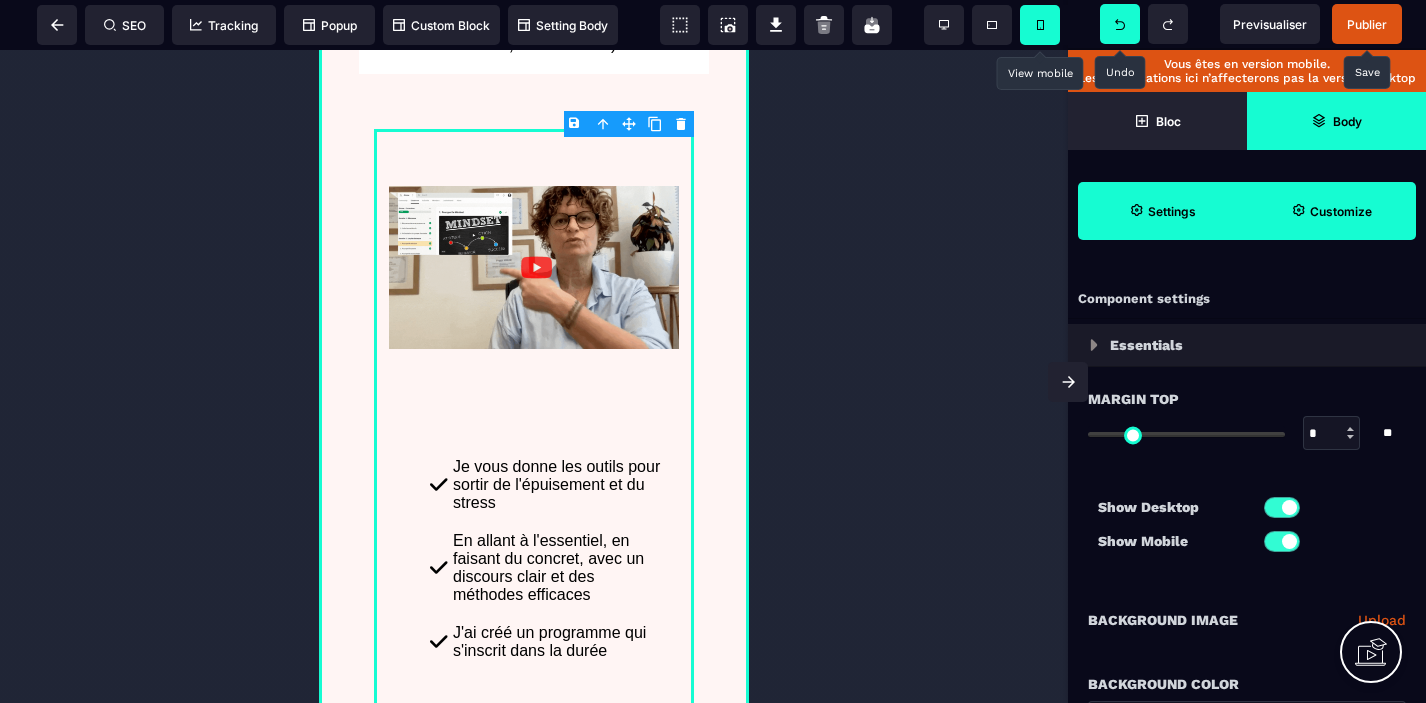 type on "*" 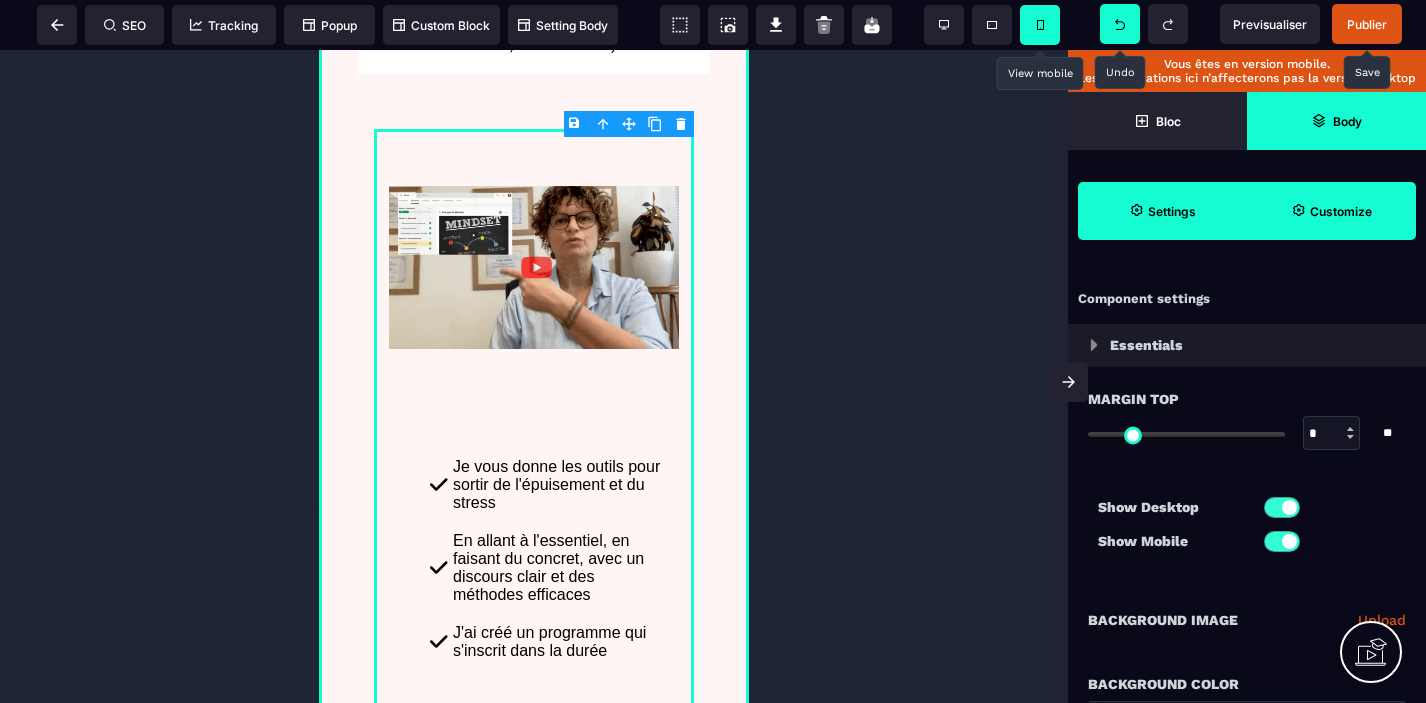 type on "**" 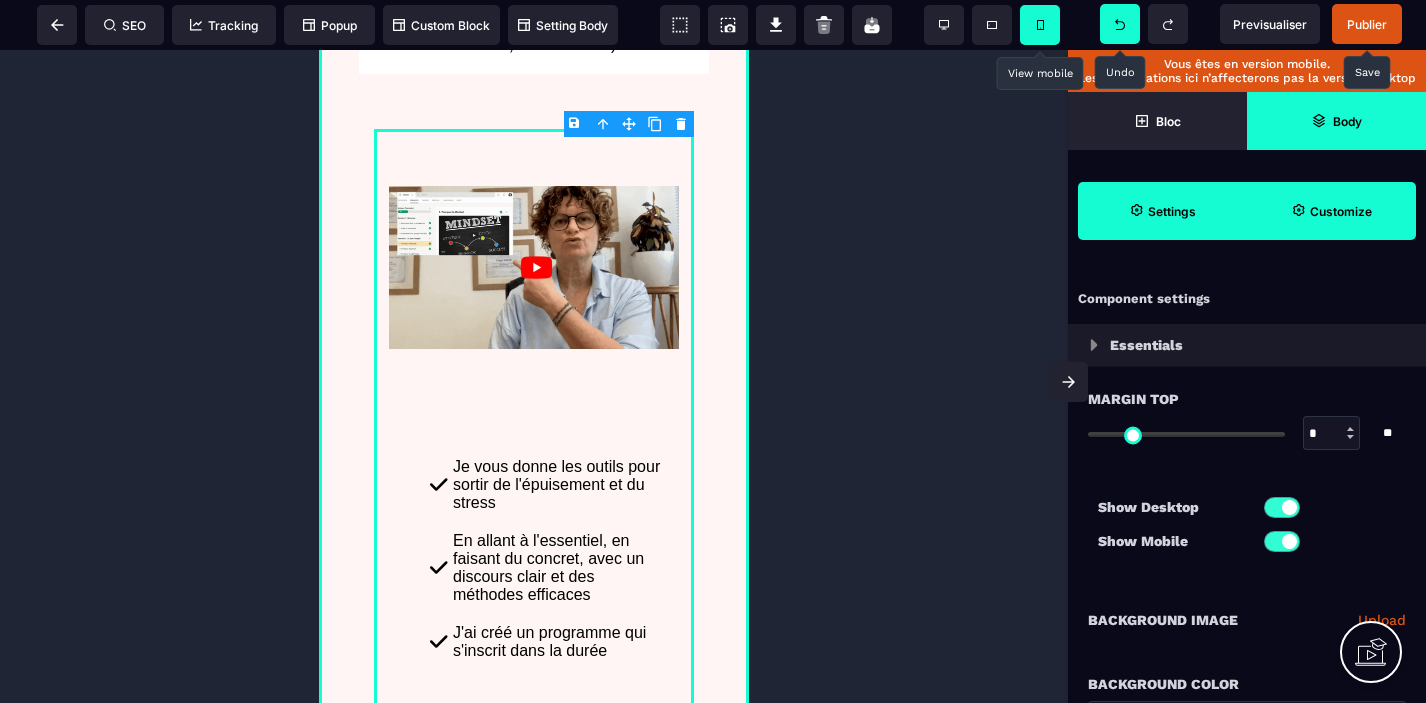 type on "**" 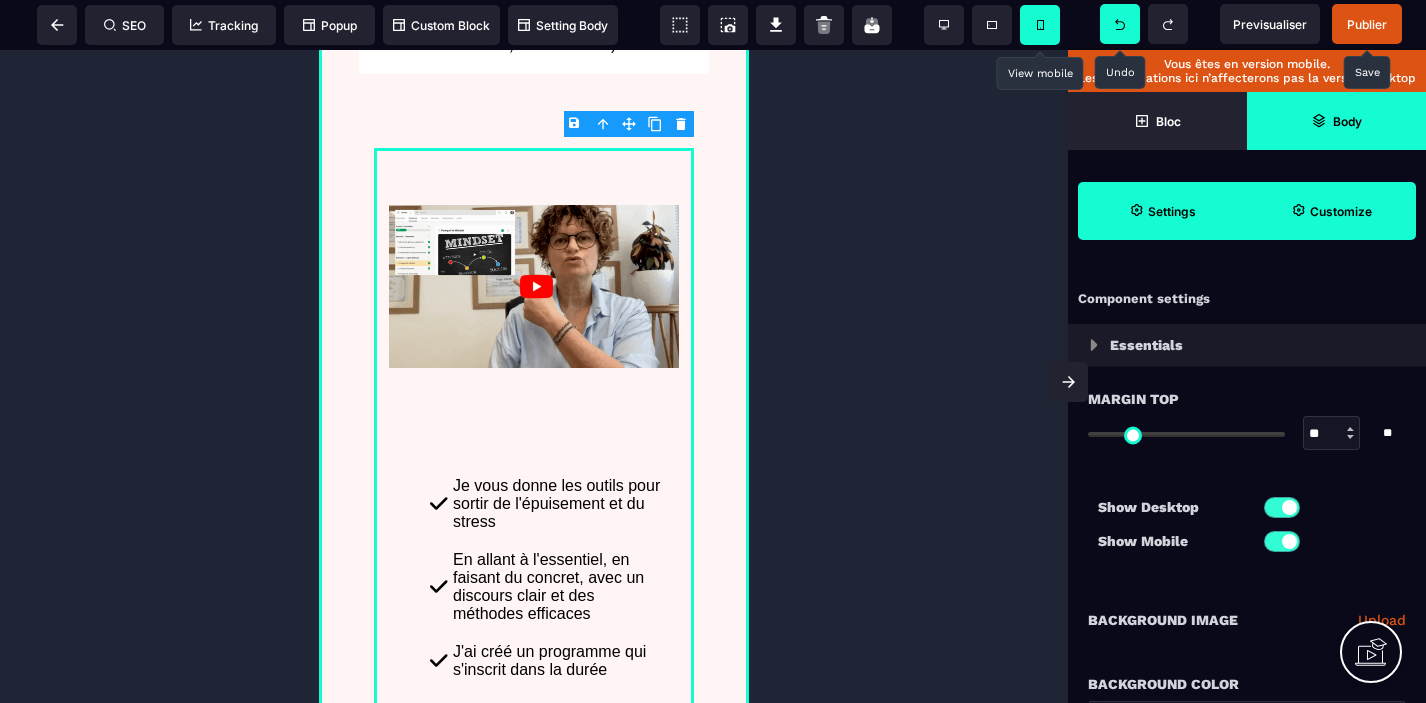 type on "**" 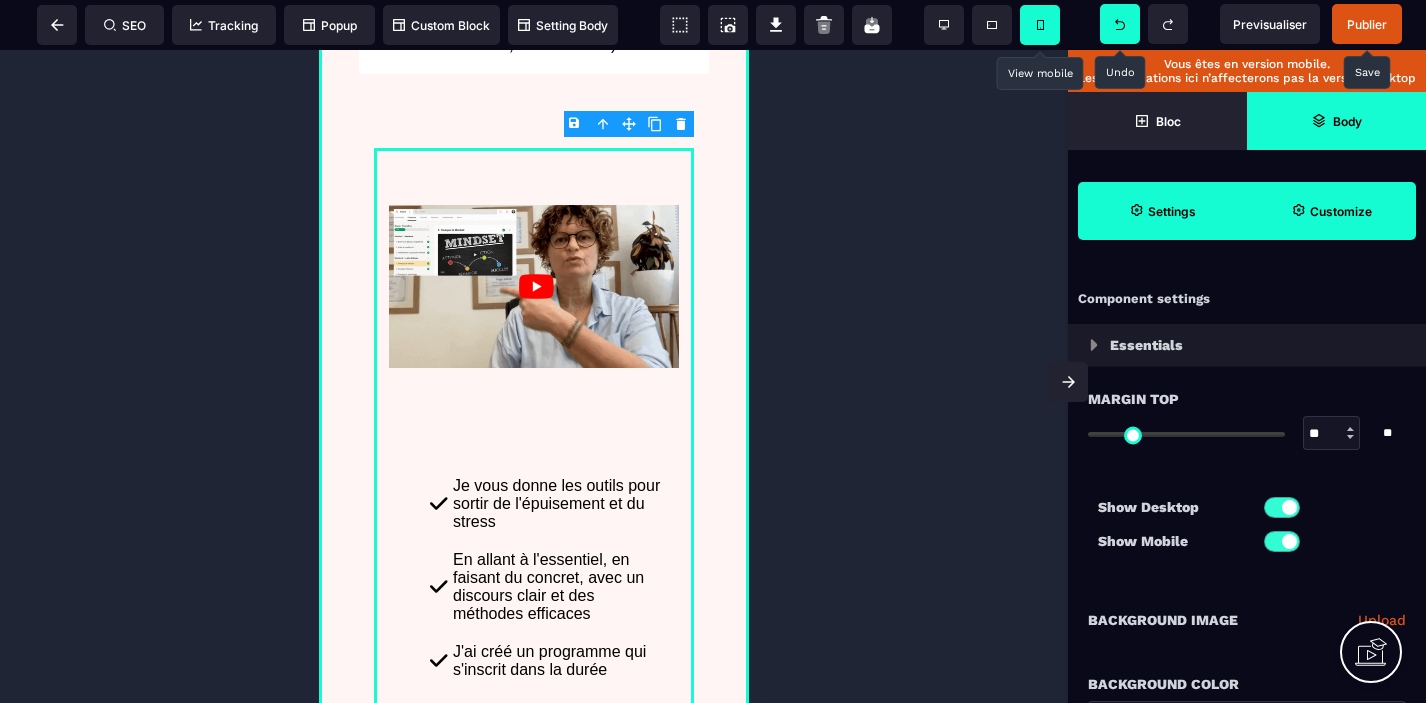 type on "**" 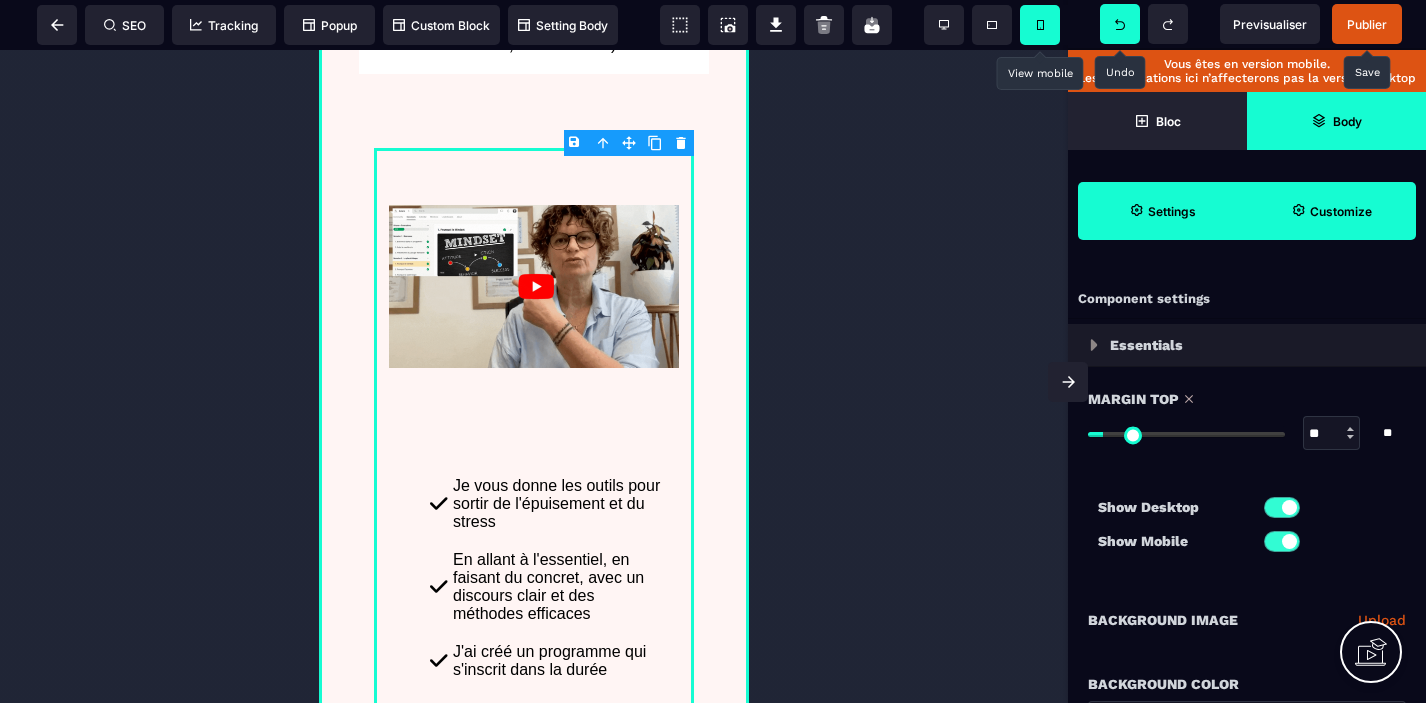 type on "**" 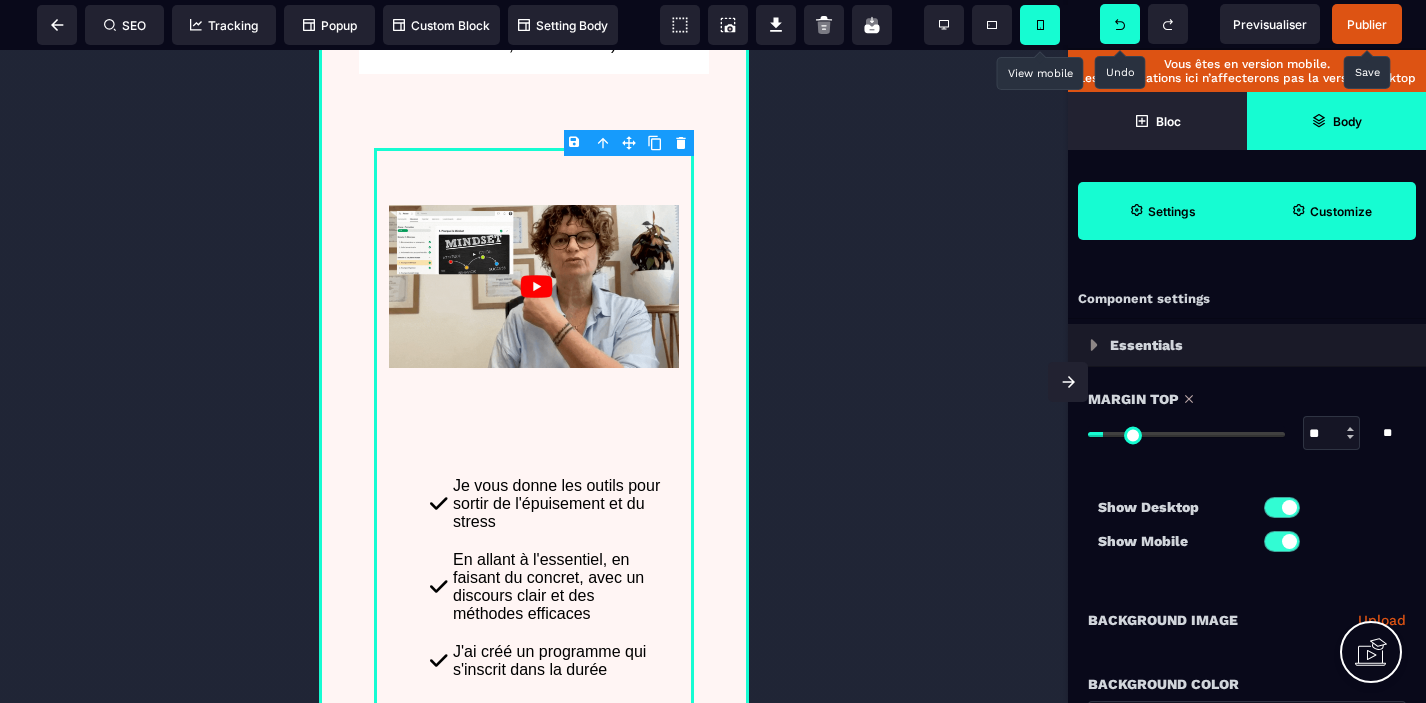 type on "**" 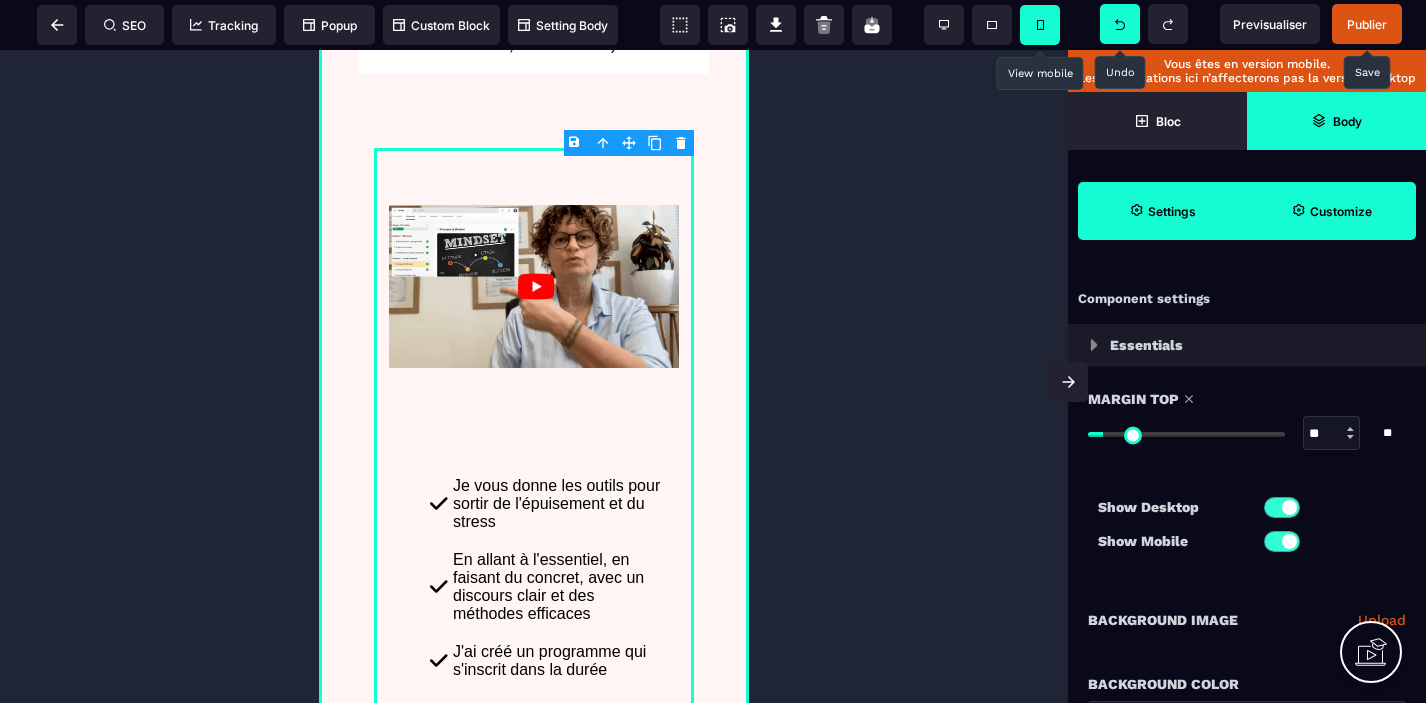 type on "**" 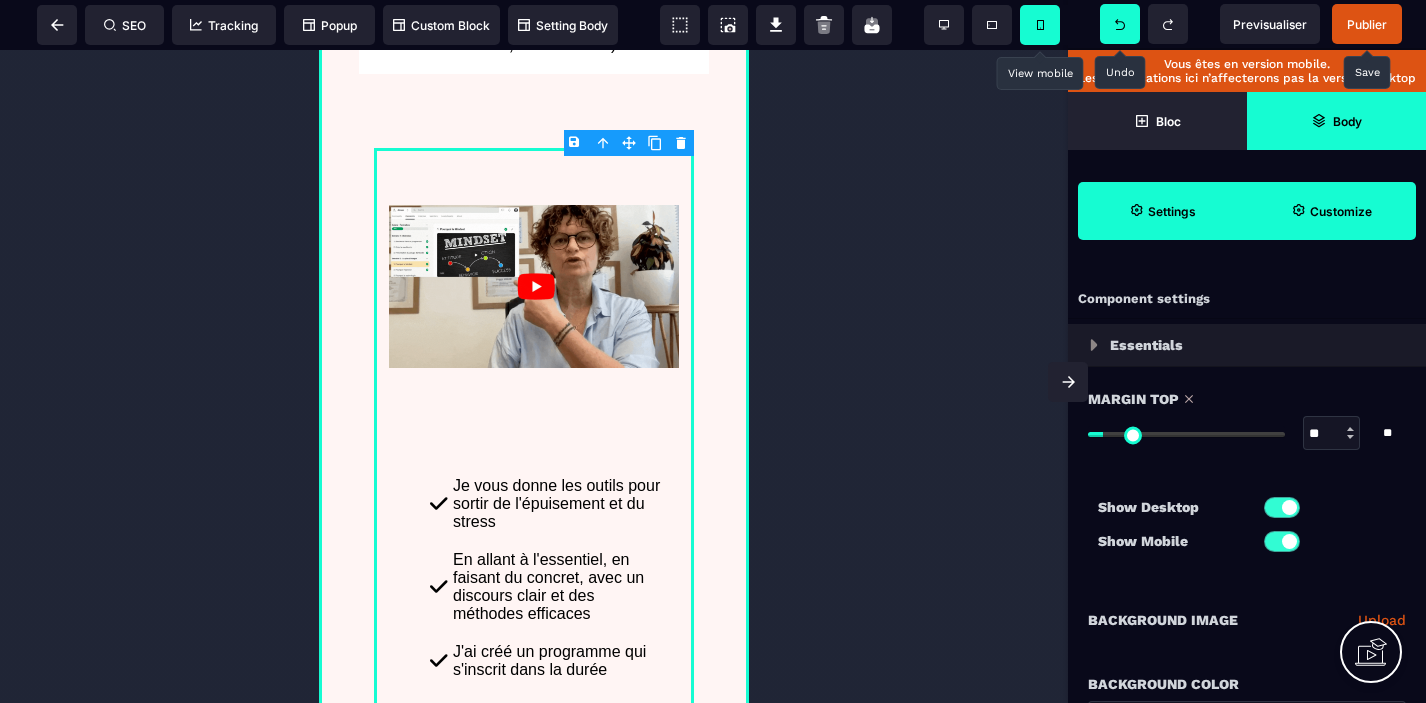 type on "**" 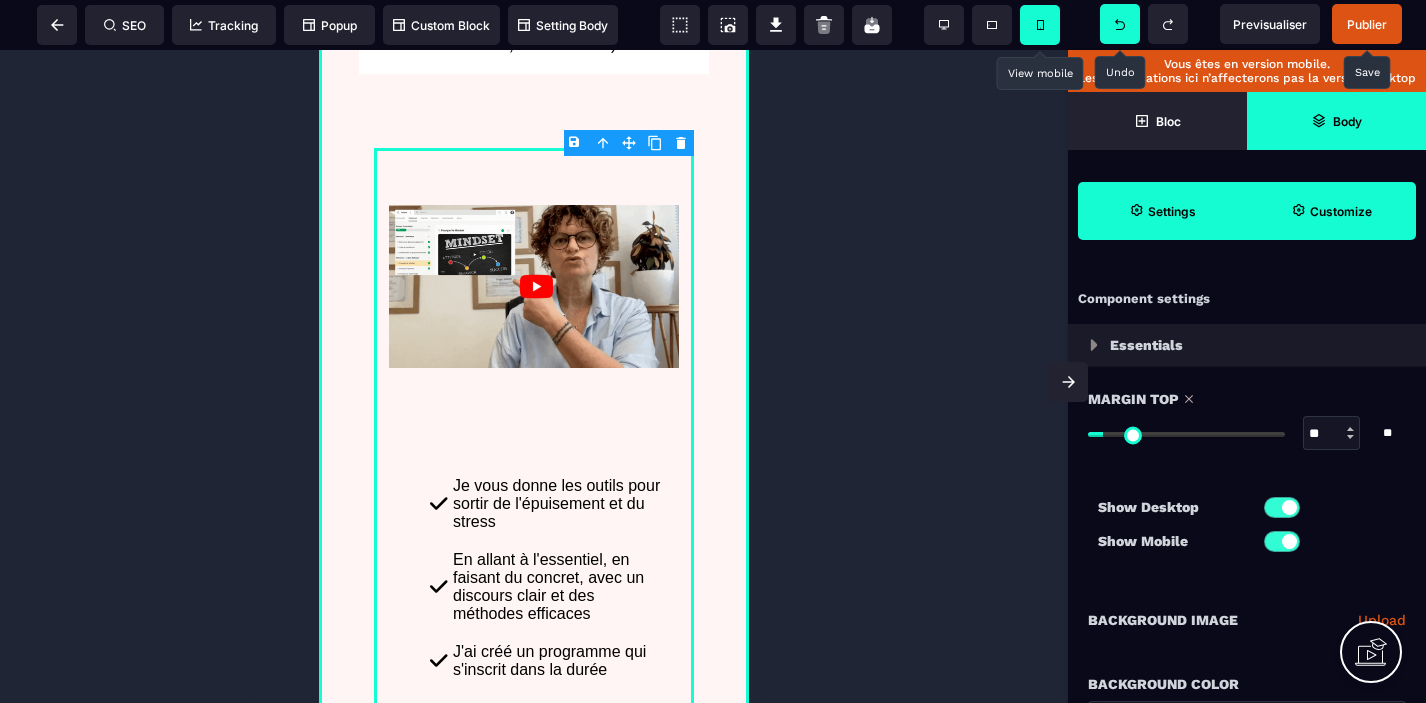 type on "**" 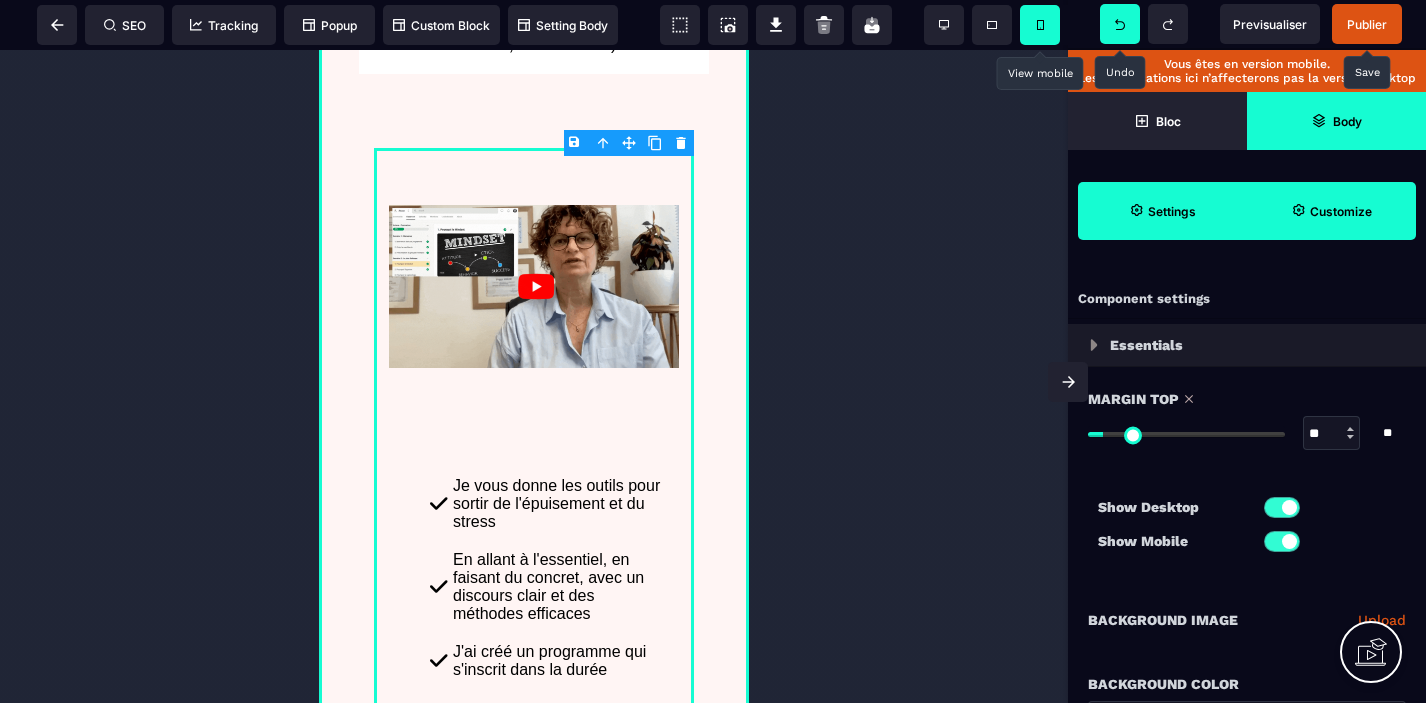 type on "**" 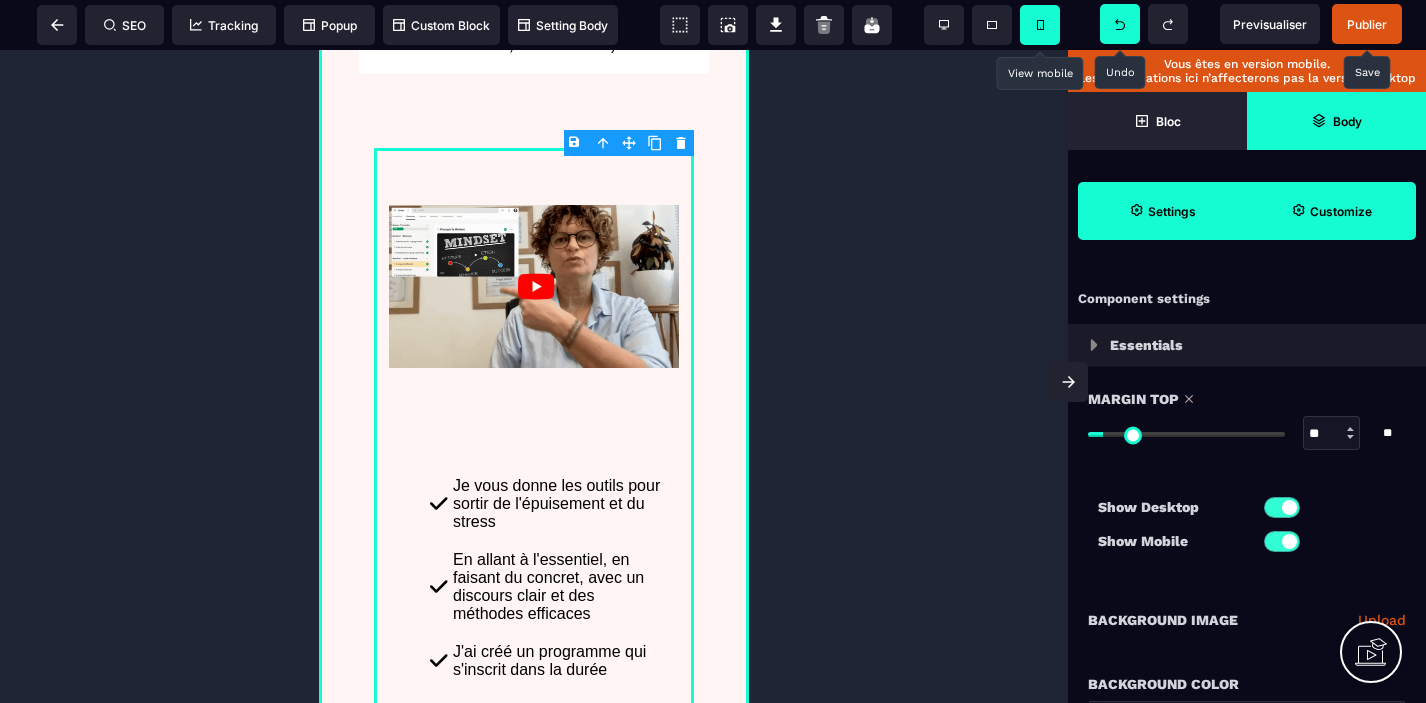 type on "**" 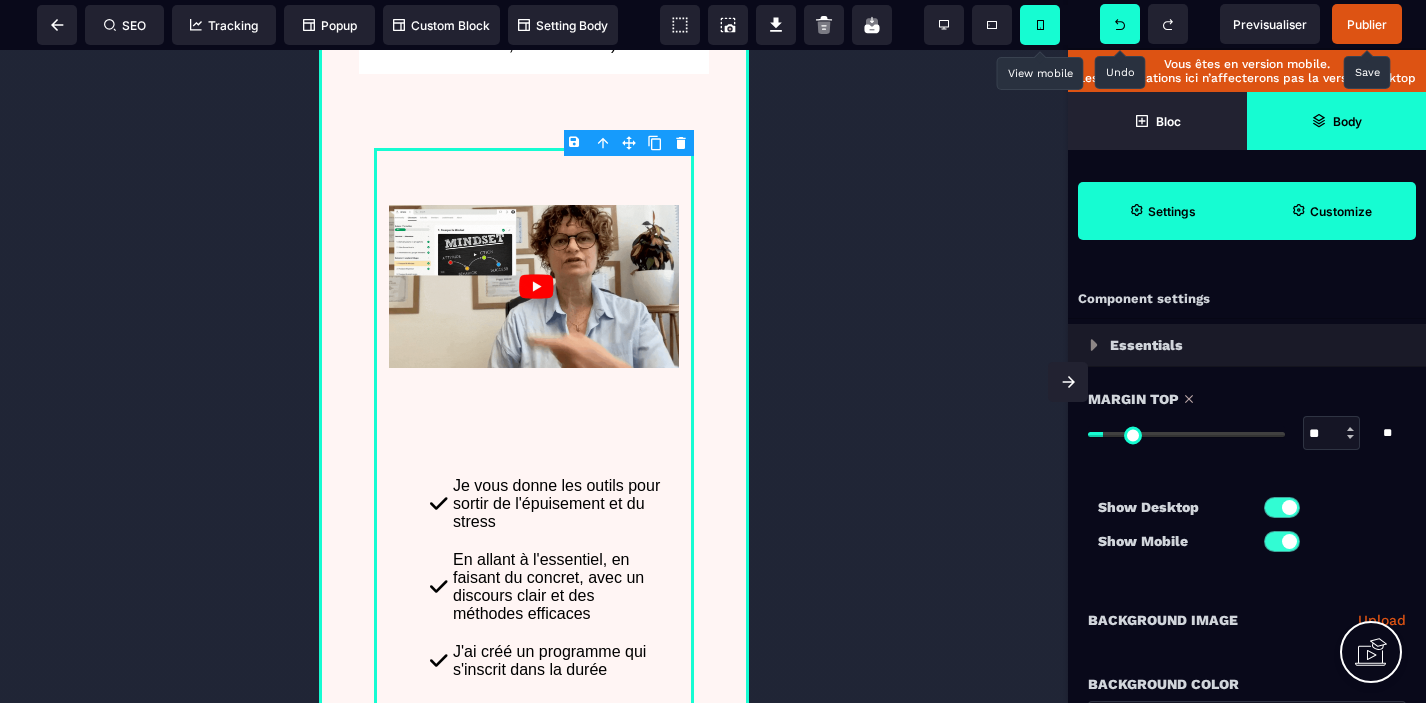 type on "**" 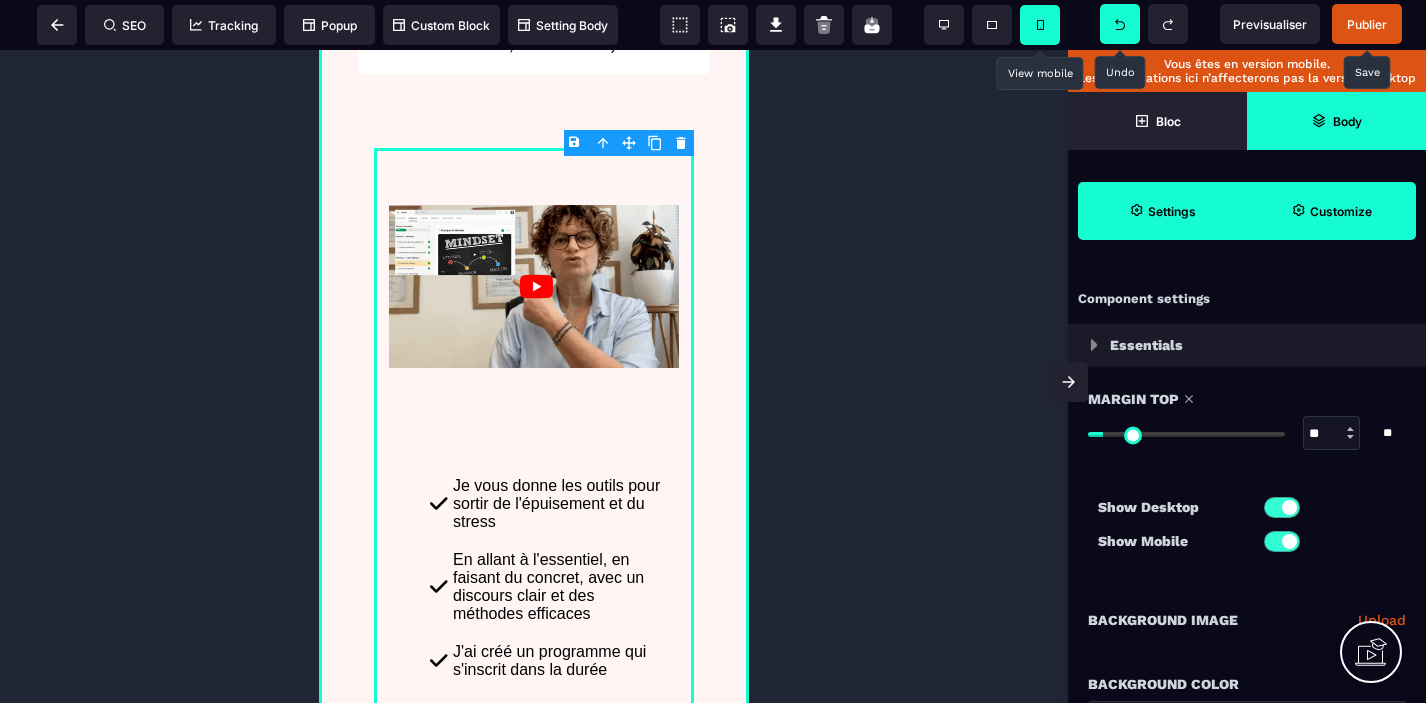 type on "**" 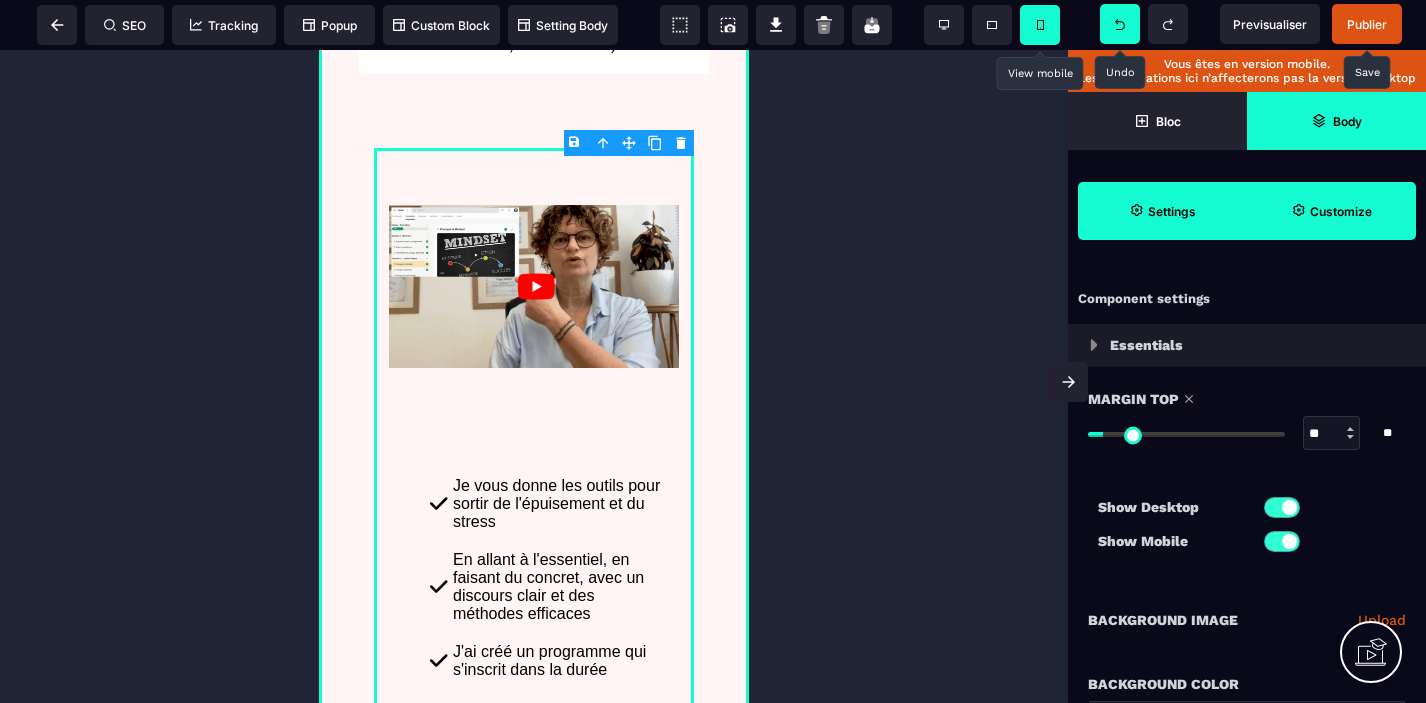 type on "**" 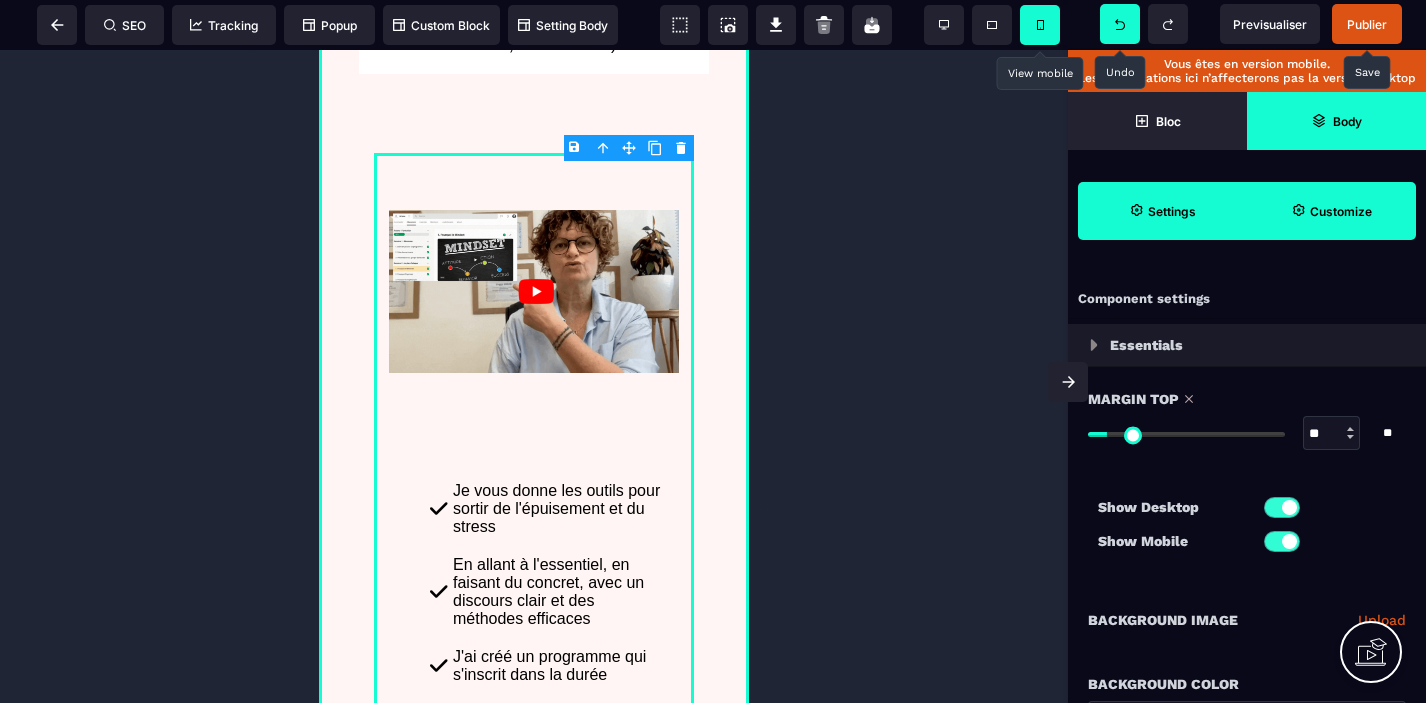 type on "**" 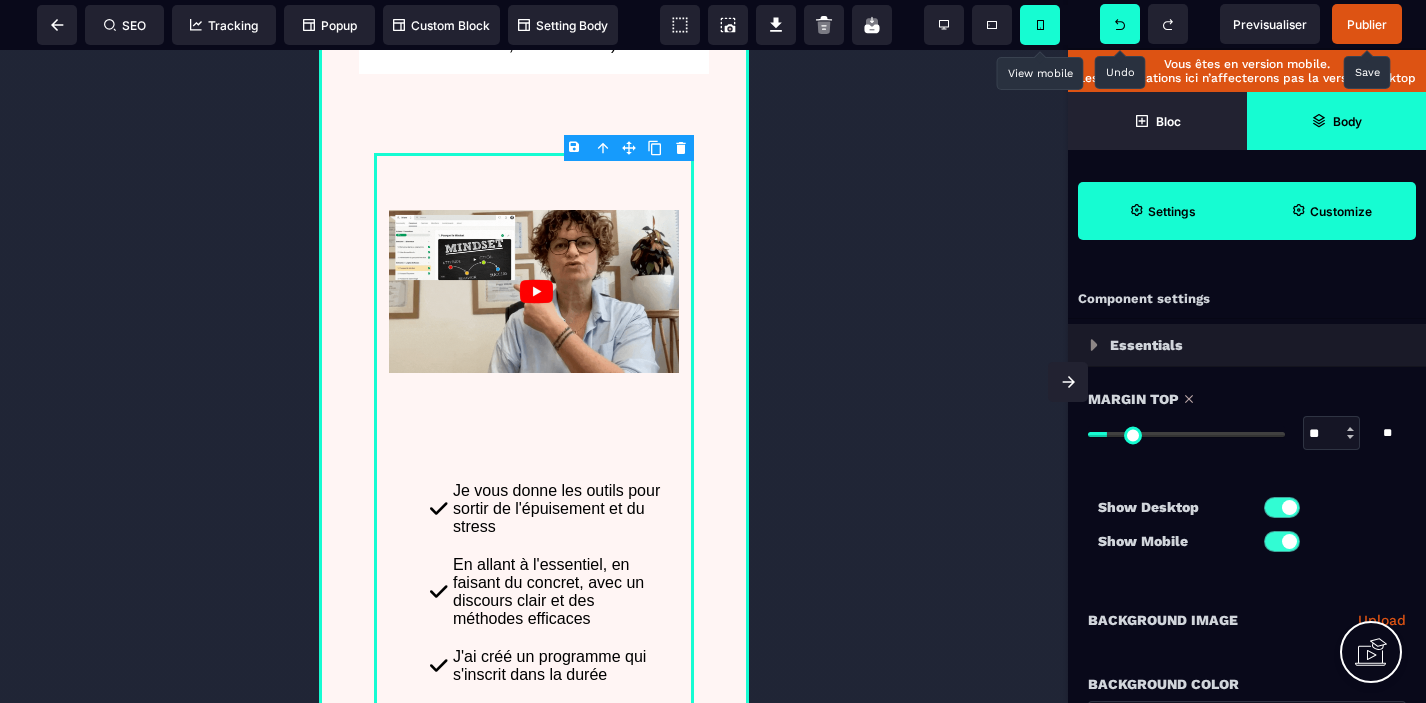 type on "**" 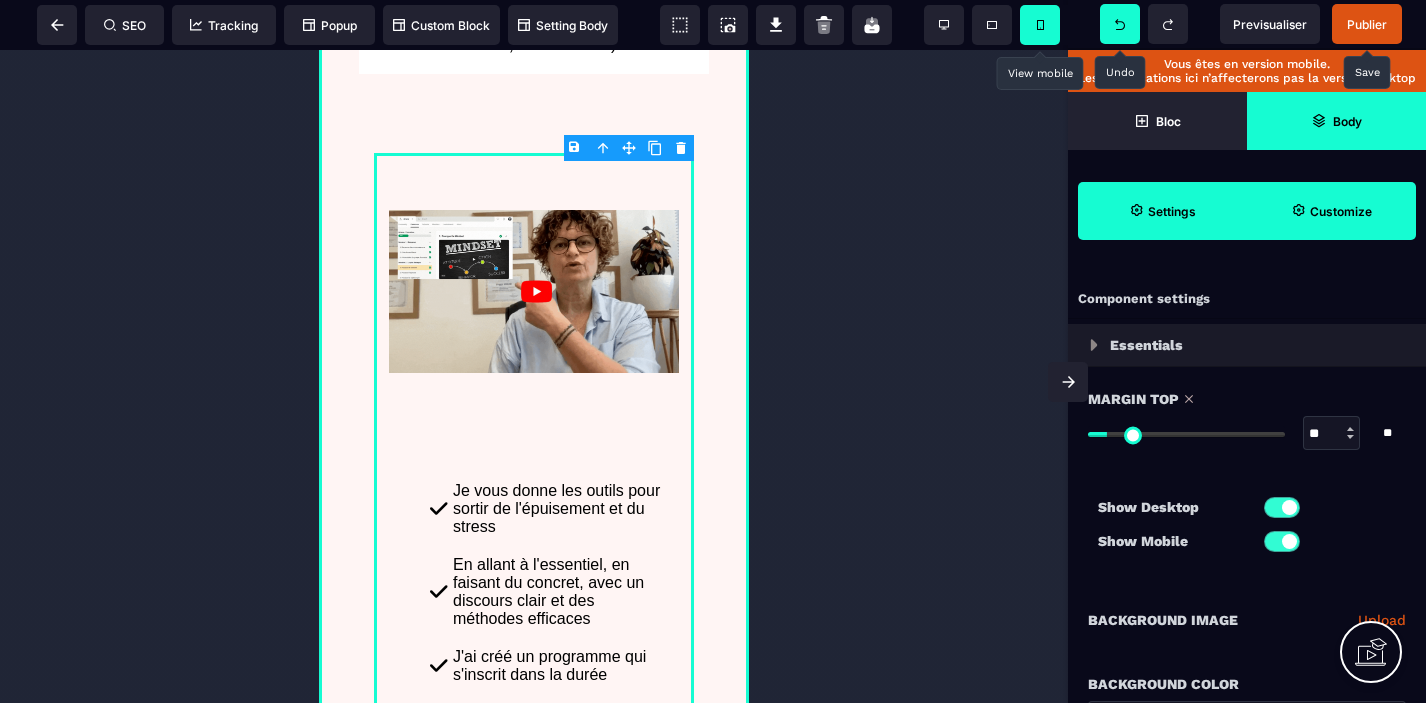 type on "**" 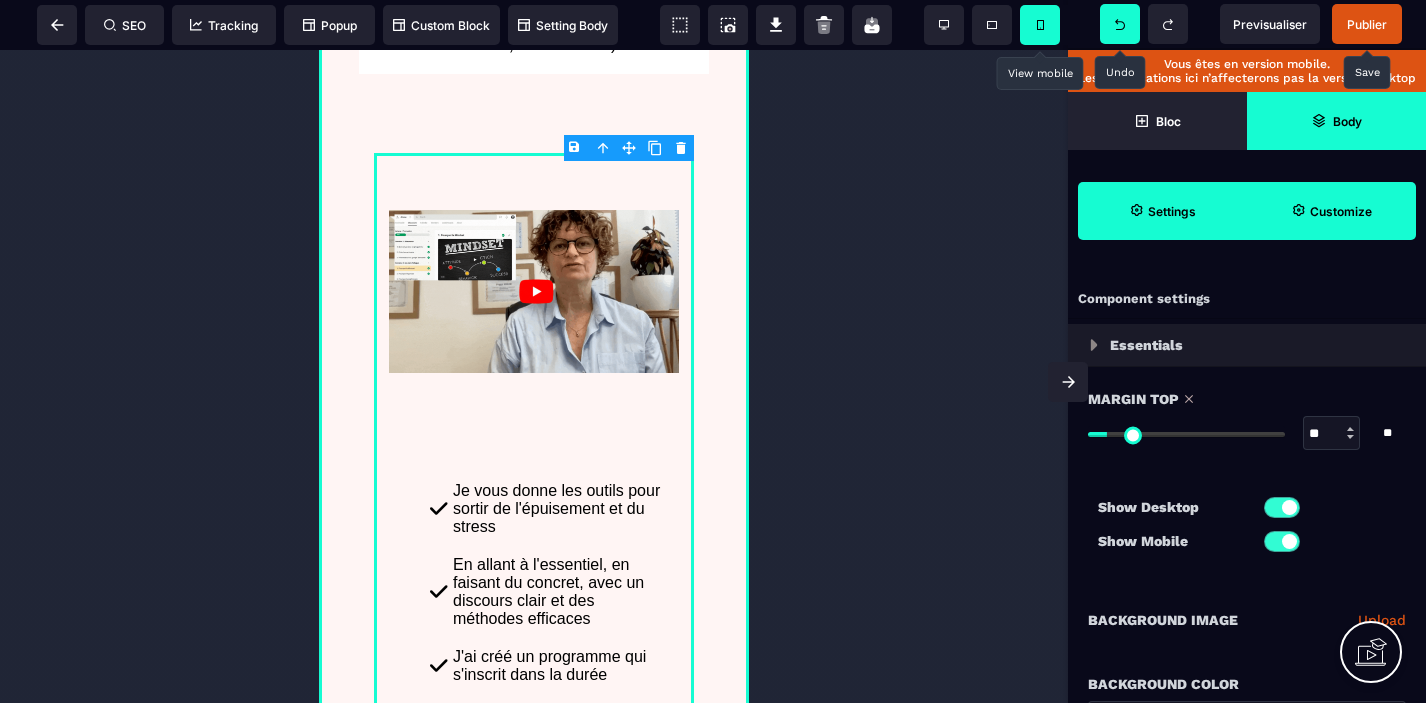 type on "**" 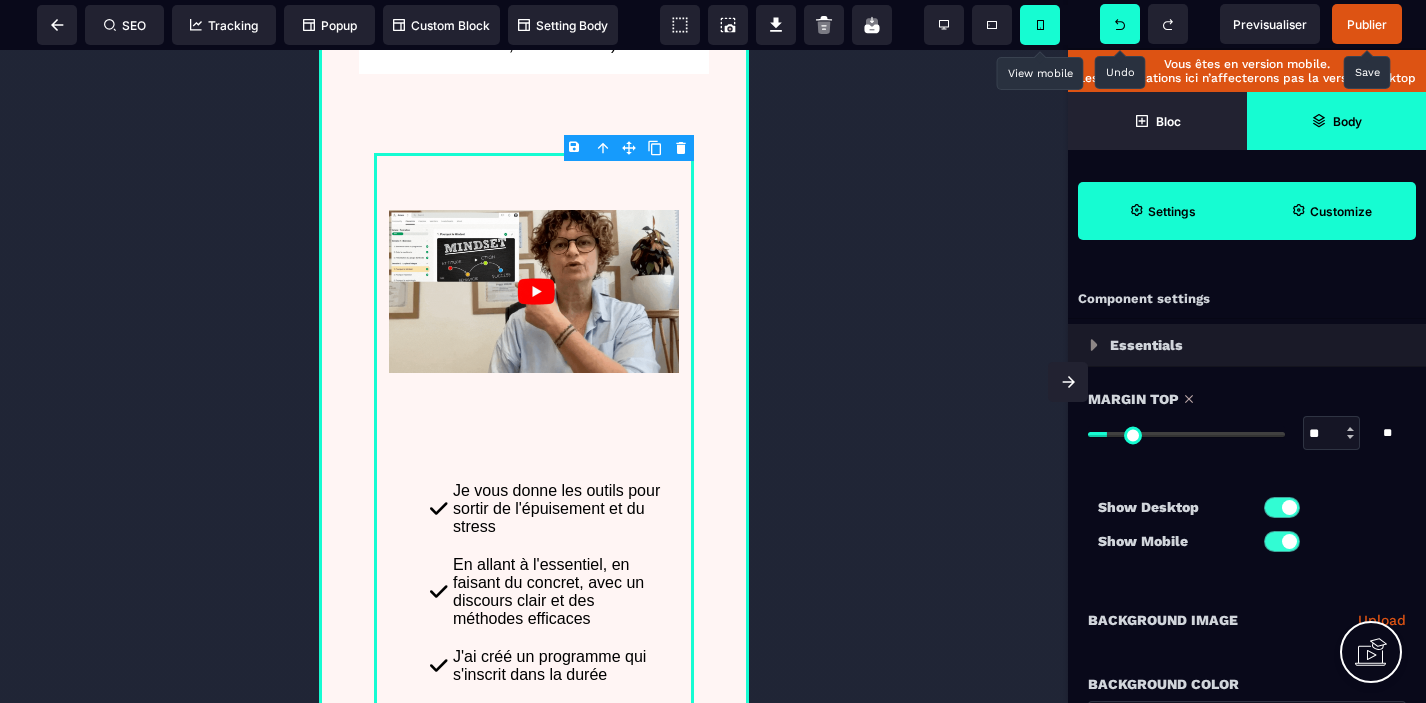 type on "**" 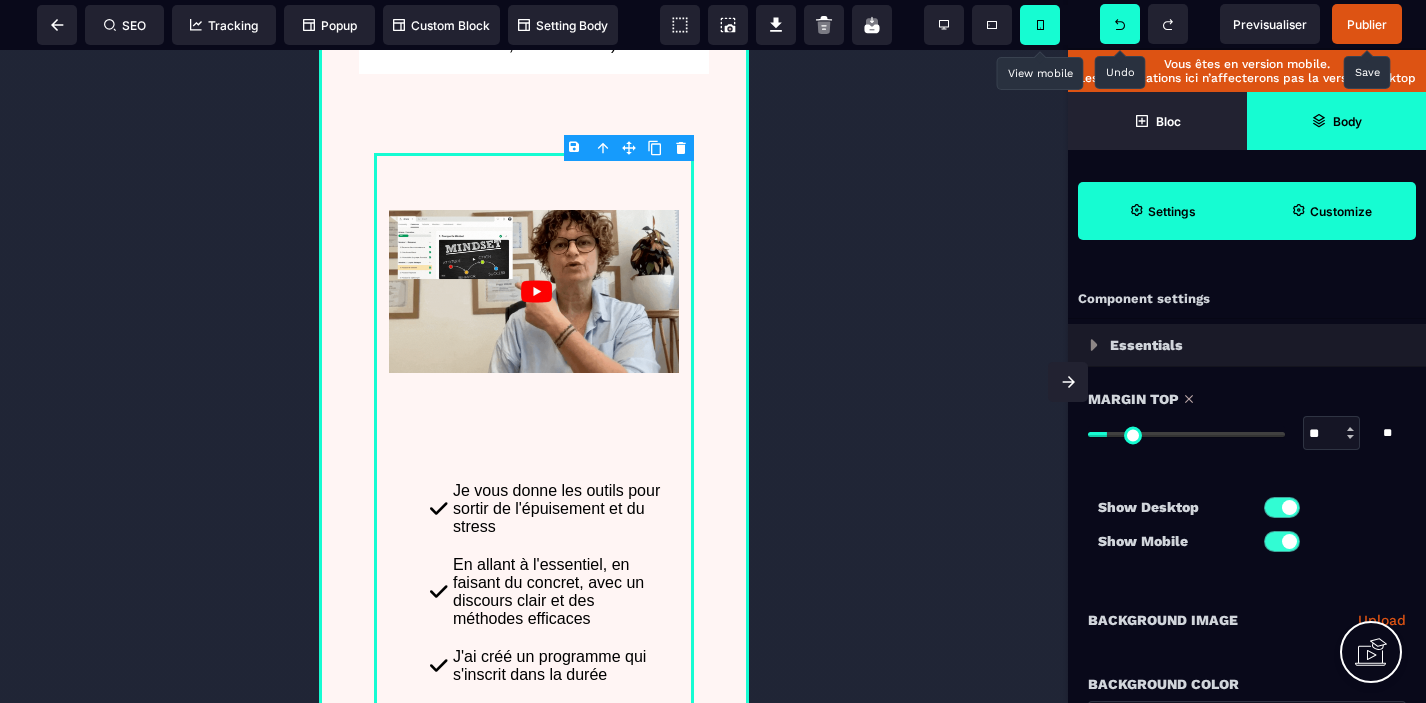 type on "**" 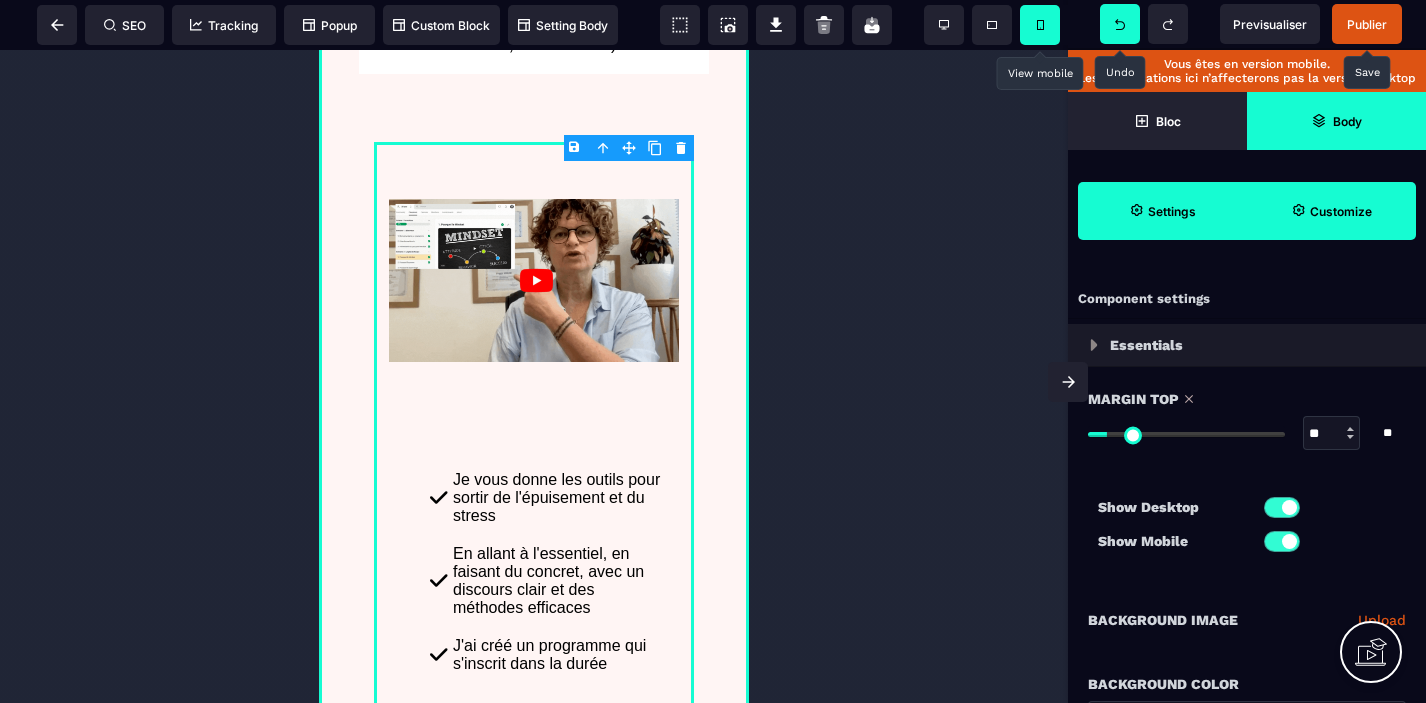 type on "*" 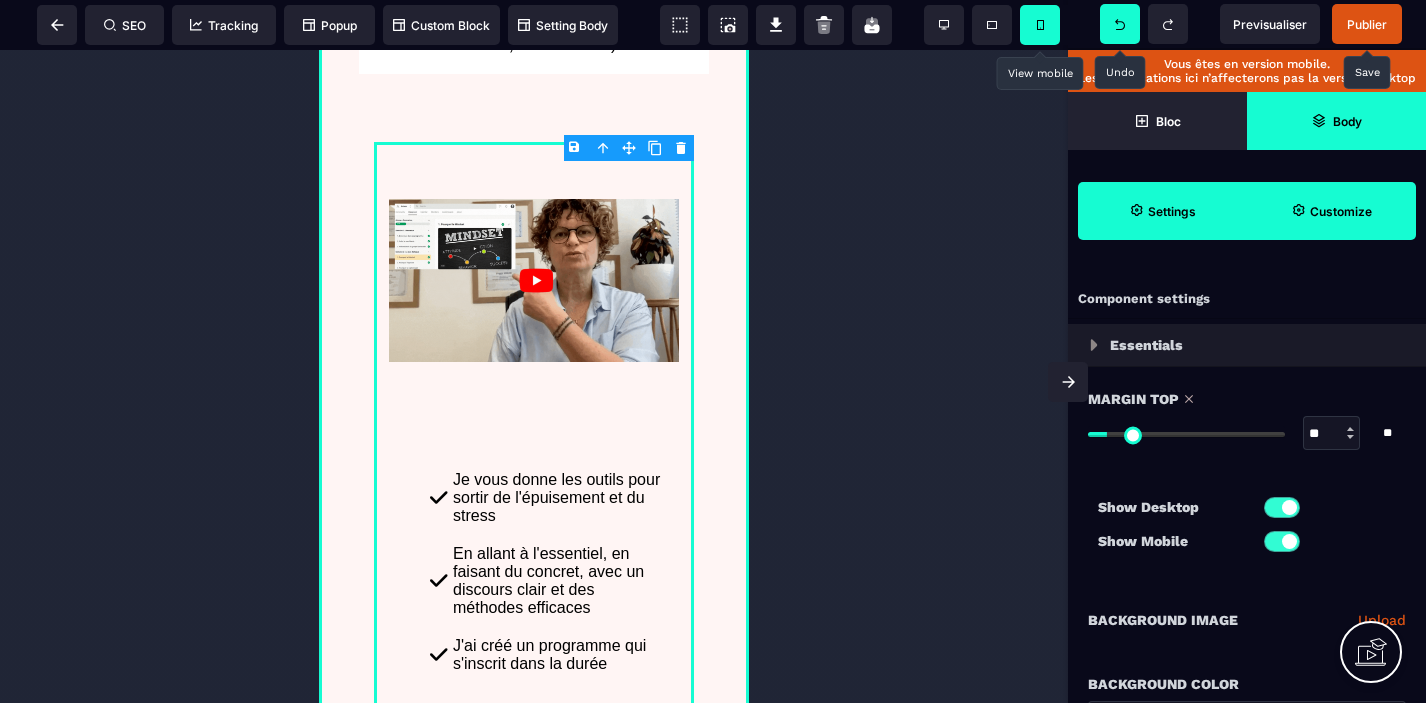 type on "*" 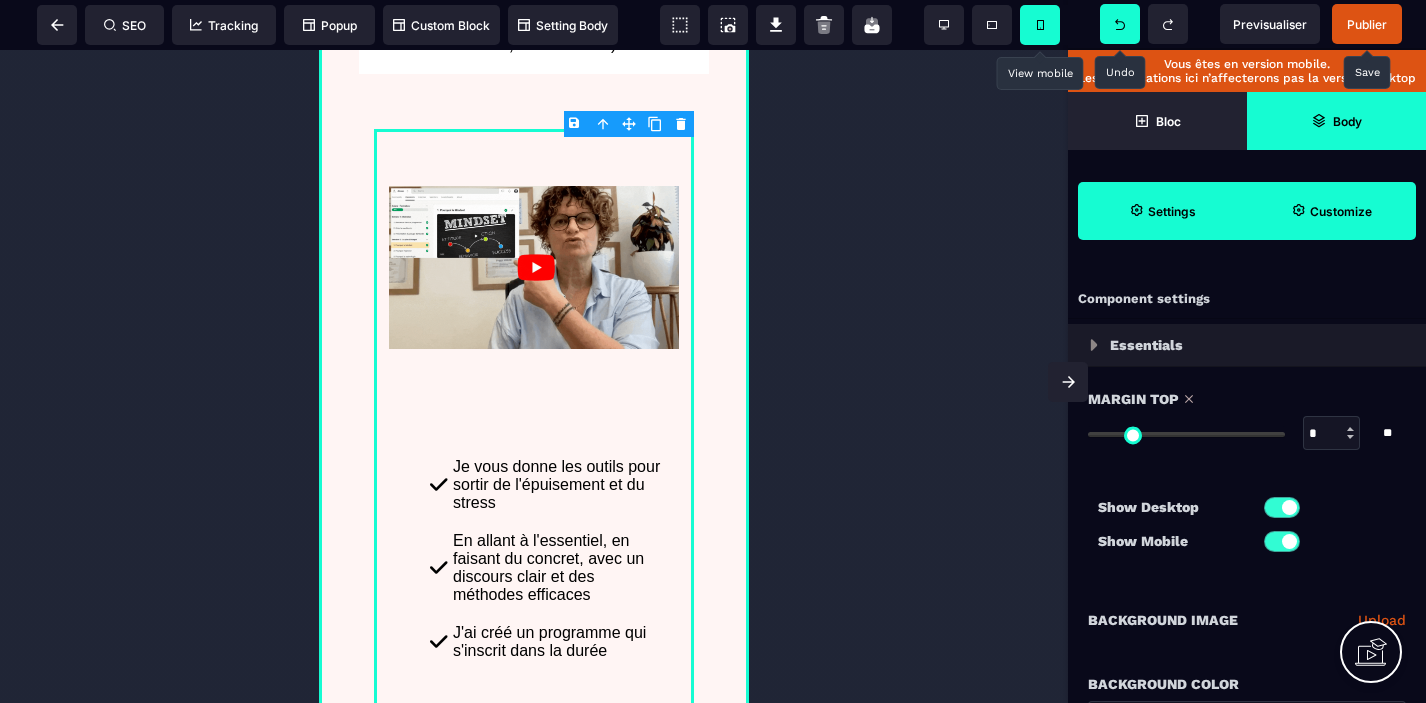 drag, startPoint x: 1101, startPoint y: 431, endPoint x: 1037, endPoint y: 431, distance: 64 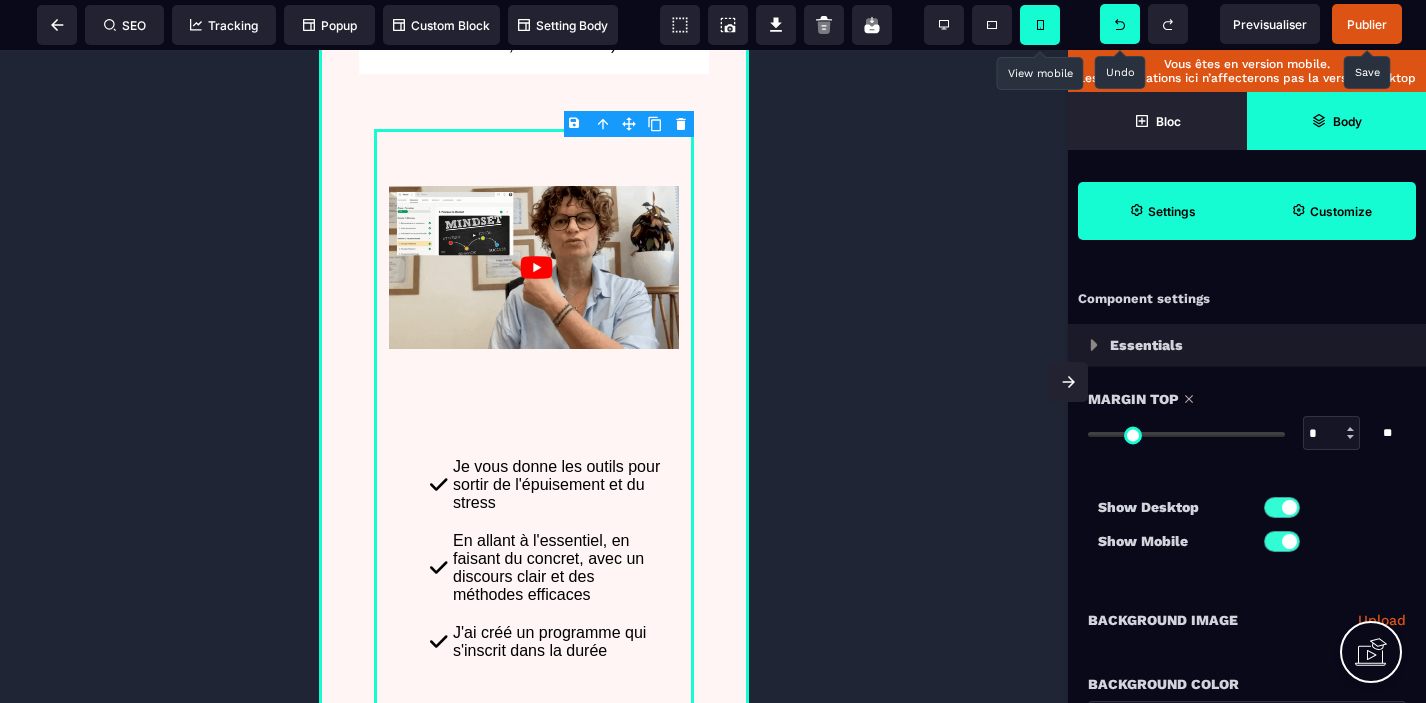 click at bounding box center [1186, 434] 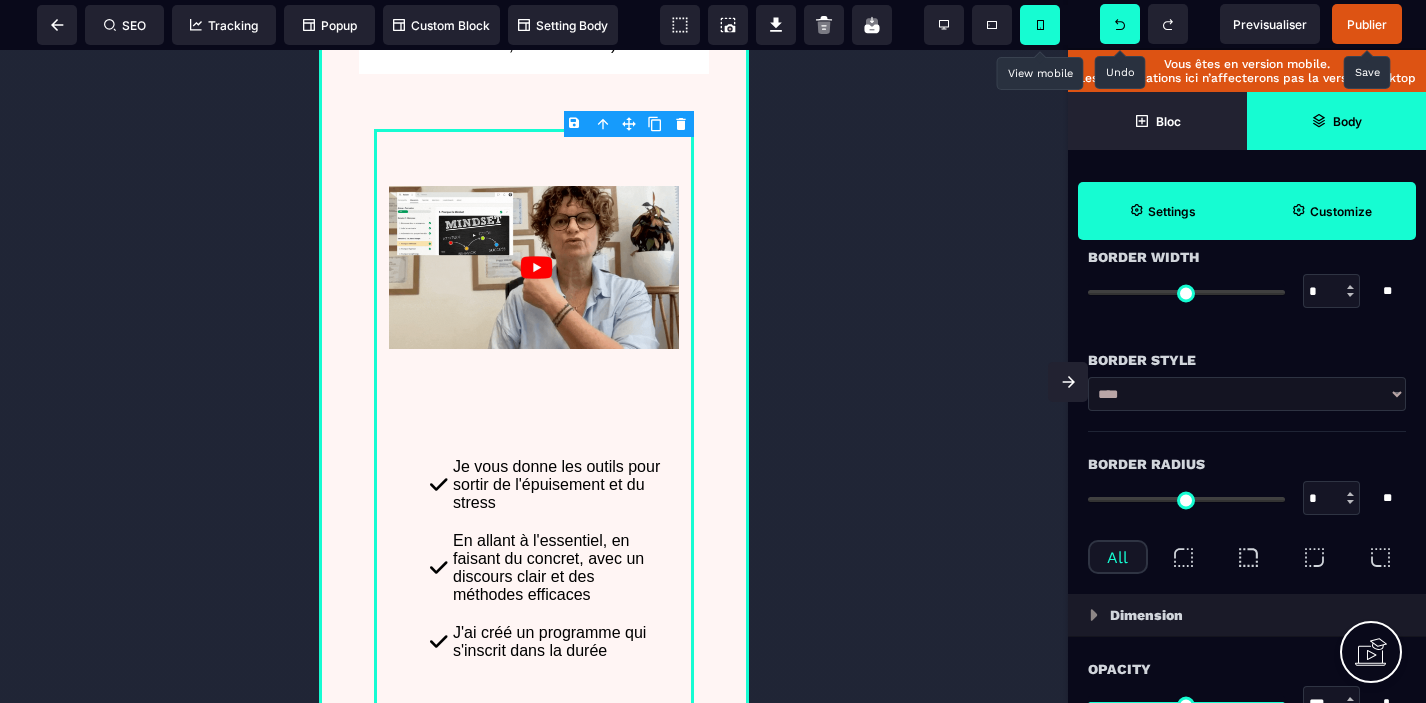 scroll, scrollTop: 628, scrollLeft: 0, axis: vertical 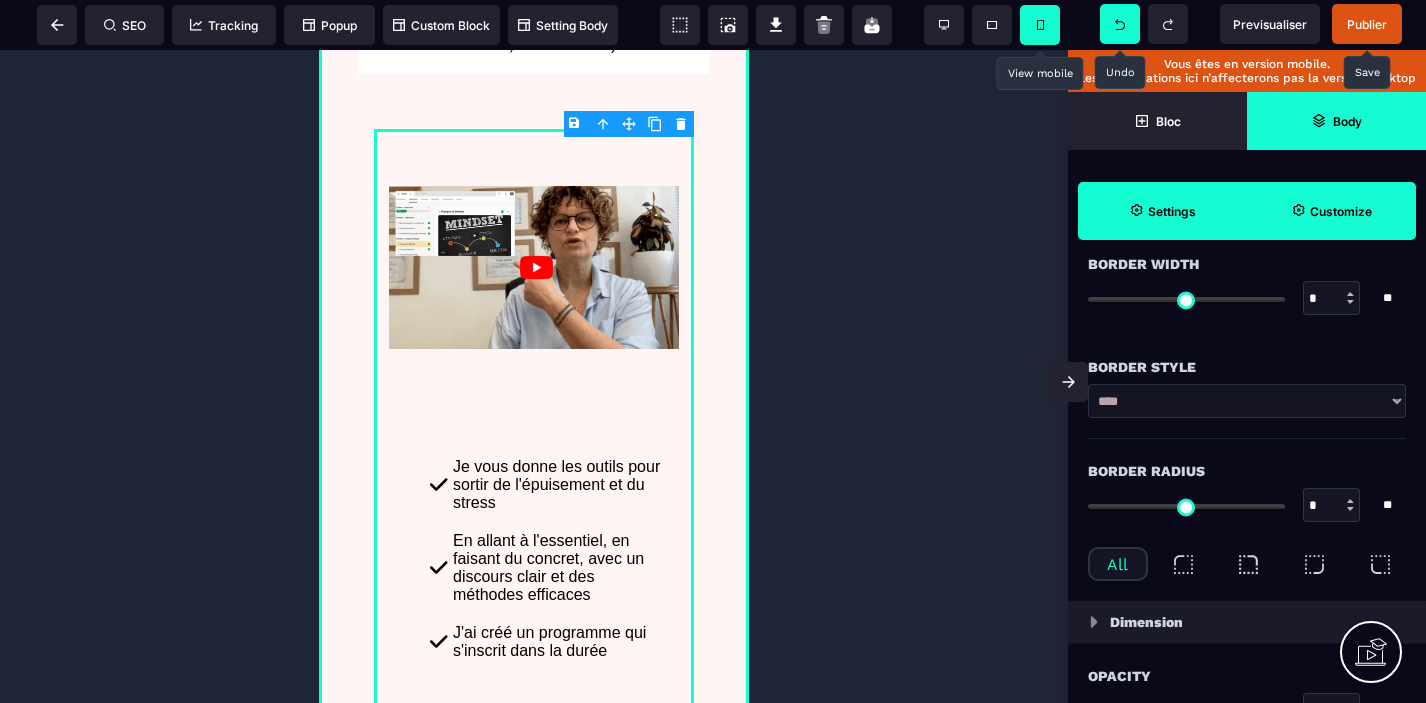 type on "*" 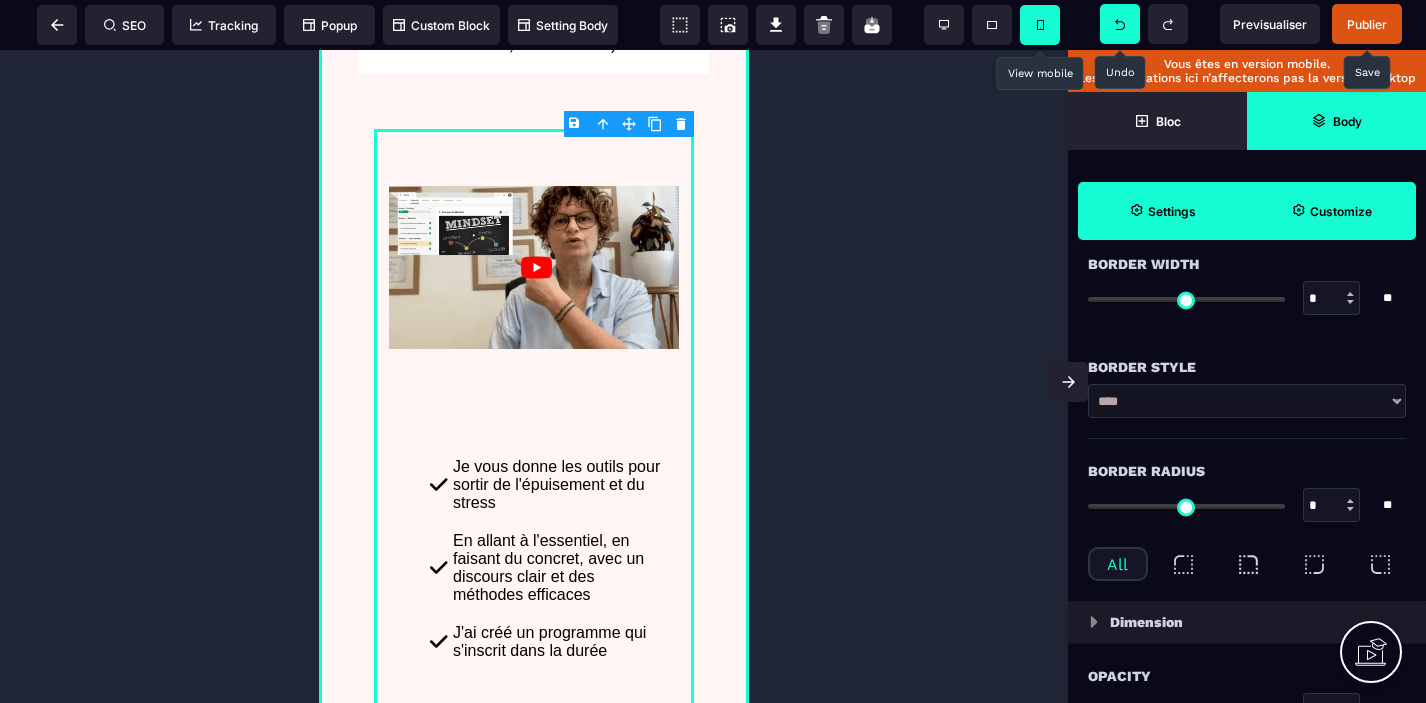 type on "*" 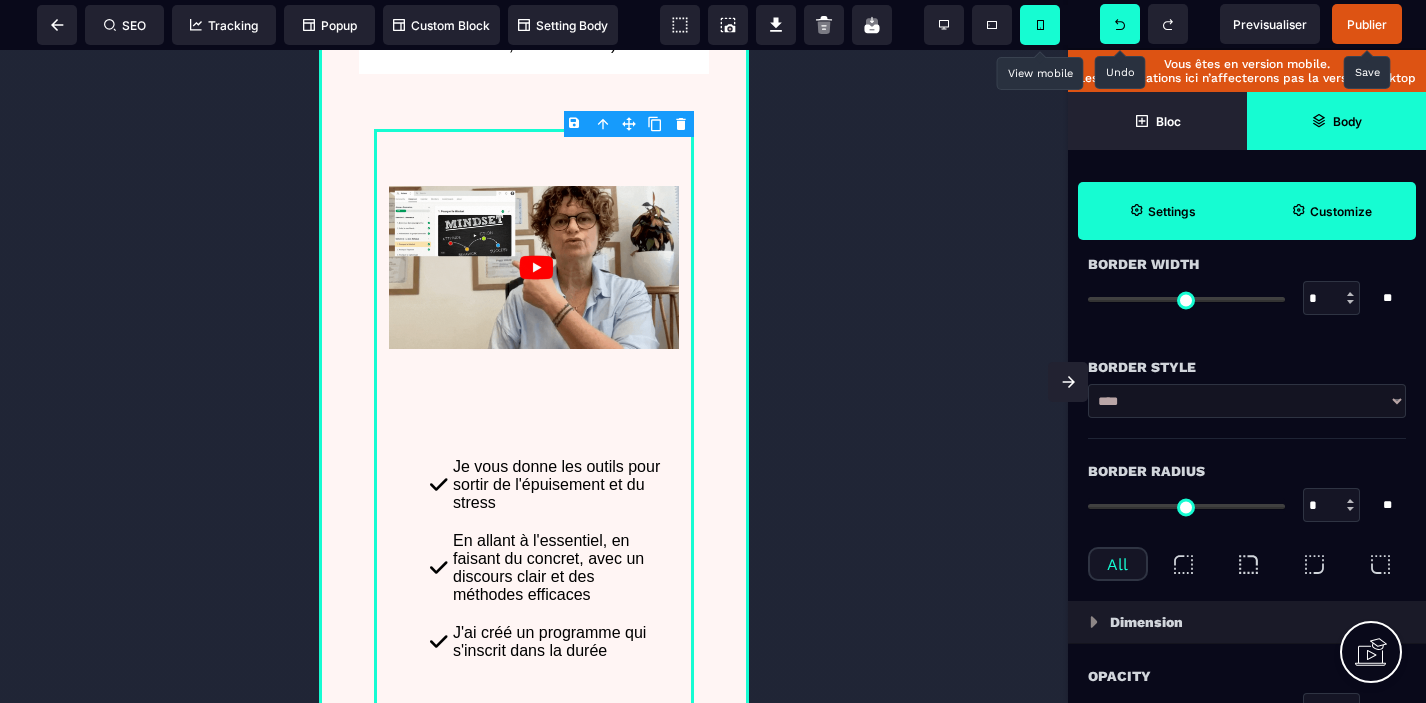 type on "*" 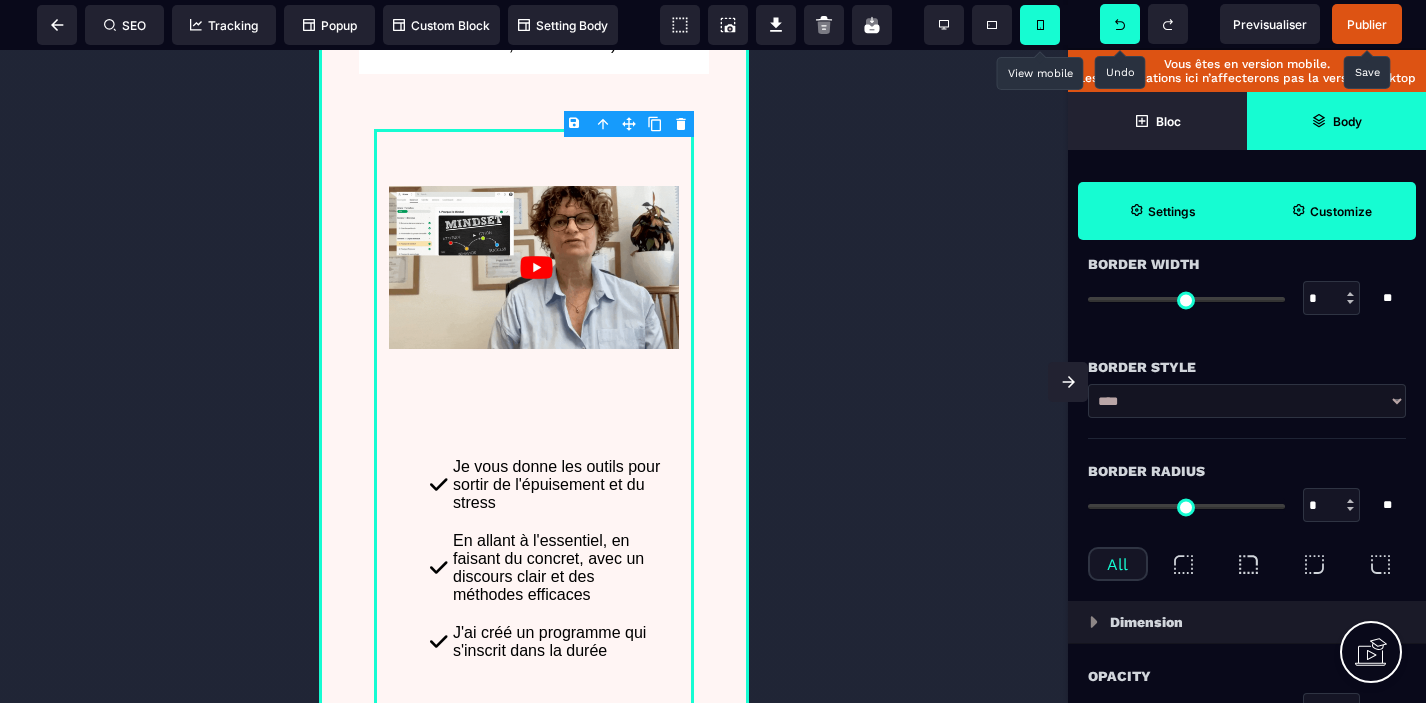 type on "*" 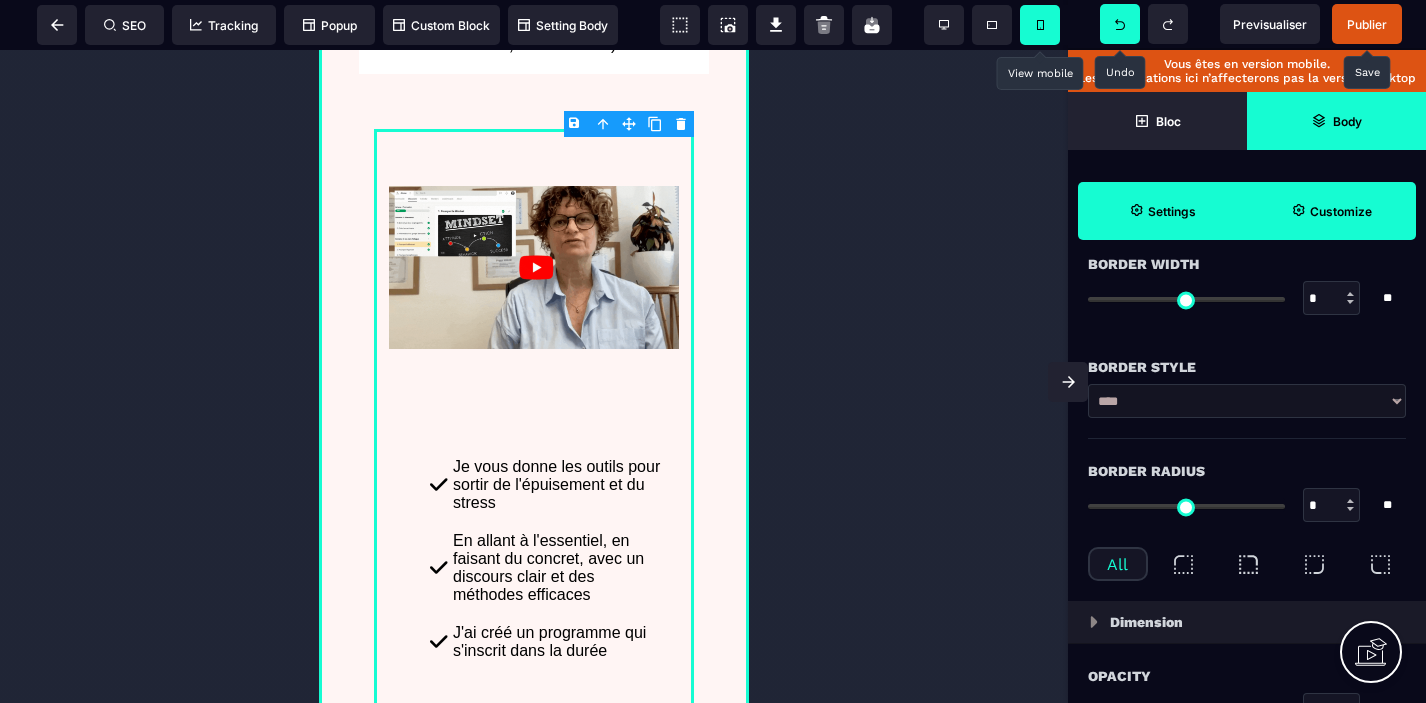 type on "*" 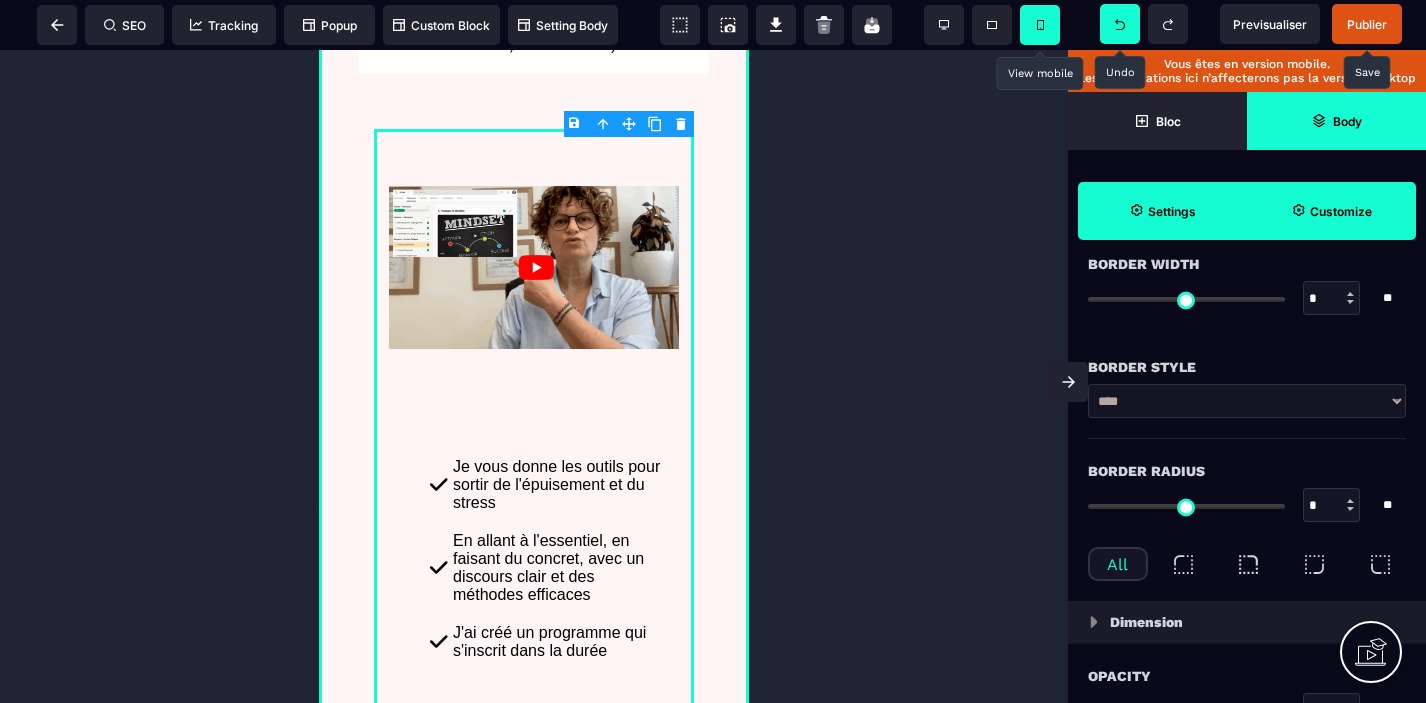 type on "*" 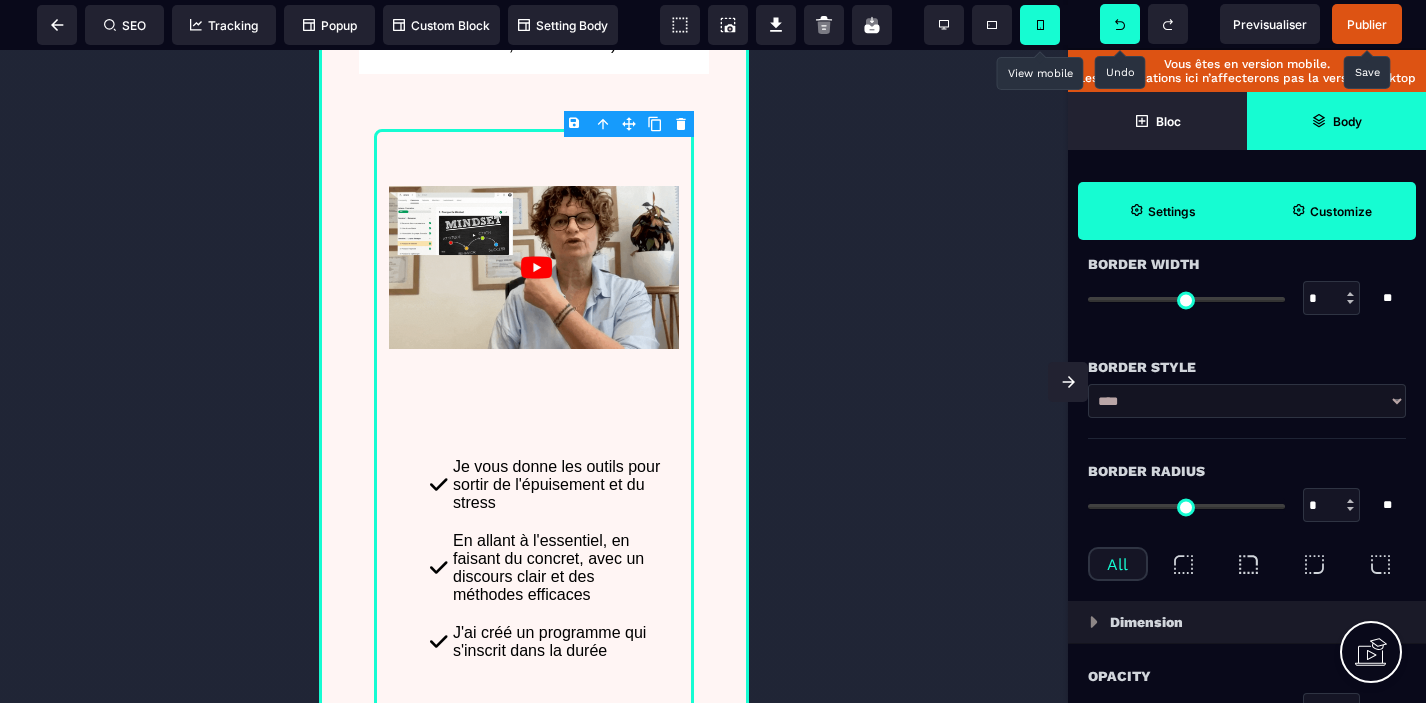 type on "*" 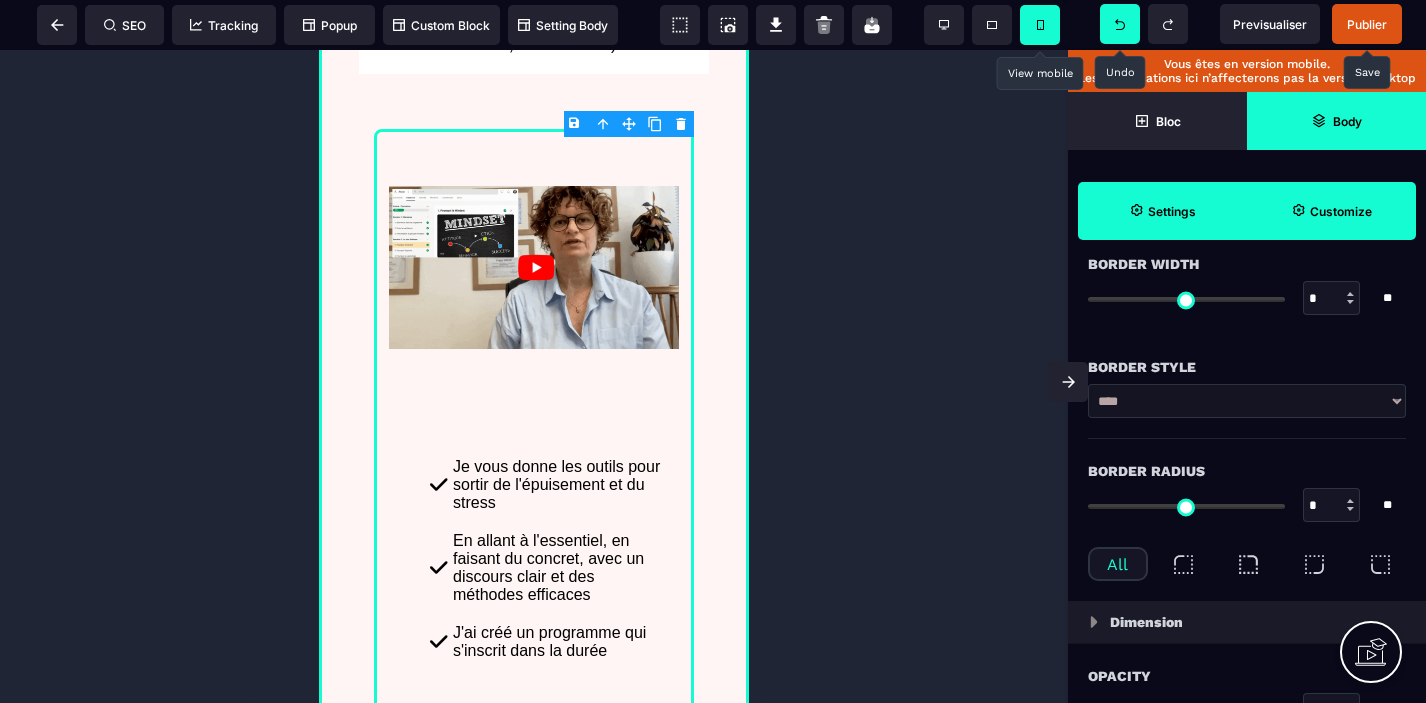 type on "*" 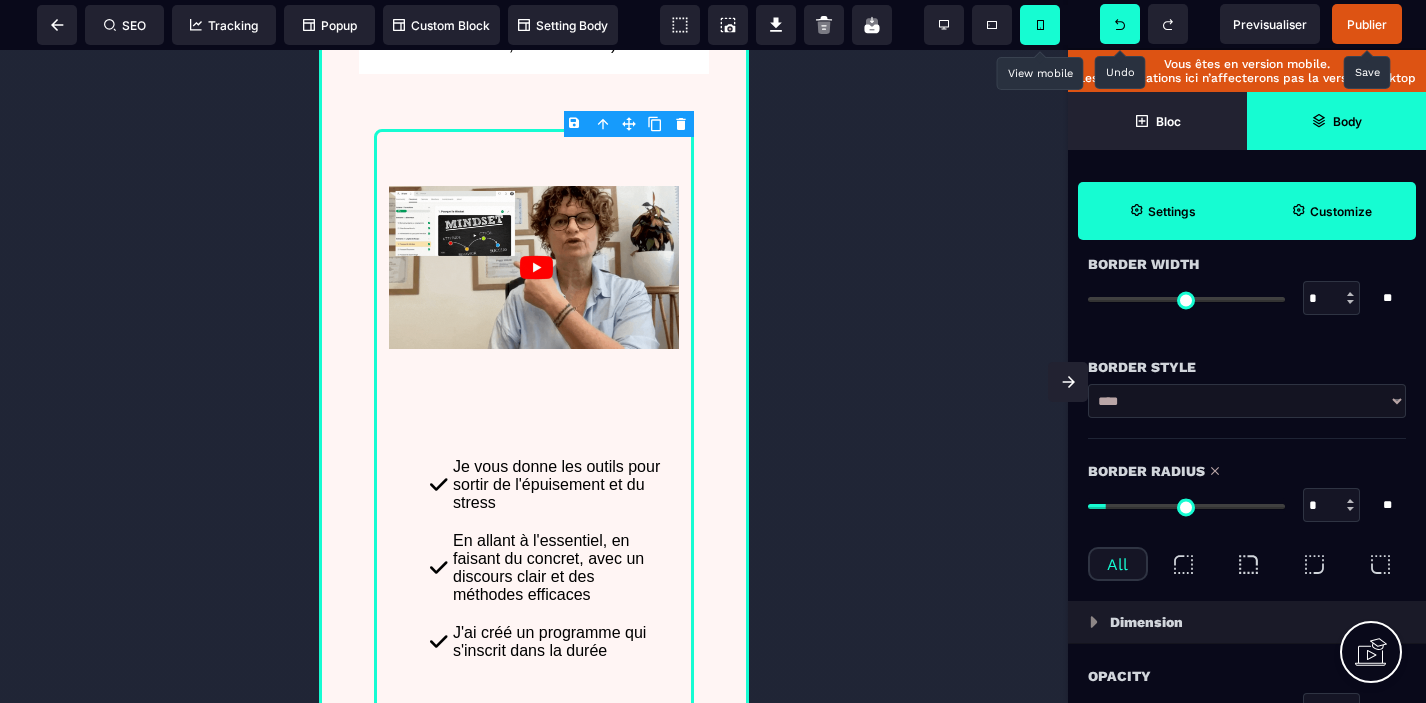type on "**" 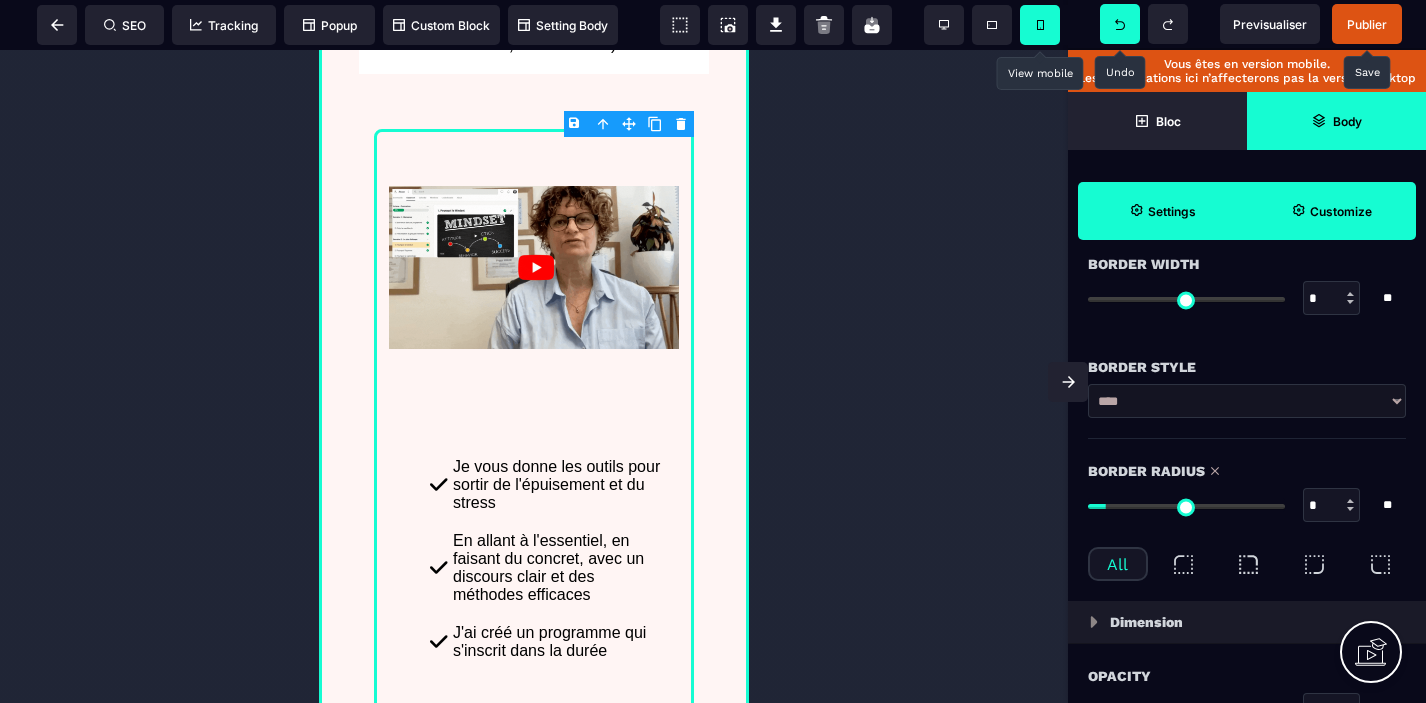 type on "**" 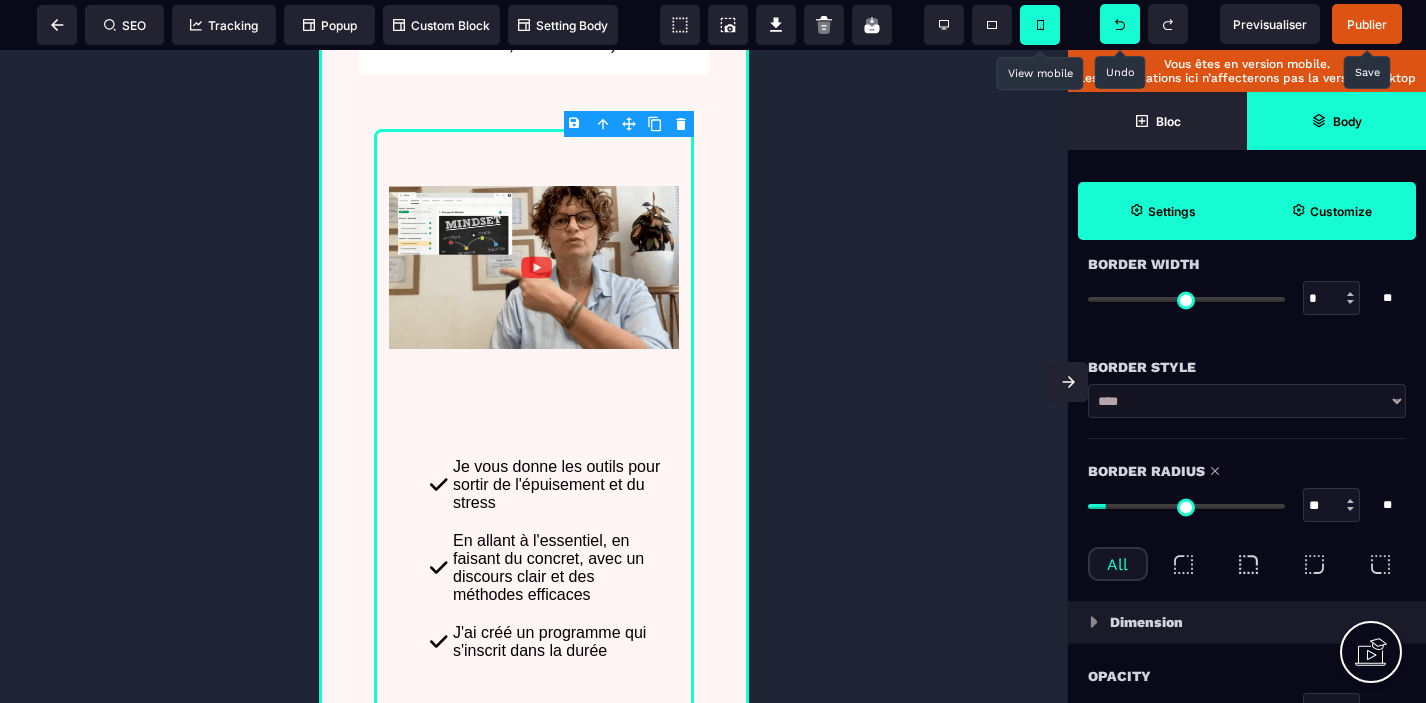 type on "**" 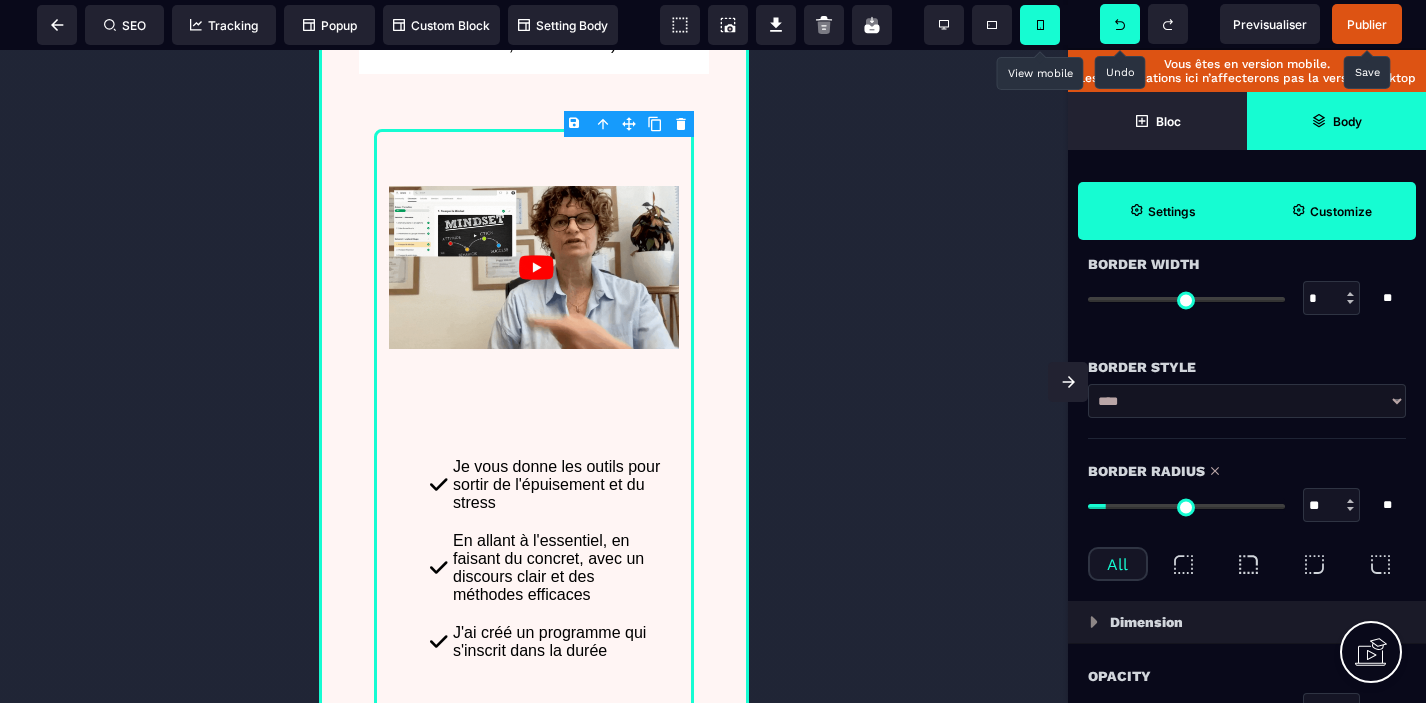 type on "**" 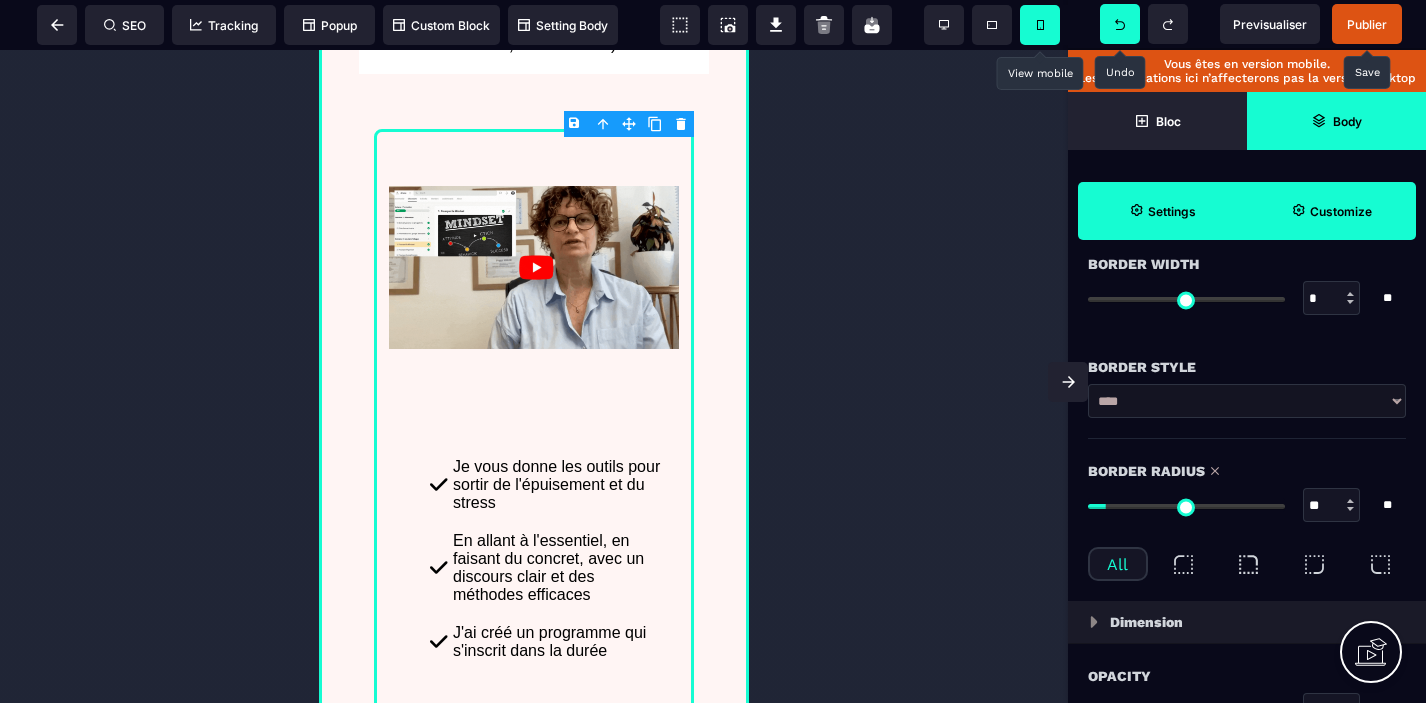 type on "**" 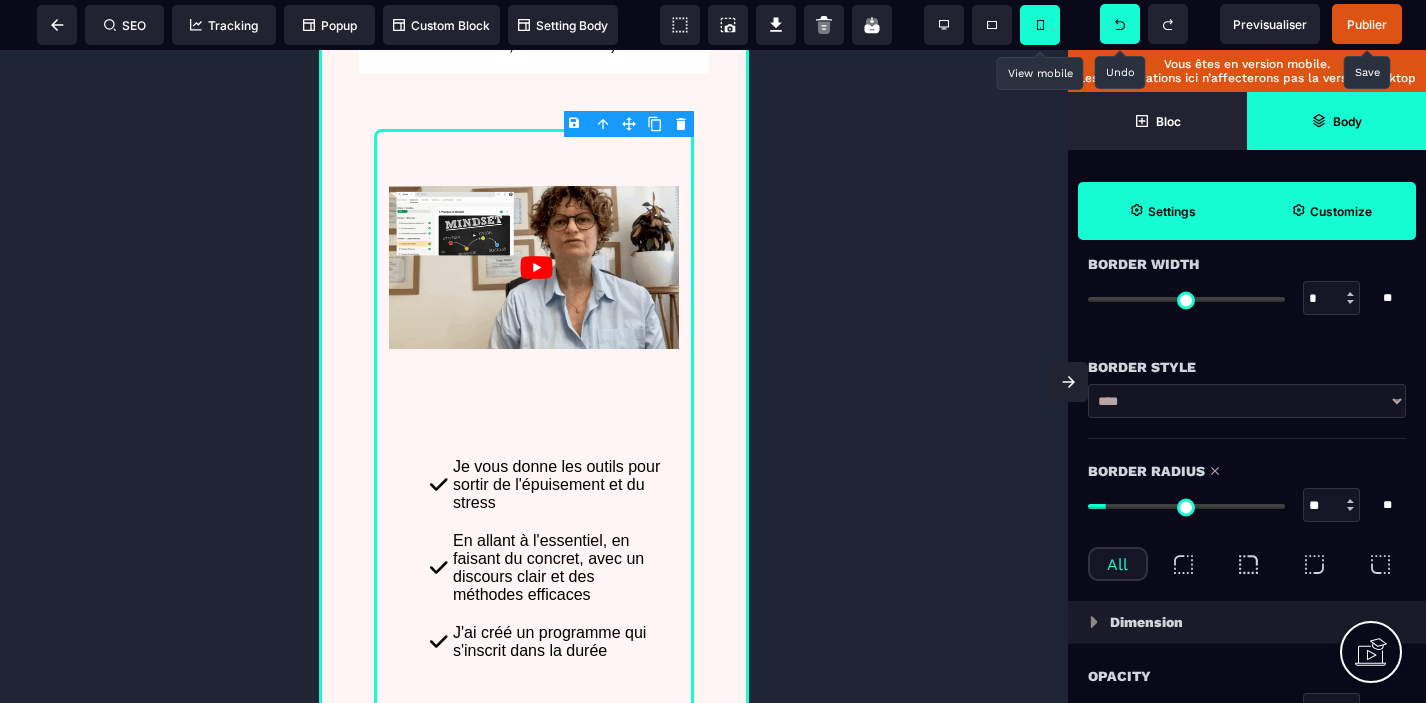 type on "**" 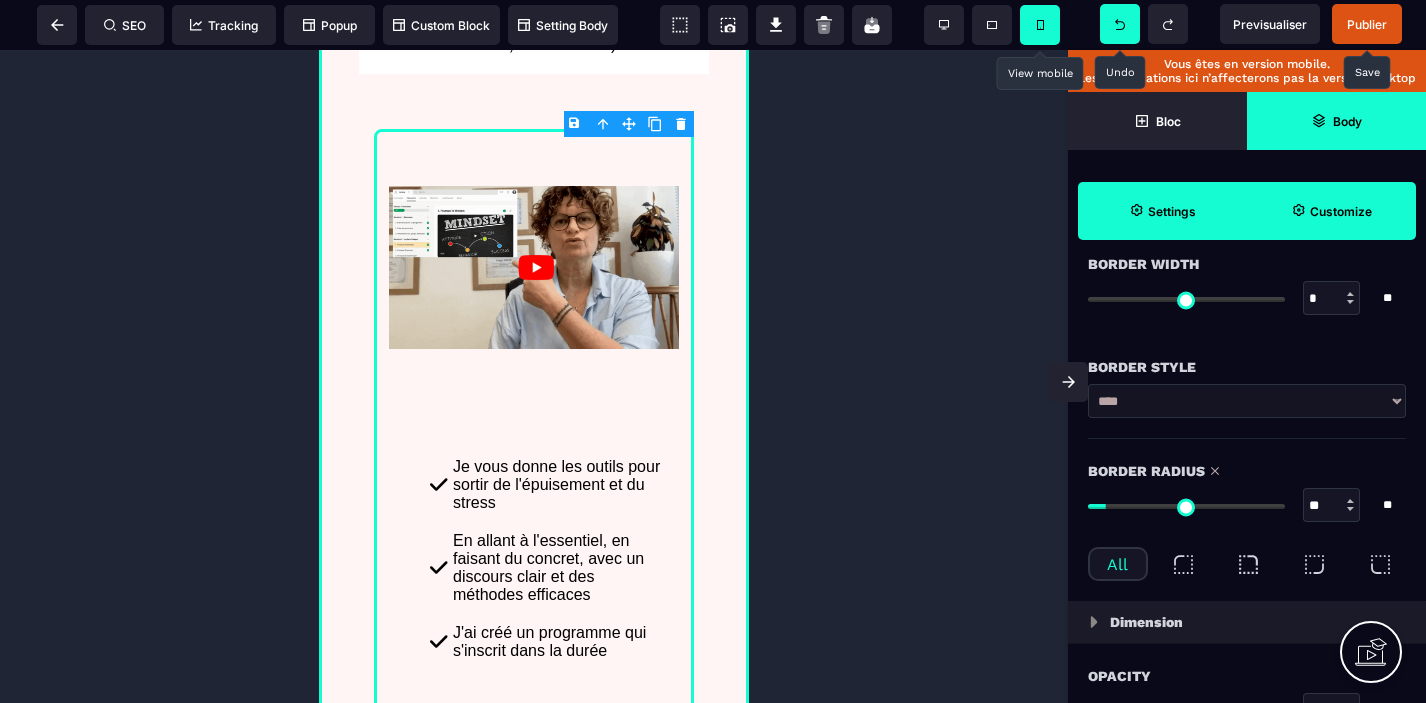 type on "**" 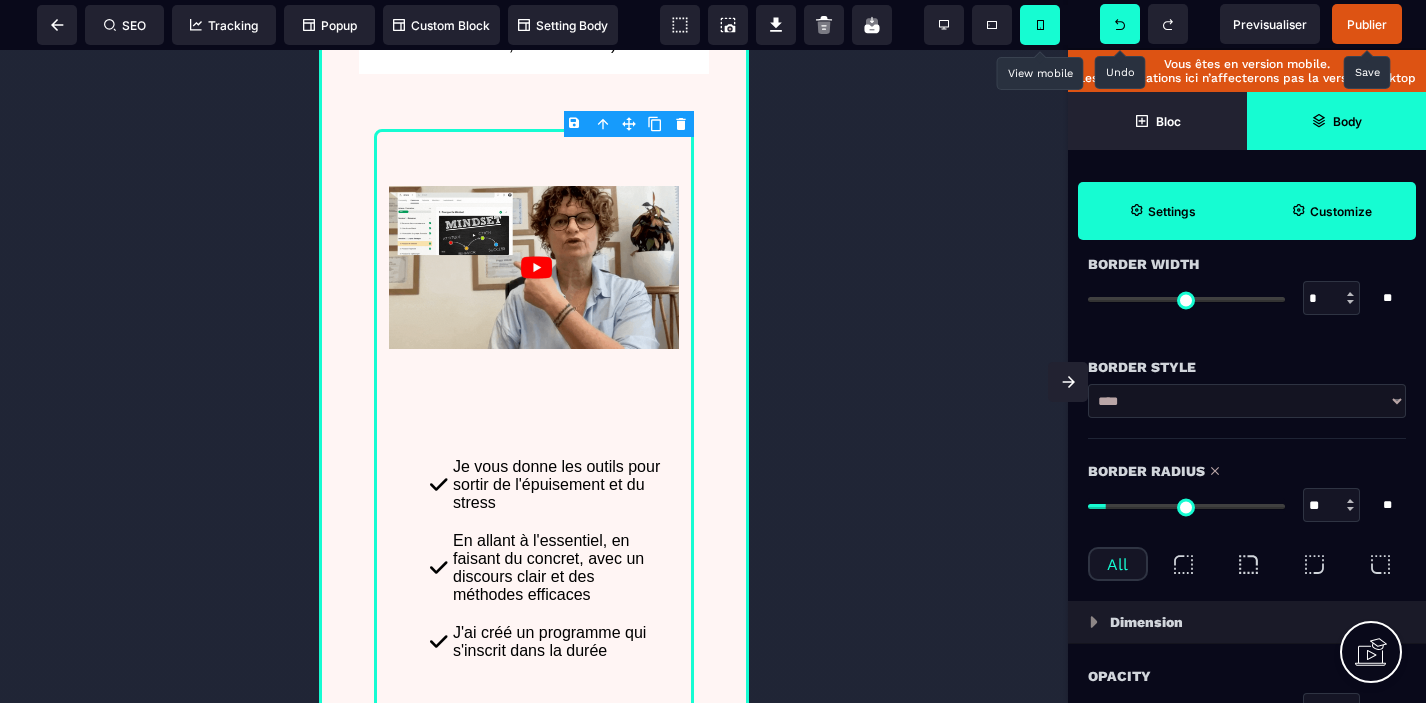 type on "**" 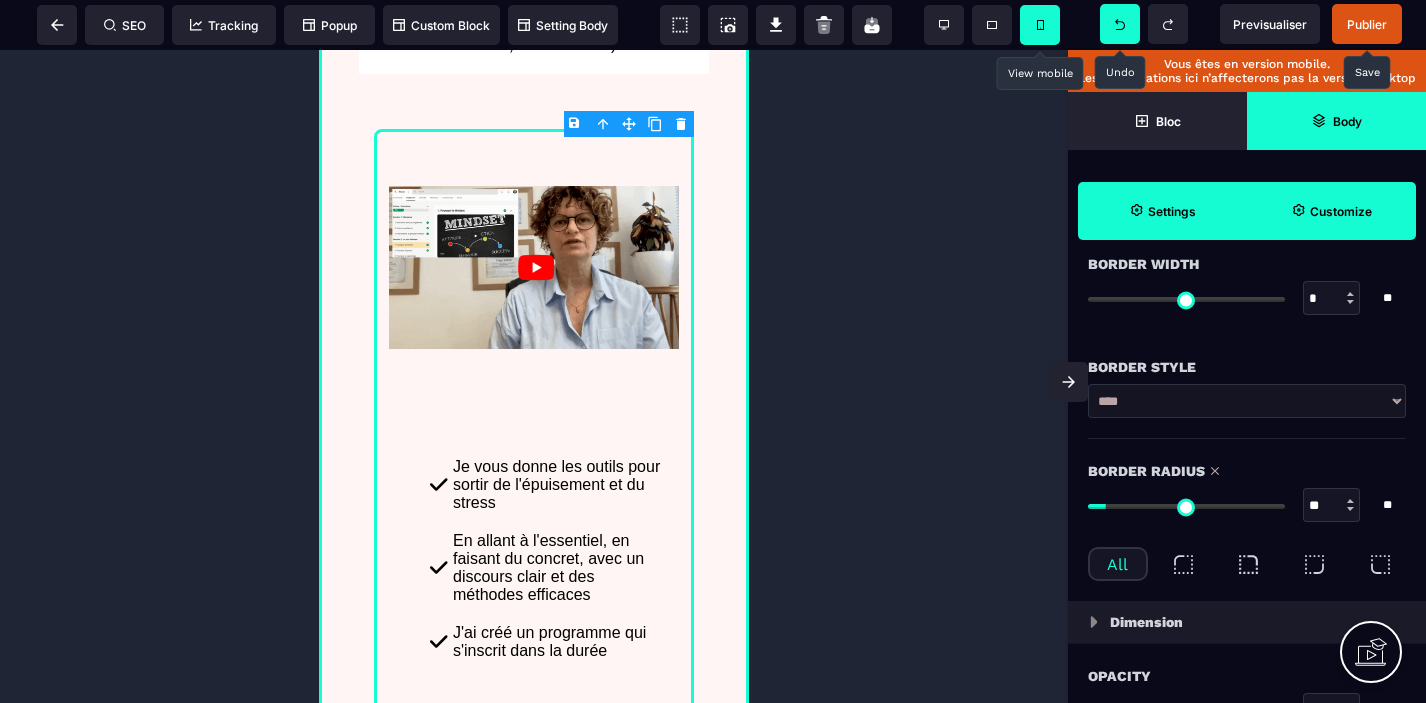 type on "**" 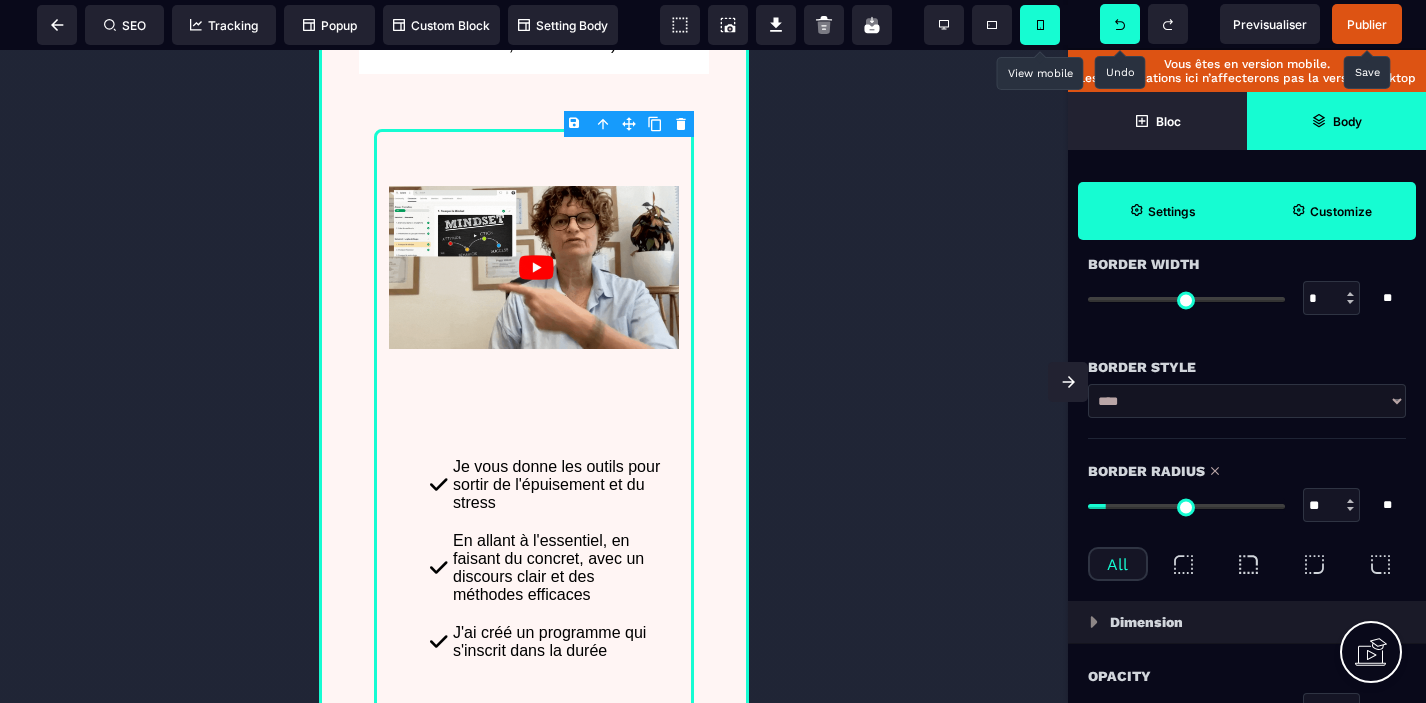 type on "**" 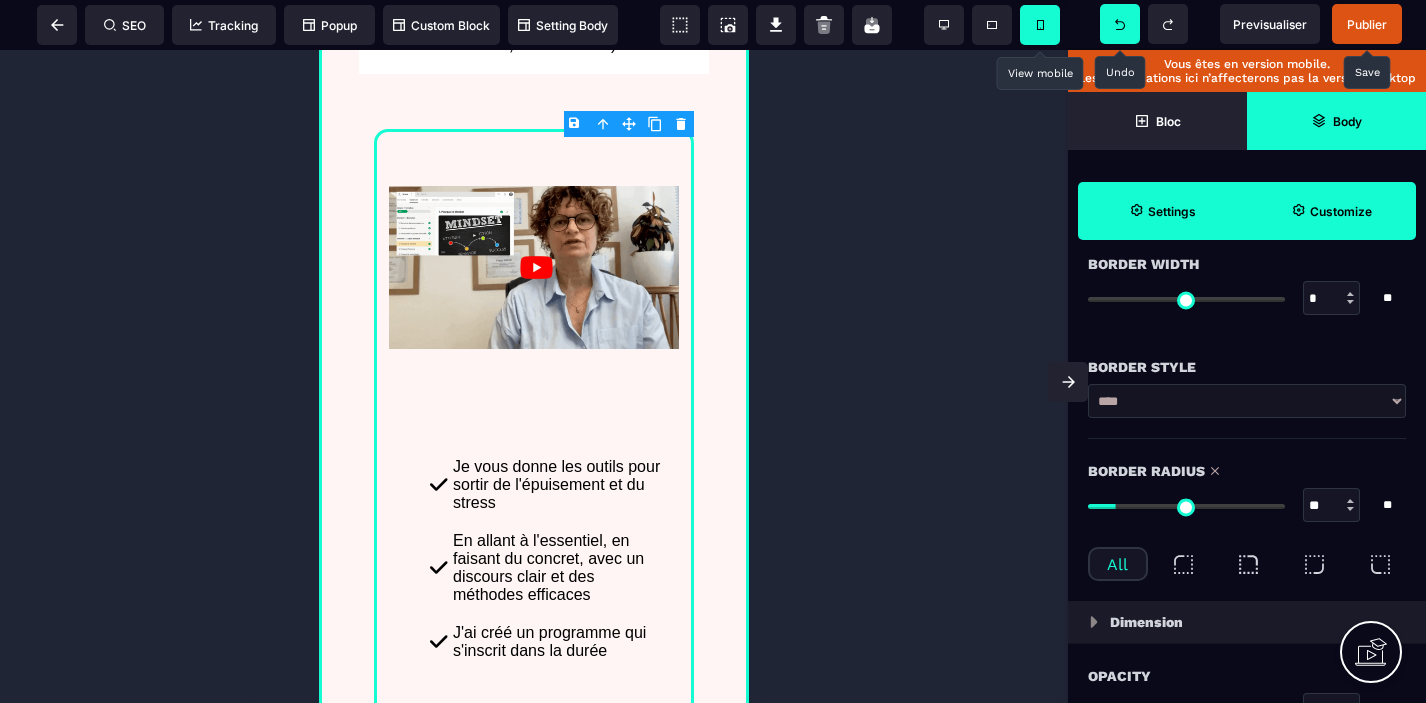type on "**" 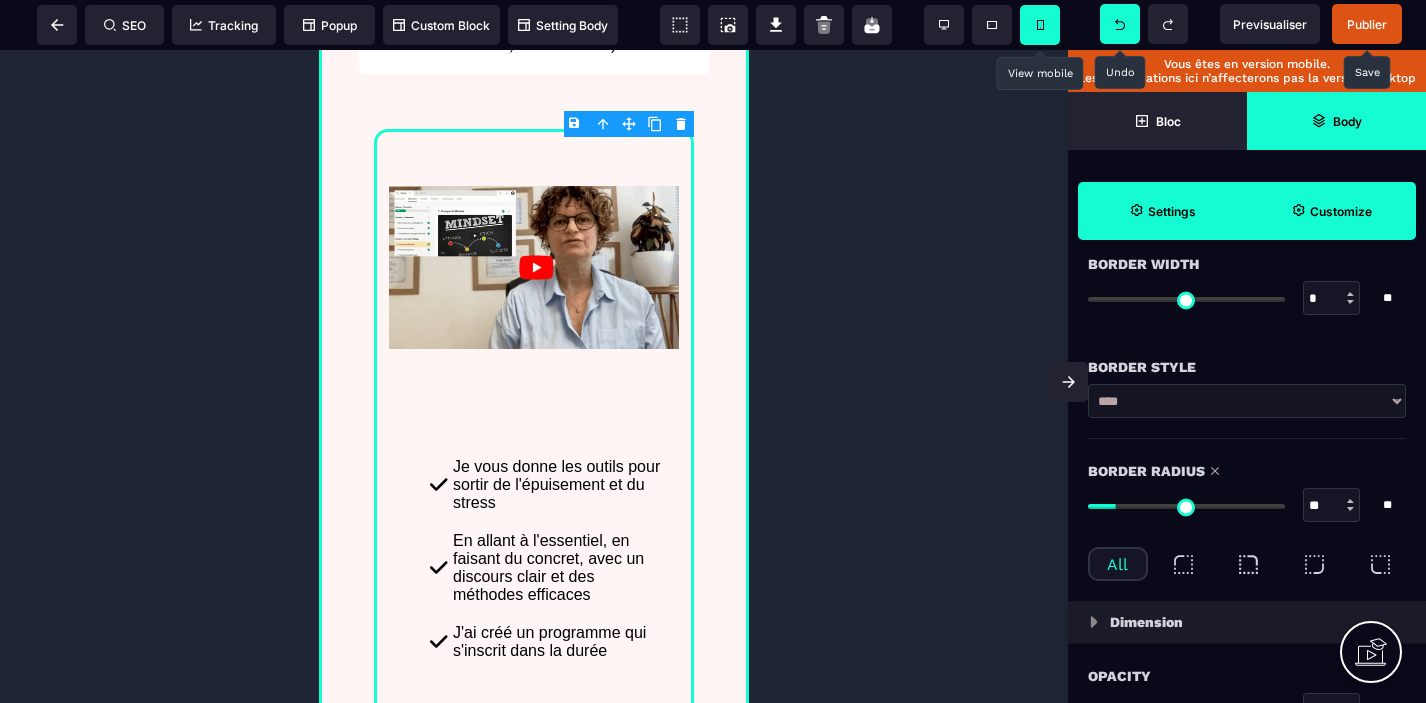 type on "**" 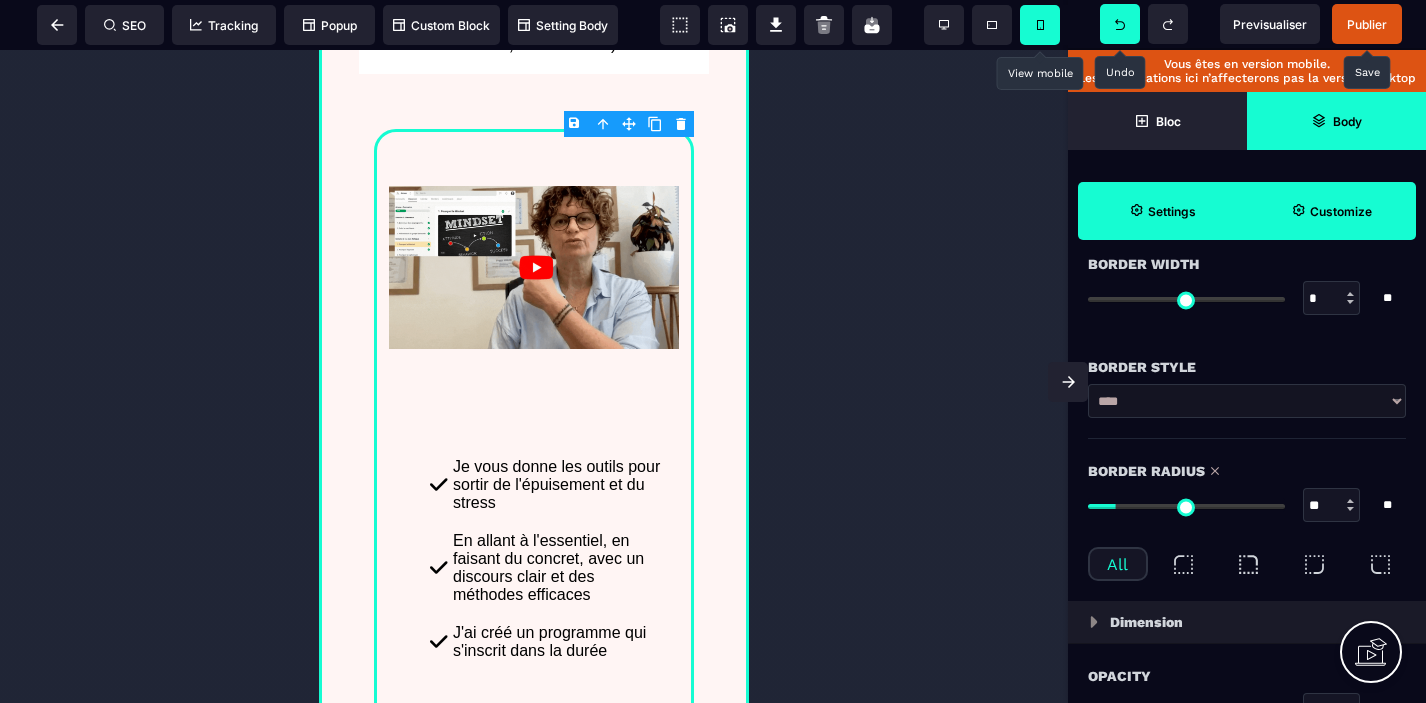 type on "**" 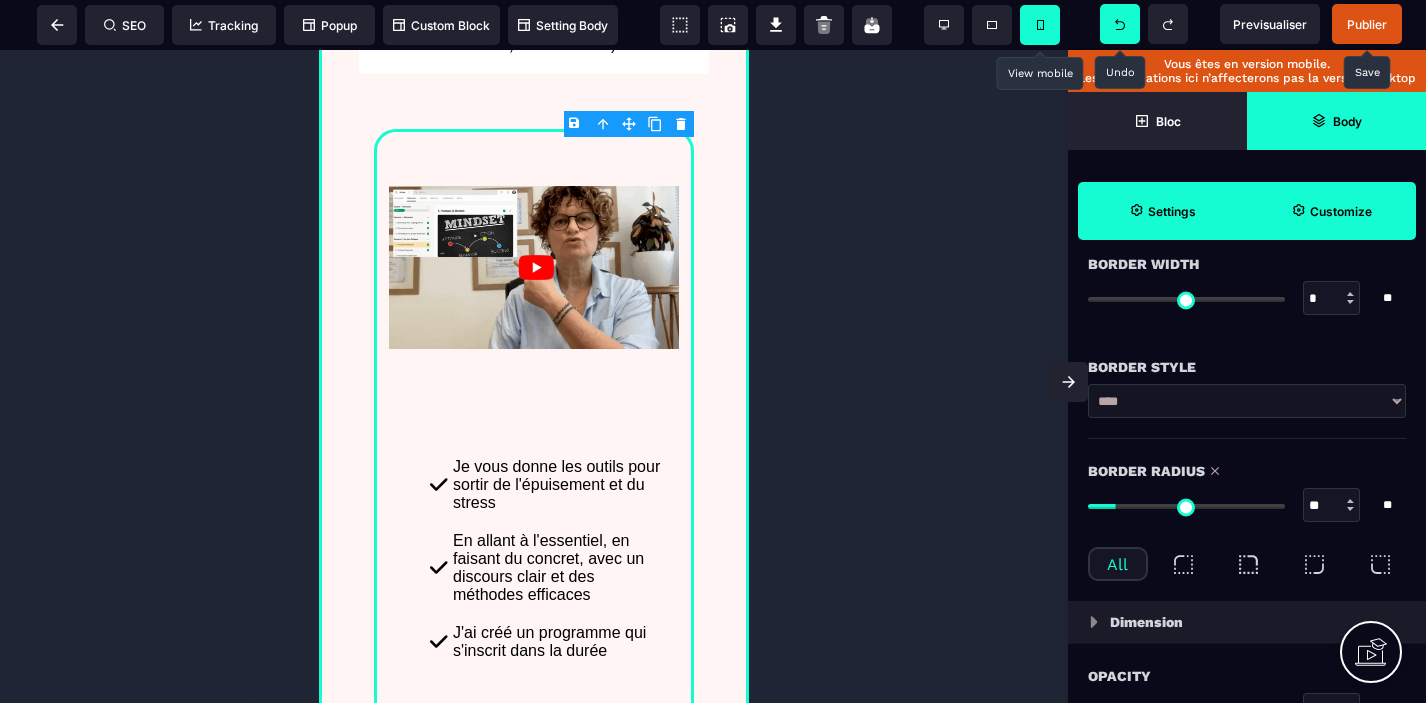 type on "**" 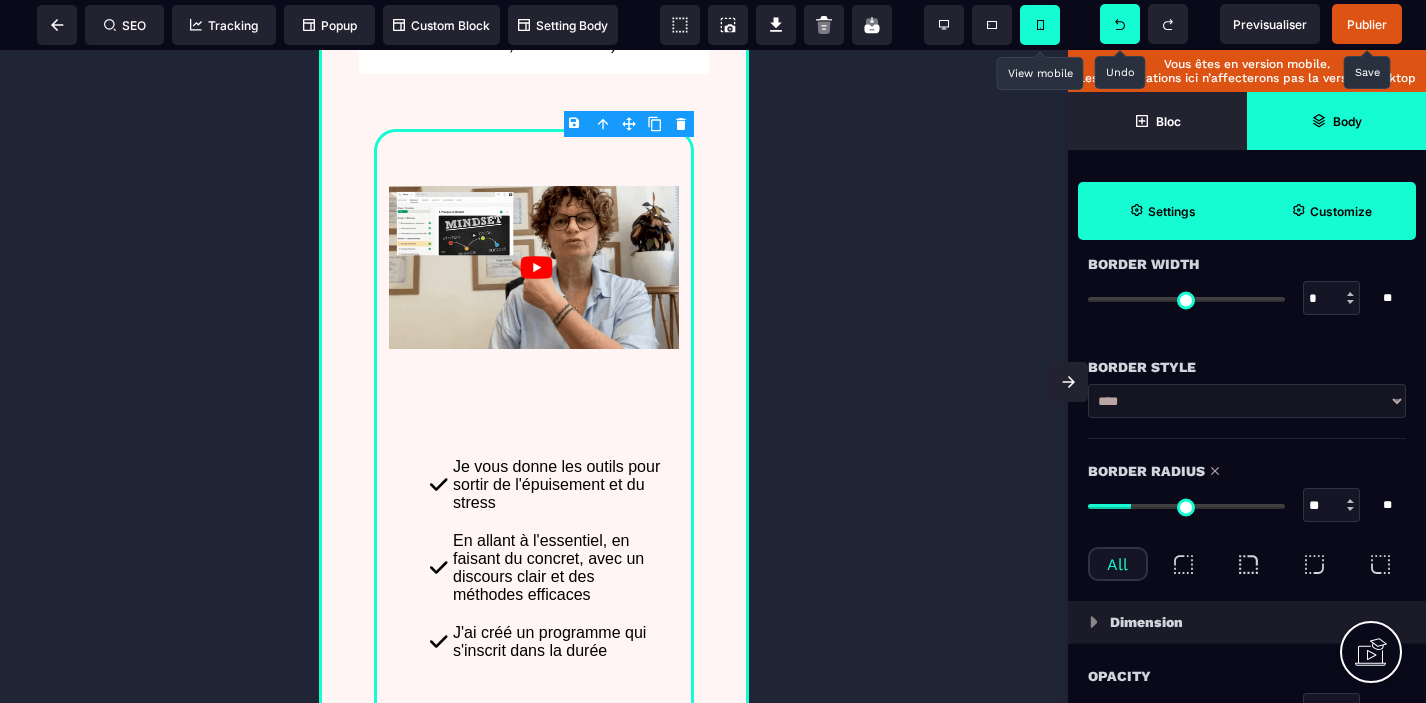 type on "**" 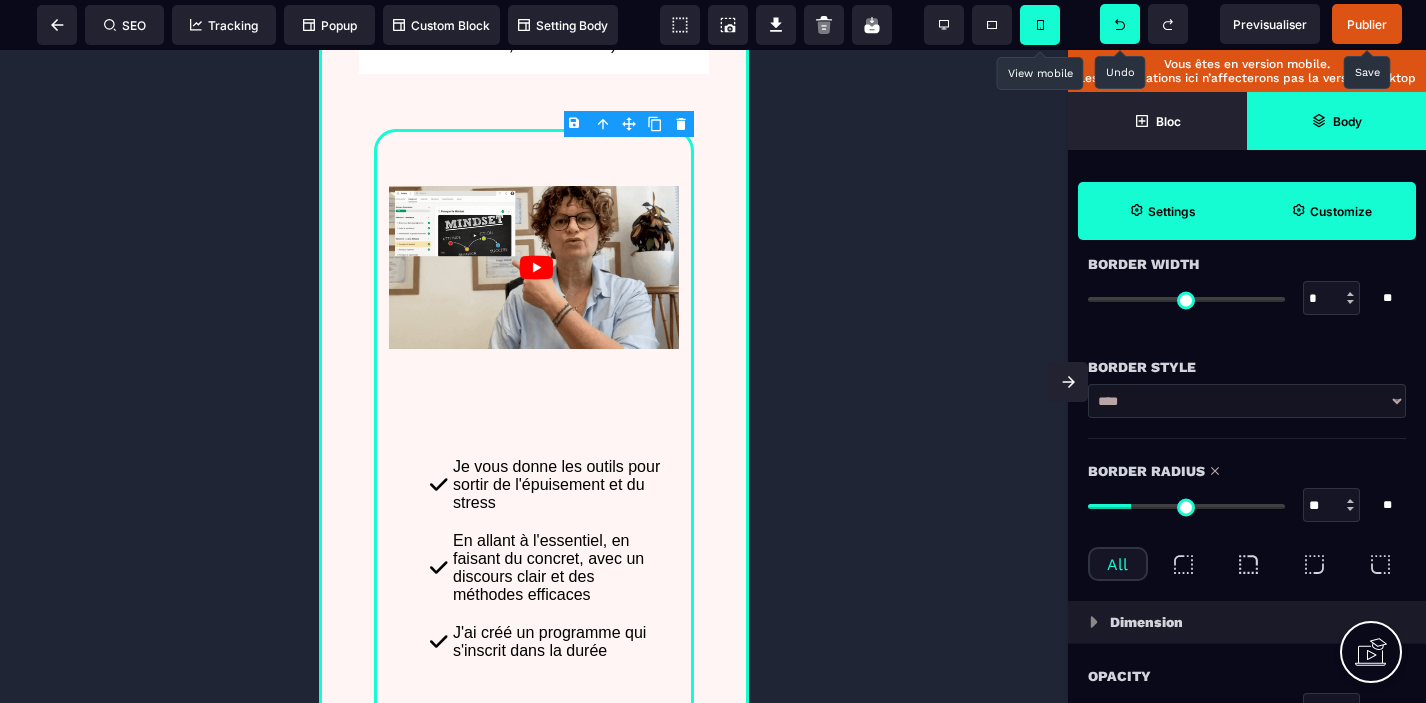 type on "**" 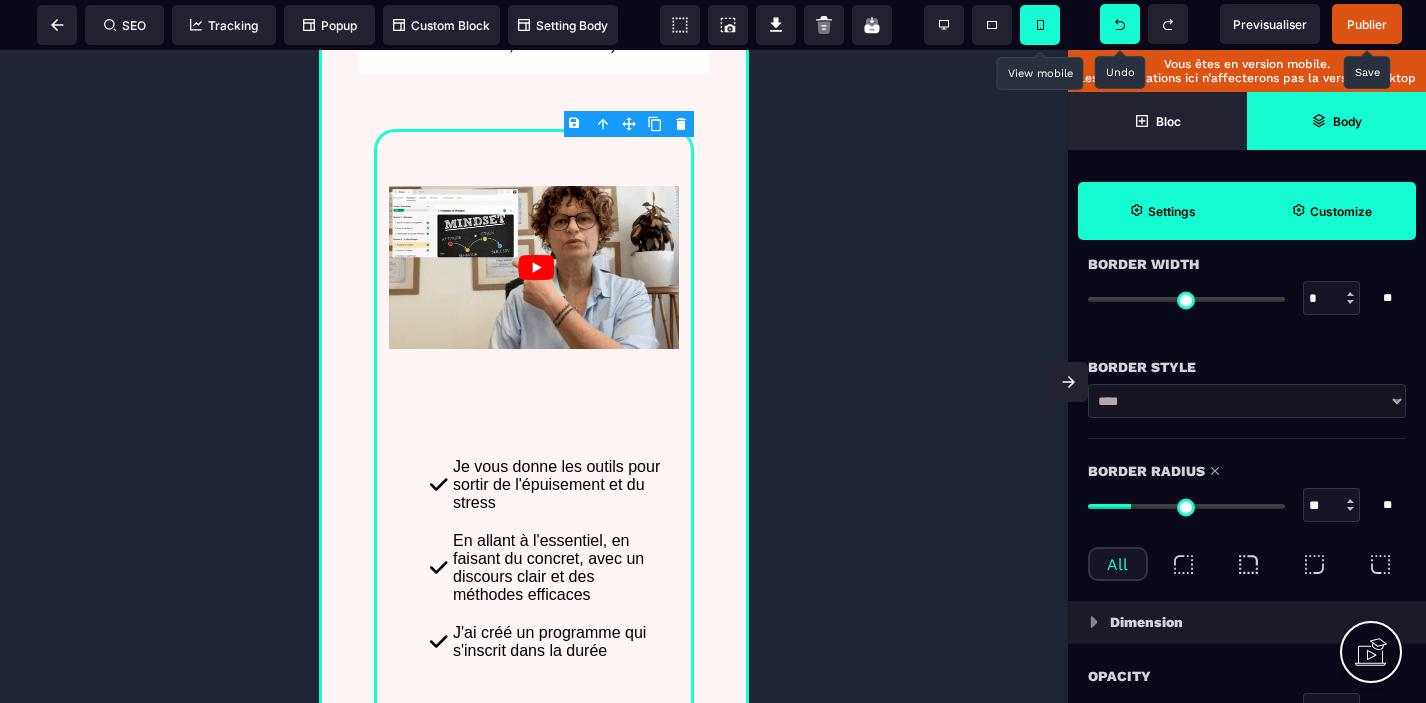 type on "**" 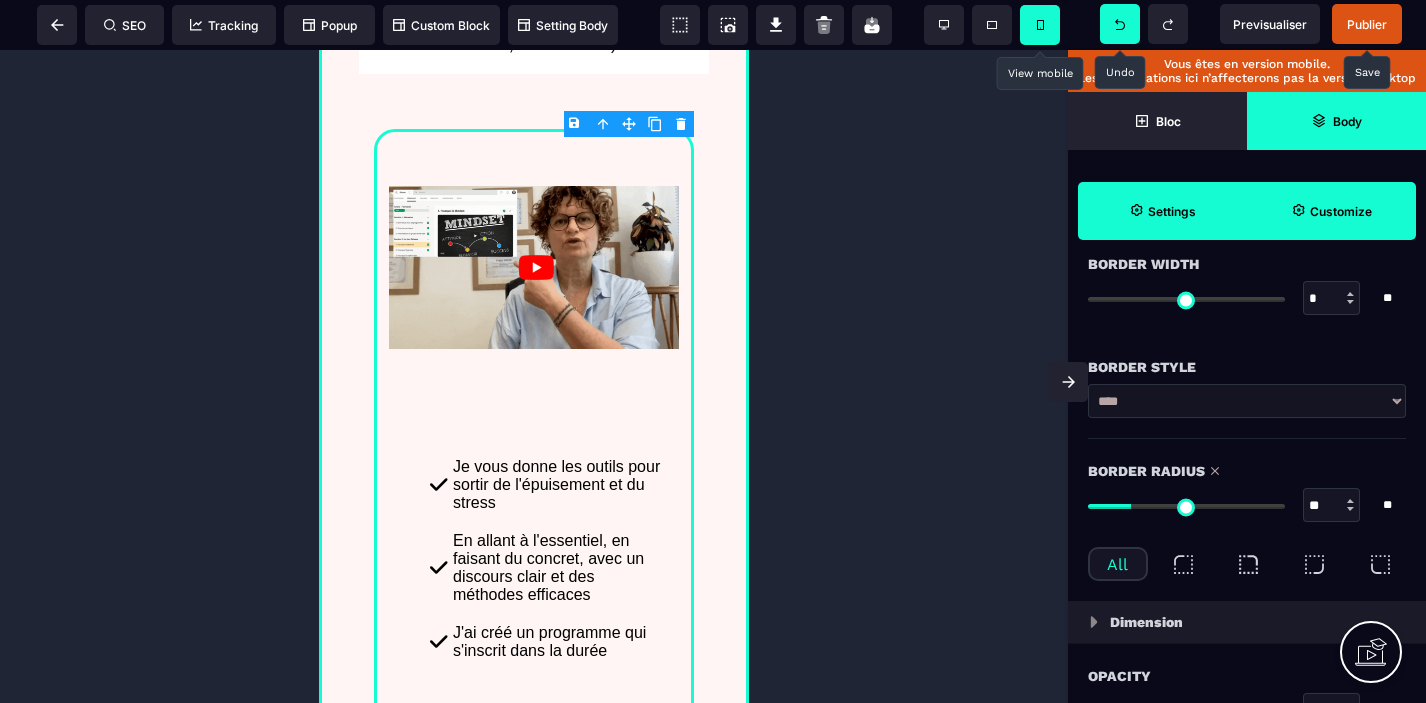 type on "**" 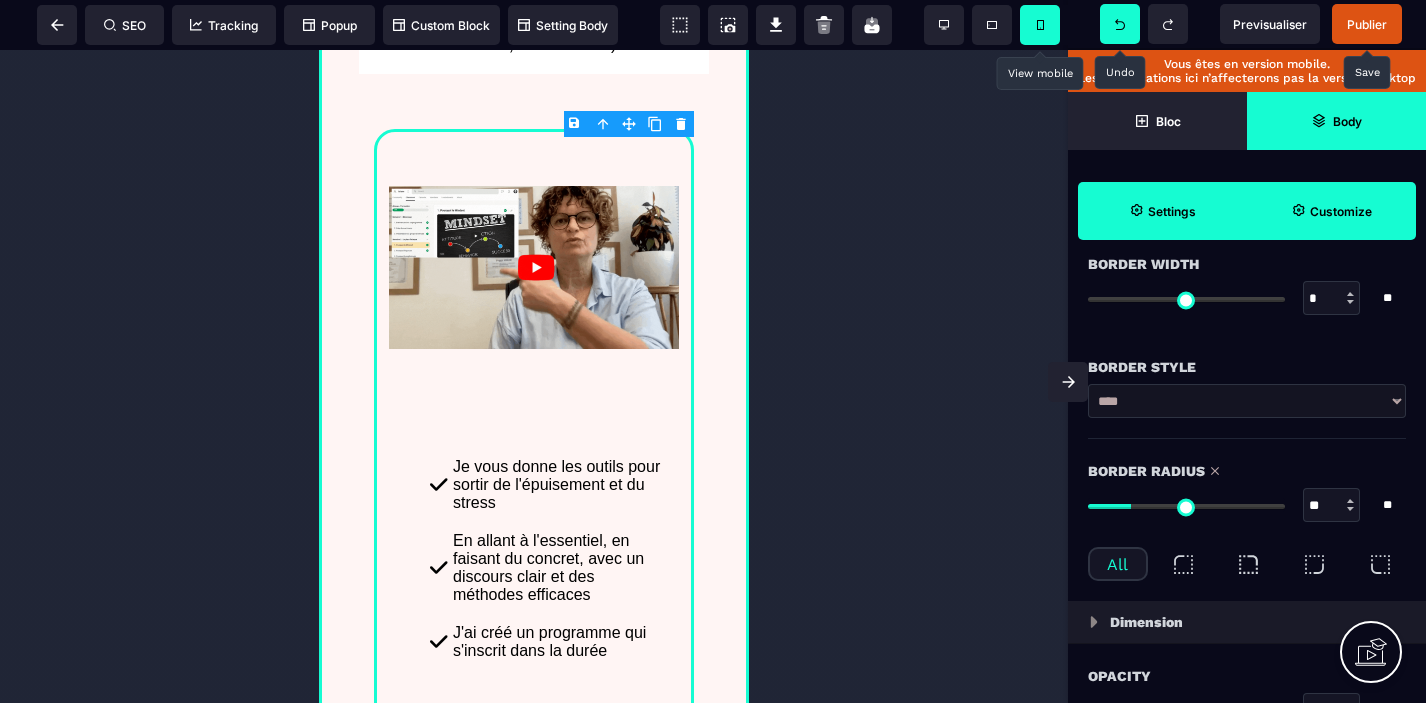 type on "**" 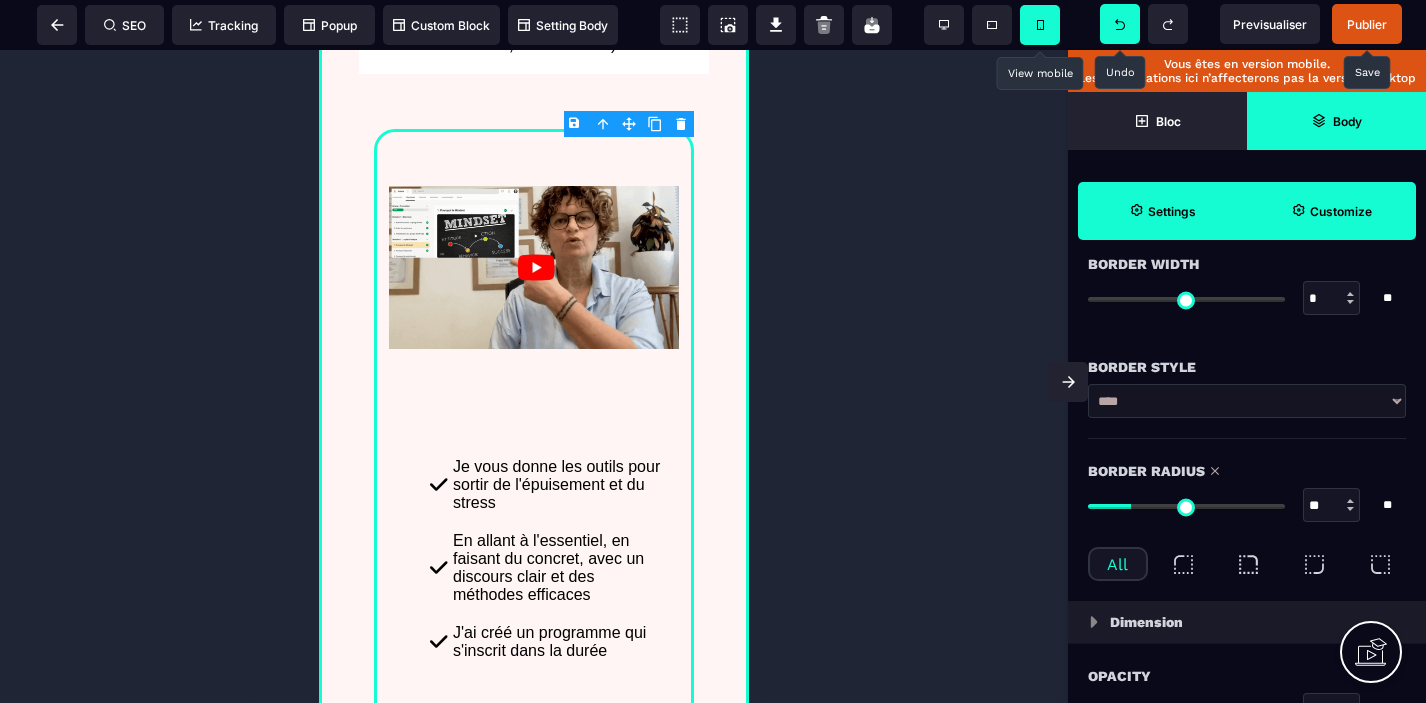 type on "**" 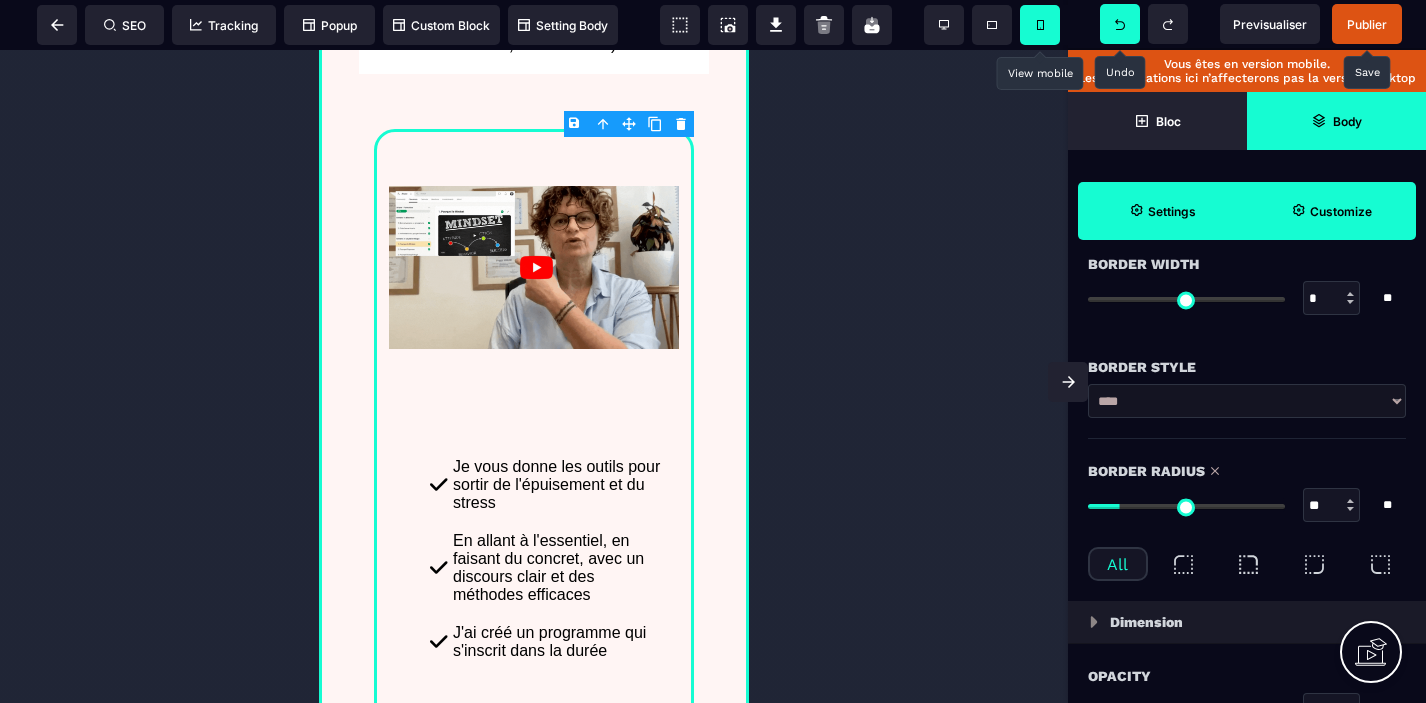type on "**" 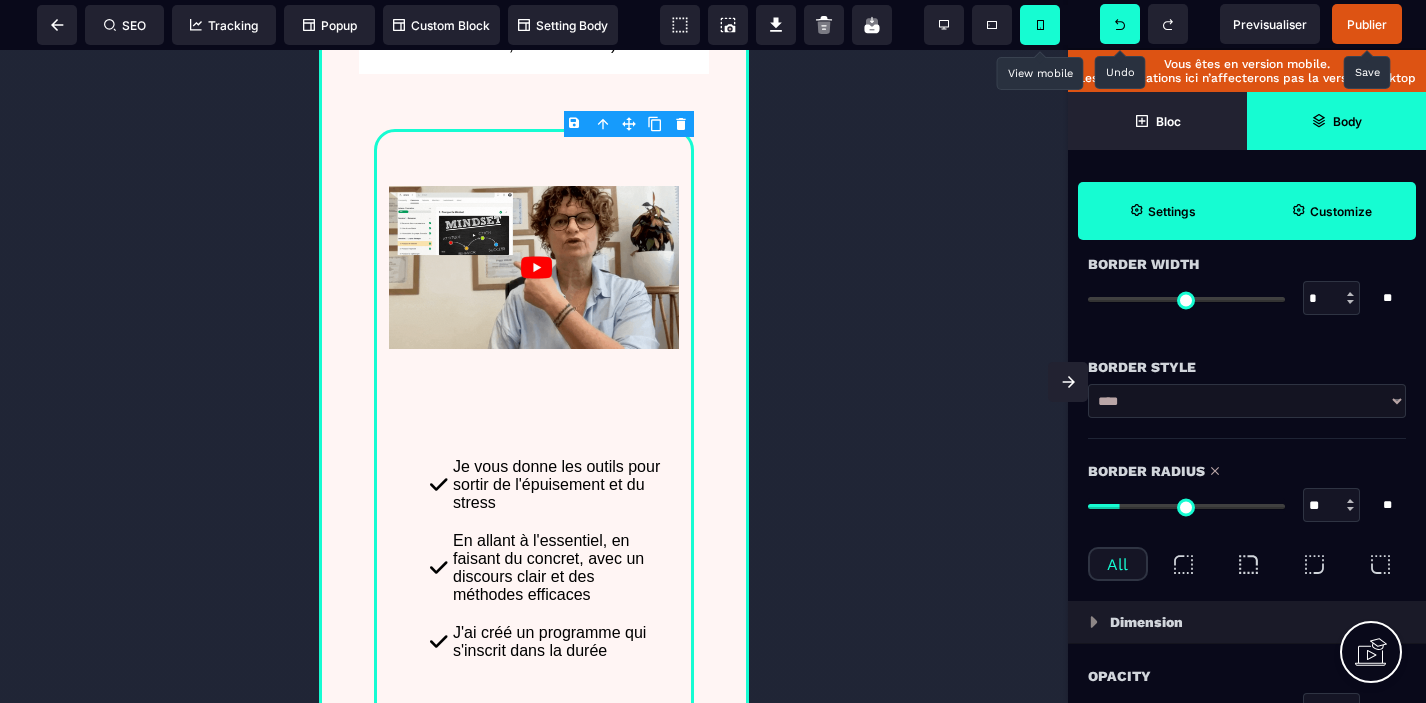 type 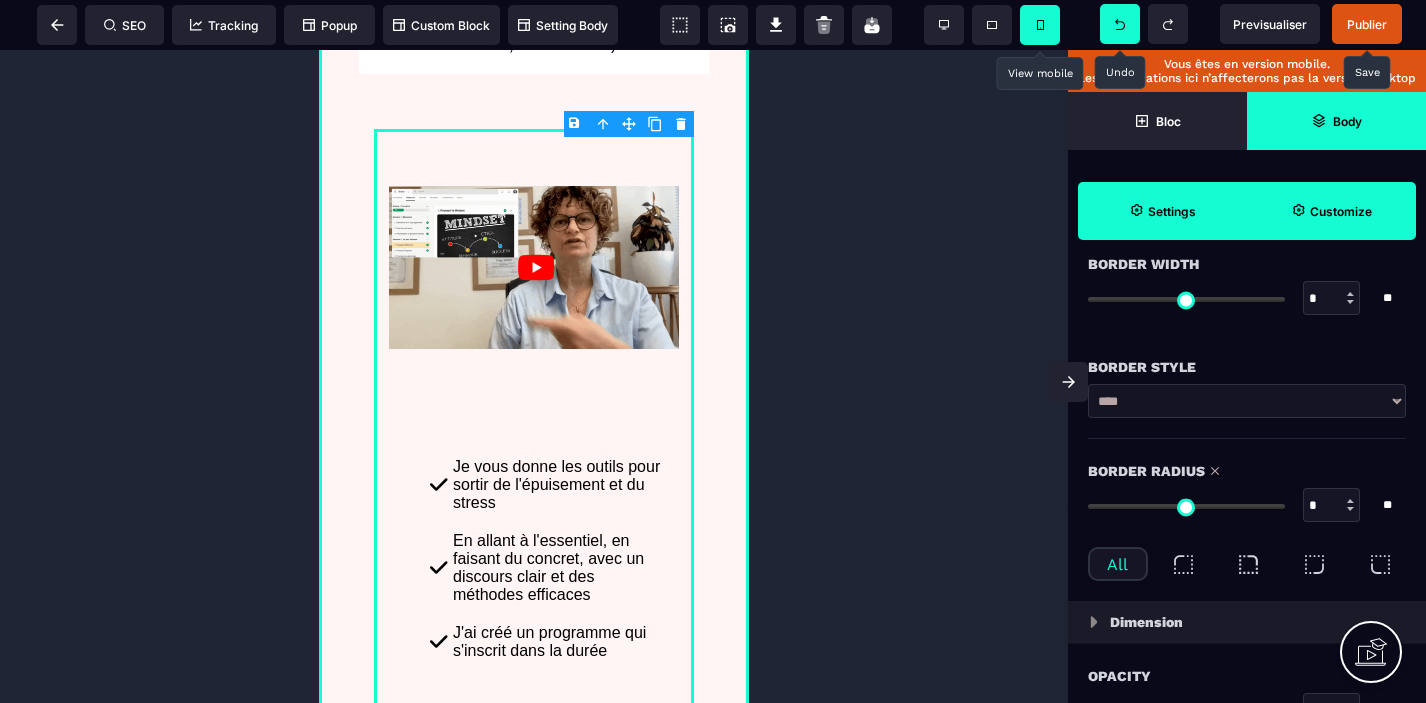 drag, startPoint x: 1096, startPoint y: 507, endPoint x: 1058, endPoint y: 497, distance: 39.293766 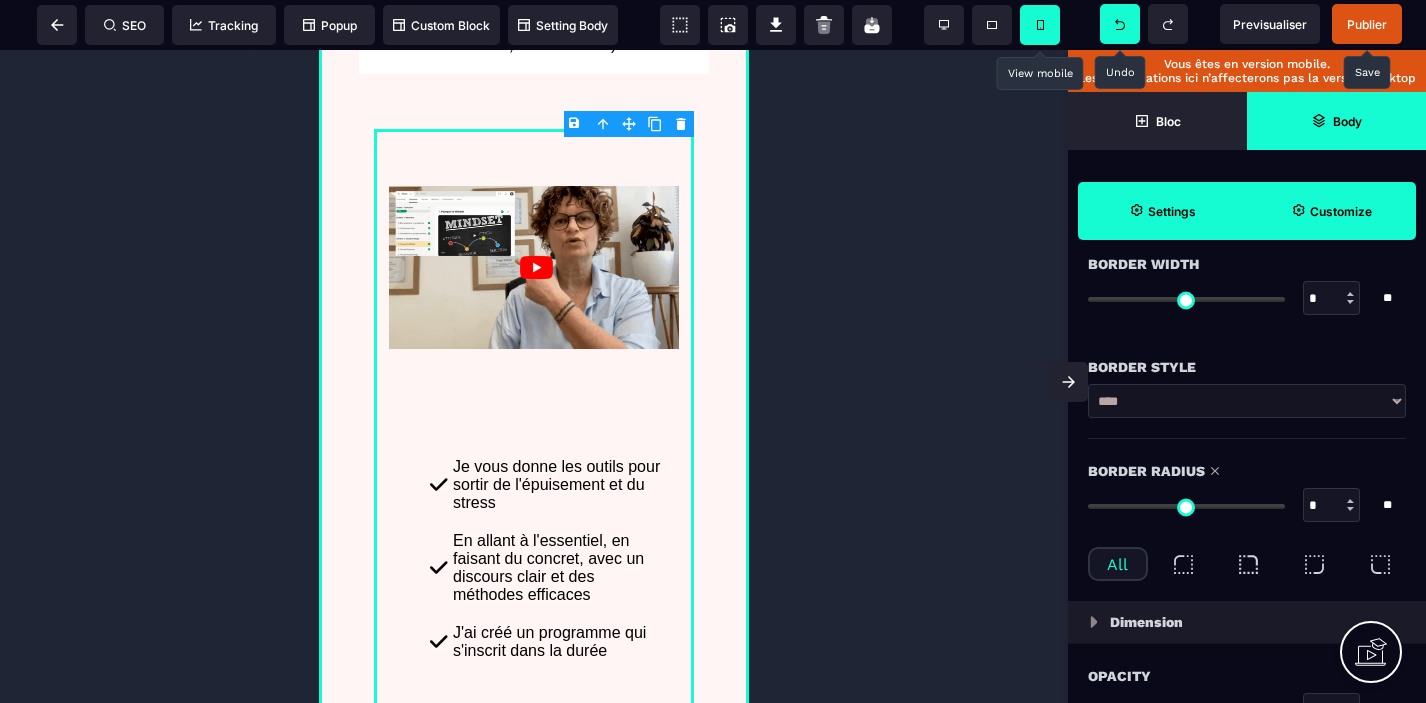 click on "B I U S
A *******
plus
Row
SEO
Tracking
Bloc" at bounding box center [713, 351] 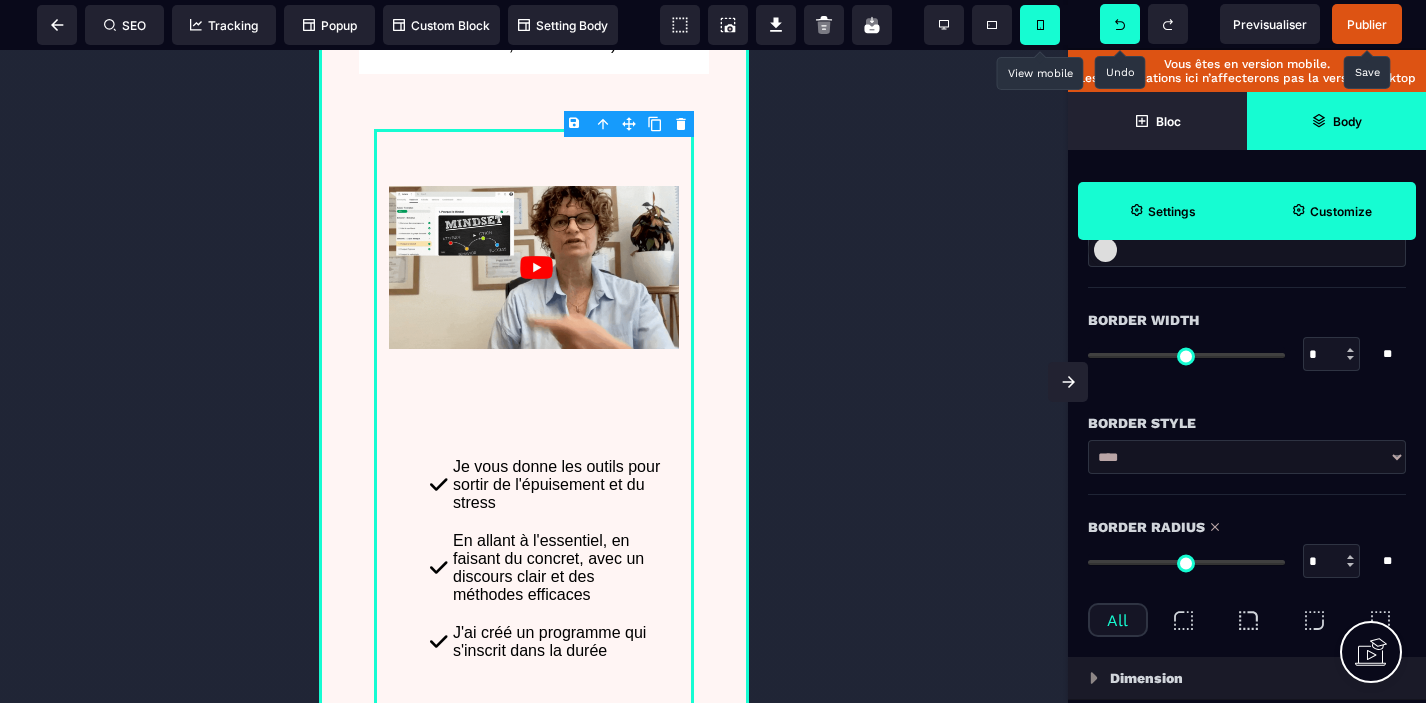 scroll, scrollTop: 549, scrollLeft: 0, axis: vertical 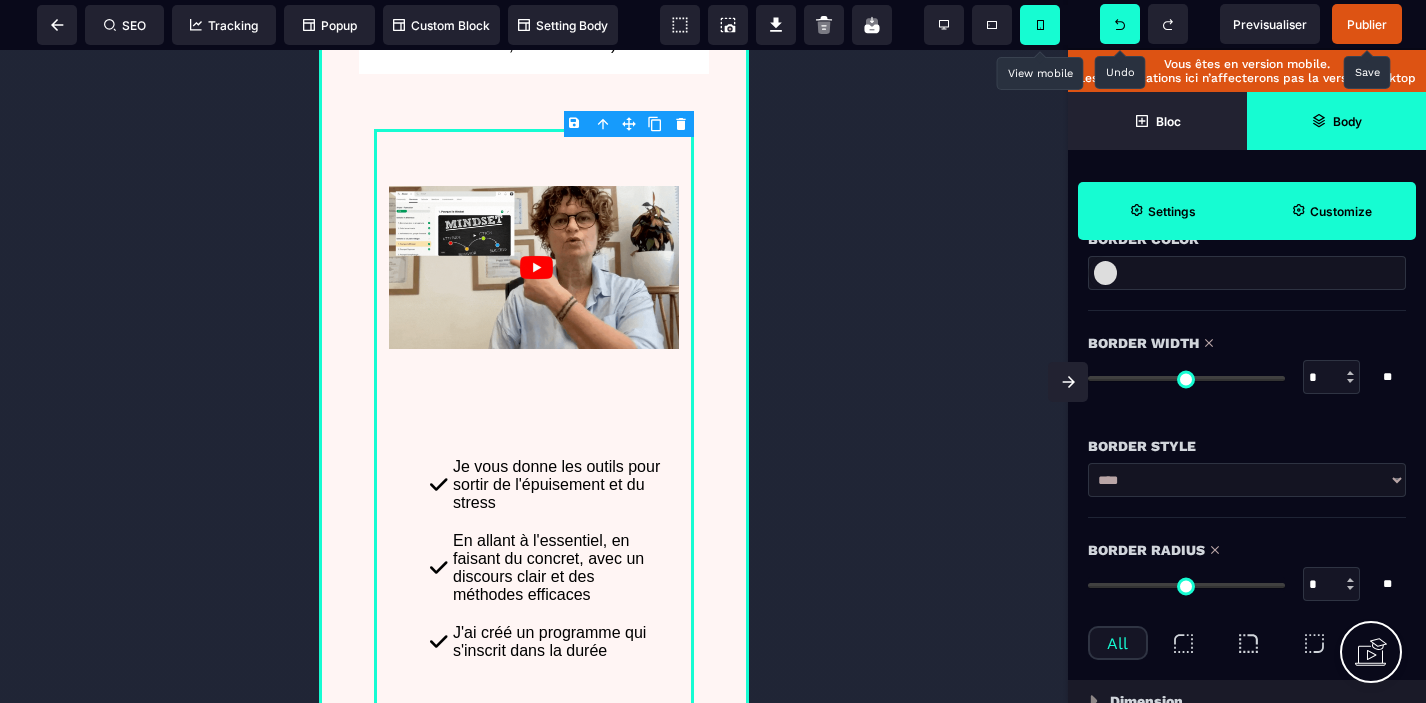 drag, startPoint x: 1102, startPoint y: 374, endPoint x: 1080, endPoint y: 370, distance: 22.36068 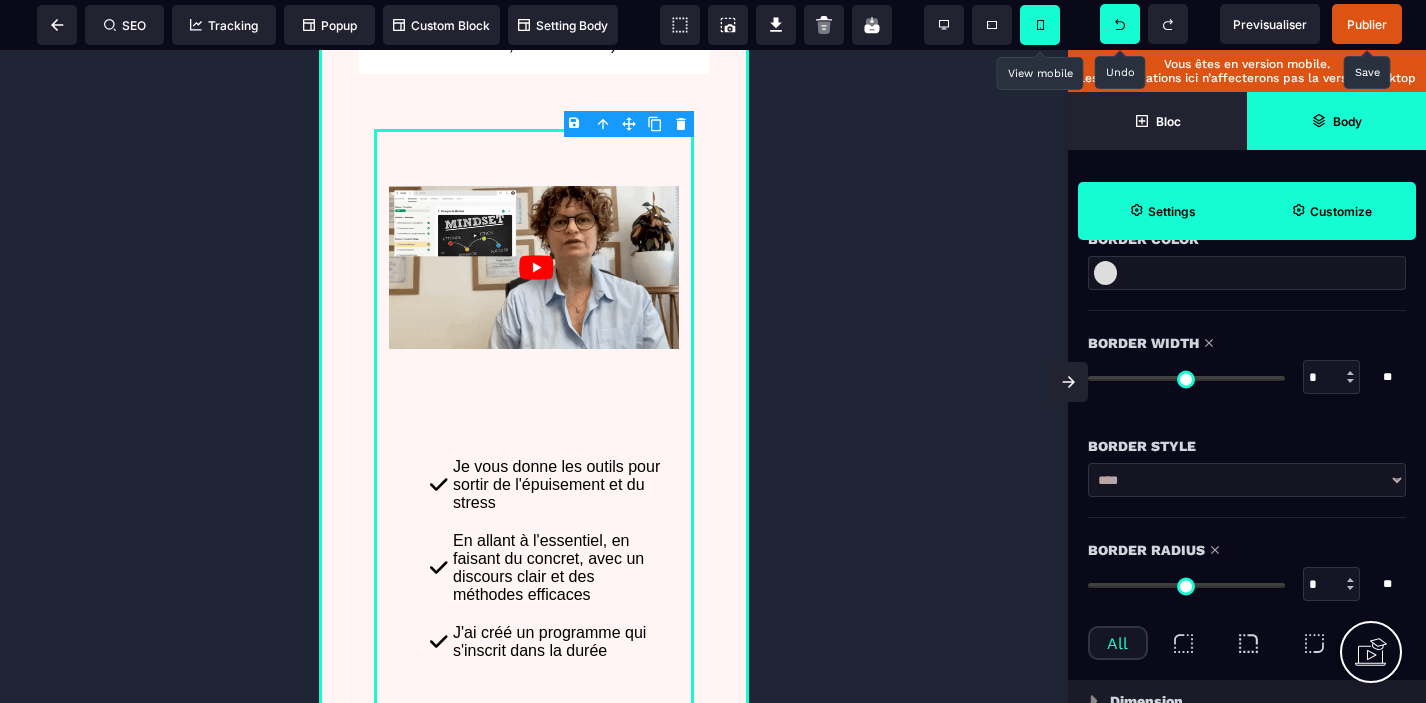 click at bounding box center (1186, 378) 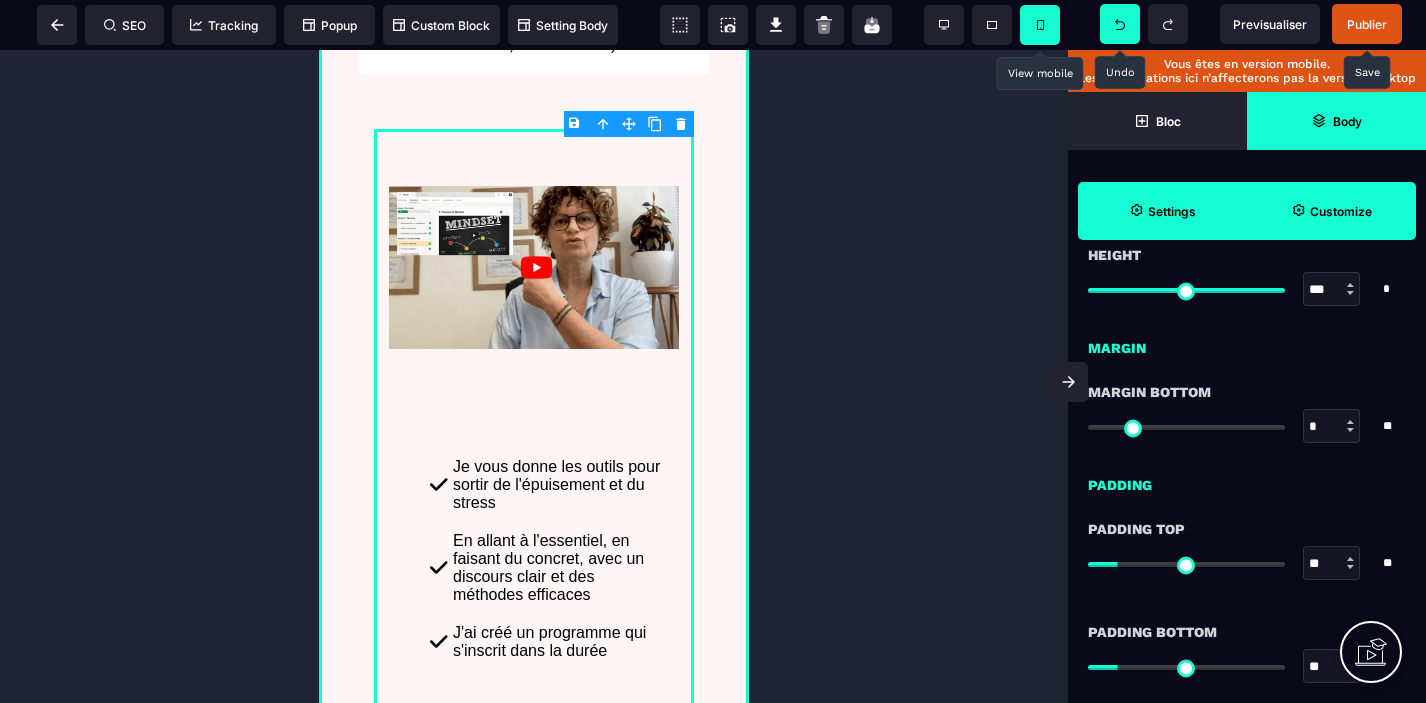 scroll, scrollTop: 1522, scrollLeft: 0, axis: vertical 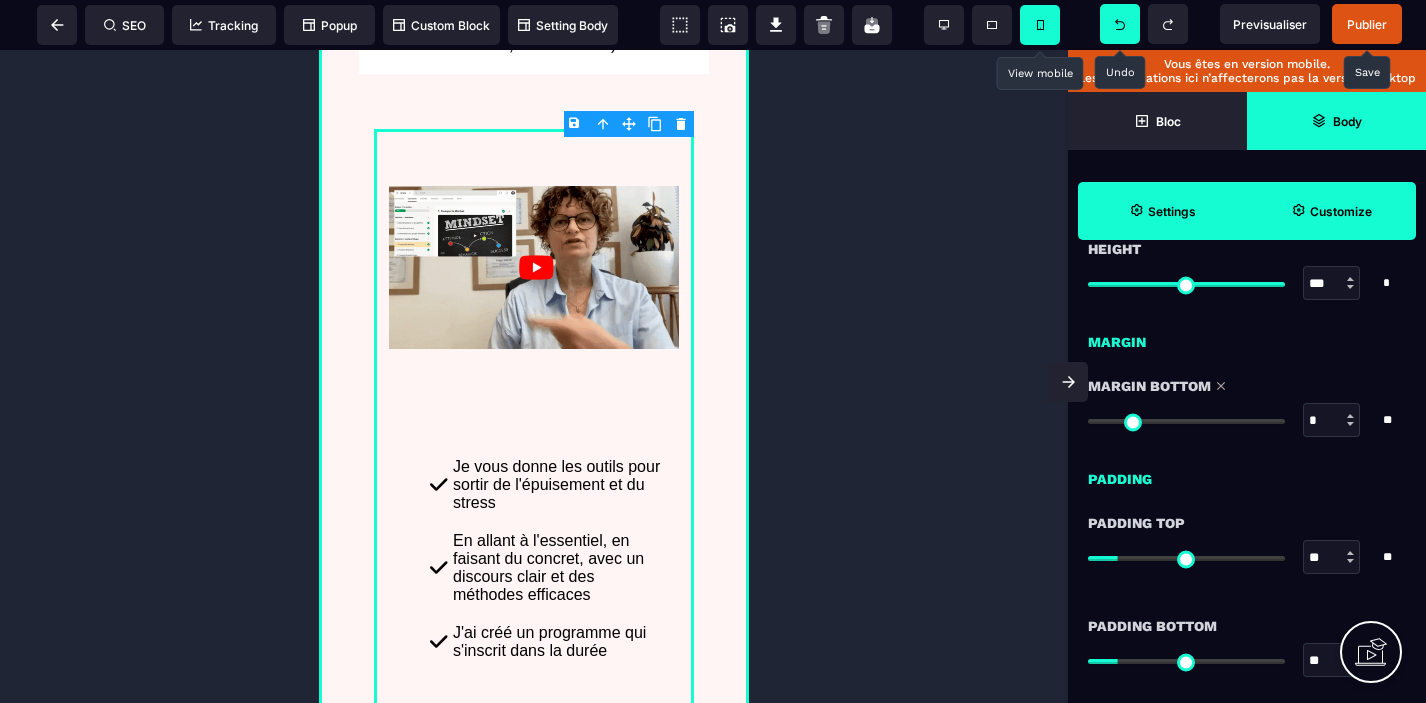 drag, startPoint x: 1099, startPoint y: 418, endPoint x: 1061, endPoint y: 430, distance: 39.849716 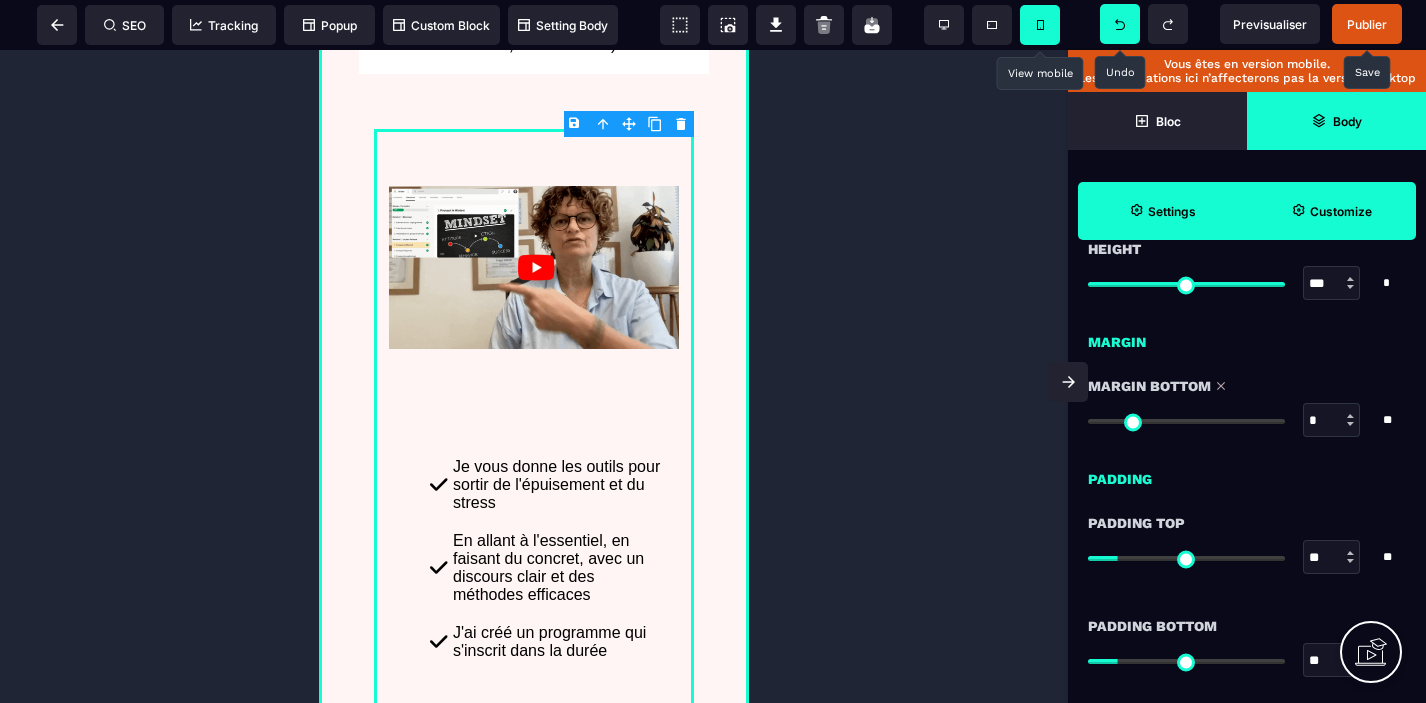 click at bounding box center (1186, 421) 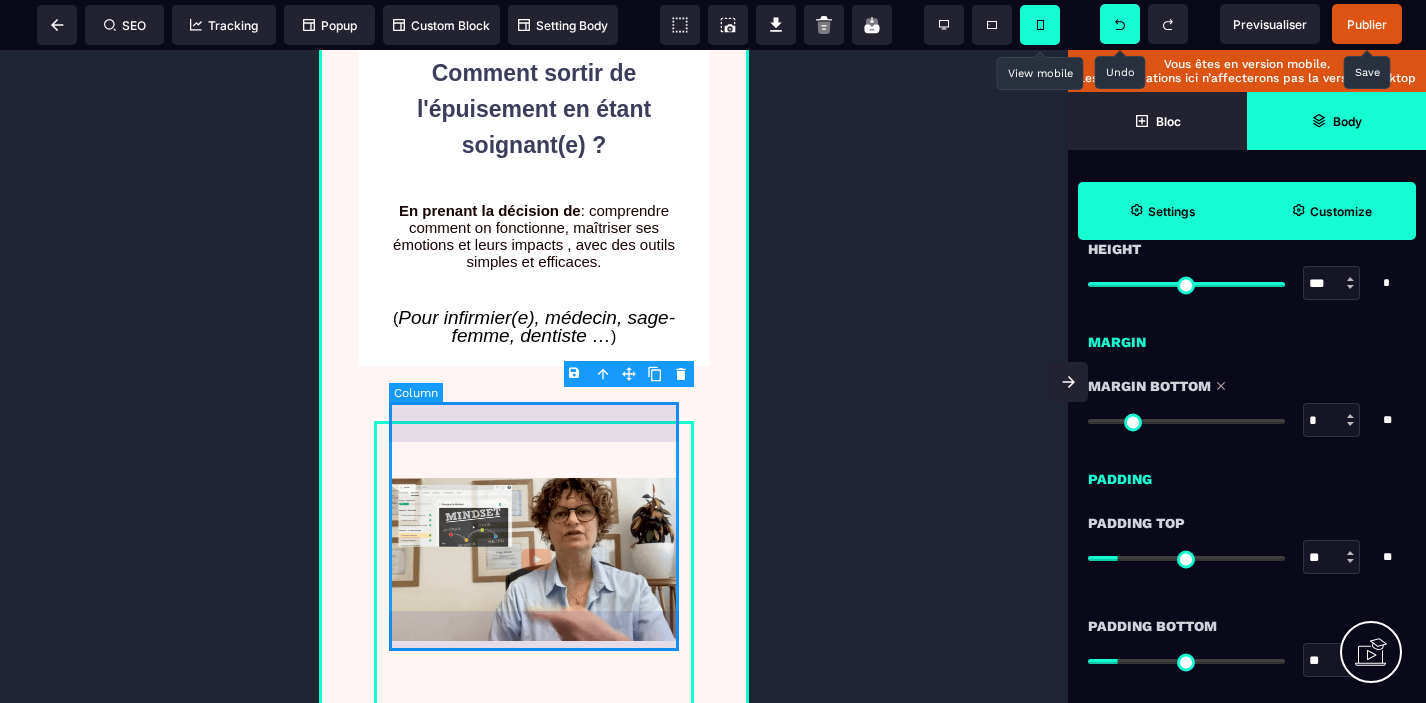 scroll, scrollTop: 0, scrollLeft: 0, axis: both 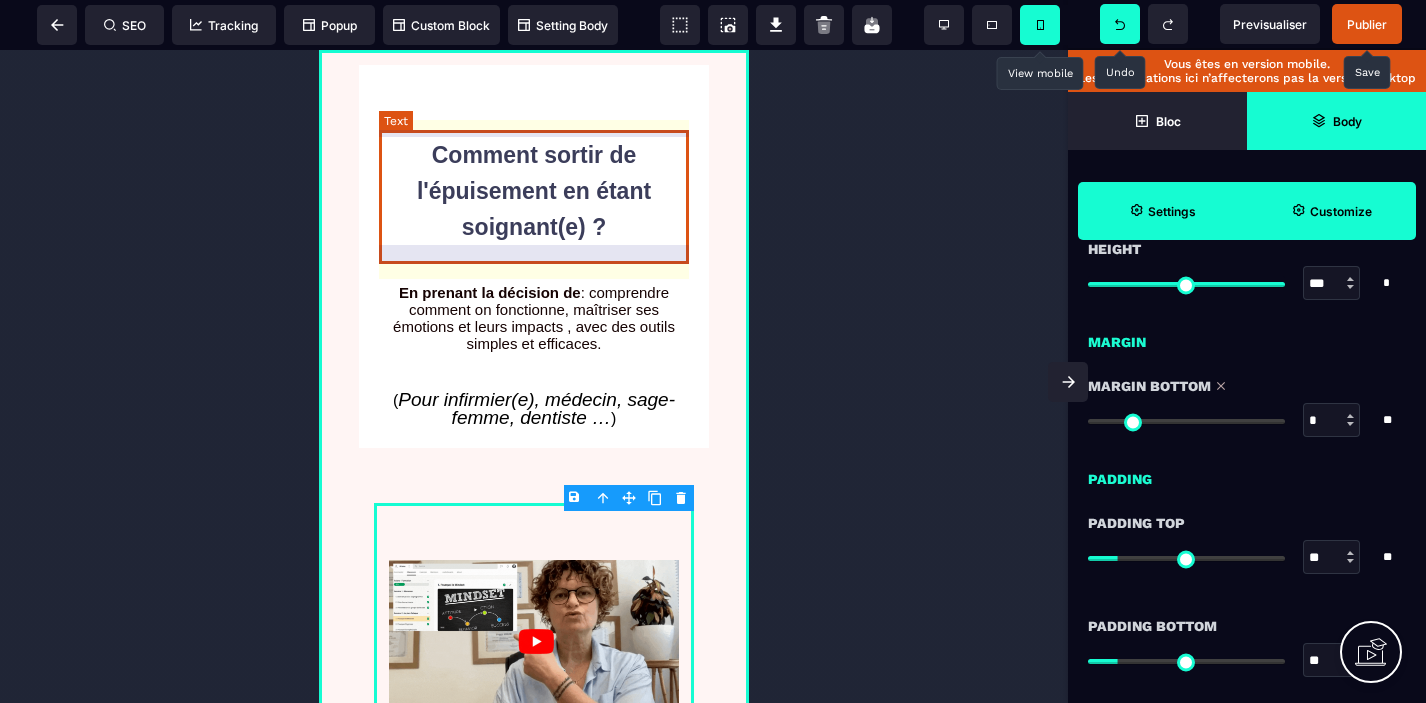 click on "Comment sortir de l'épuisement en étant soignant(e) ?" at bounding box center [534, 197] 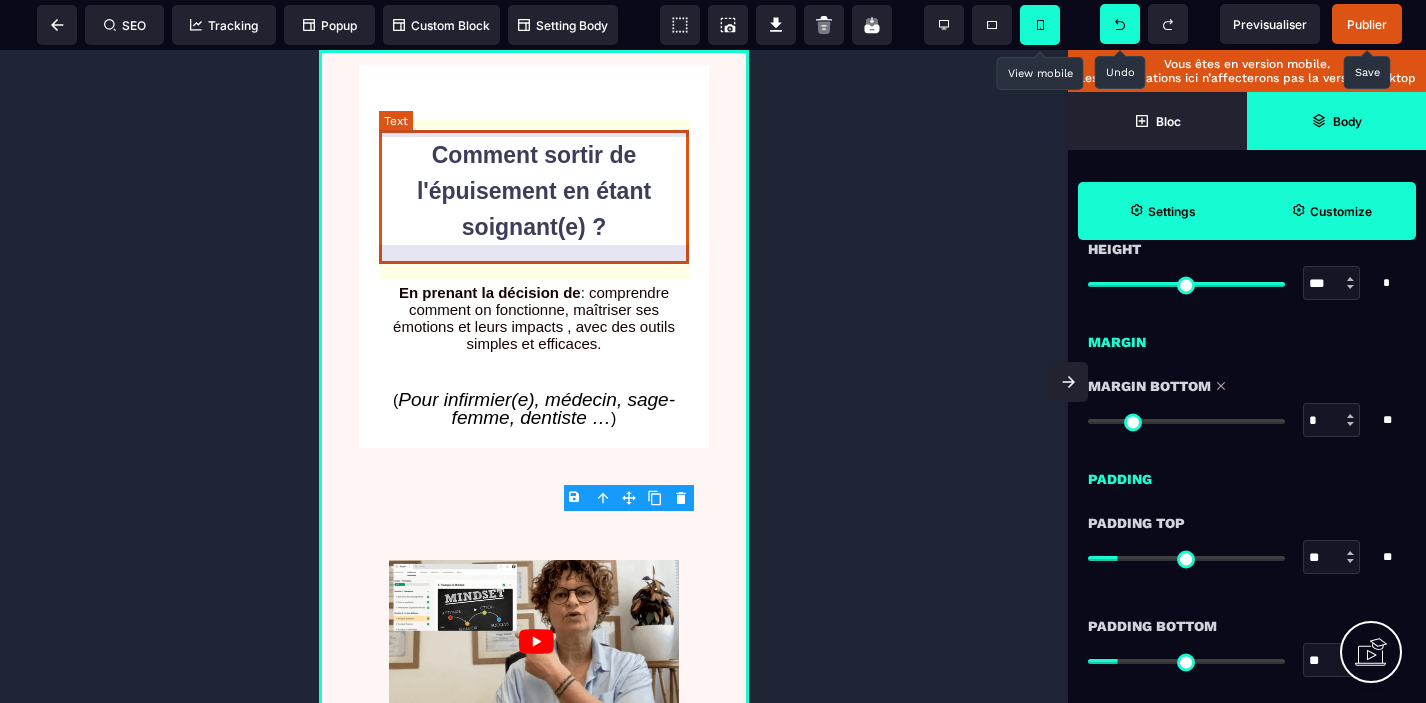 scroll, scrollTop: 0, scrollLeft: 0, axis: both 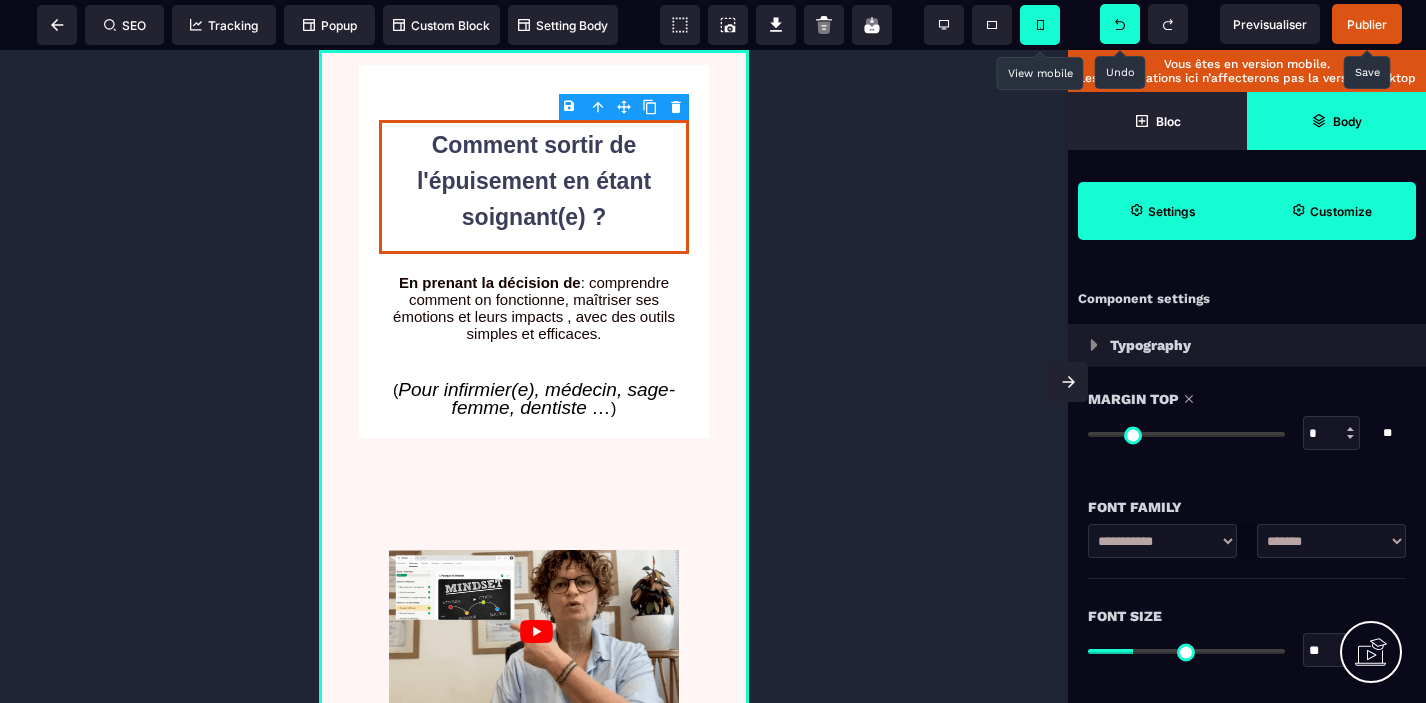 drag, startPoint x: 1109, startPoint y: 435, endPoint x: 1008, endPoint y: 450, distance: 102.10779 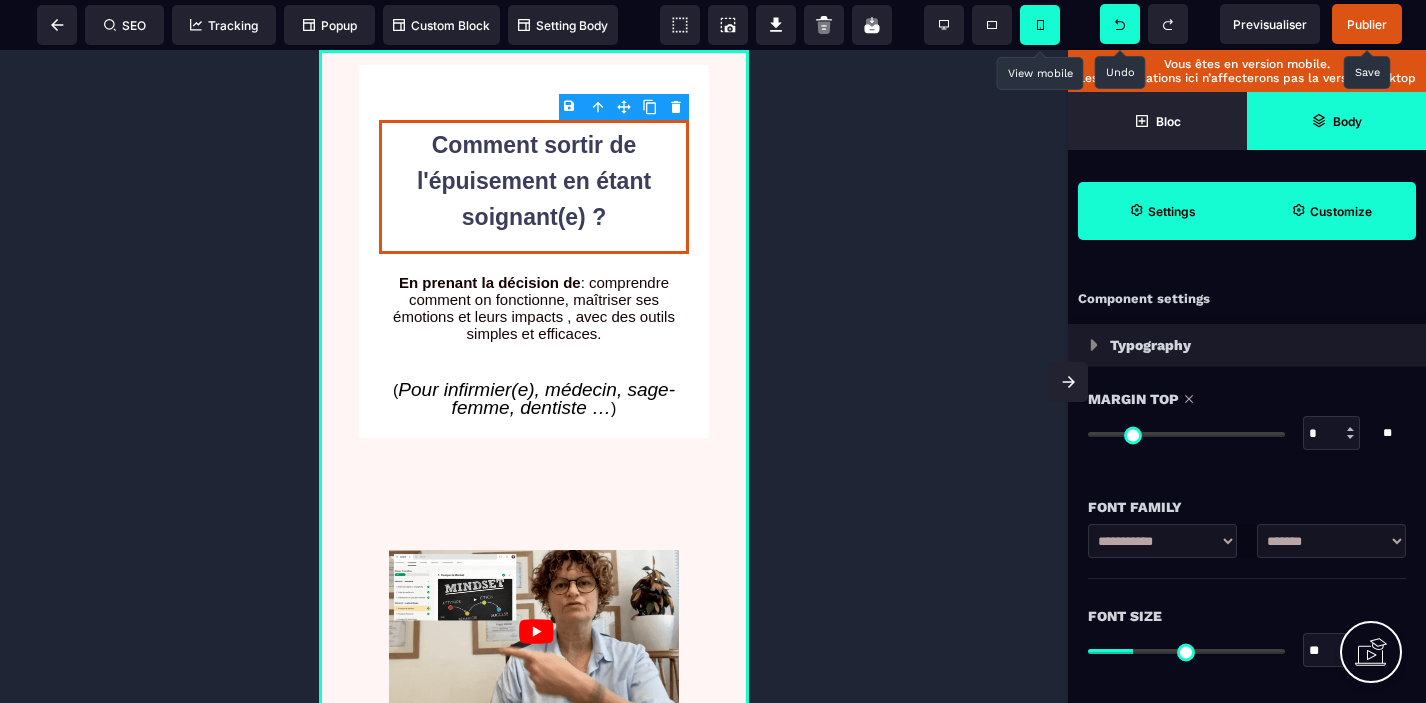 click at bounding box center [1186, 434] 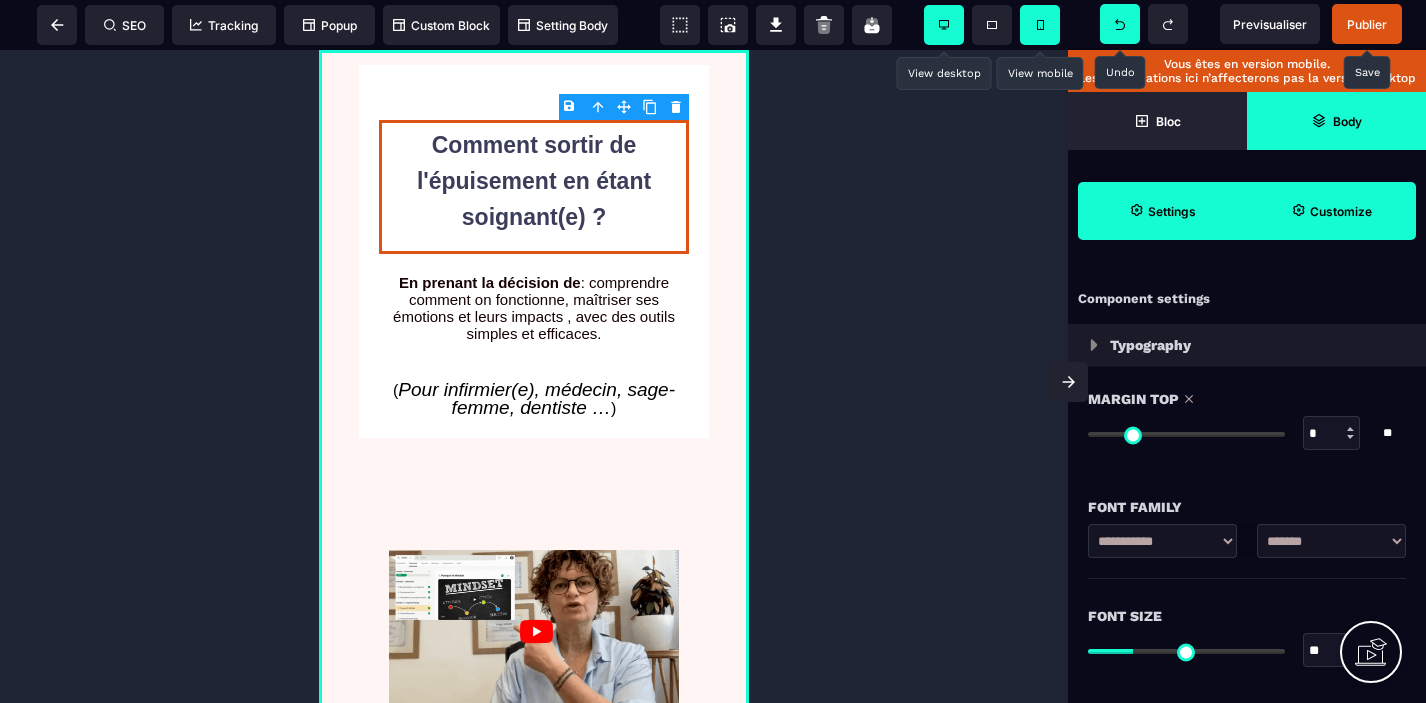 click at bounding box center (944, 25) 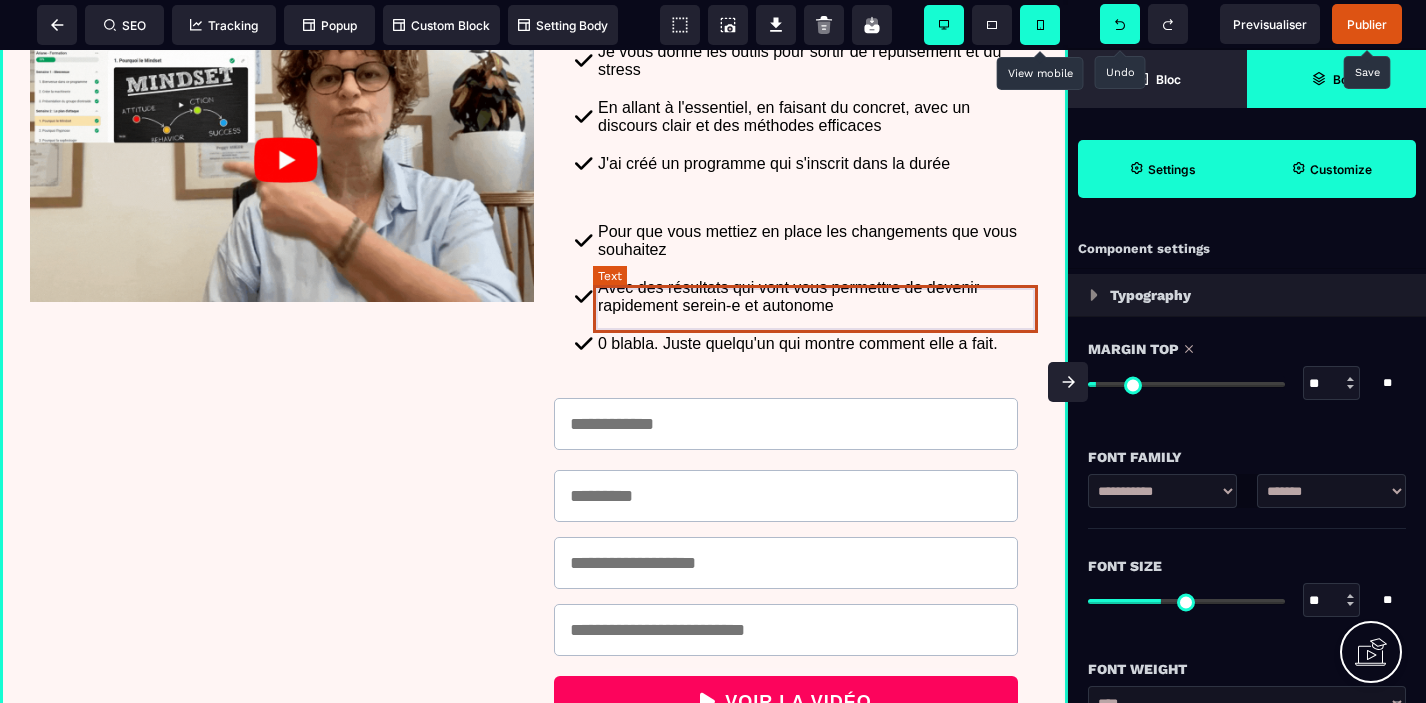 scroll, scrollTop: 402, scrollLeft: 0, axis: vertical 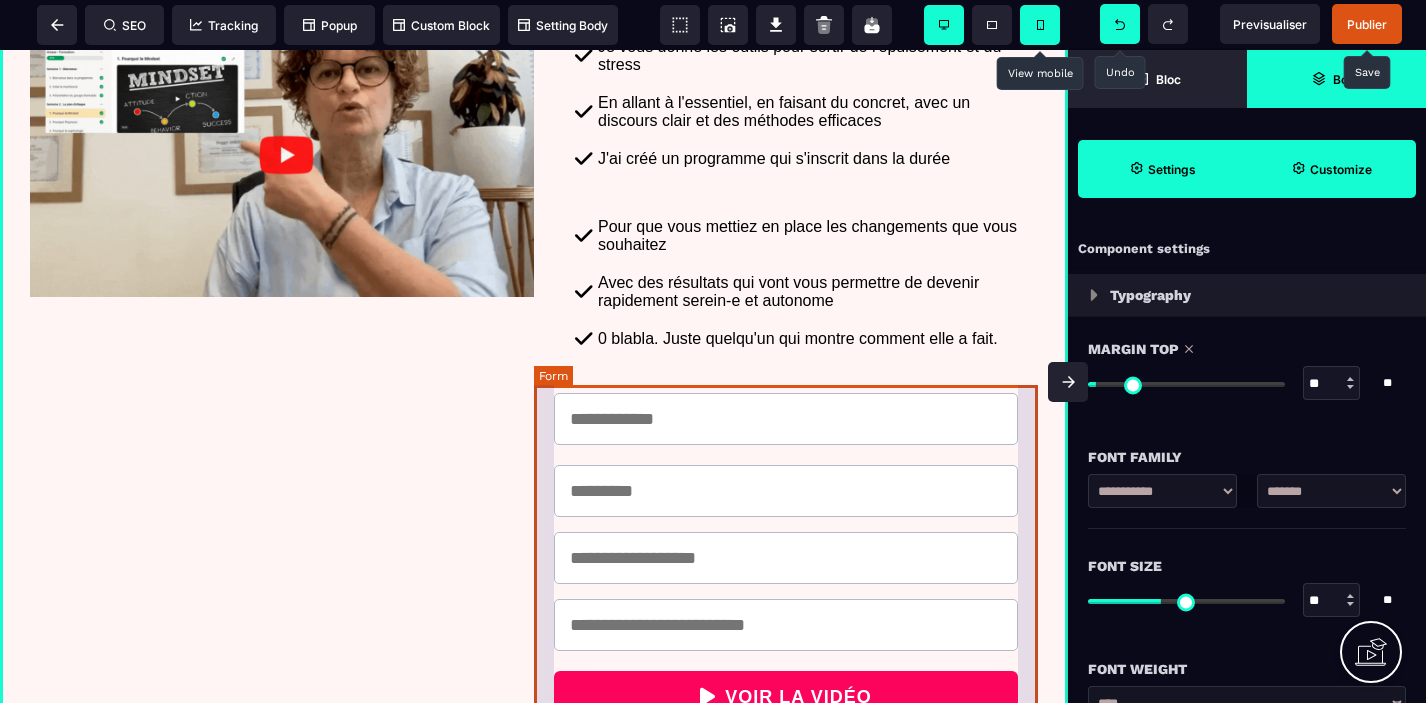 click on "VOIR LA VIDÉO" at bounding box center [786, 559] 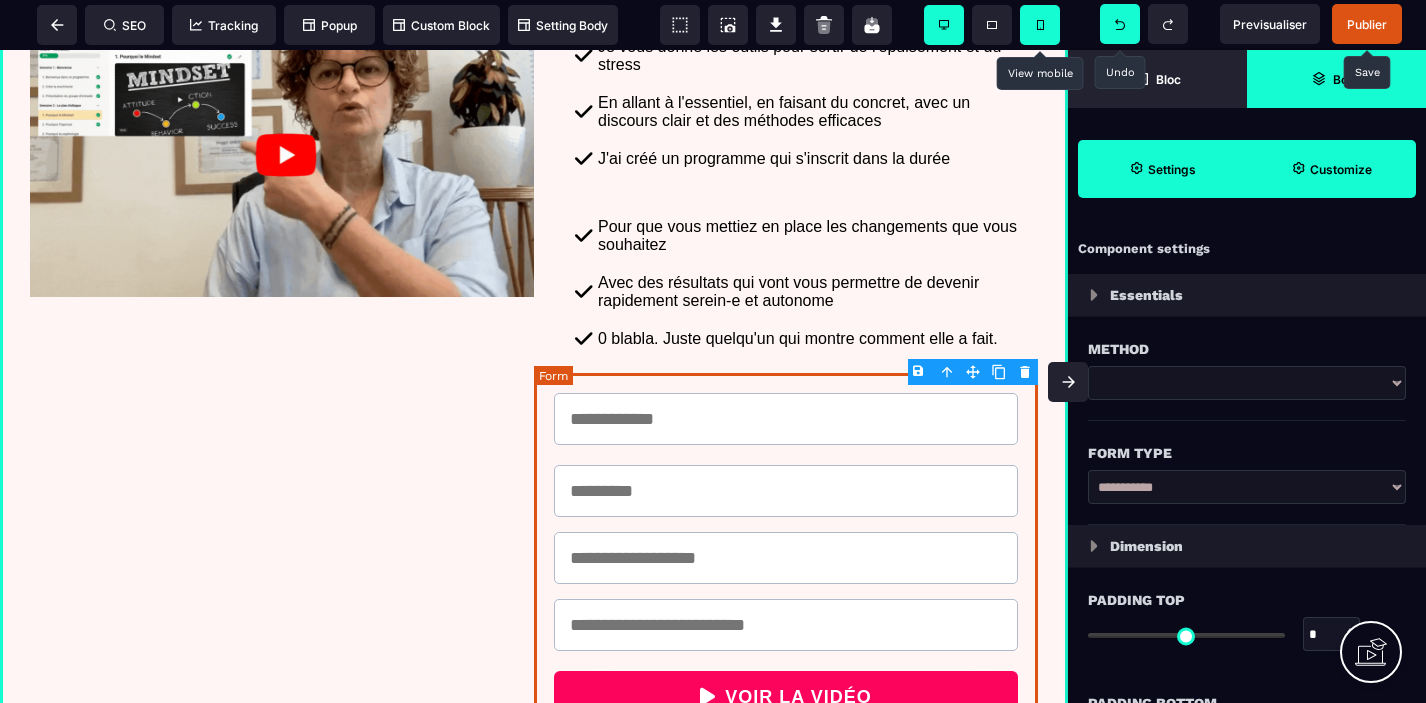 click on "VOIR LA VIDÉO" at bounding box center (786, 559) 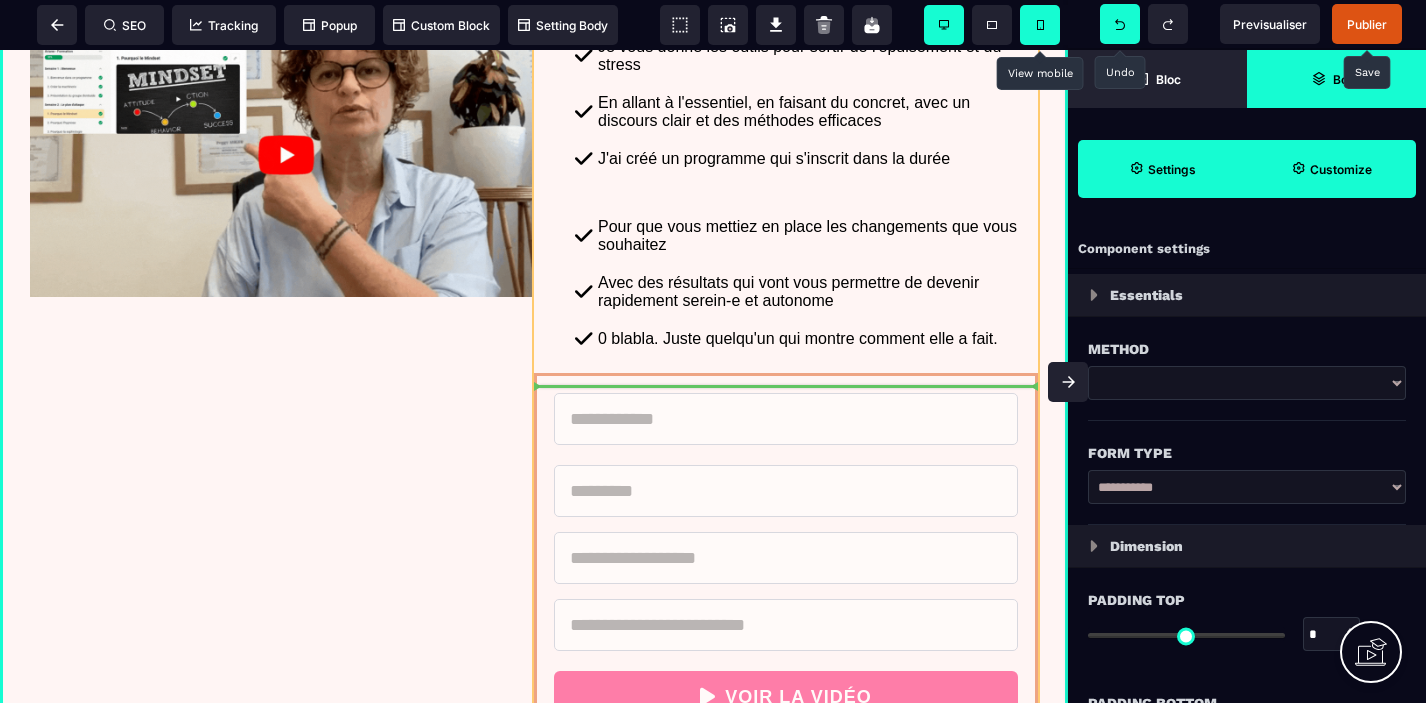 drag, startPoint x: 976, startPoint y: 418, endPoint x: 716, endPoint y: 400, distance: 260.62234 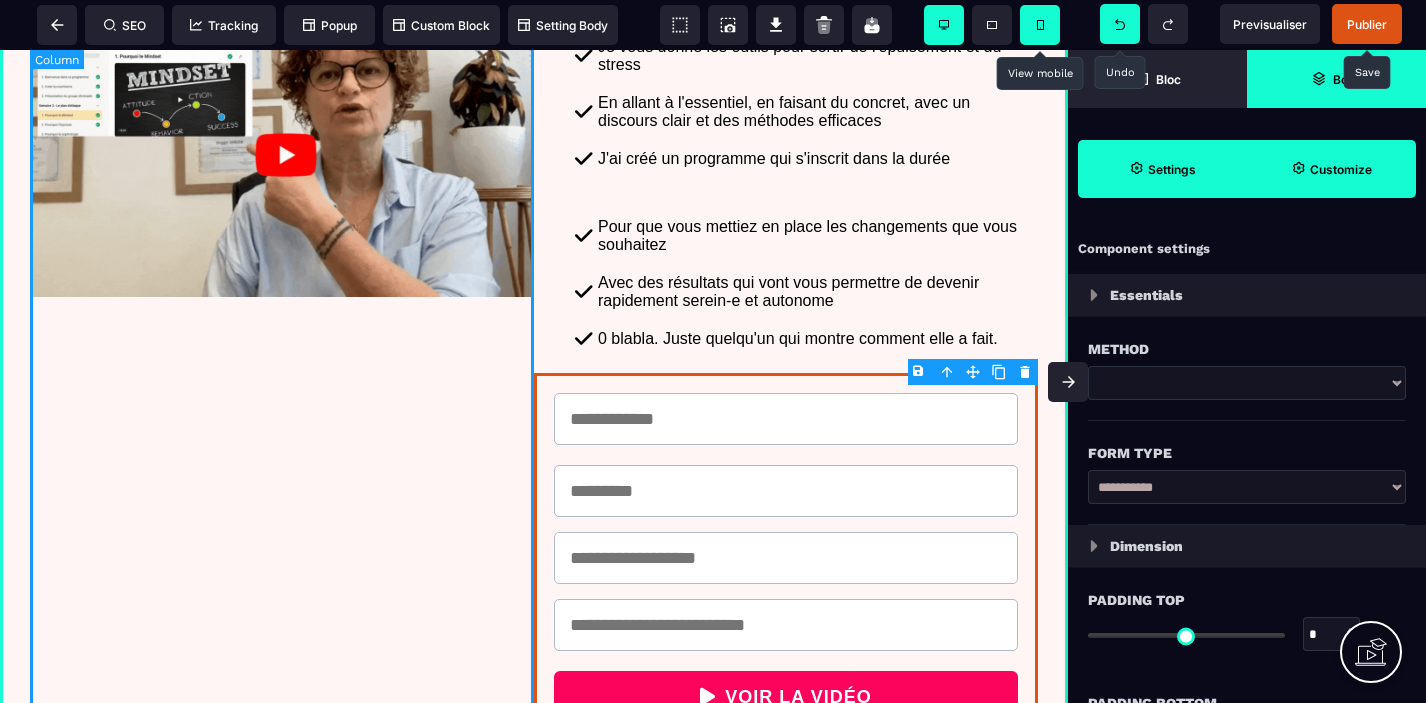 click at bounding box center [282, 379] 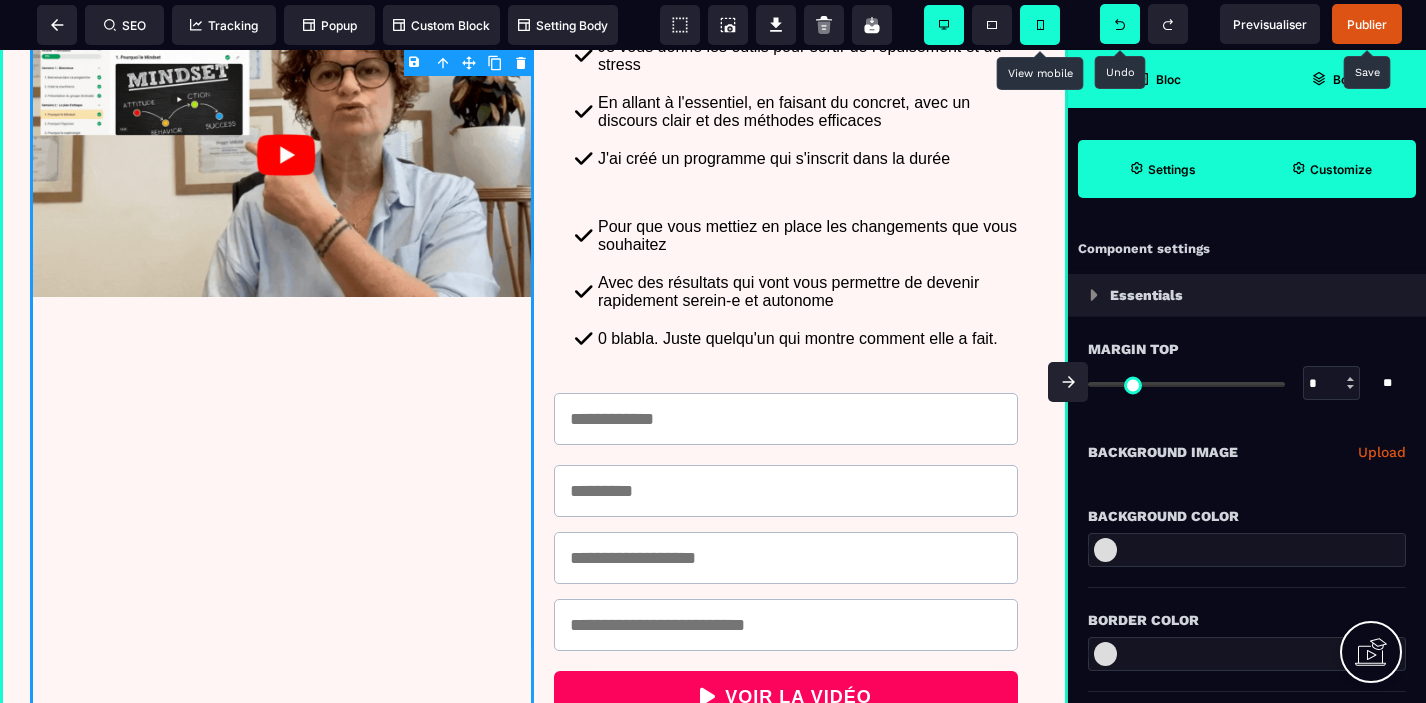 click on "Bloc" at bounding box center [1168, 79] 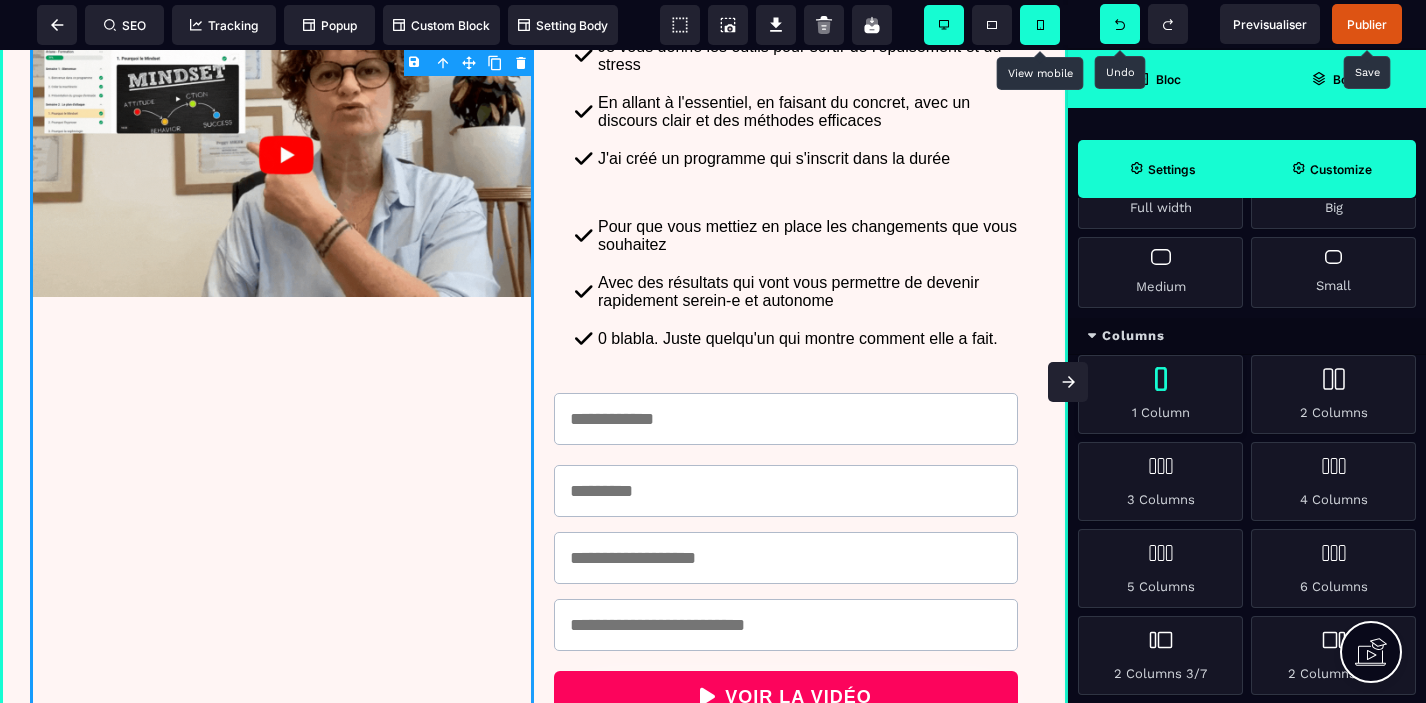 scroll, scrollTop: 0, scrollLeft: 0, axis: both 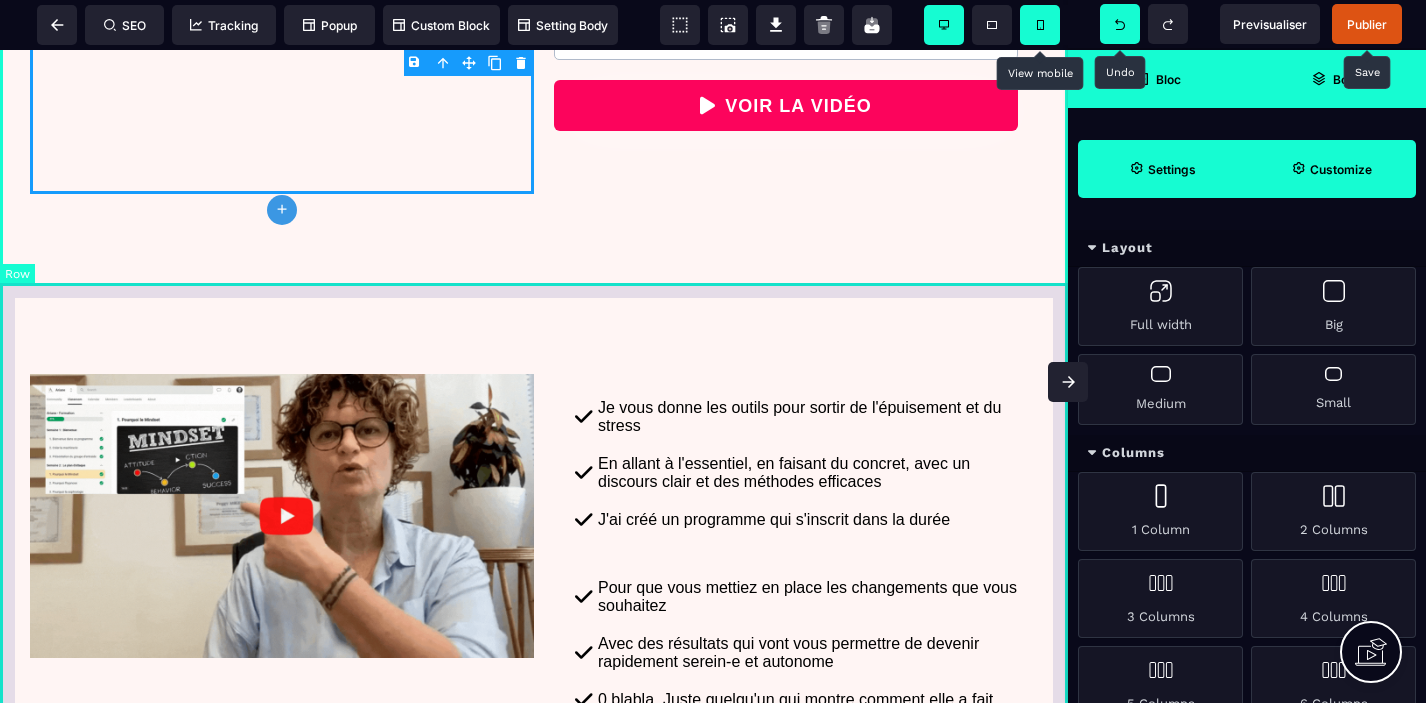 click on "Je vous donne les outils pour sortir de l'épuisement et du stress En allant à l'essentiel, en faisant du concret, avec un discours clair et des méthodes efficaces J'ai créé un programme qui s'inscrit dans la durée Pour que vous mettiez en place les changements que vous souhaitez Avec des résultats qui vont vous permettre de devenir rapidement serein-e et autonome 0 blabla. Juste quelqu'un qui montre comment elle a fait. VOIR LA VIDÉO" at bounding box center [534, 740] 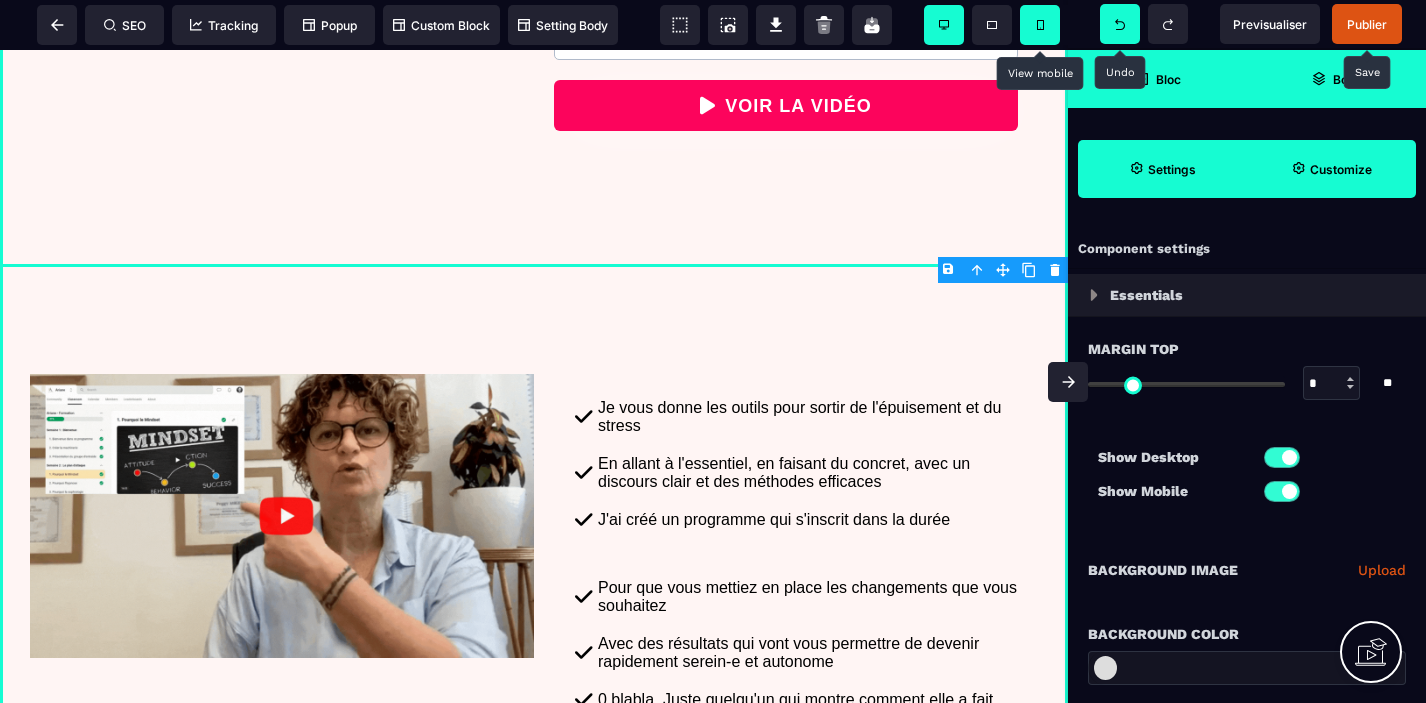 click at bounding box center (1282, 457) 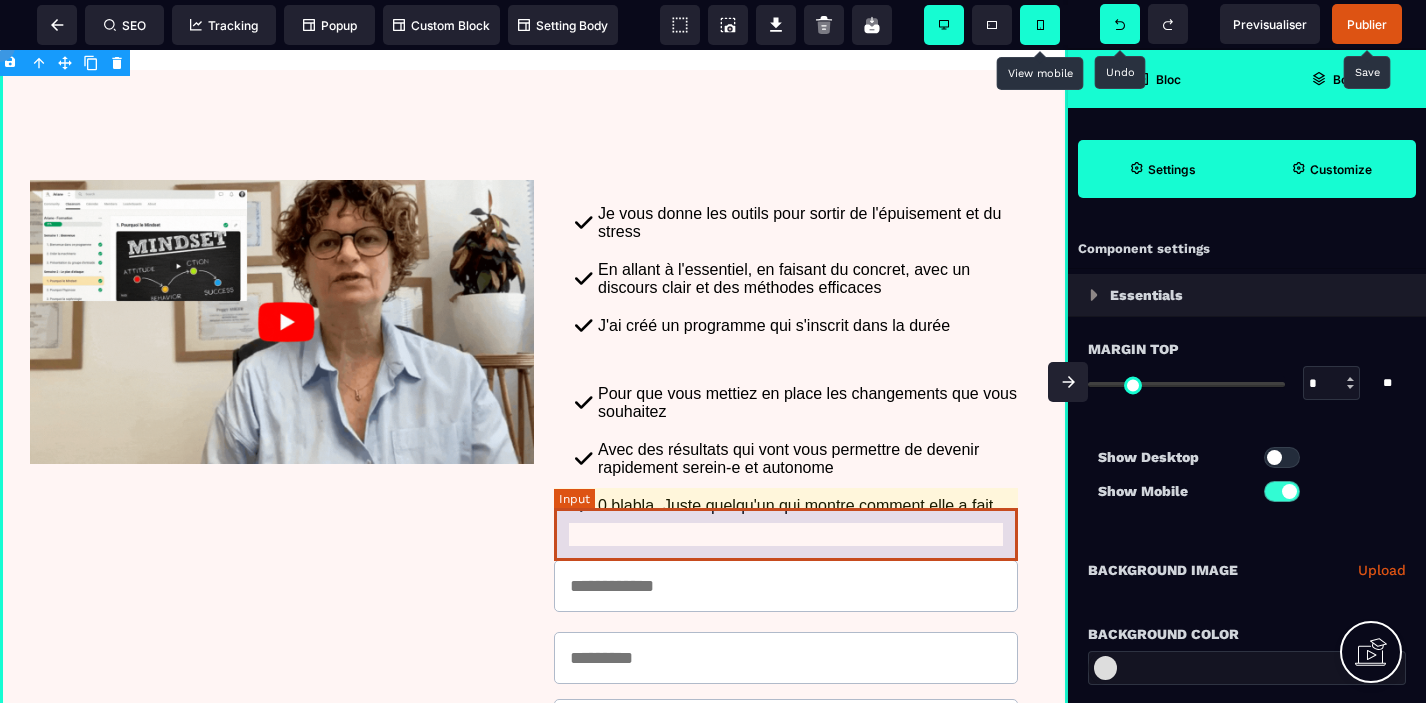 scroll, scrollTop: 0, scrollLeft: 0, axis: both 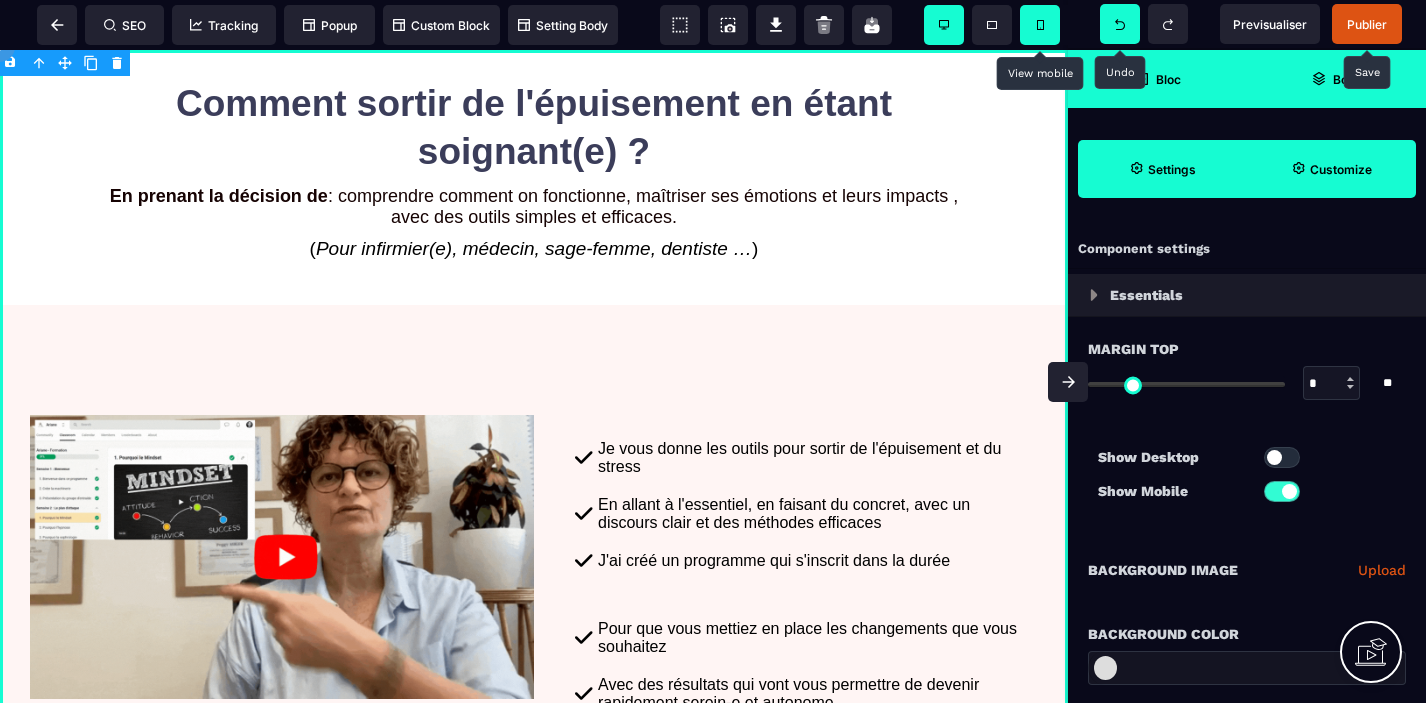 click at bounding box center [1040, 25] 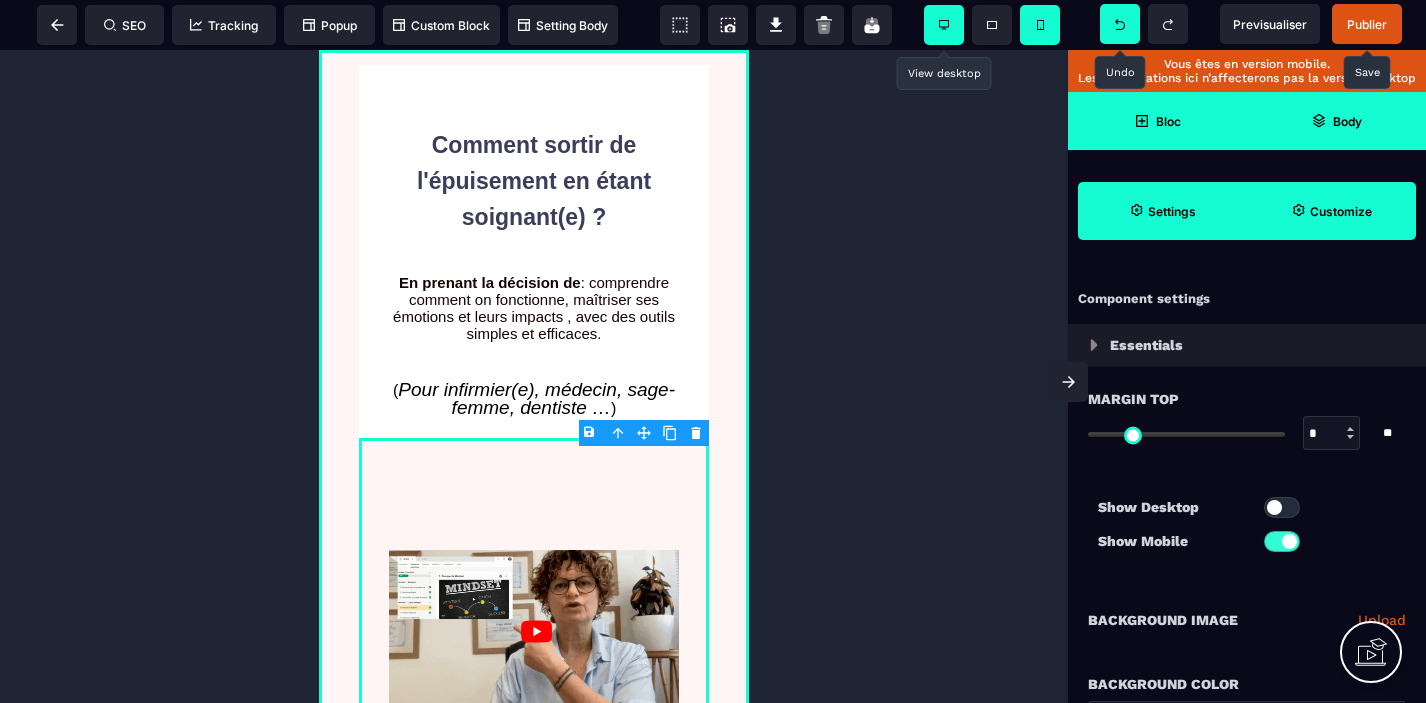 click at bounding box center (944, 25) 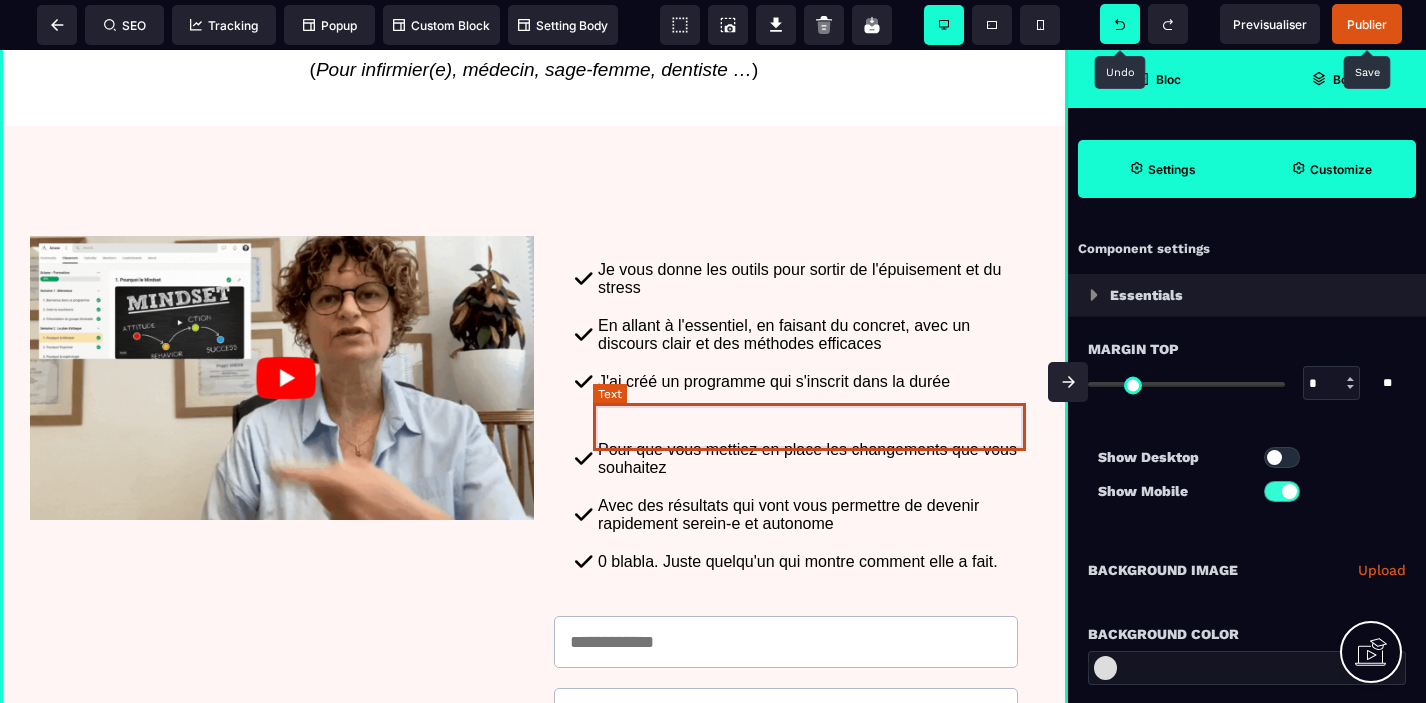 scroll, scrollTop: 1237, scrollLeft: 0, axis: vertical 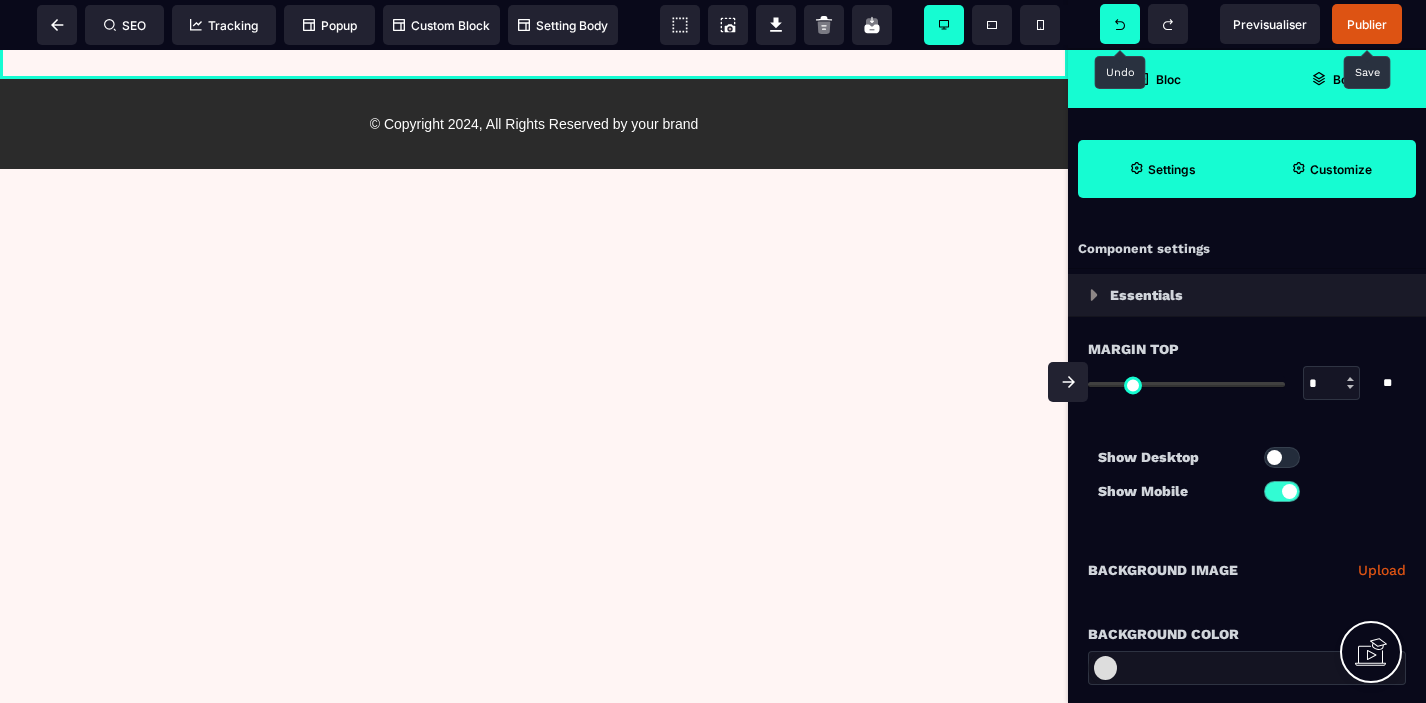 click on "Comment sortir de l'épuisement en étant soignant(e) ?  En prenant la décision de  : comprendre comment on fonctionne, maîtriser ses émotions et leurs impacts , avec des outils simples et efficaces. ( Pour infirmier(e), médecin, sage-femme, dentiste … ) Je vous donne les outils pour sortir de l'épuisement et du stress En allant à l'essentiel, en faisant du concret, avec un discours clair et des méthodes efficaces J'ai créé un programme qui s'inscrit dans la durée Pour que vous mettiez en place les changements que vous souhaitez Avec des résultats qui vont vous permettre de devenir rapidement serein-e et autonome 0 blabla. Juste quelqu'un qui montre comment elle a fait. VOIR LA VIDÉO Je vous donne les outils pour sortir de l'épuisement et du stress En allant à l'essentiel, en faisant du concret, avec un discours clair et des méthodes efficaces J'ai créé un programme qui s'inscrit dans la durée Pour que vous mettiez en place les changements que vous souhaitez VOIR LA VIDÉO" at bounding box center [534, -233] 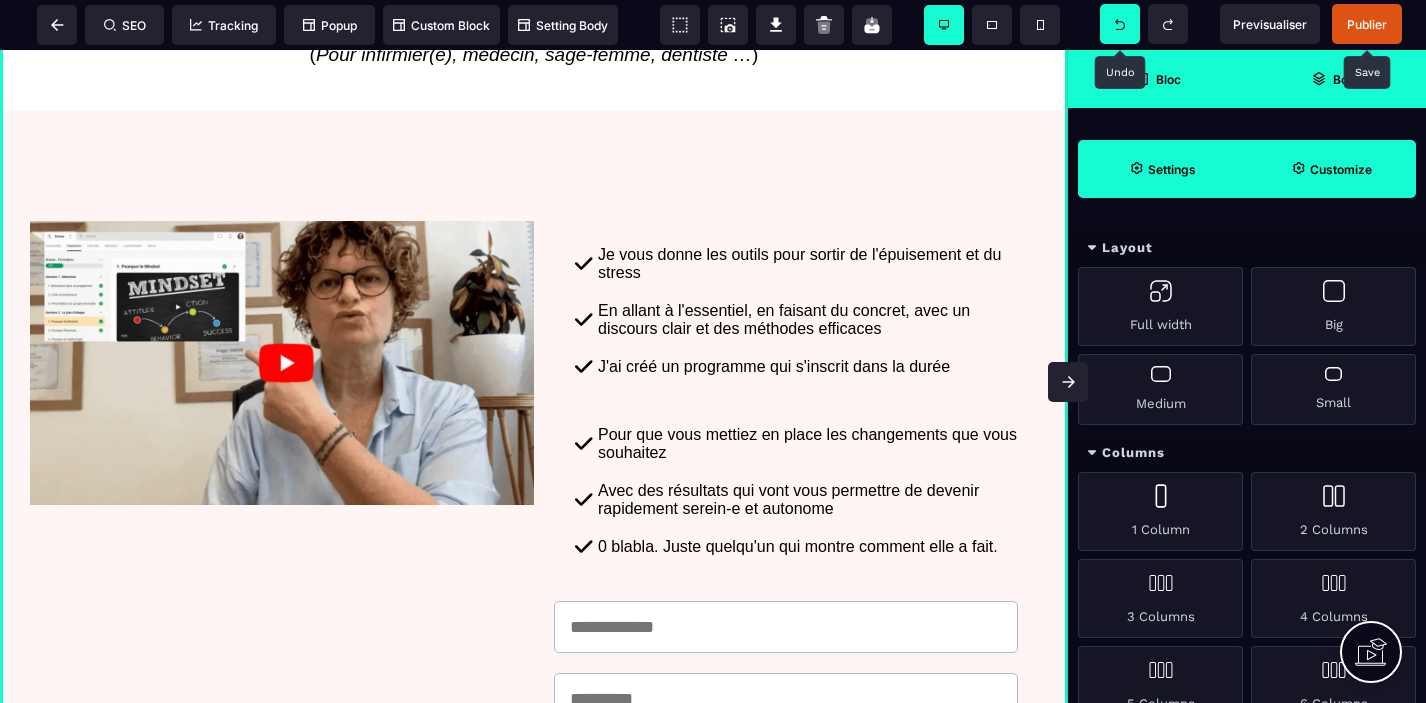 scroll, scrollTop: 192, scrollLeft: 0, axis: vertical 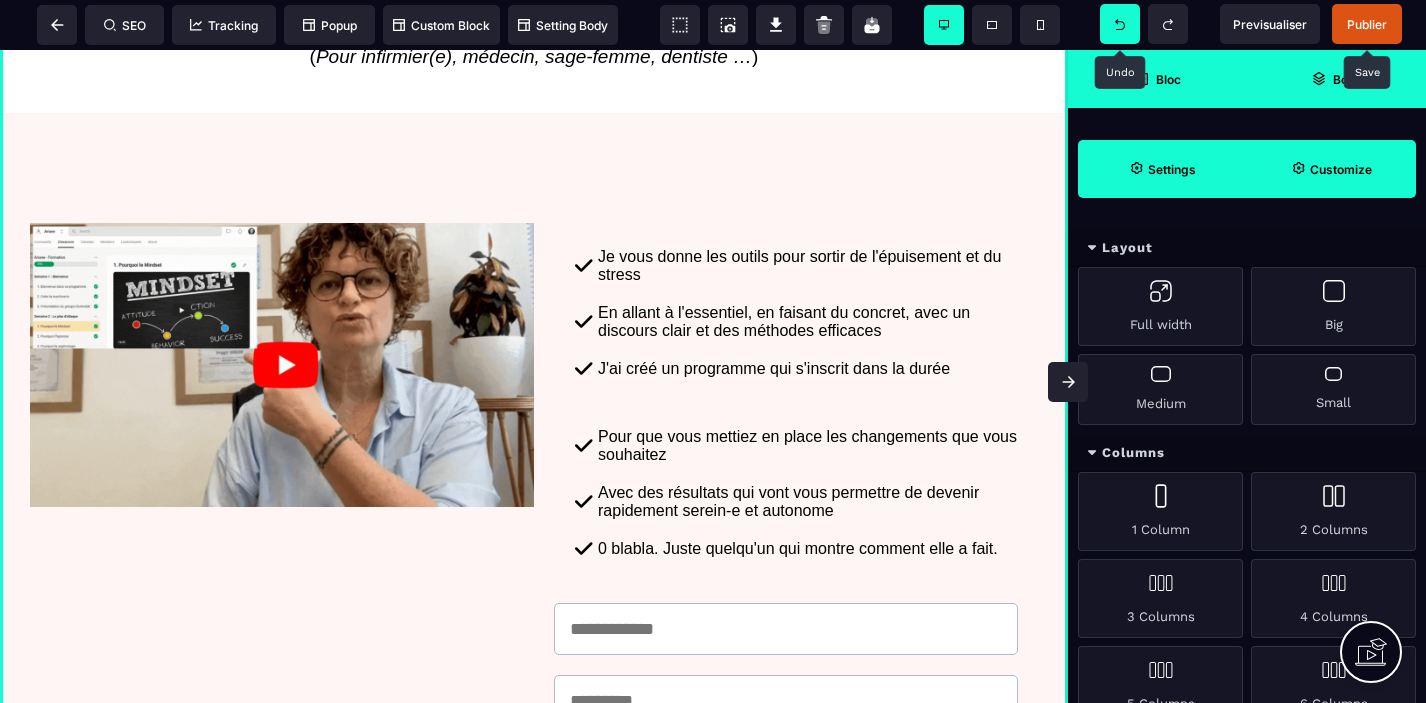 click on "Publier" at bounding box center (1367, 24) 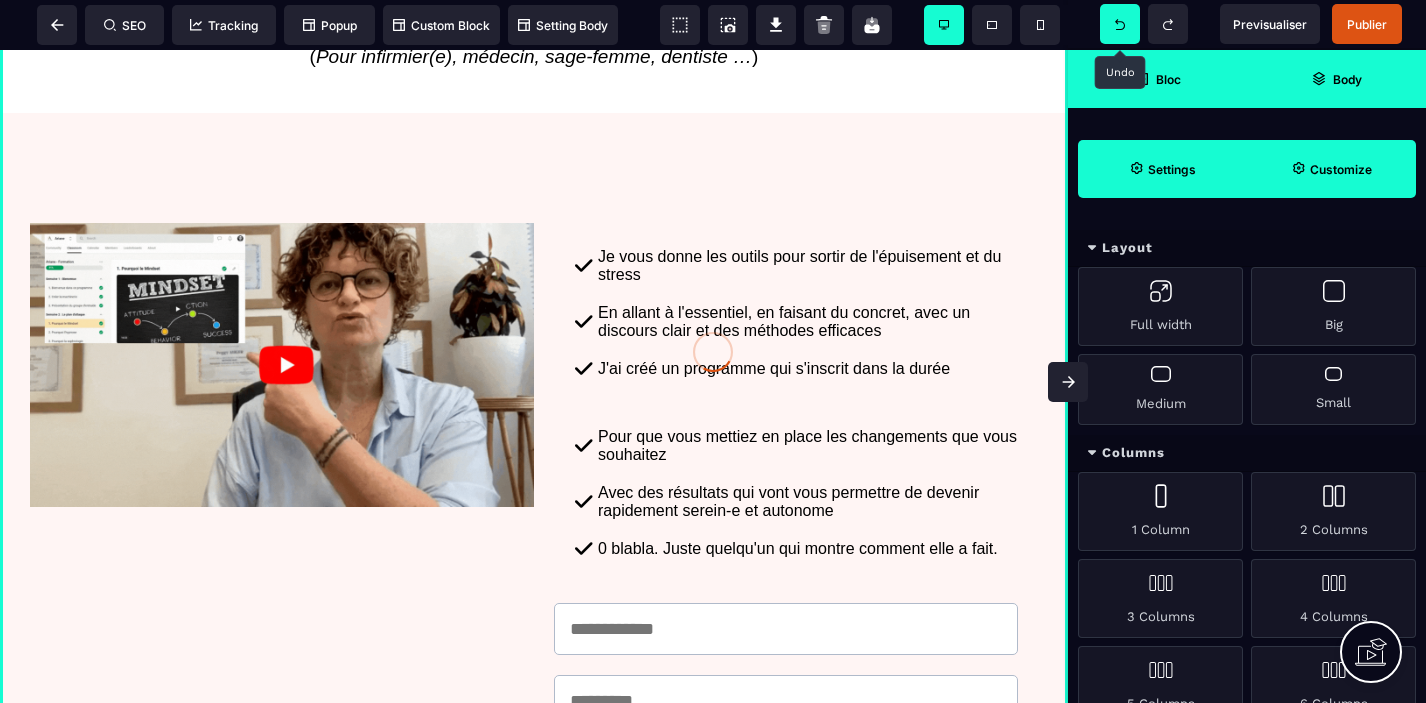 click 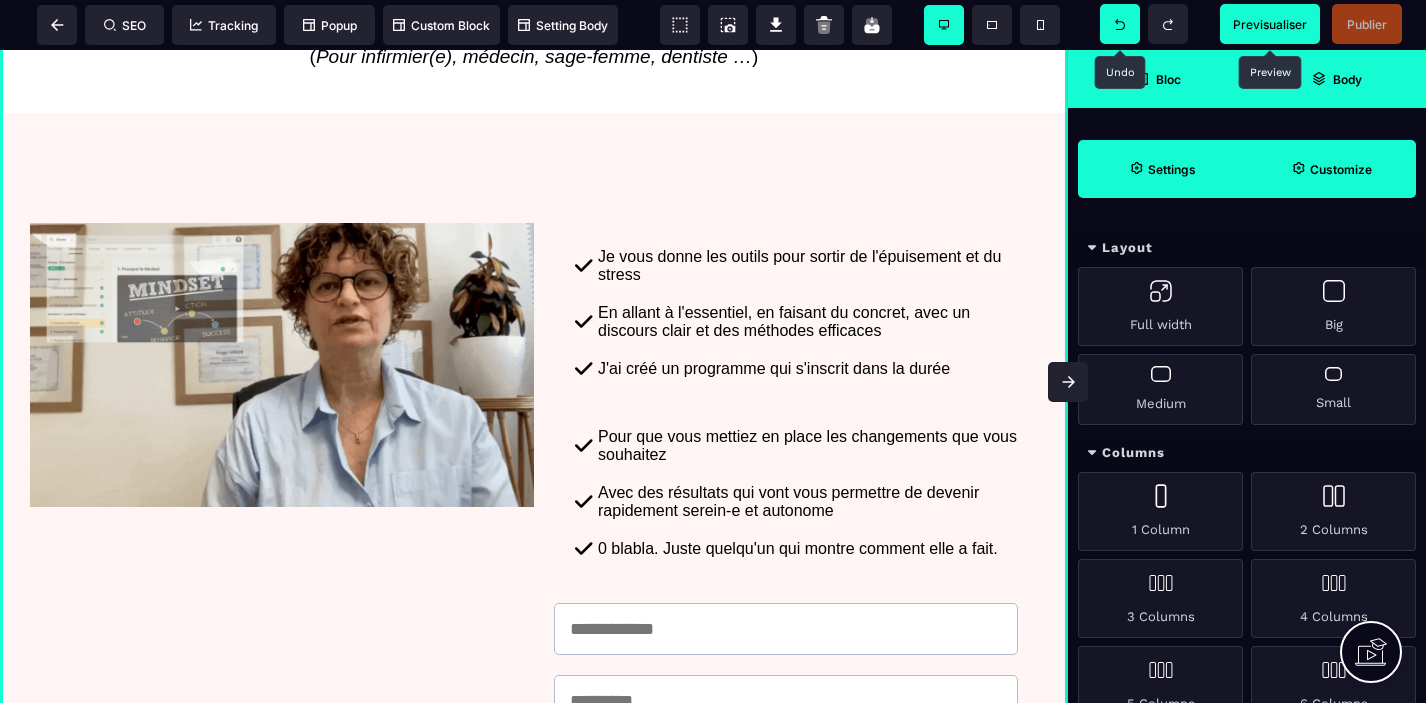 click on "Previsualiser" at bounding box center [1270, 24] 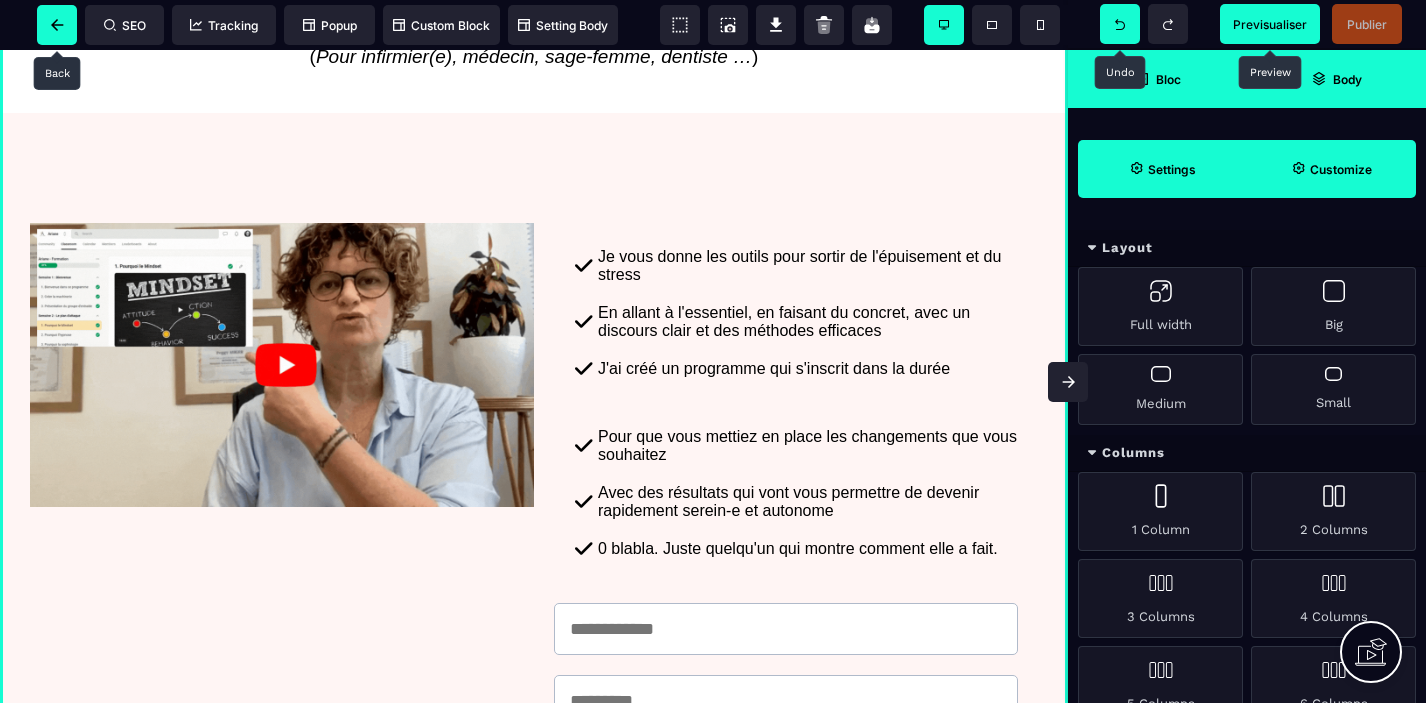 click at bounding box center [57, 25] 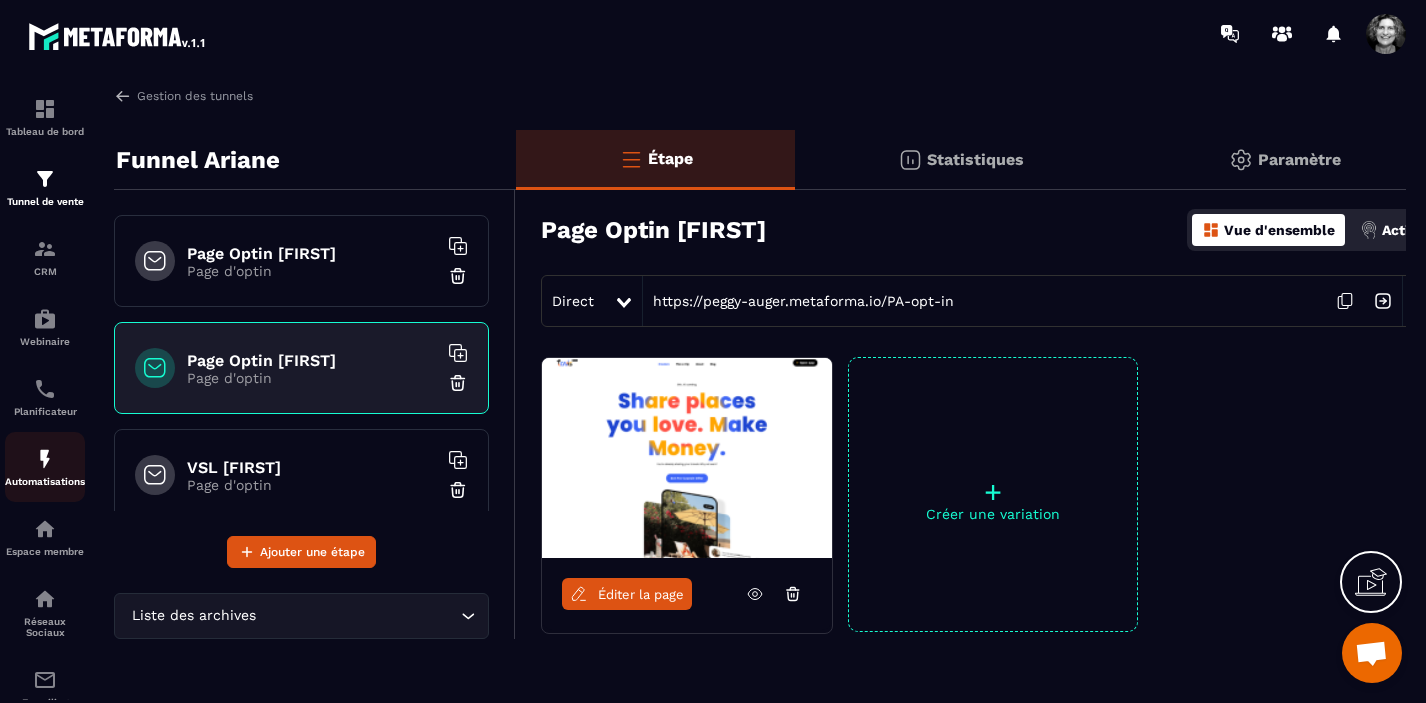 click at bounding box center (45, 459) 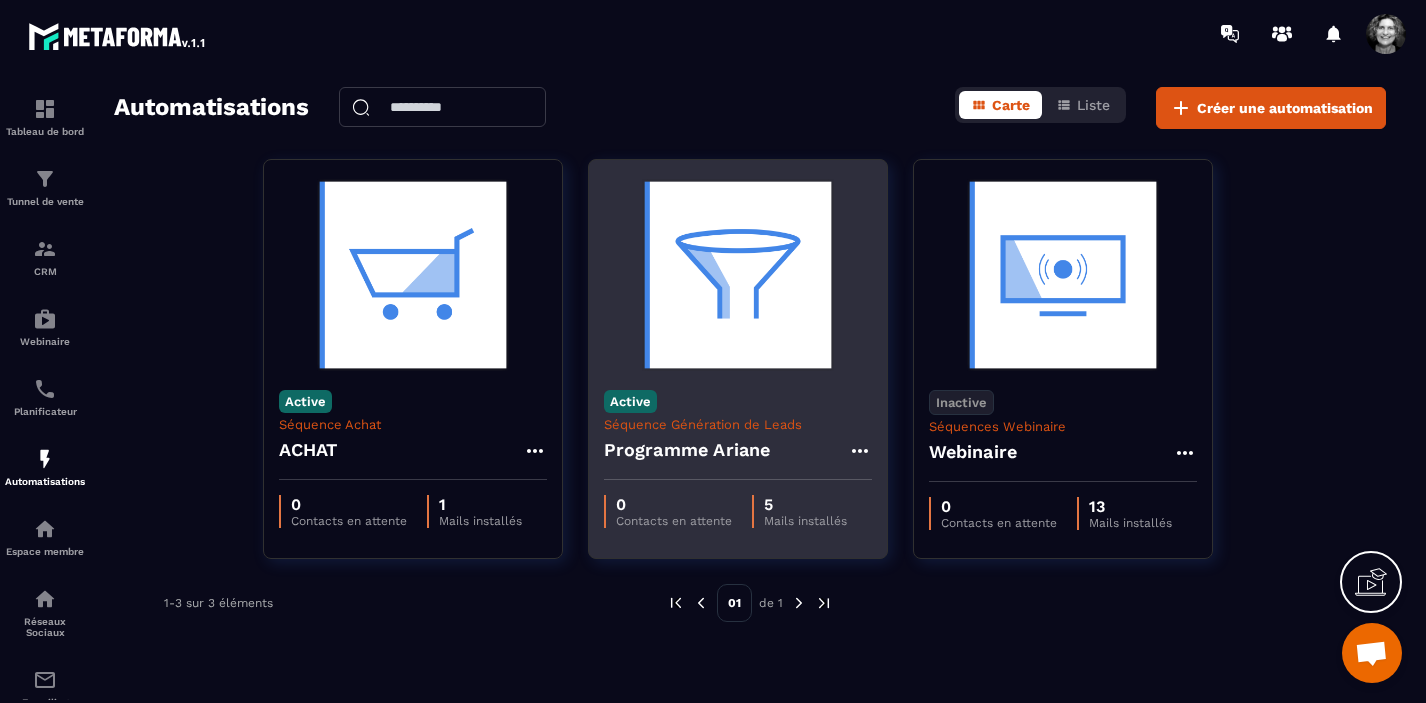 click at bounding box center (738, 275) 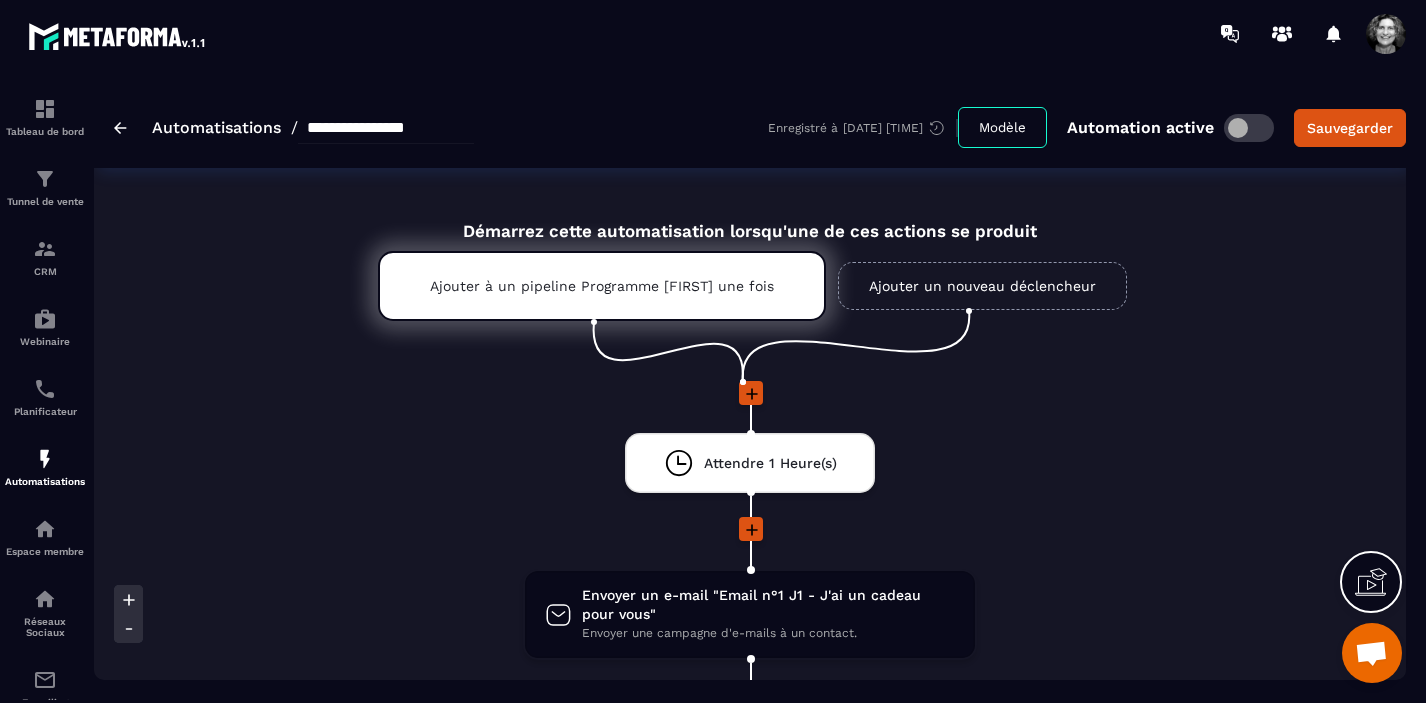 click on "Ajouter un nouveau déclencheur" at bounding box center (982, 286) 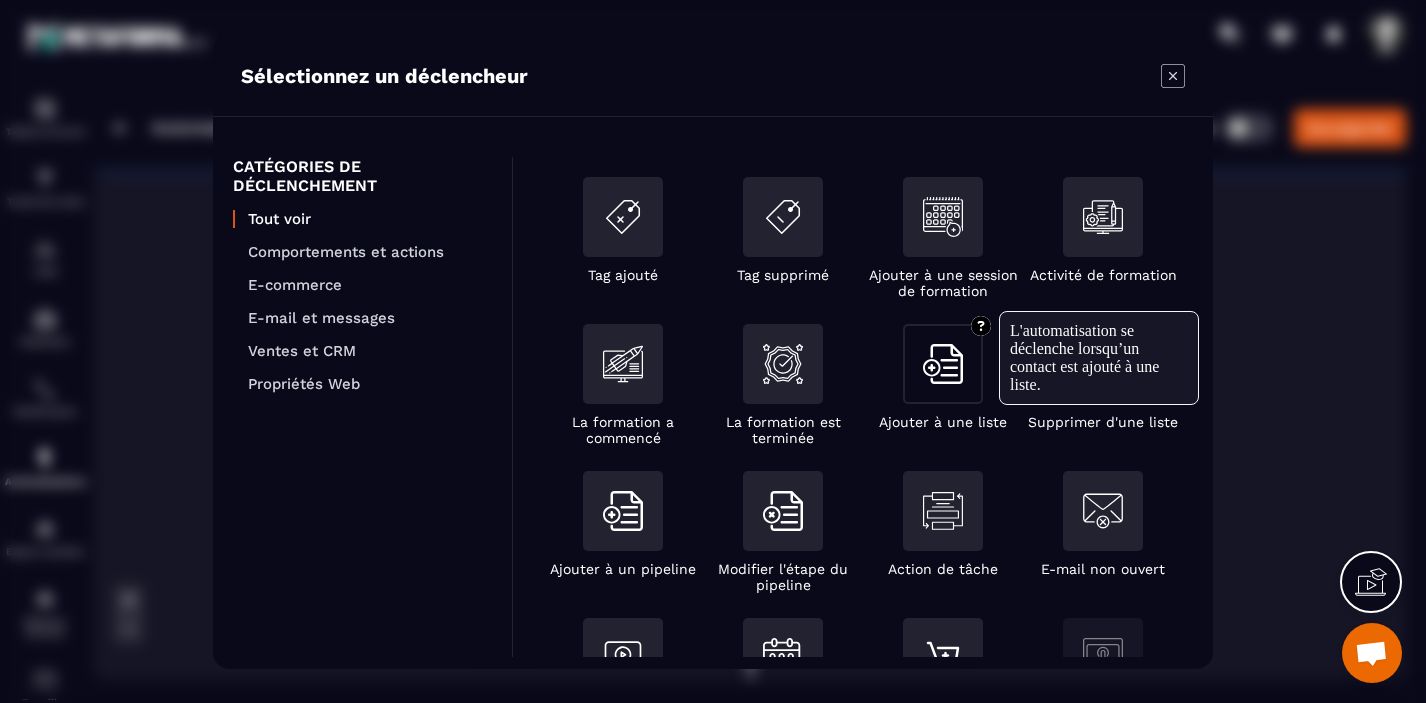 click at bounding box center [943, 363] 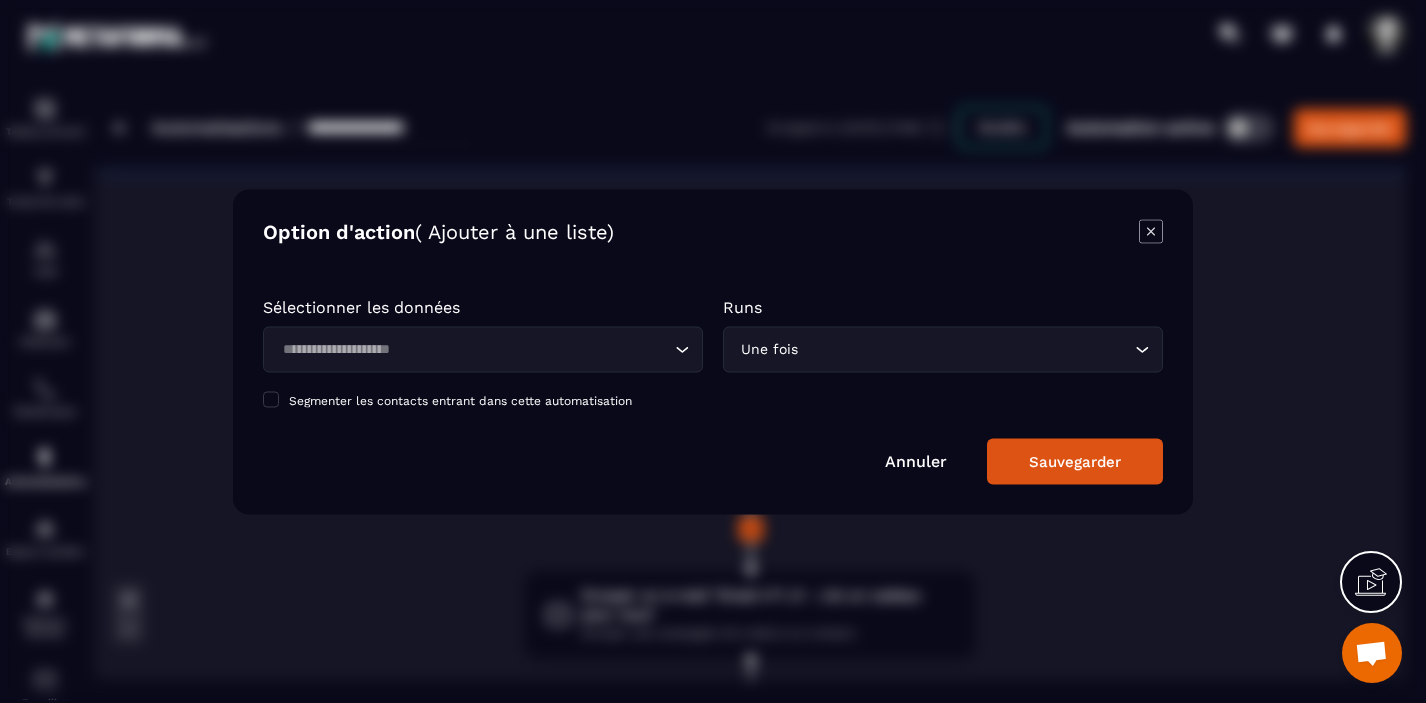 click 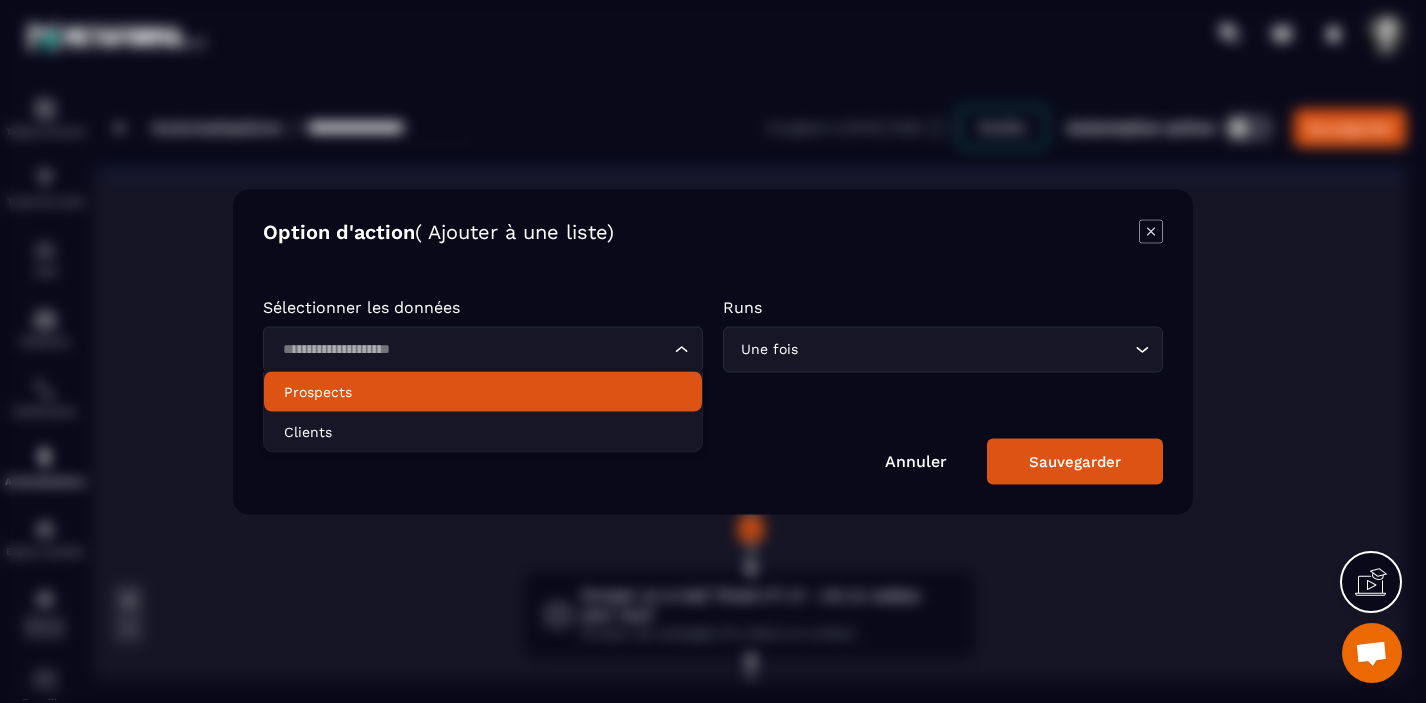 click on "Prospects" 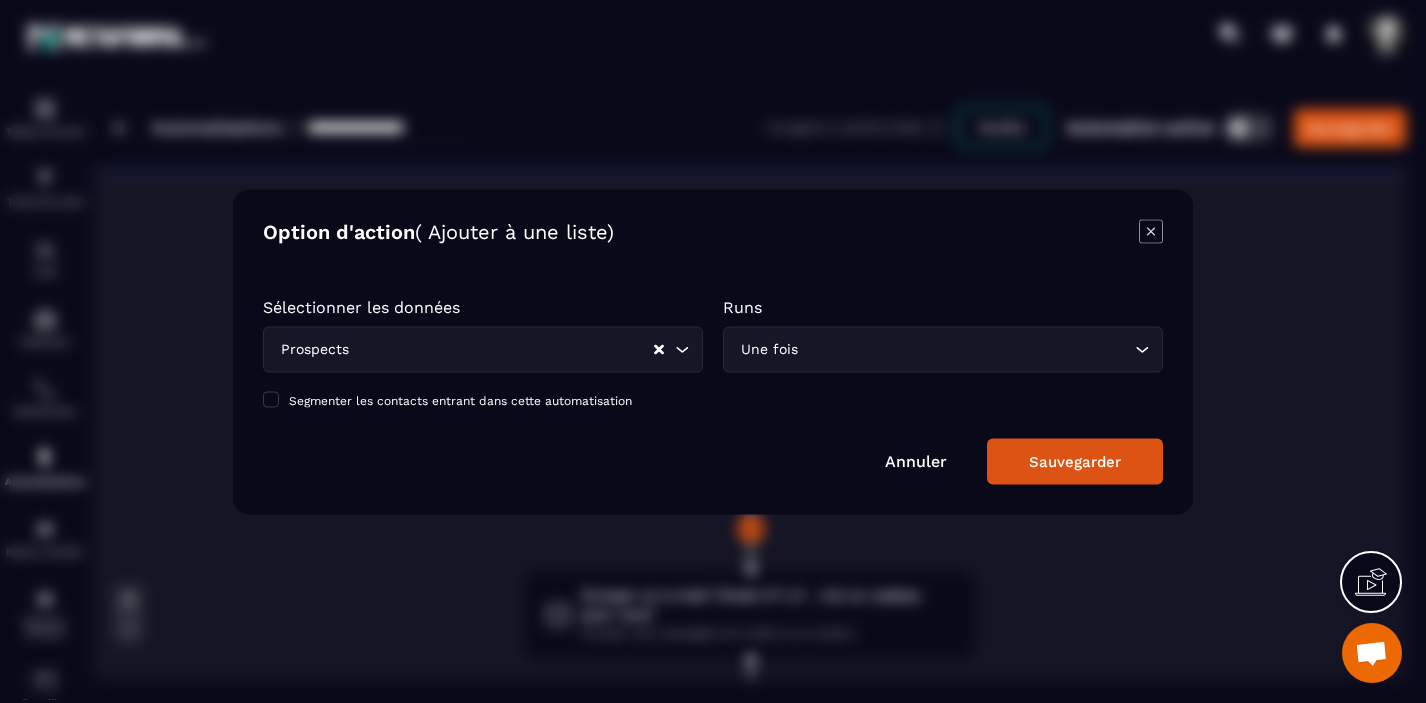 click on "Sauvegarder" at bounding box center [1075, 461] 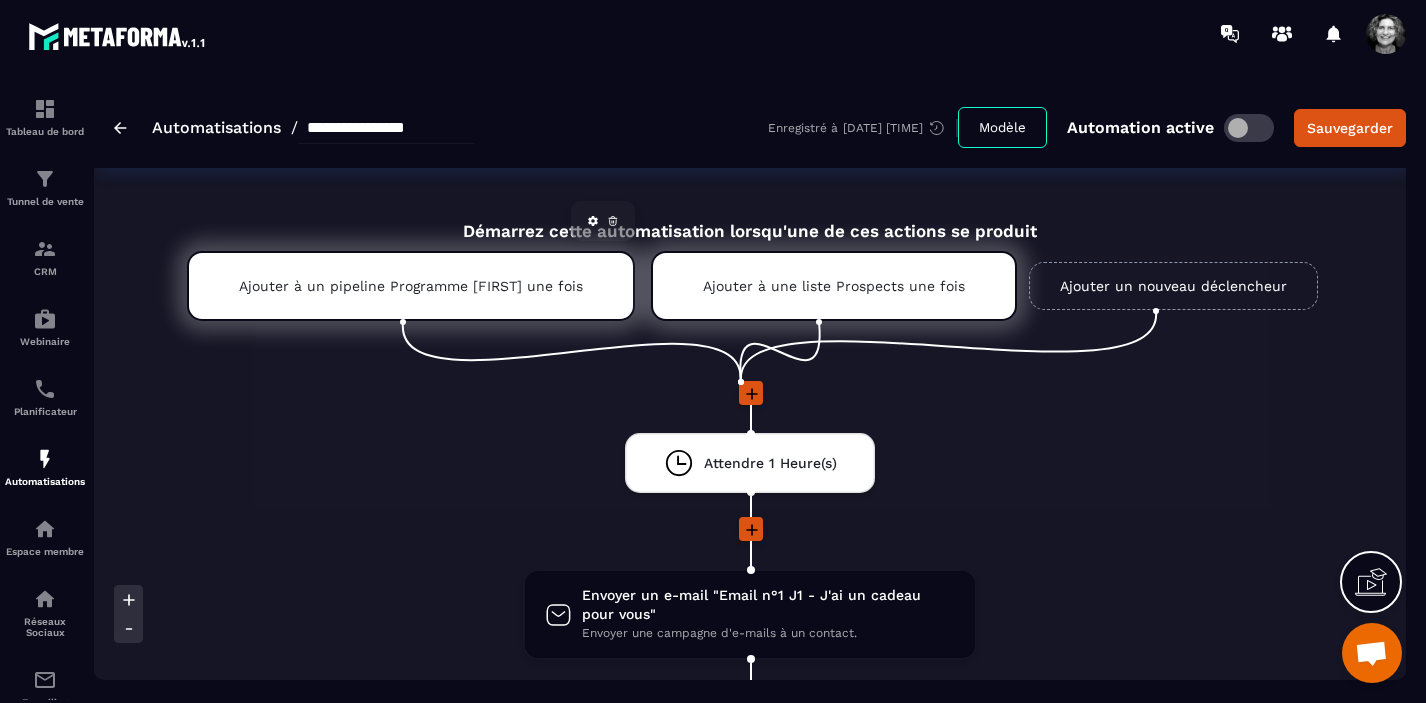 click 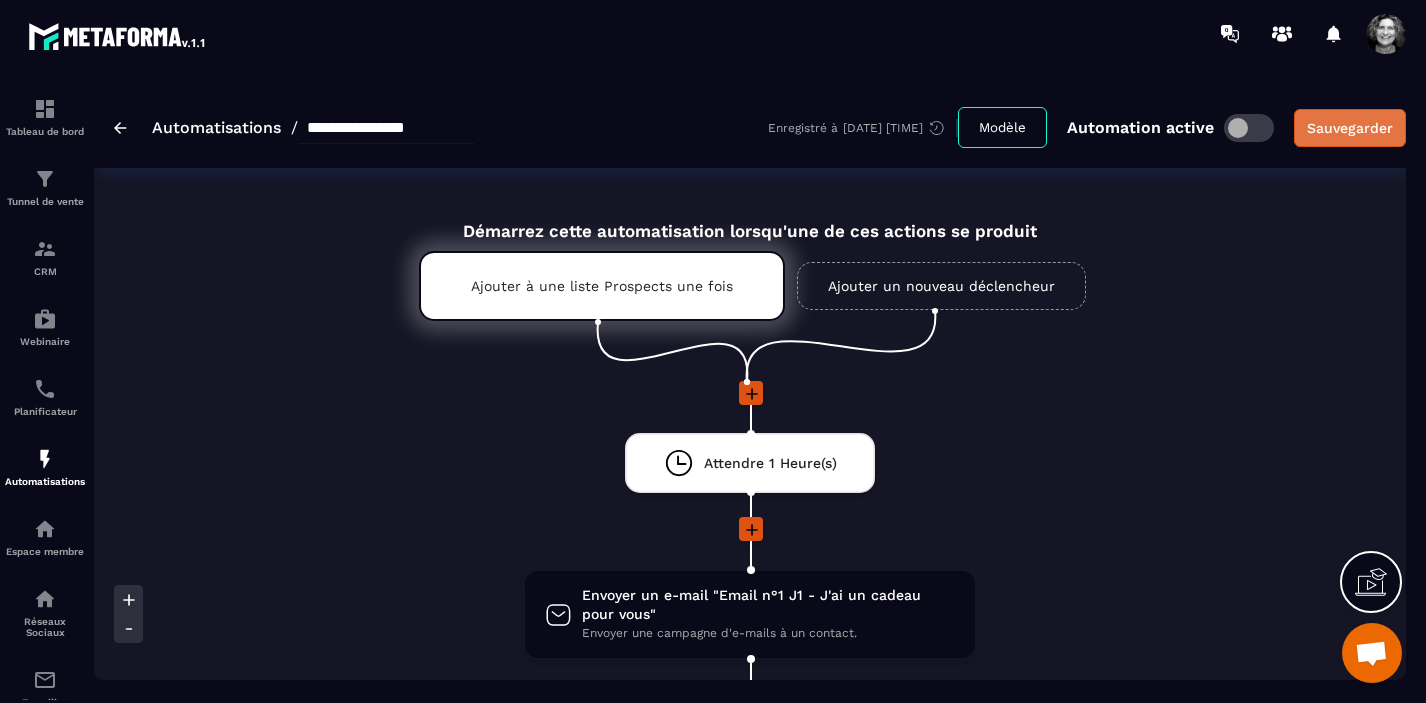 click on "Sauvegarder" at bounding box center [1350, 128] 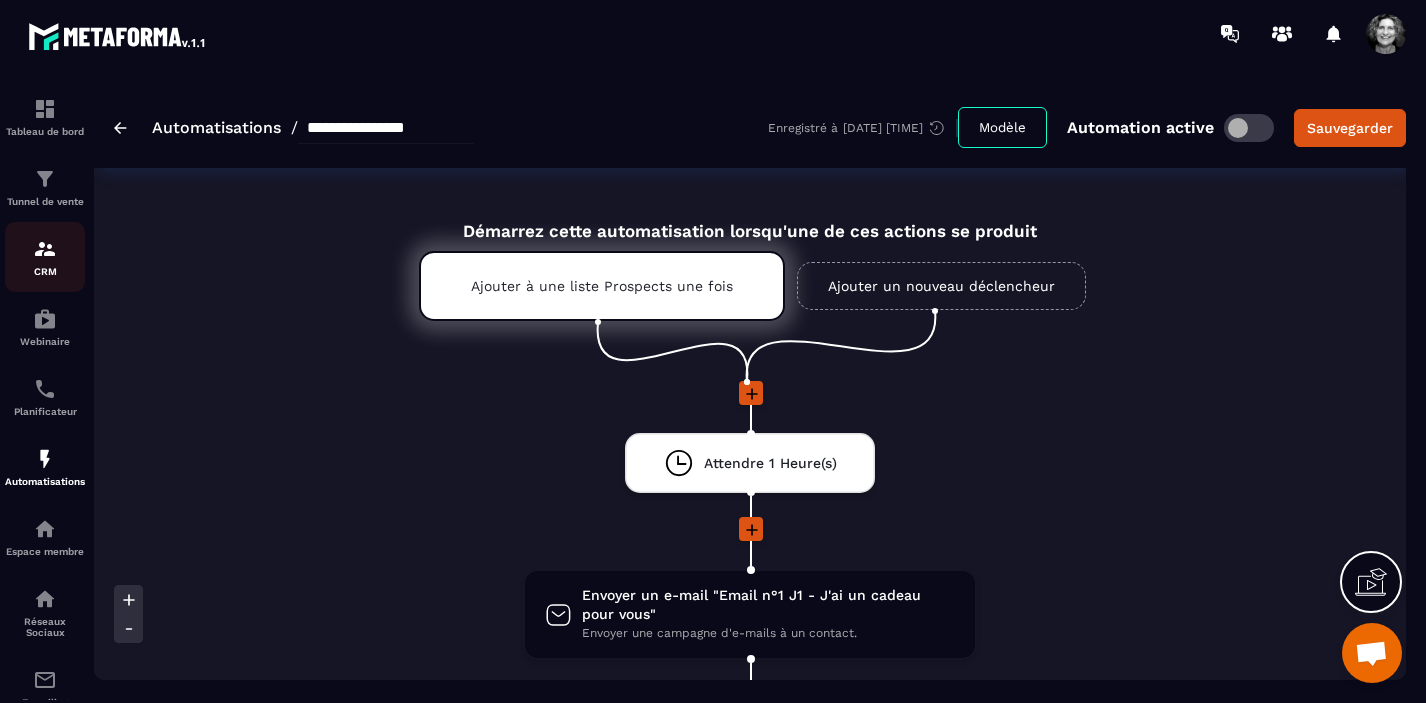 click at bounding box center (45, 249) 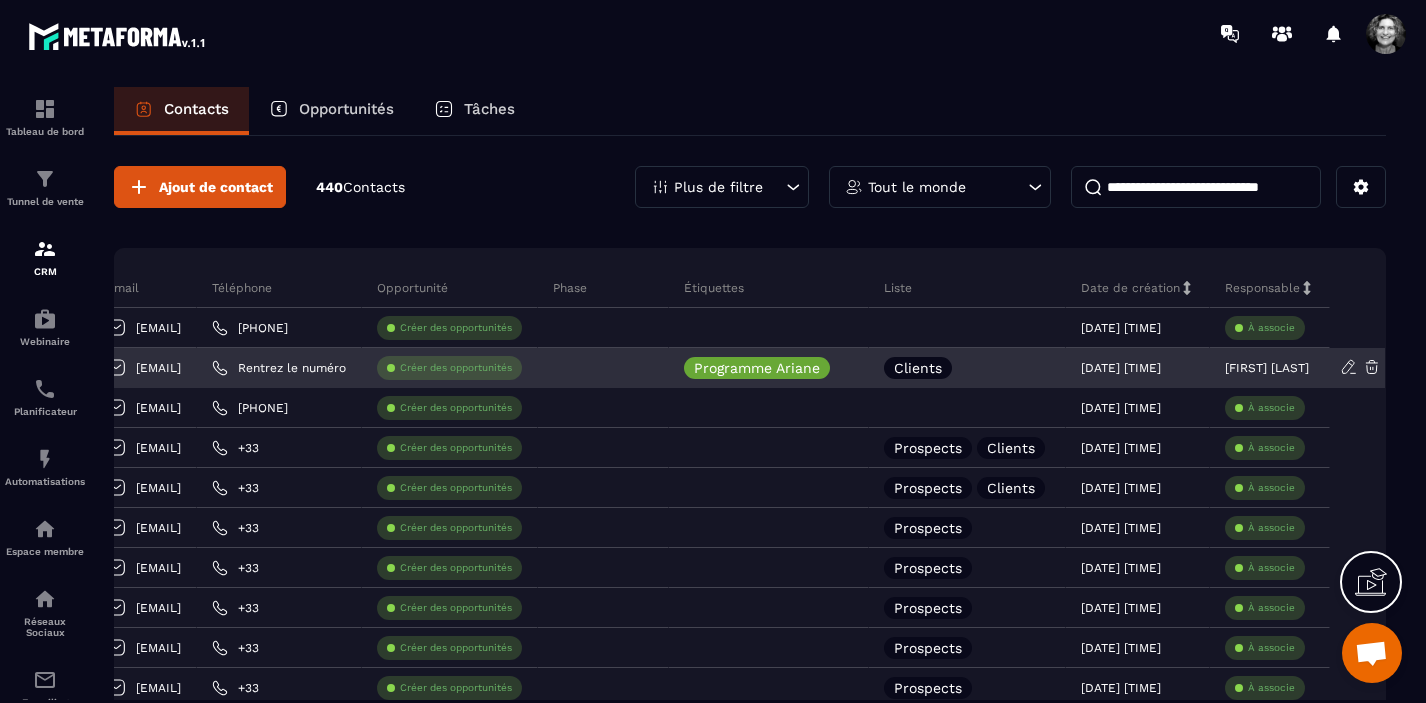 scroll, scrollTop: 0, scrollLeft: 345, axis: horizontal 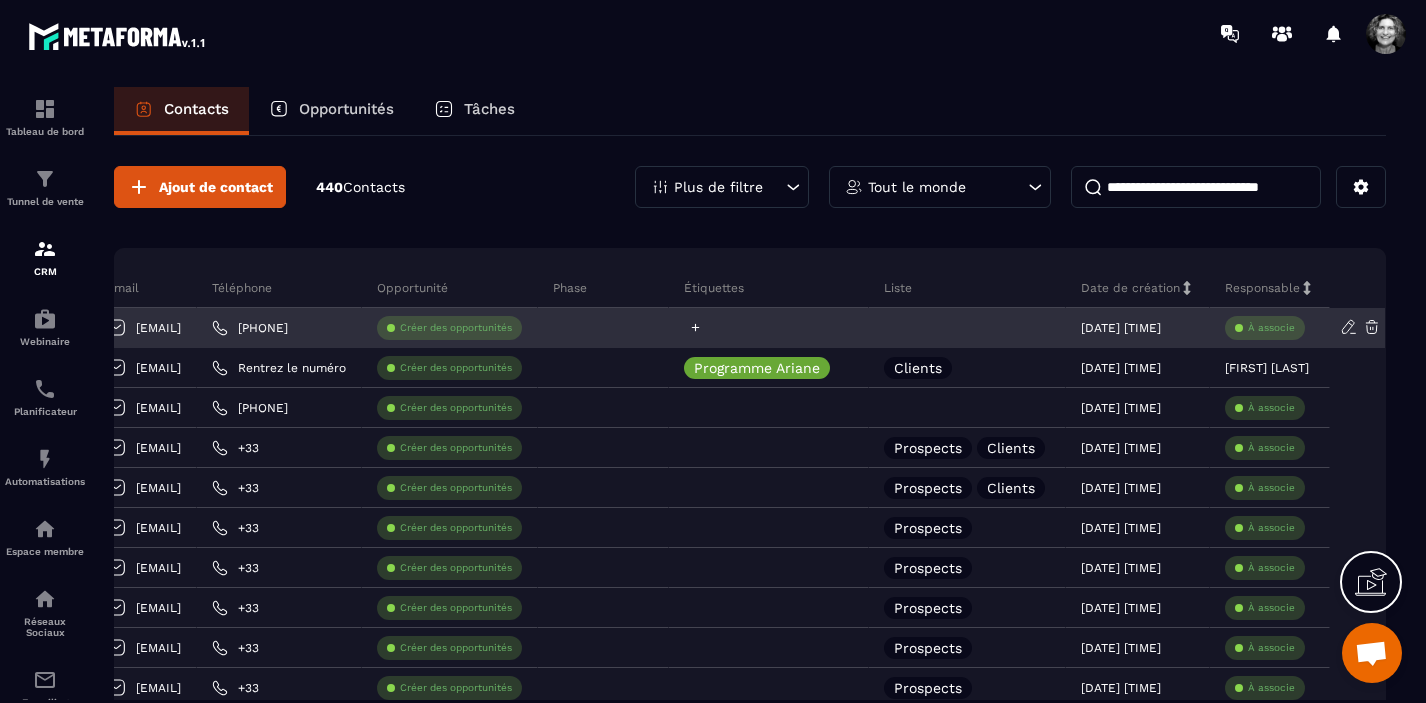 click 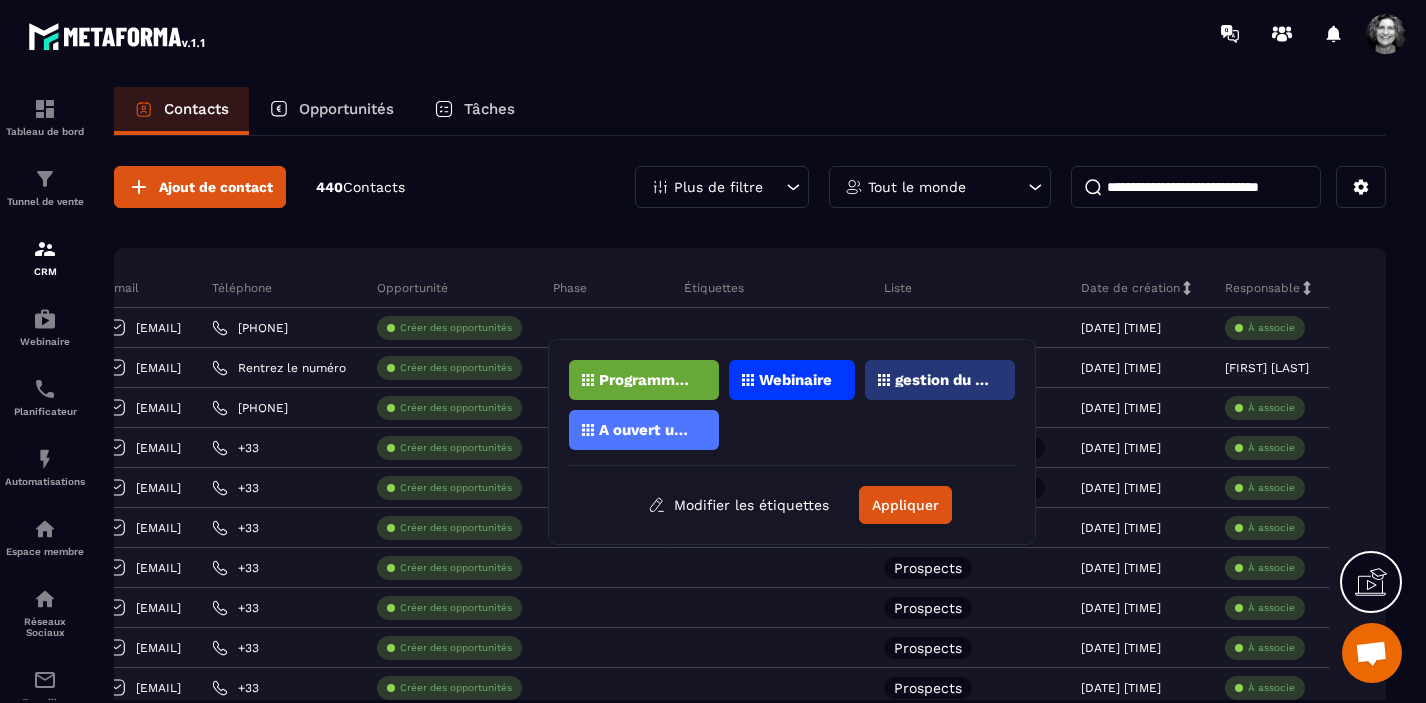 click on "Étiquettes" at bounding box center [769, 288] 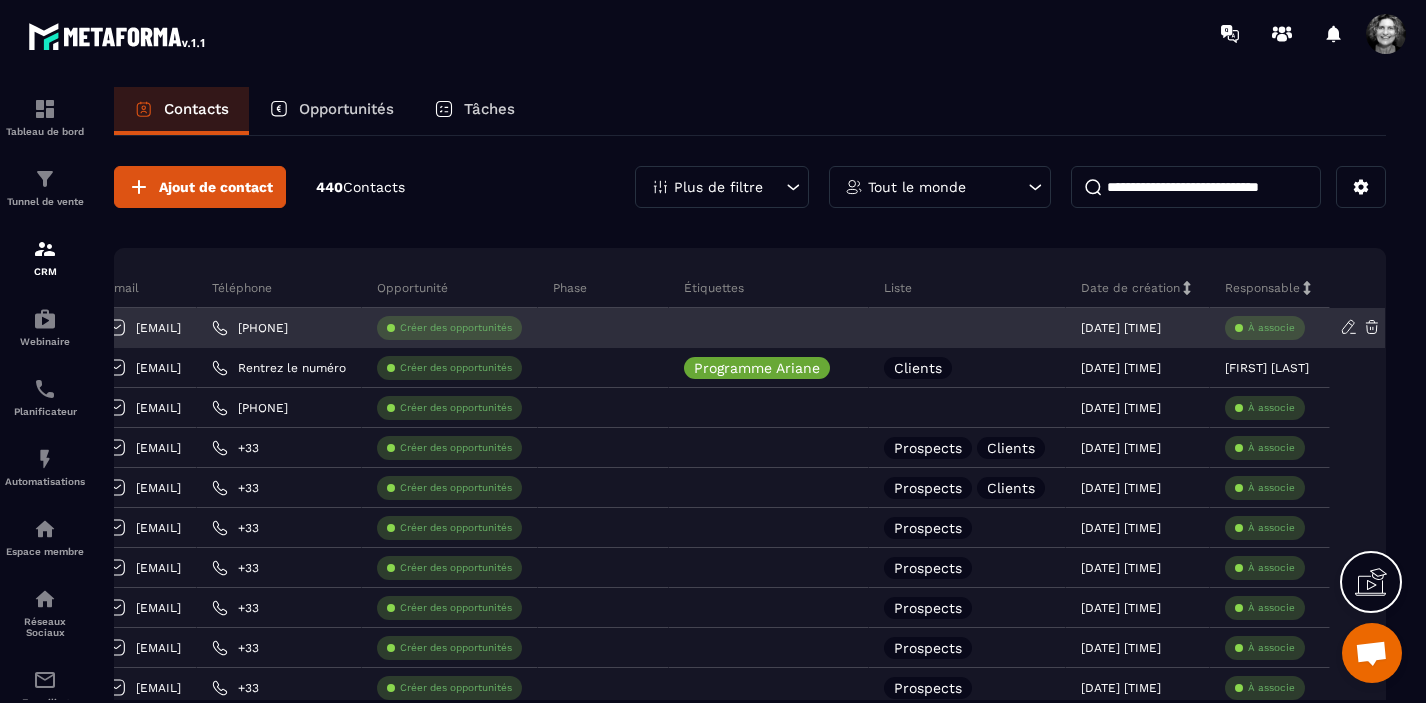 click on "[EMAIL]" at bounding box center (144, 328) 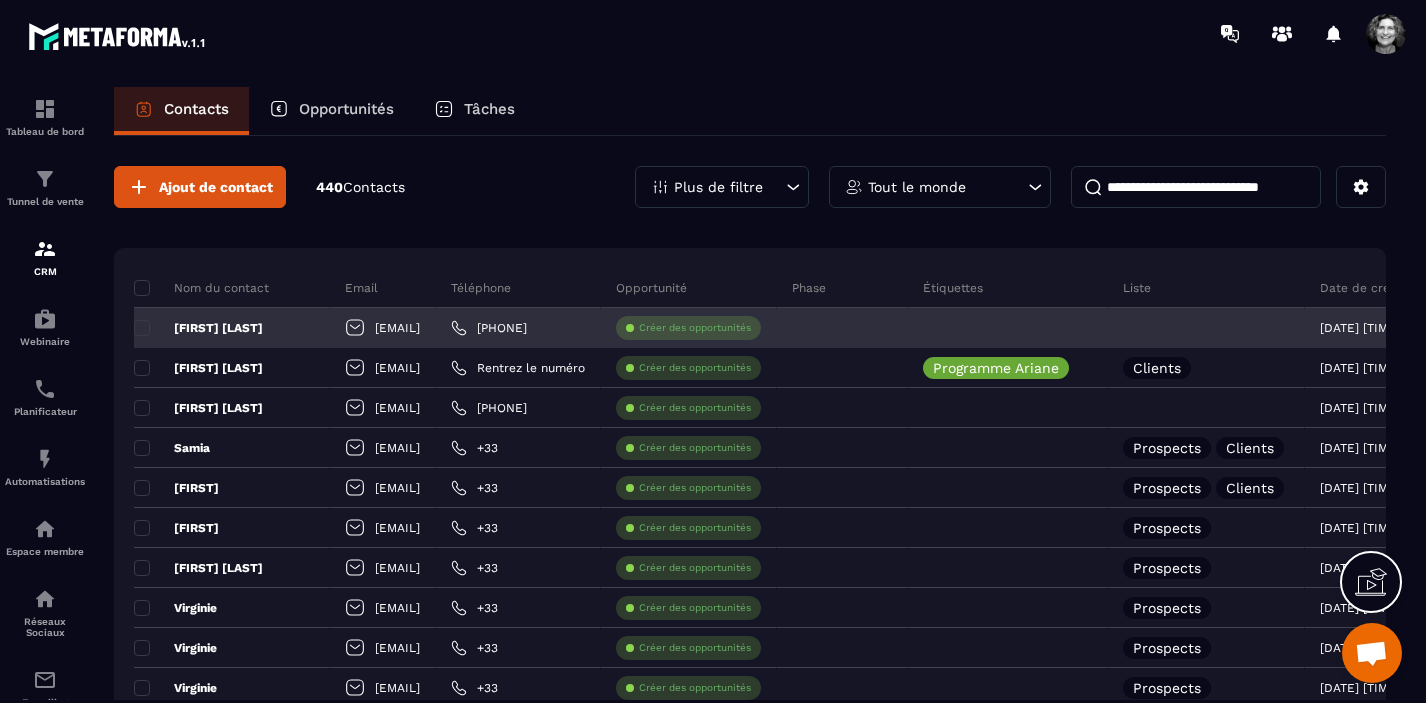 click on "[FIRST] [LAST]" at bounding box center (198, 328) 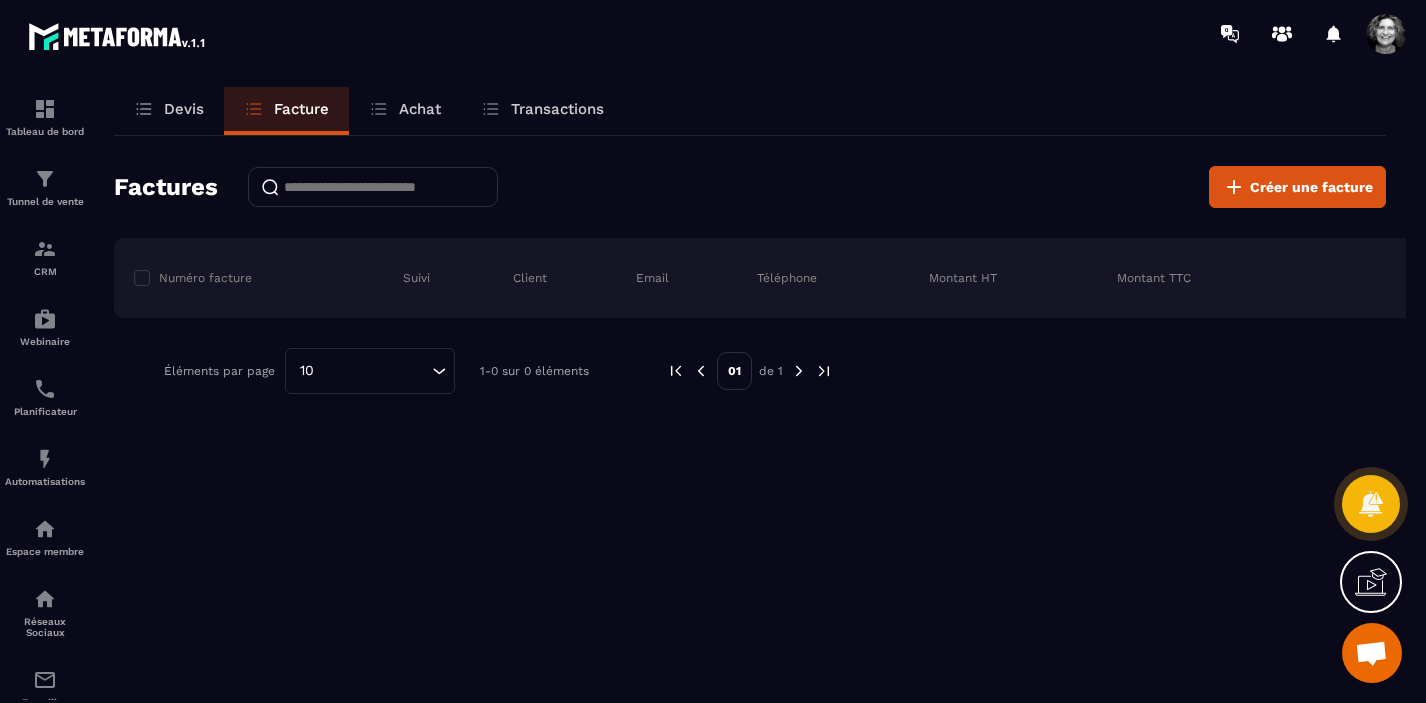 scroll, scrollTop: 0, scrollLeft: 0, axis: both 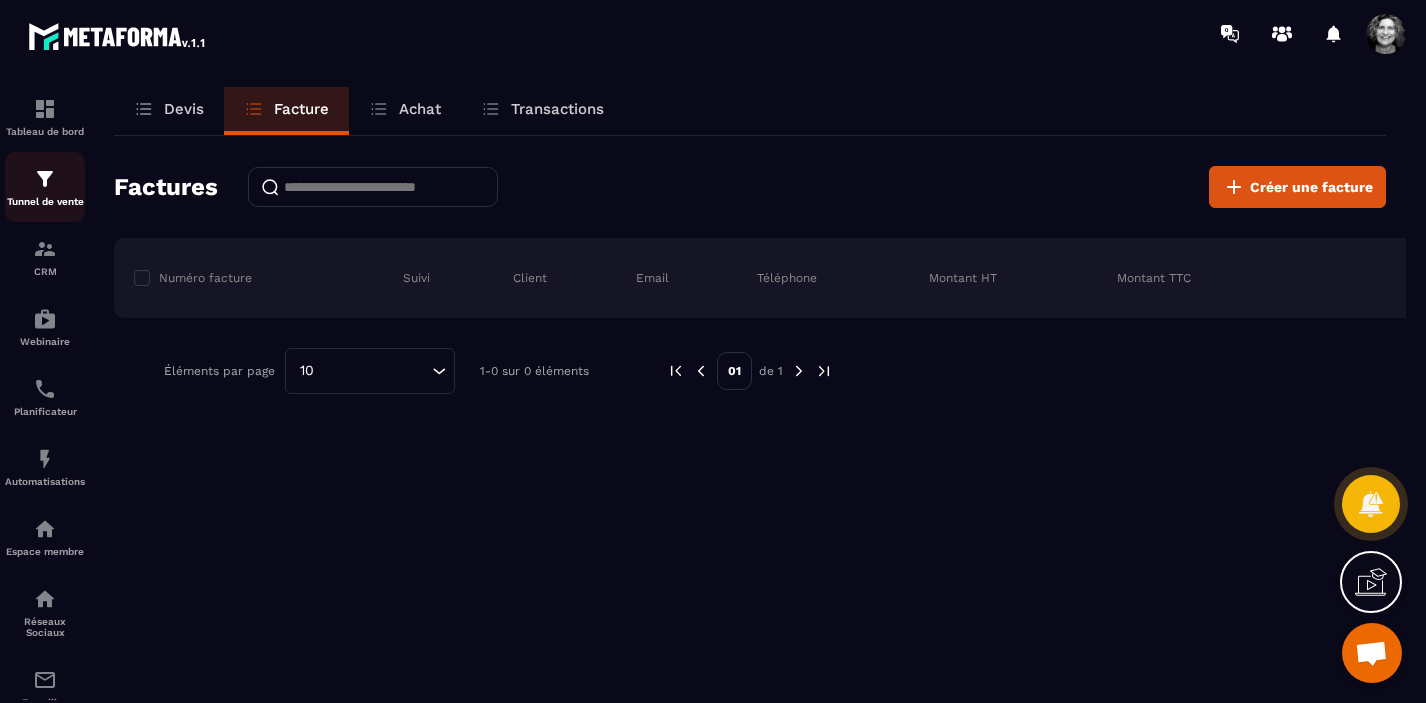 click at bounding box center [45, 179] 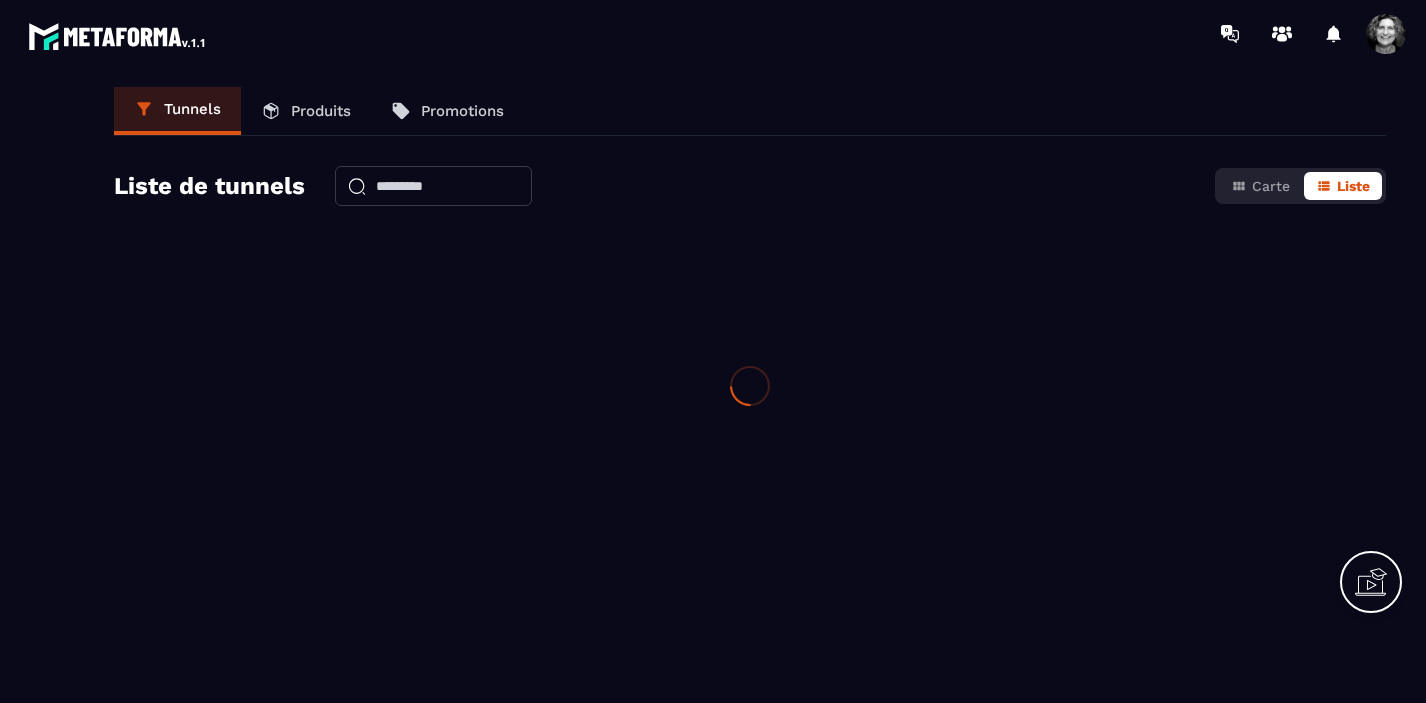 scroll, scrollTop: 0, scrollLeft: 0, axis: both 